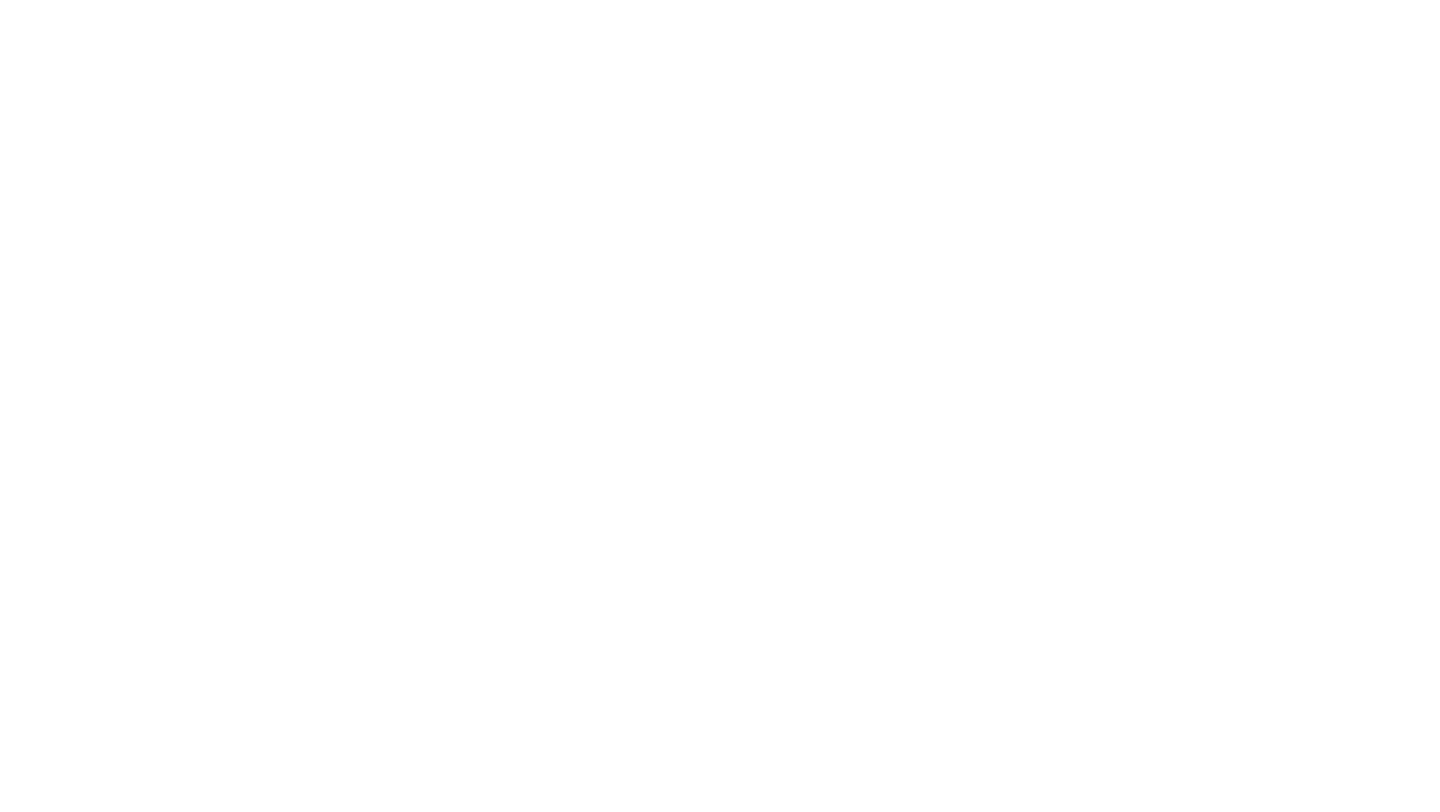 scroll, scrollTop: 0, scrollLeft: 0, axis: both 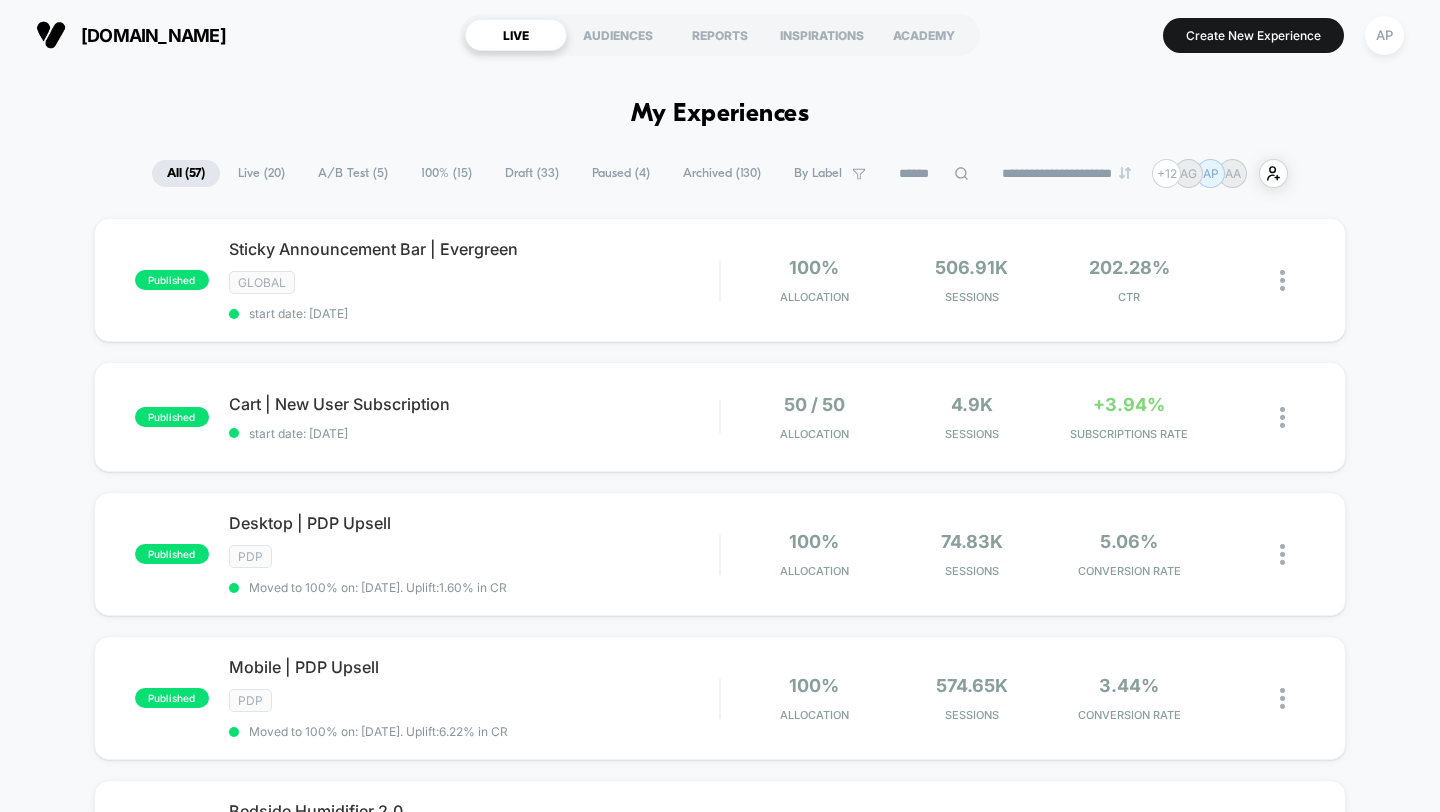 click on "A/B Test ( 5 )" at bounding box center (353, 173) 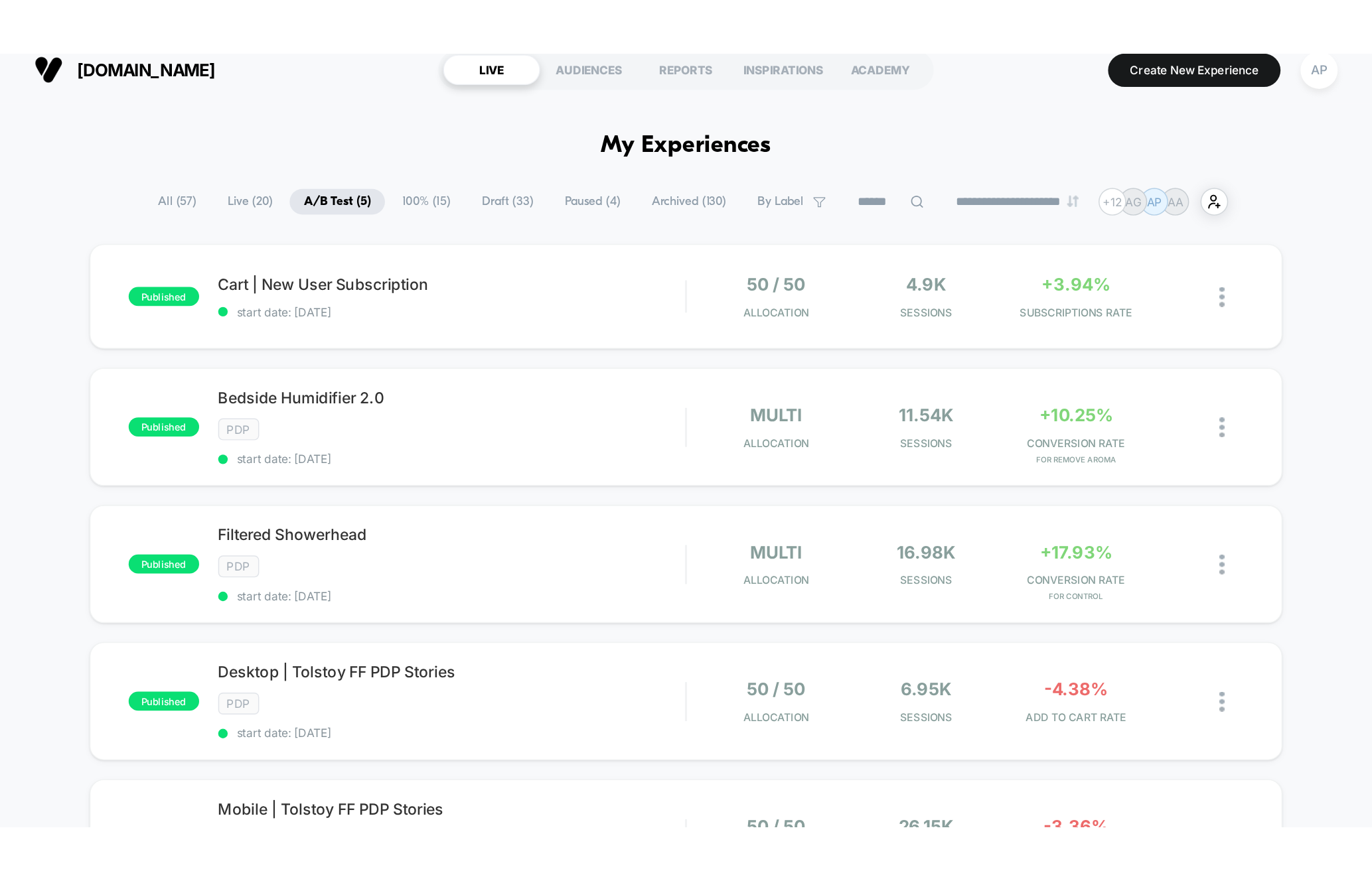 scroll, scrollTop: 0, scrollLeft: 0, axis: both 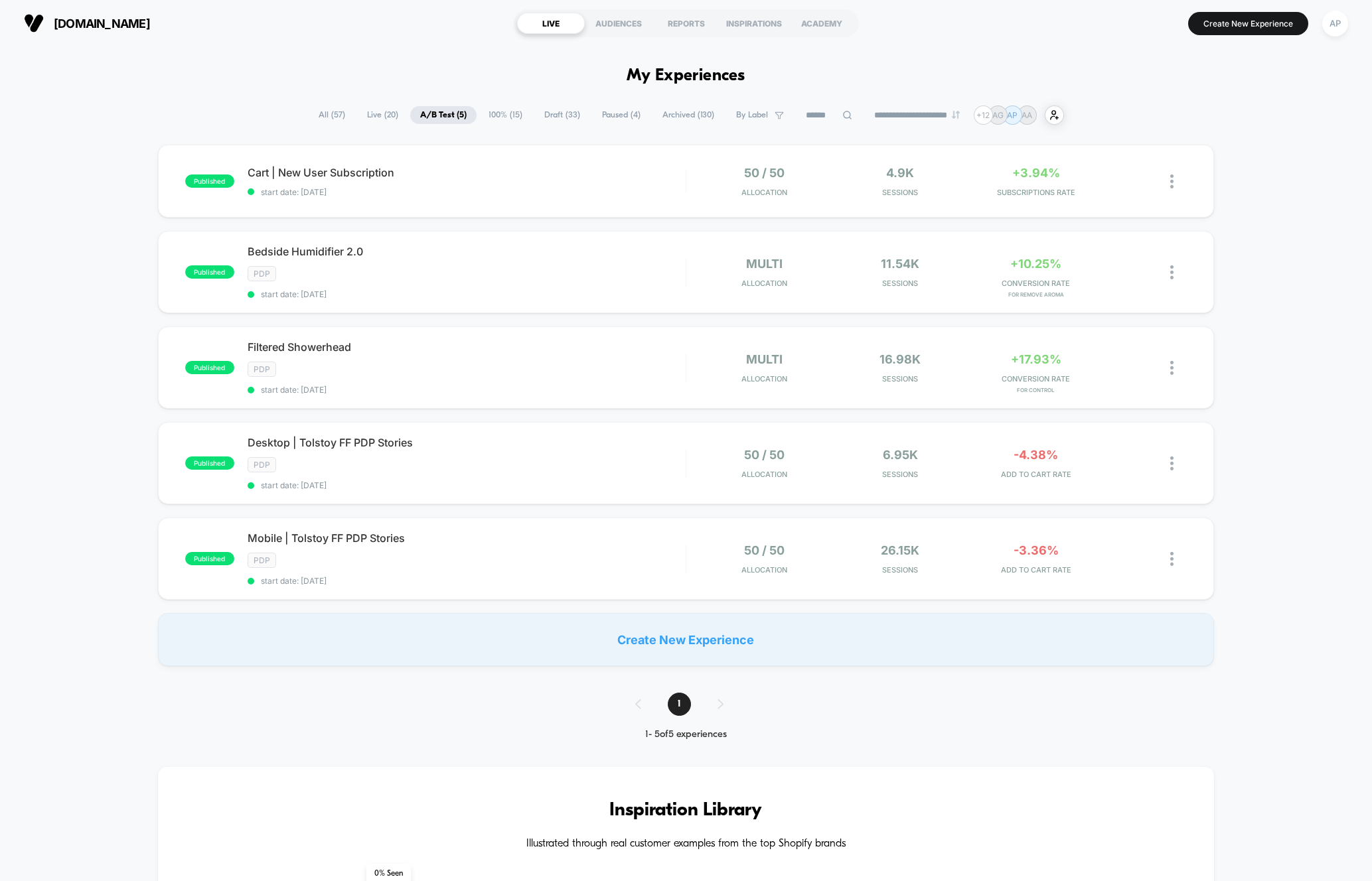 click on "**********" at bounding box center [686, 950] 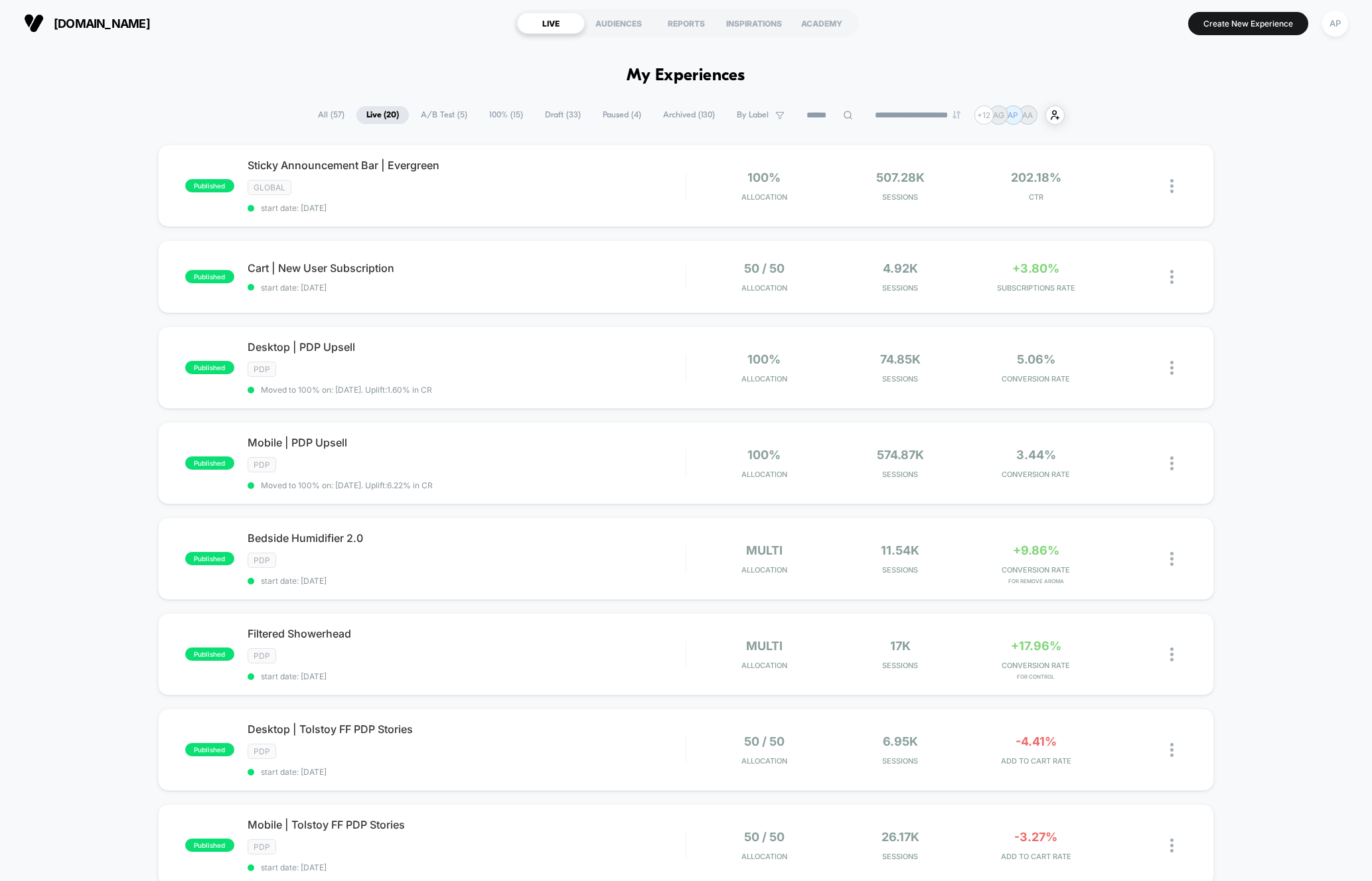 click 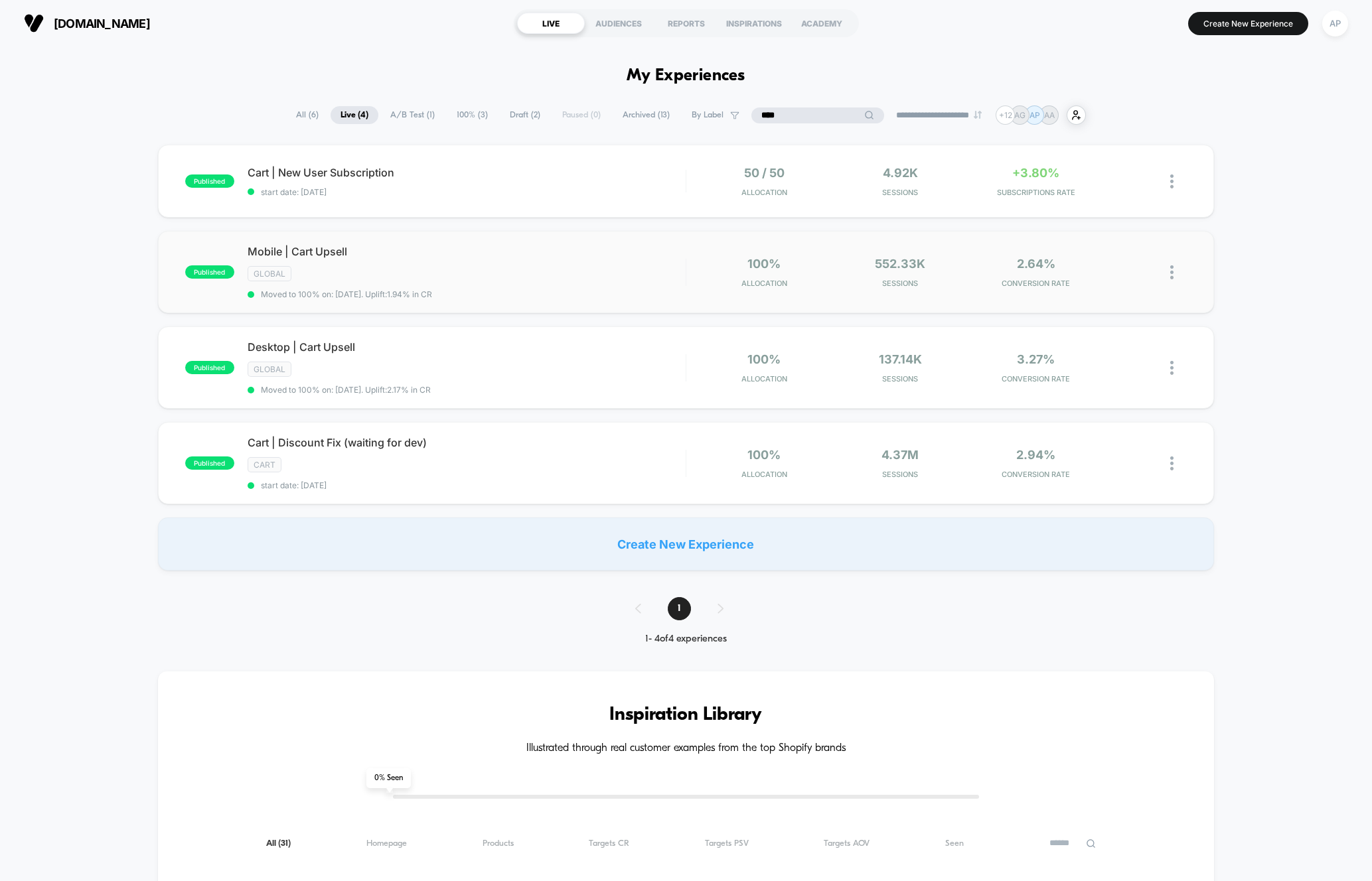 type on "****" 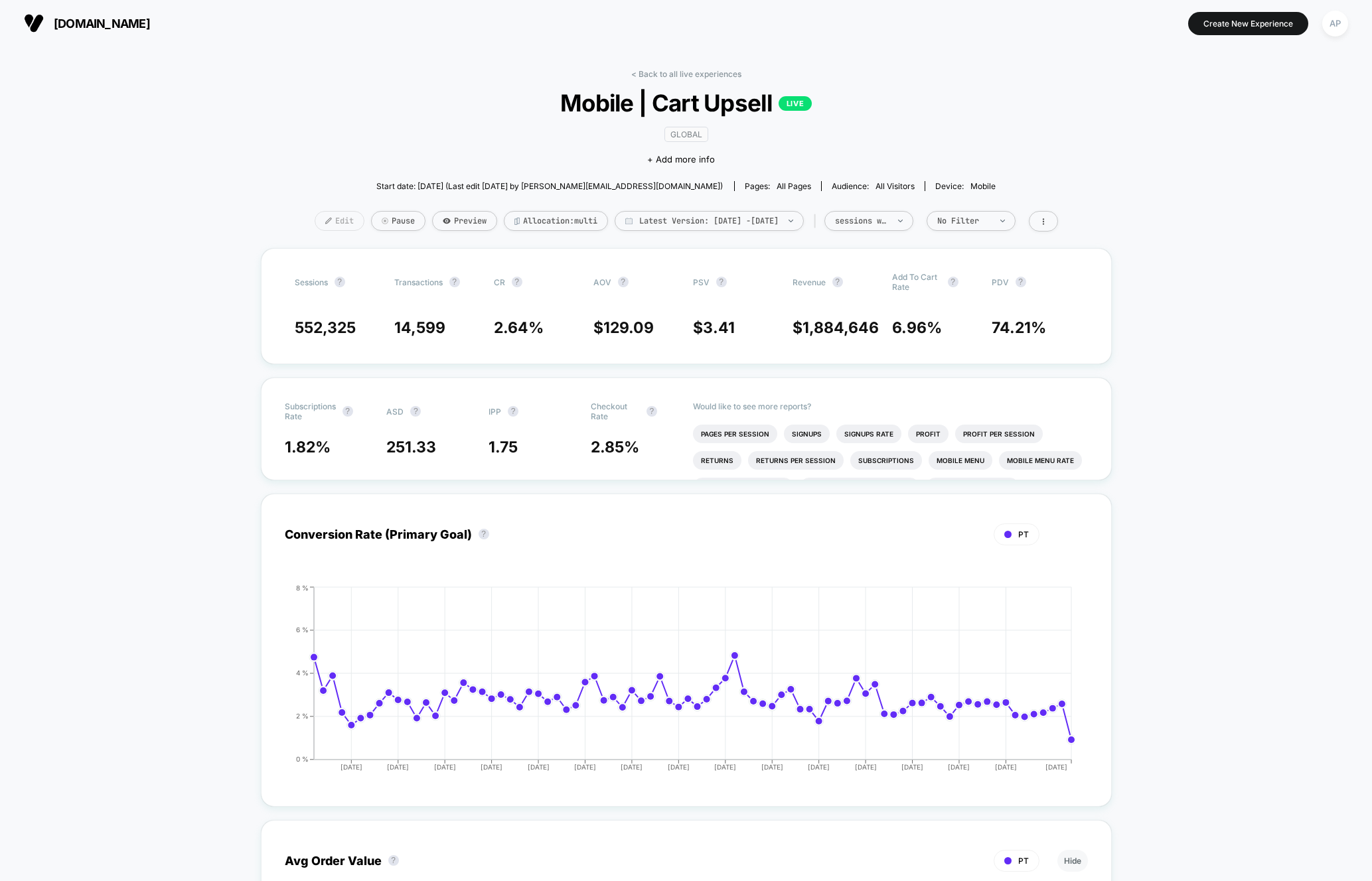 click on "Edit" at bounding box center (339, 221) 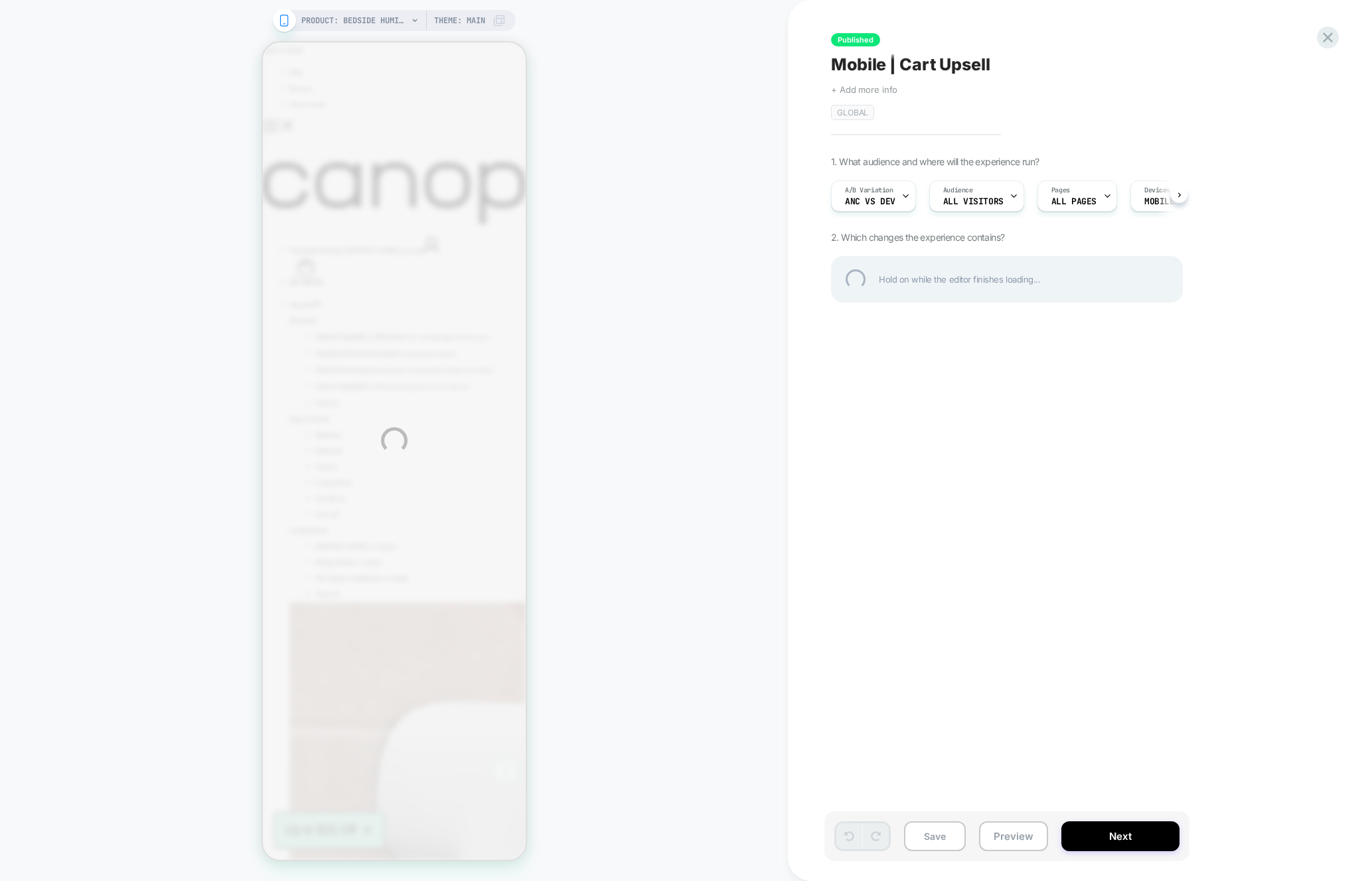 scroll, scrollTop: 0, scrollLeft: 0, axis: both 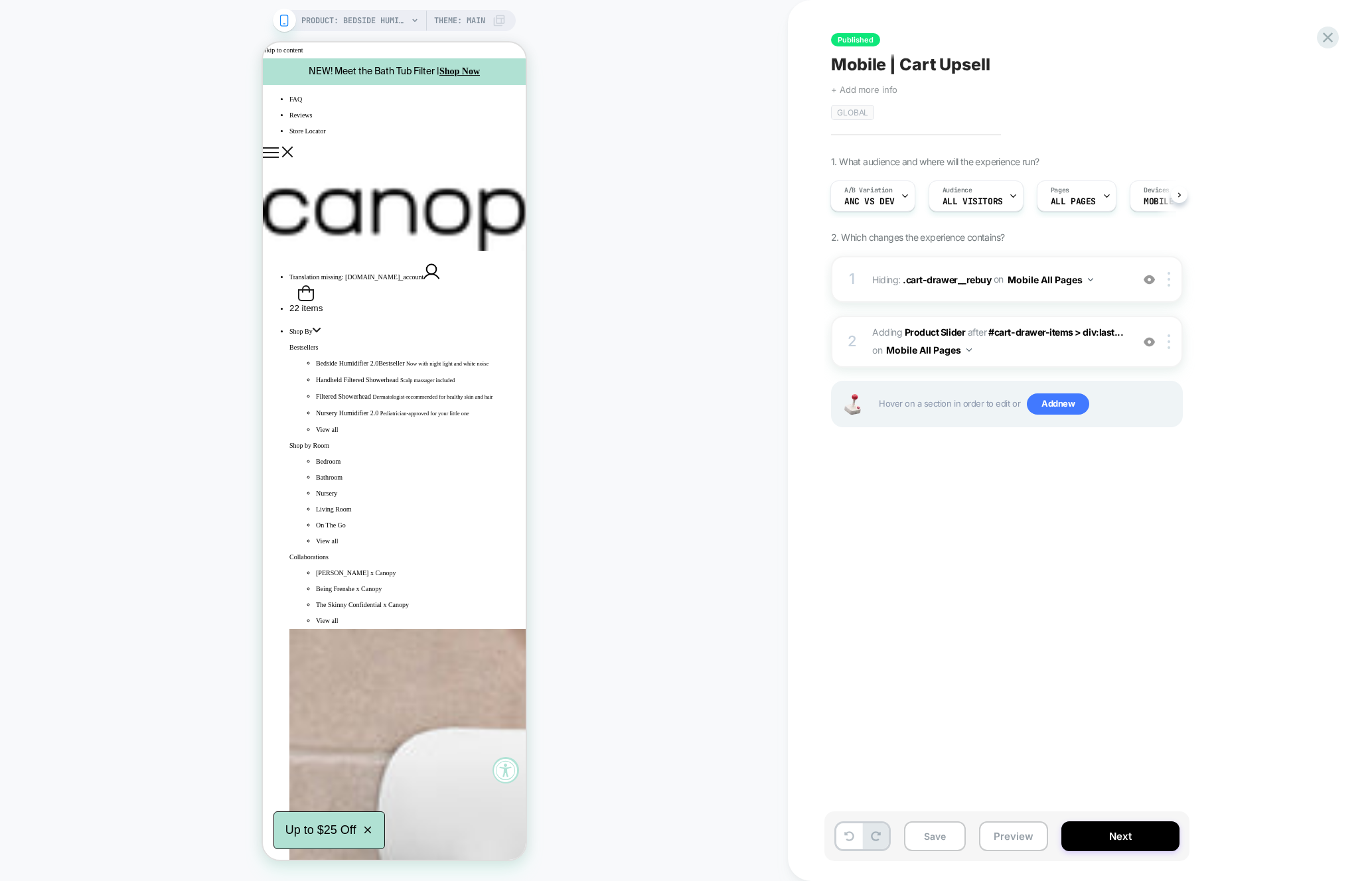 click on "ANC vs DEV" at bounding box center (870, 202) 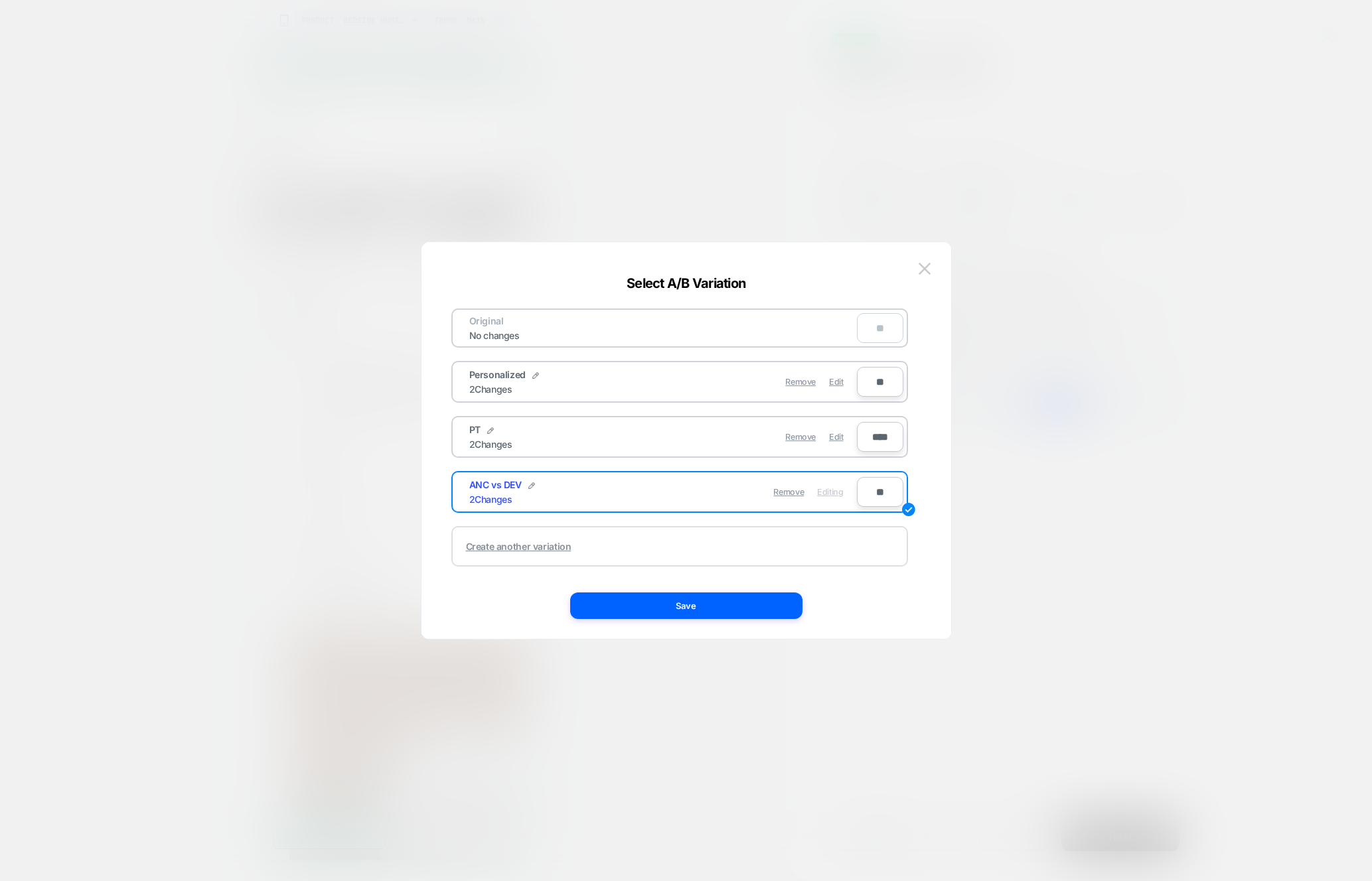 click on "Create another variation" at bounding box center [518, 546] 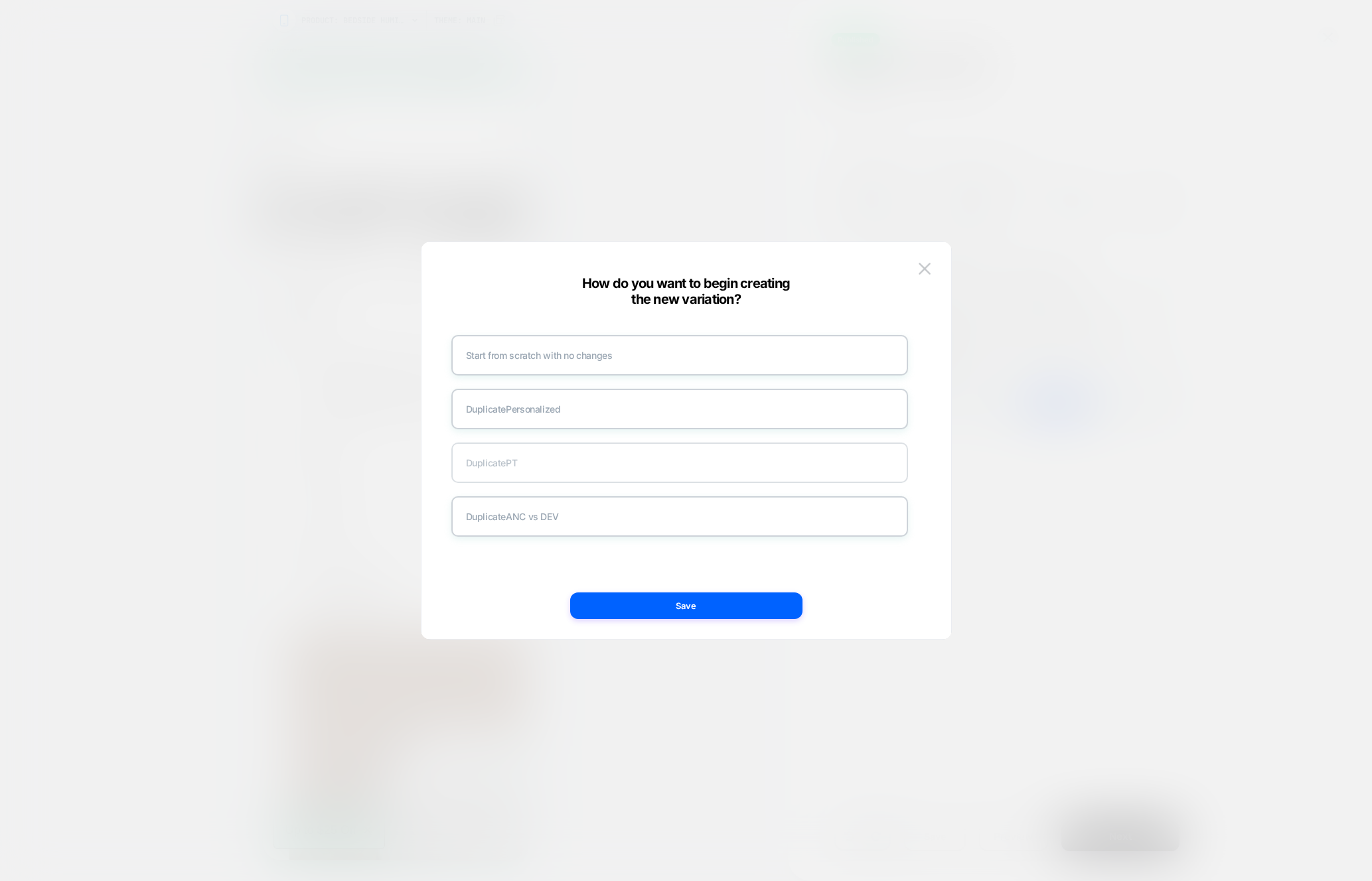click on "Duplicate  PT" at bounding box center [680, 462] 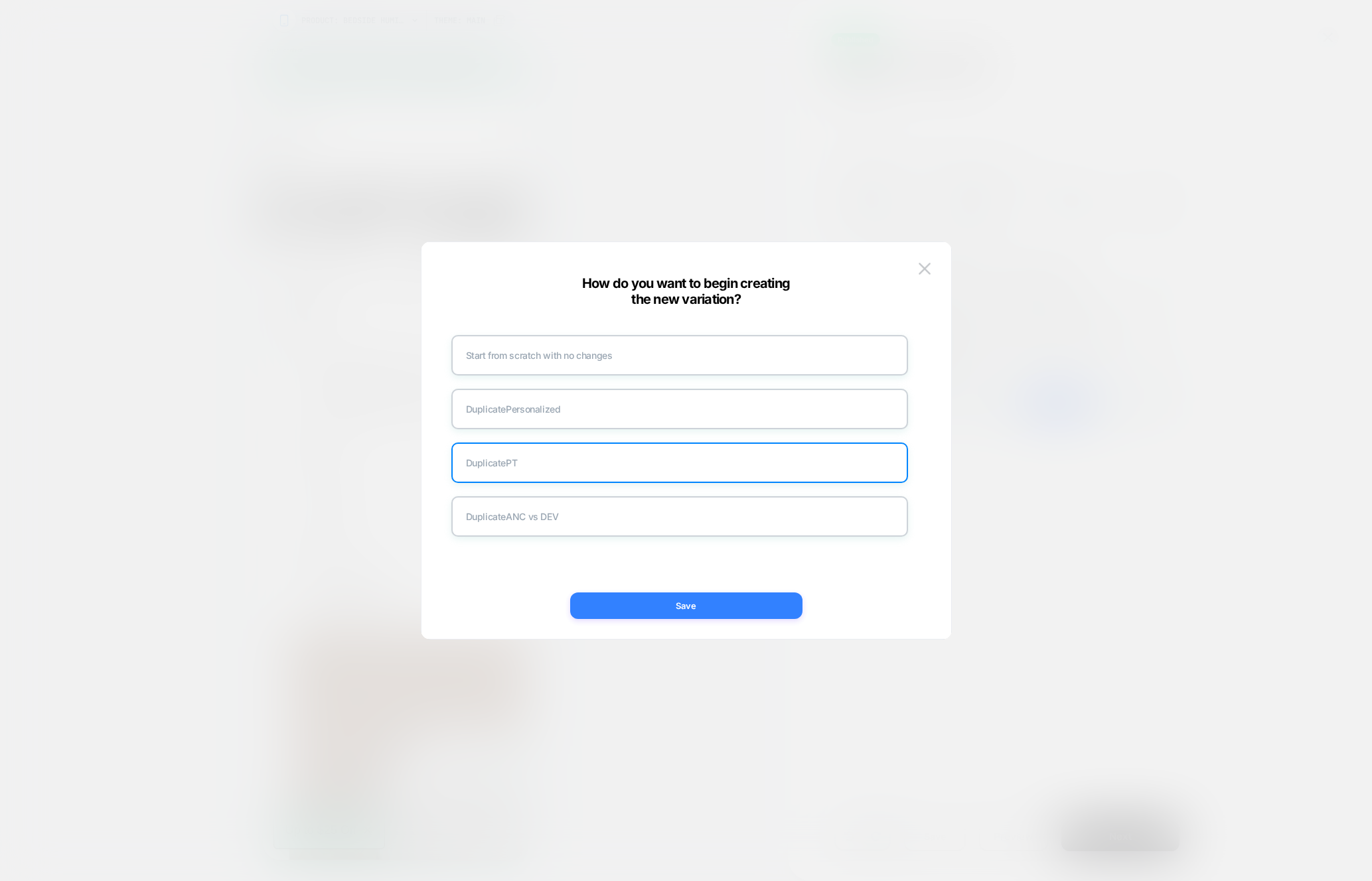 click on "Save" at bounding box center [686, 606] 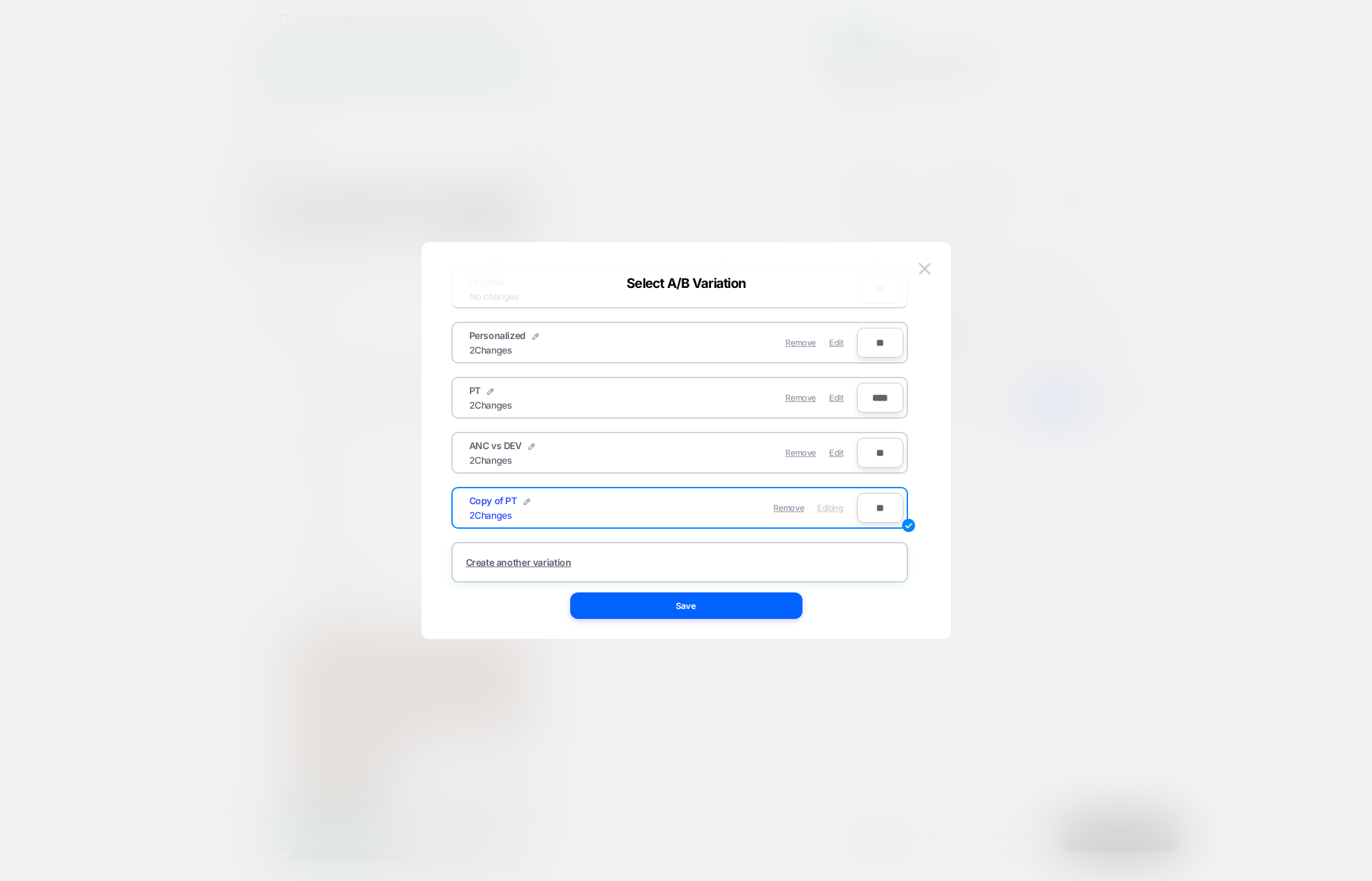 scroll, scrollTop: 49, scrollLeft: 0, axis: vertical 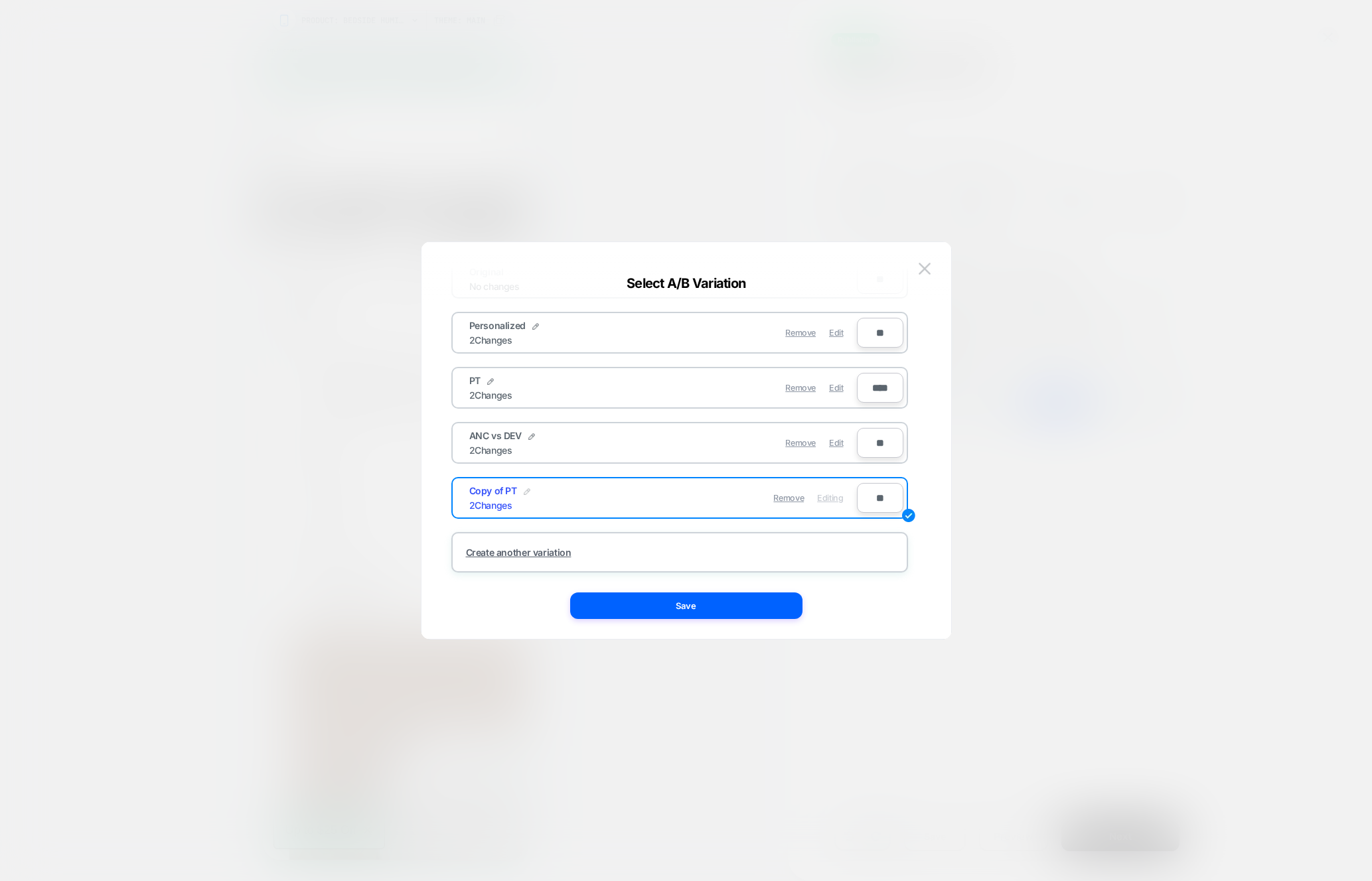 click at bounding box center [527, 492] 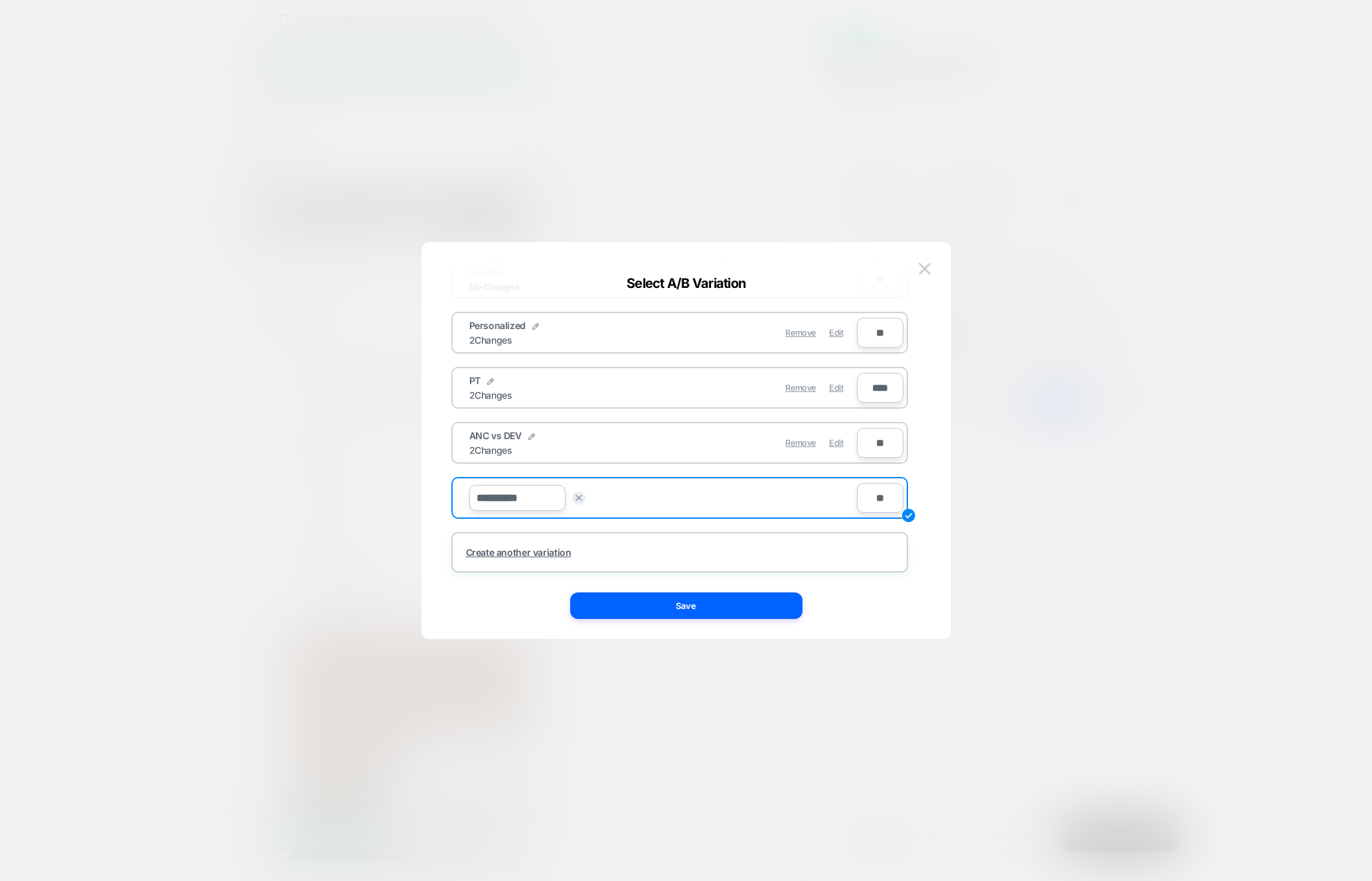 drag, startPoint x: 544, startPoint y: 502, endPoint x: 466, endPoint y: 502, distance: 78 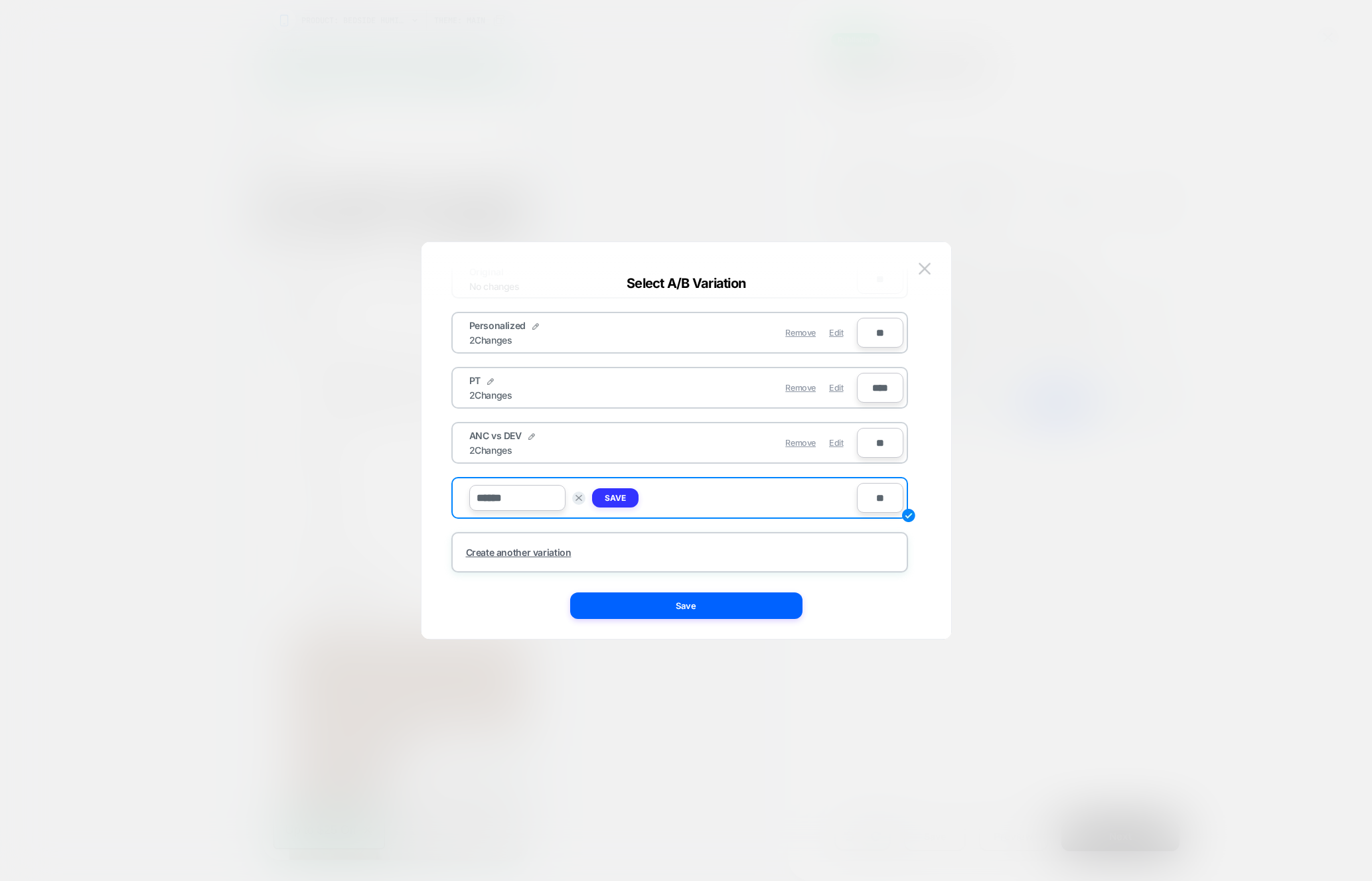 type on "******" 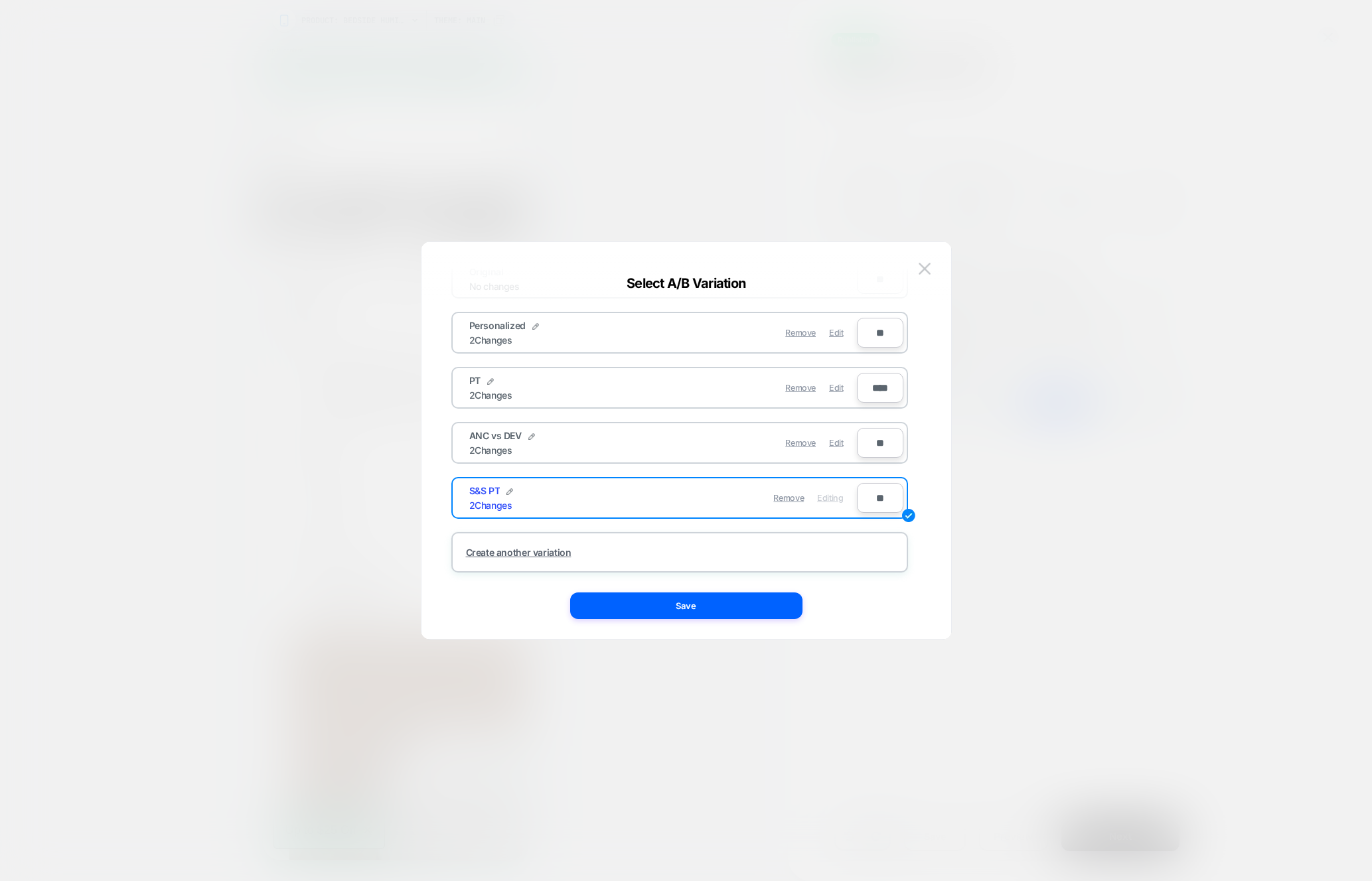 click on "**" at bounding box center (880, 498) 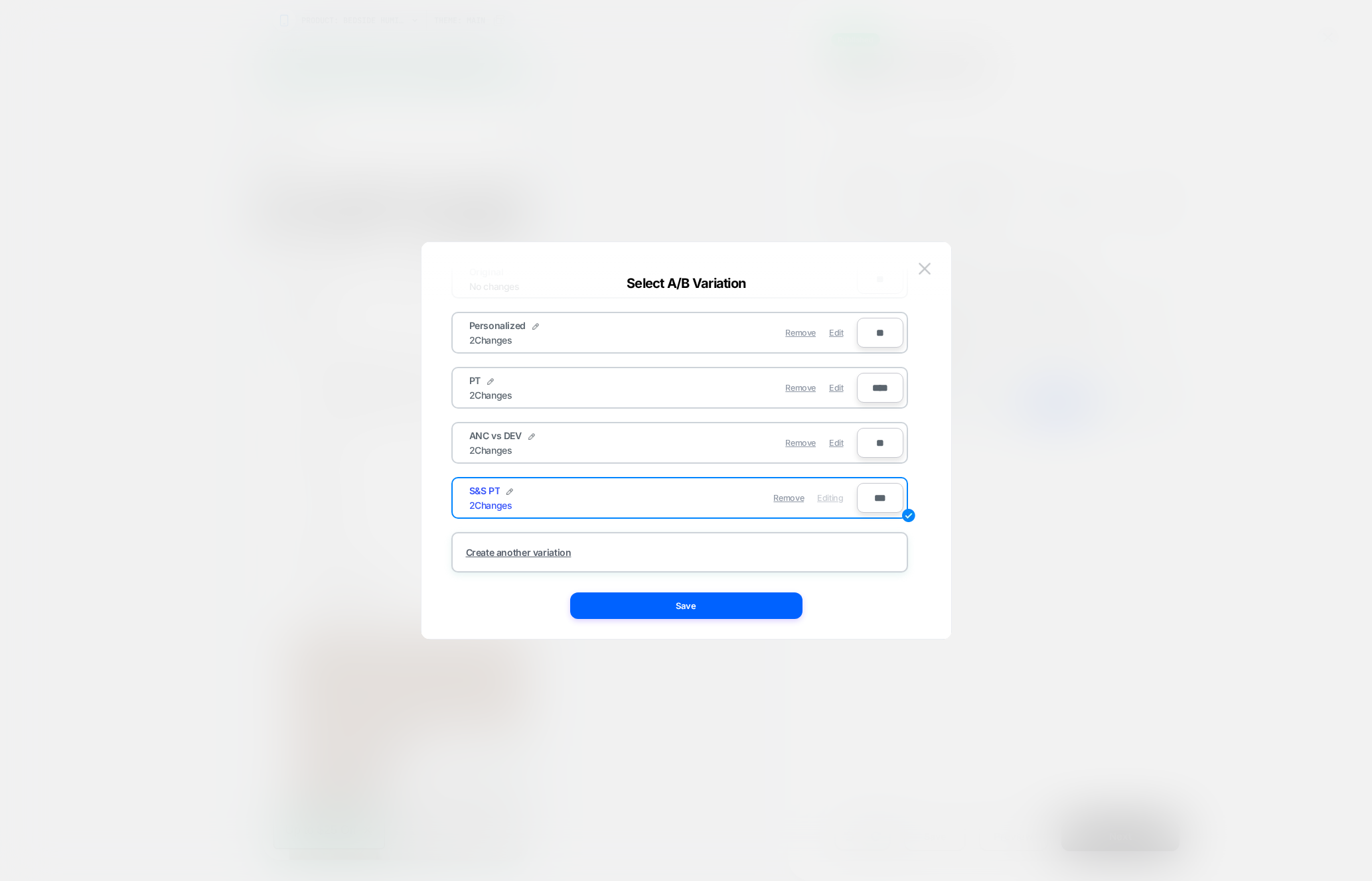 type on "***" 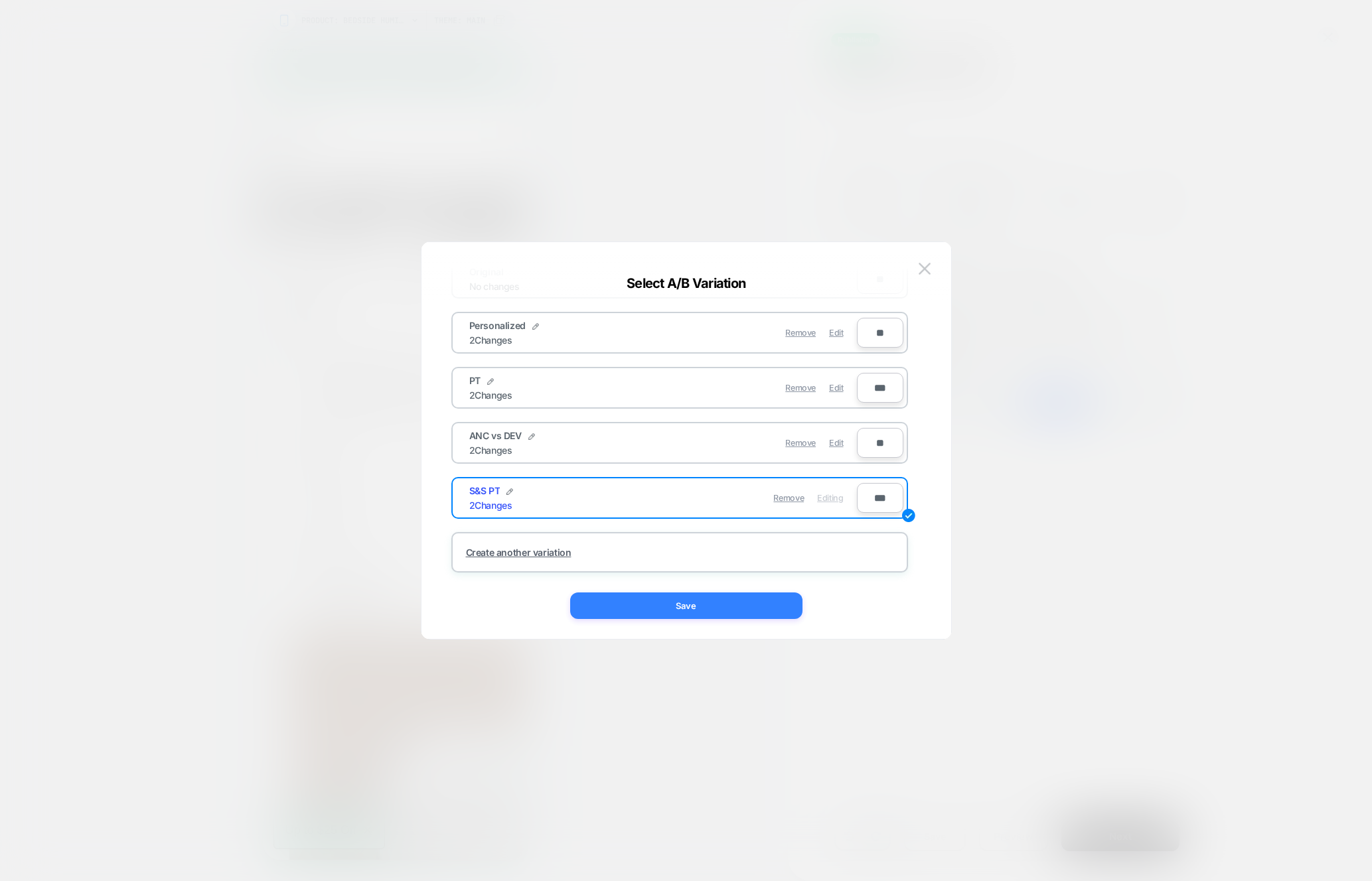 type on "***" 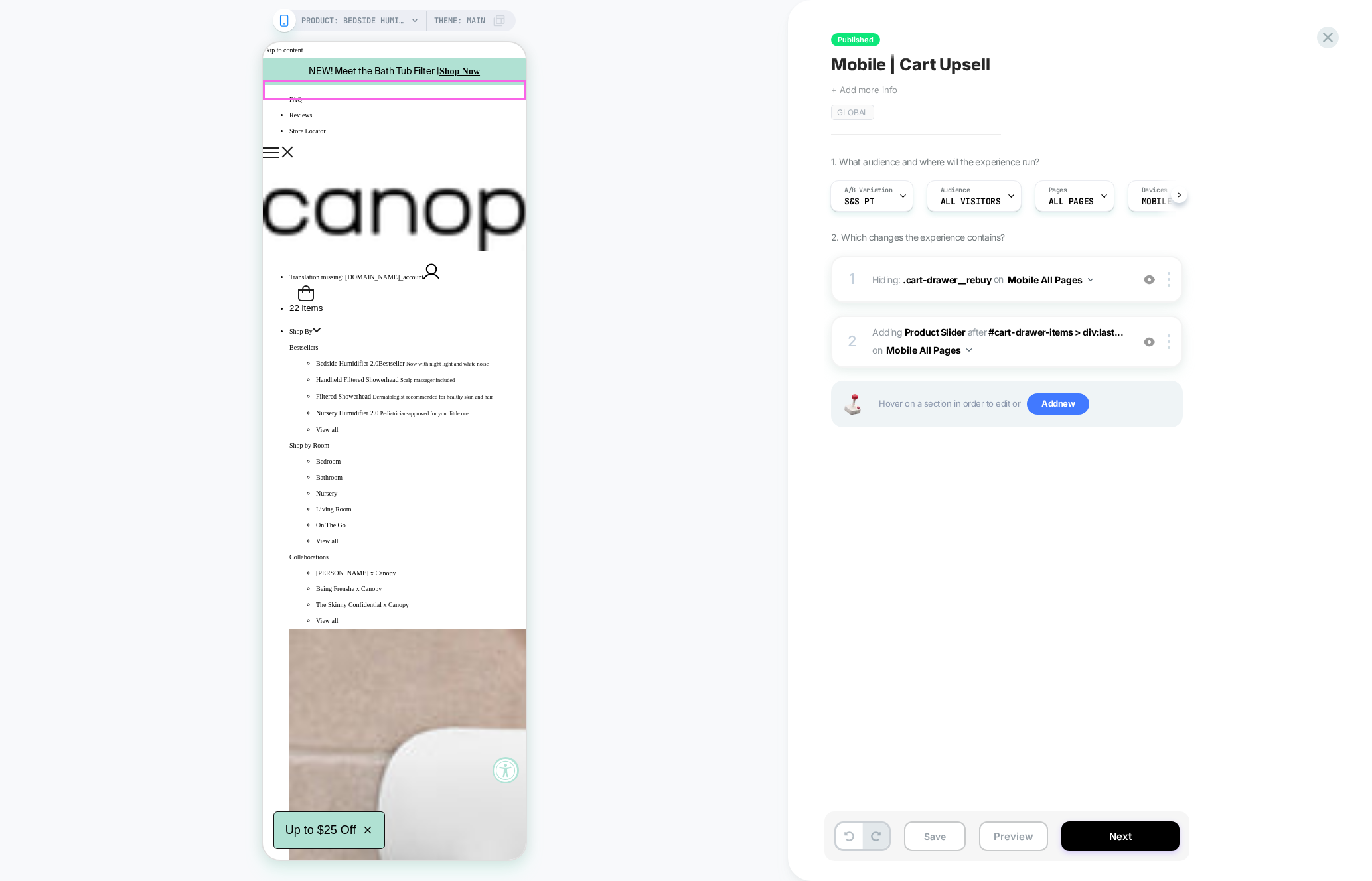 click 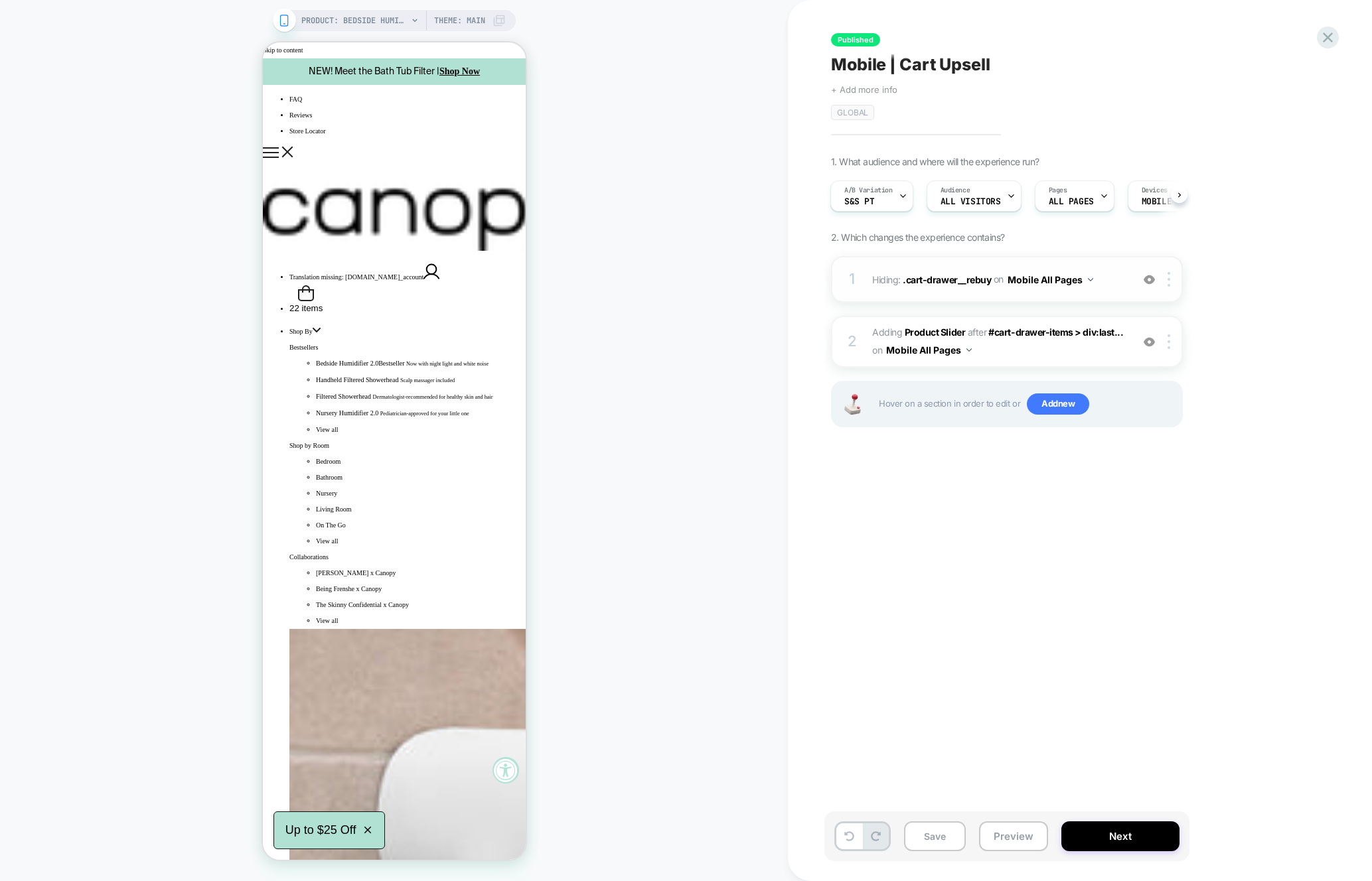click on "Hiding :   .cart-drawer__rebuy .cart-drawer__rebuy   on Mobile All Pages" at bounding box center [998, 279] 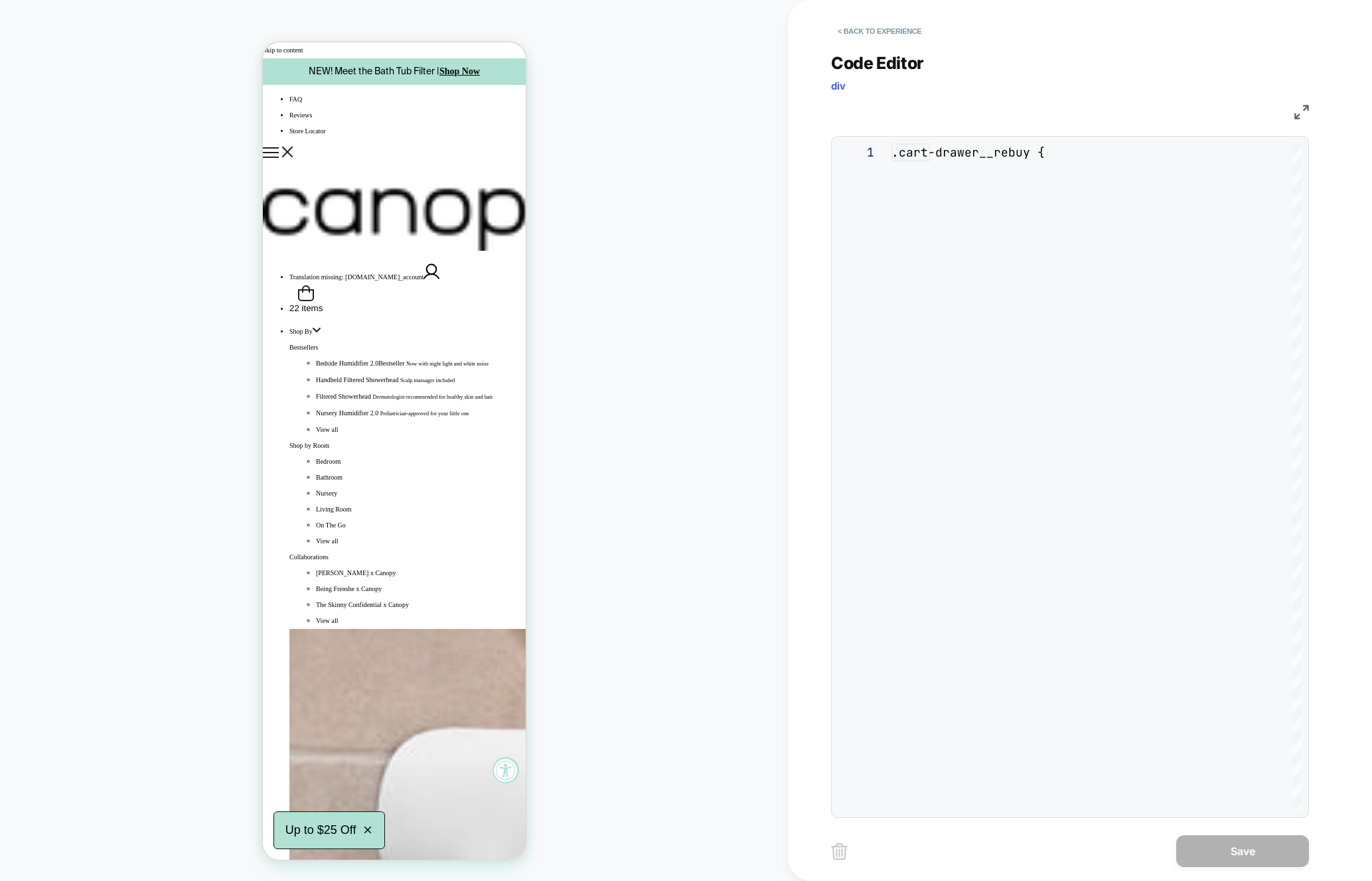 scroll, scrollTop: 54, scrollLeft: 0, axis: vertical 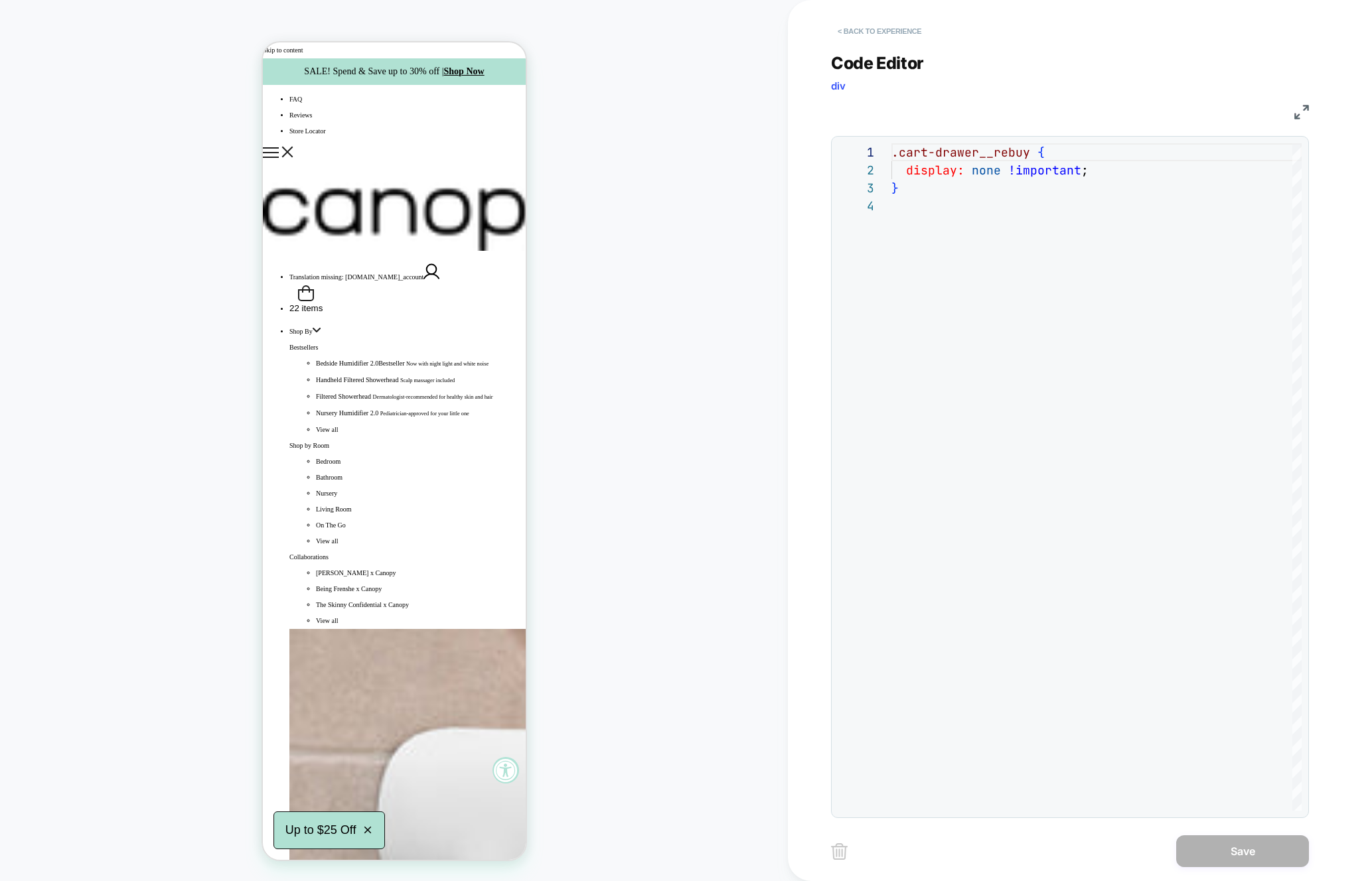 click on "< Back to experience" at bounding box center (879, 31) 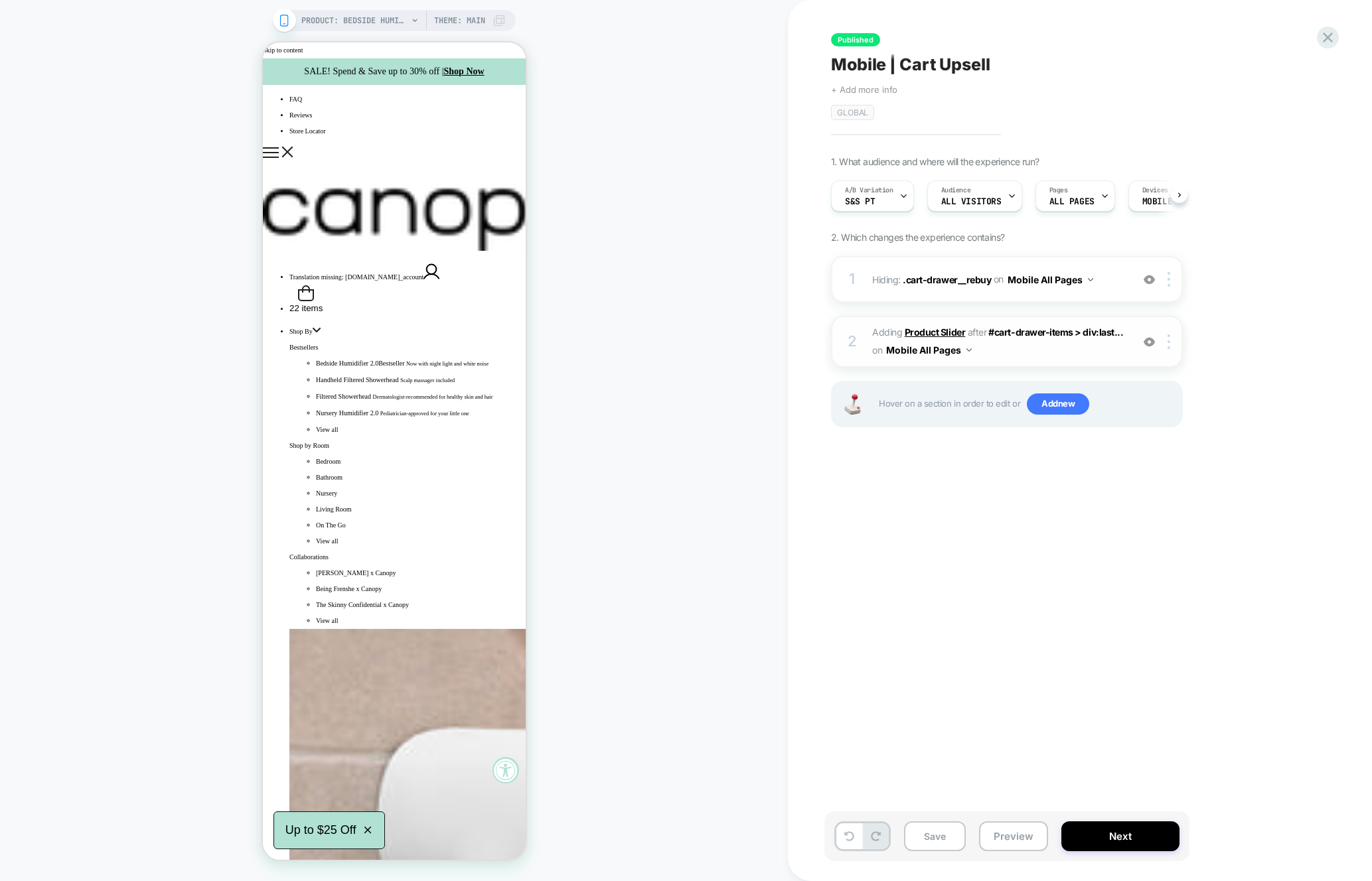 scroll, scrollTop: 0, scrollLeft: 1, axis: horizontal 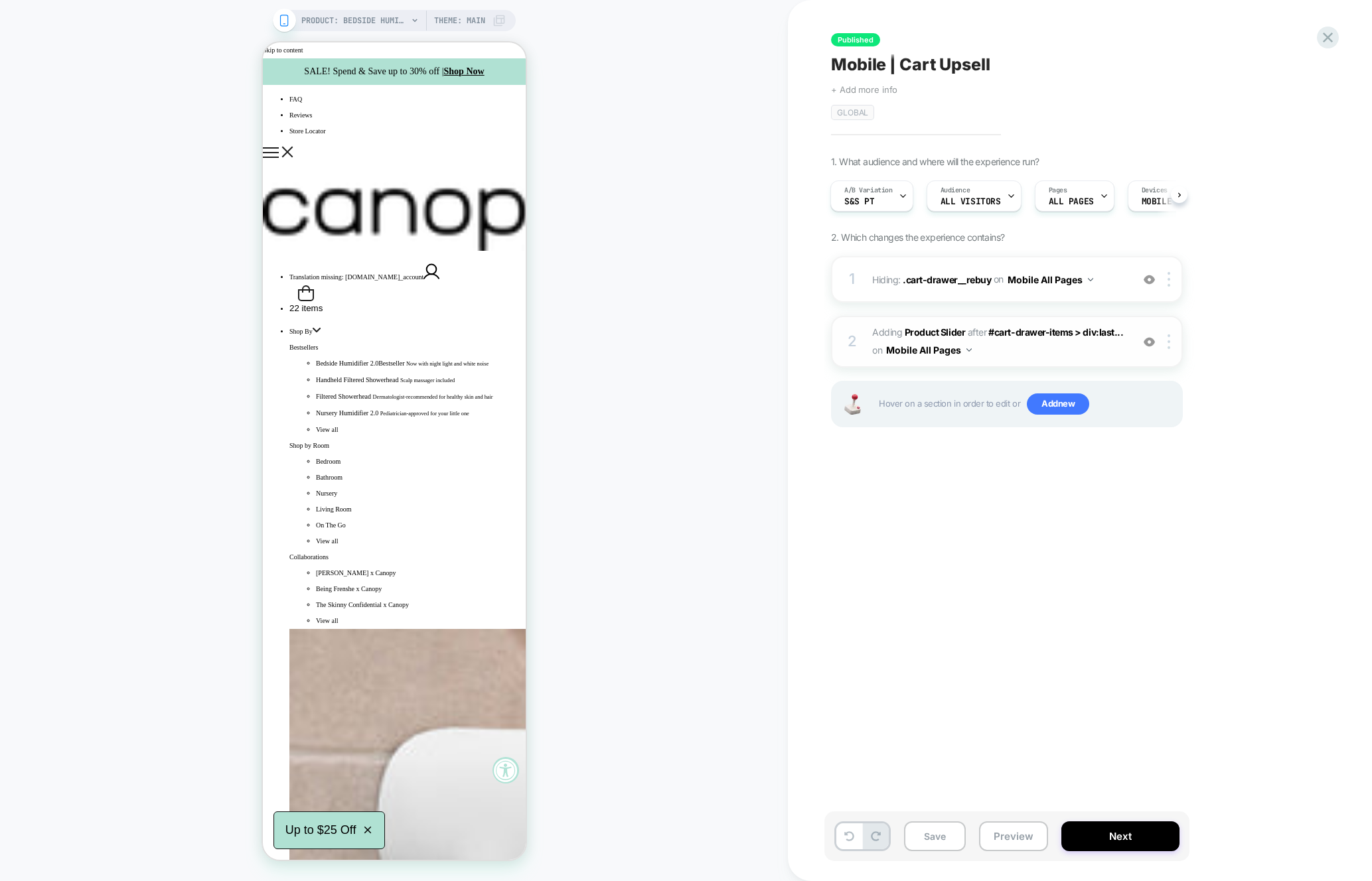 click on "#_loomi_addon_1721742022996 Adding   Product Slider   AFTER #cart-drawer-items > div:last... #cart-drawer-items > div:last-of-type   on Mobile All Pages" at bounding box center [998, 342] 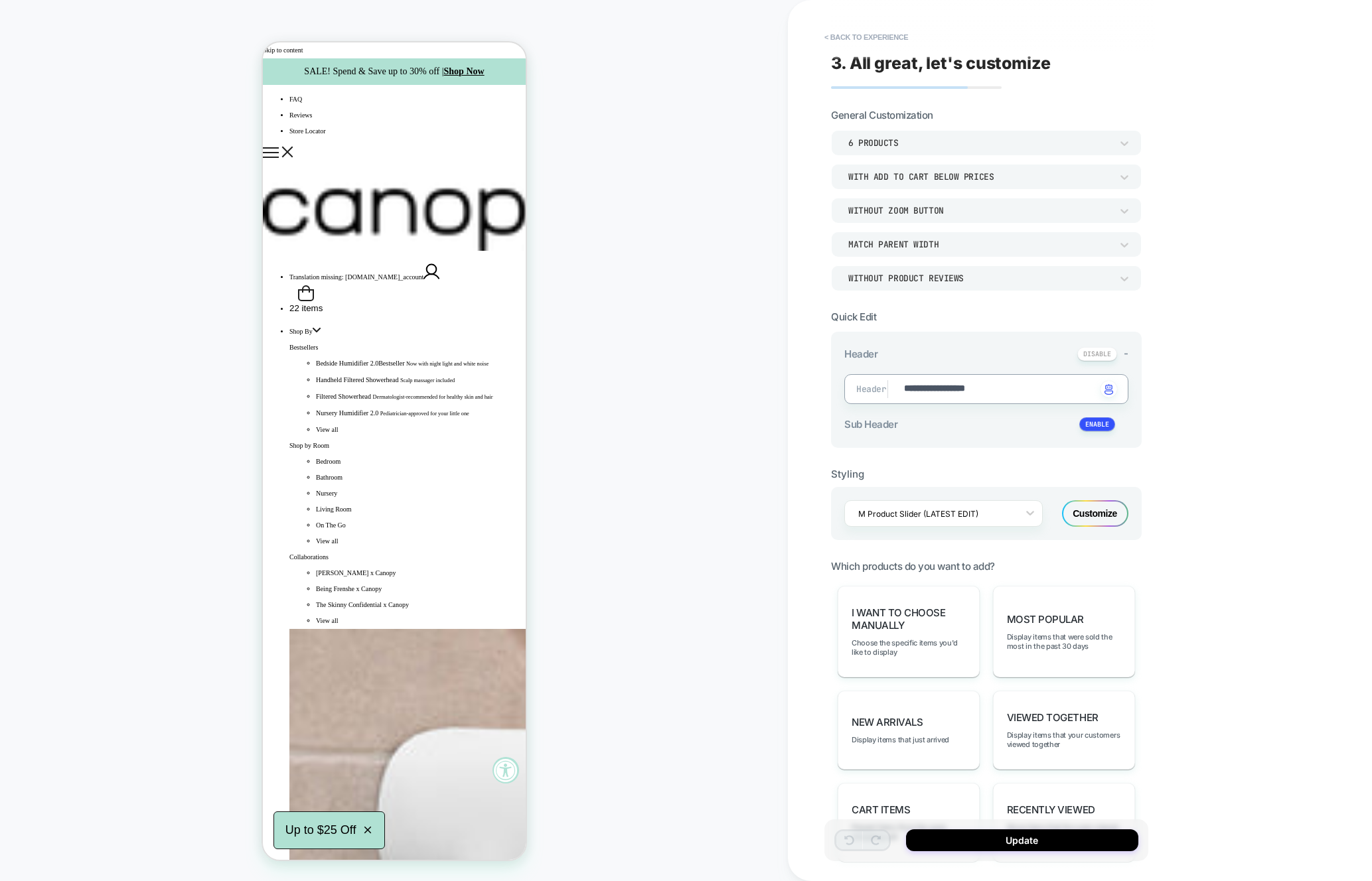 drag, startPoint x: 1014, startPoint y: 391, endPoint x: 905, endPoint y: 392, distance: 109.00459 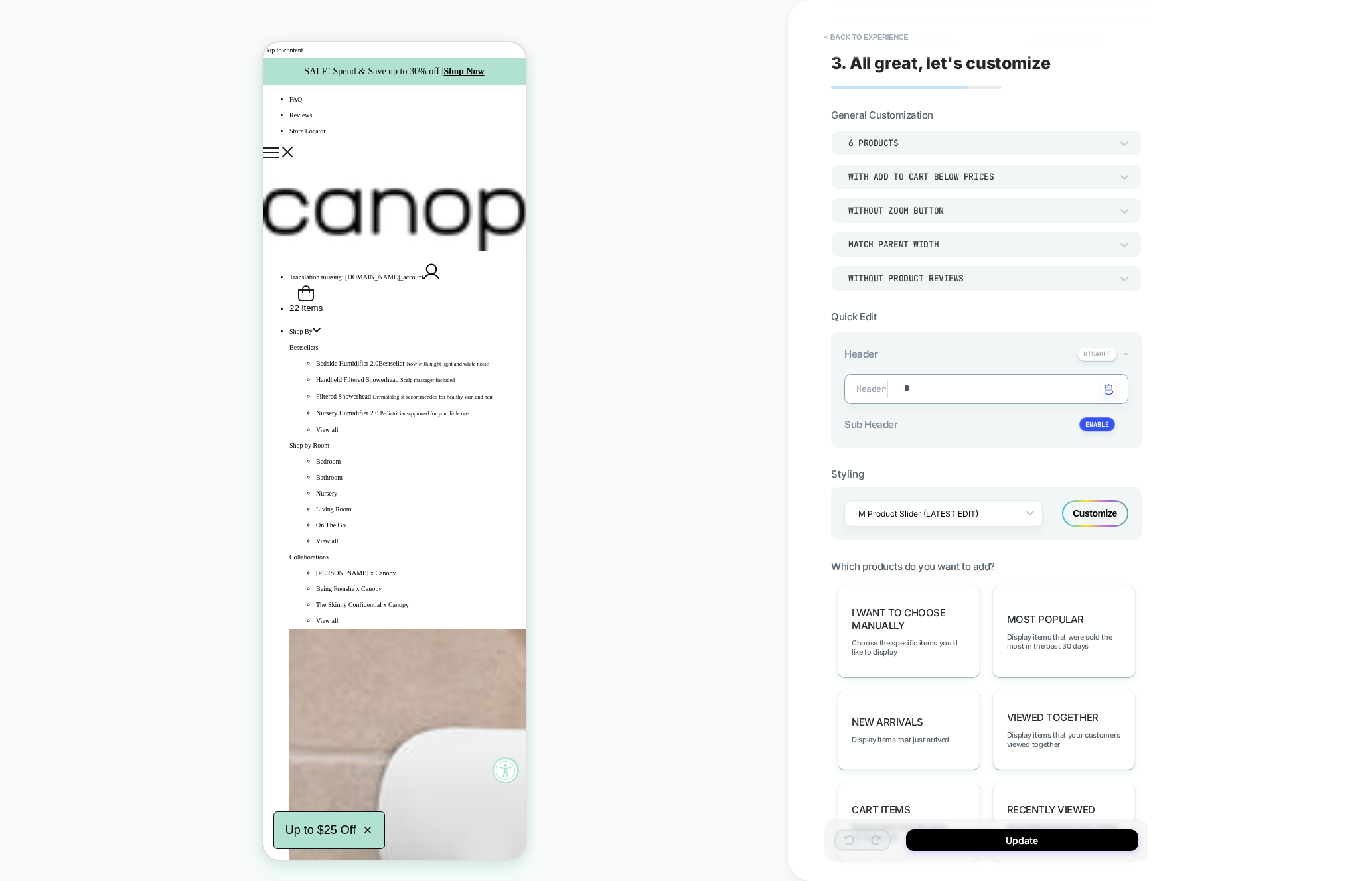 type on "*" 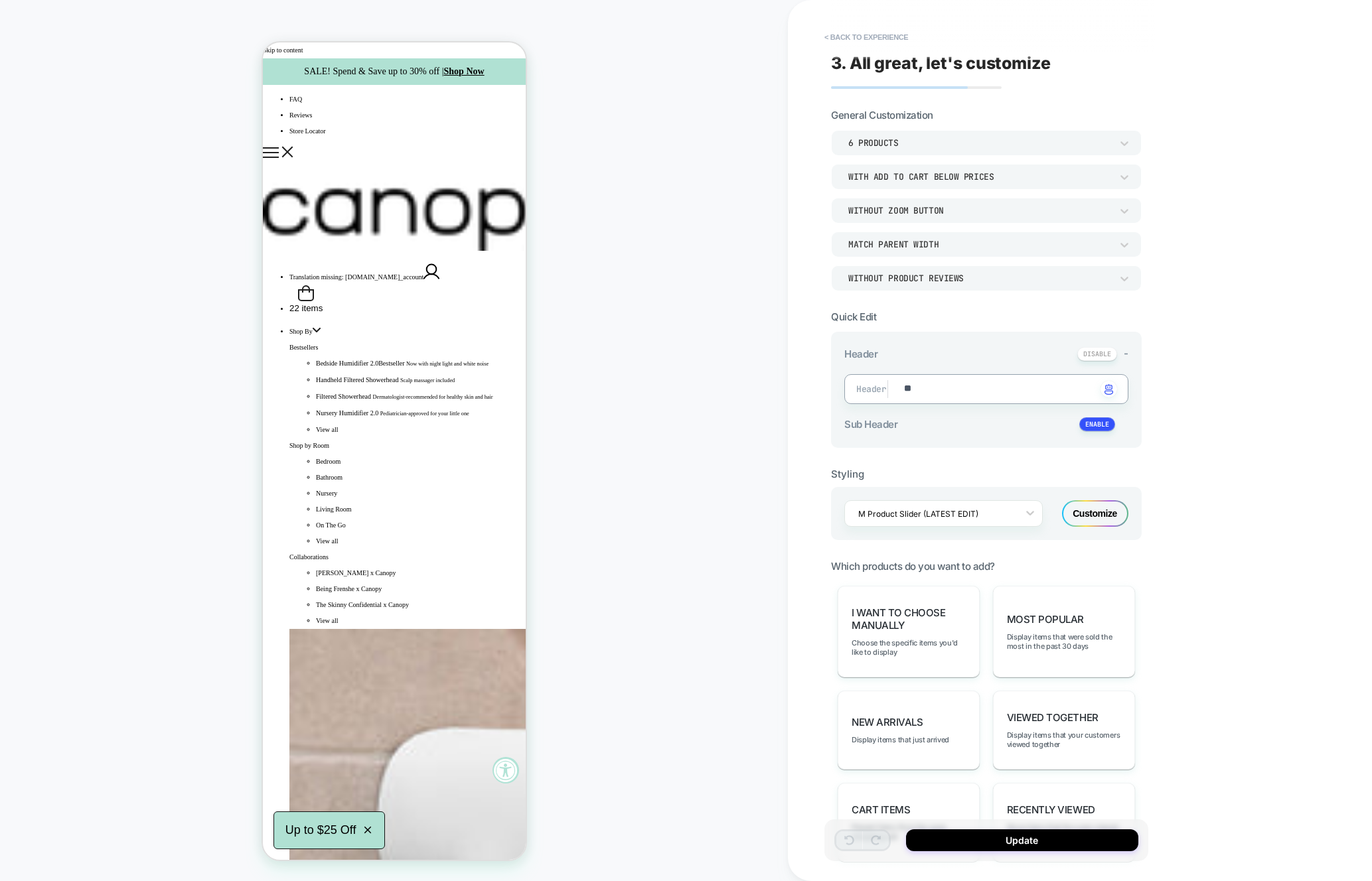 type on "*" 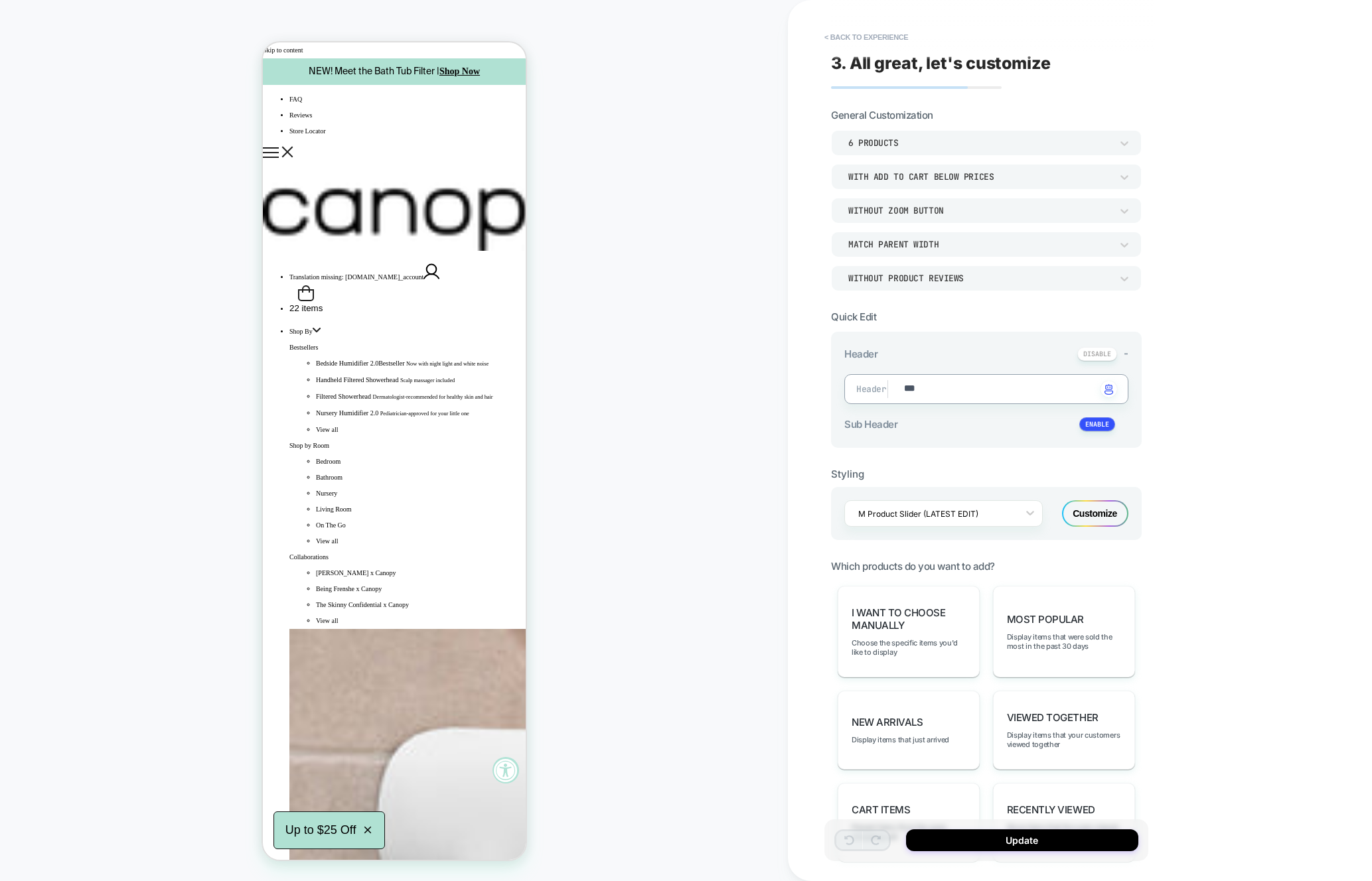 type on "*" 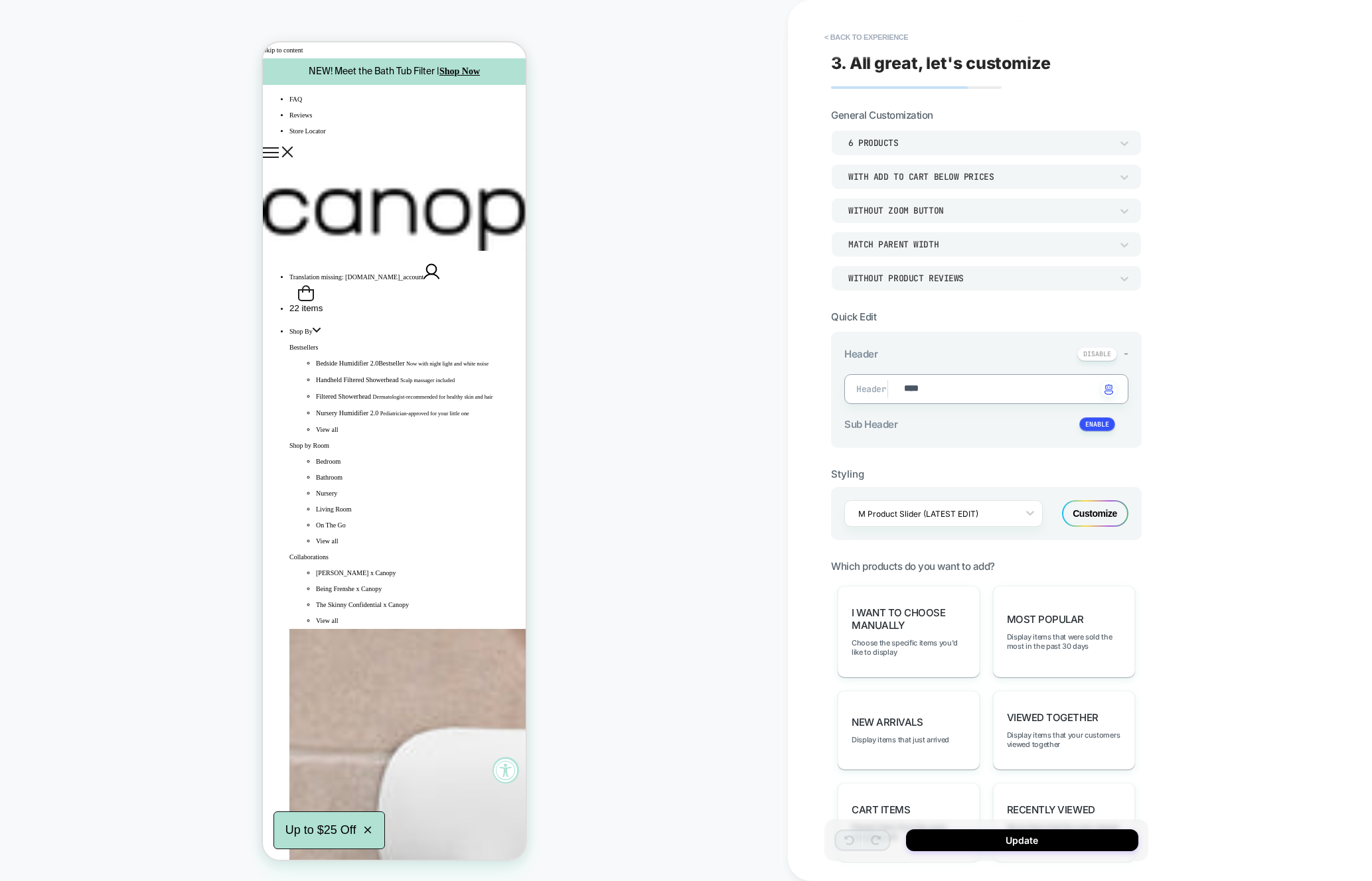 type on "*" 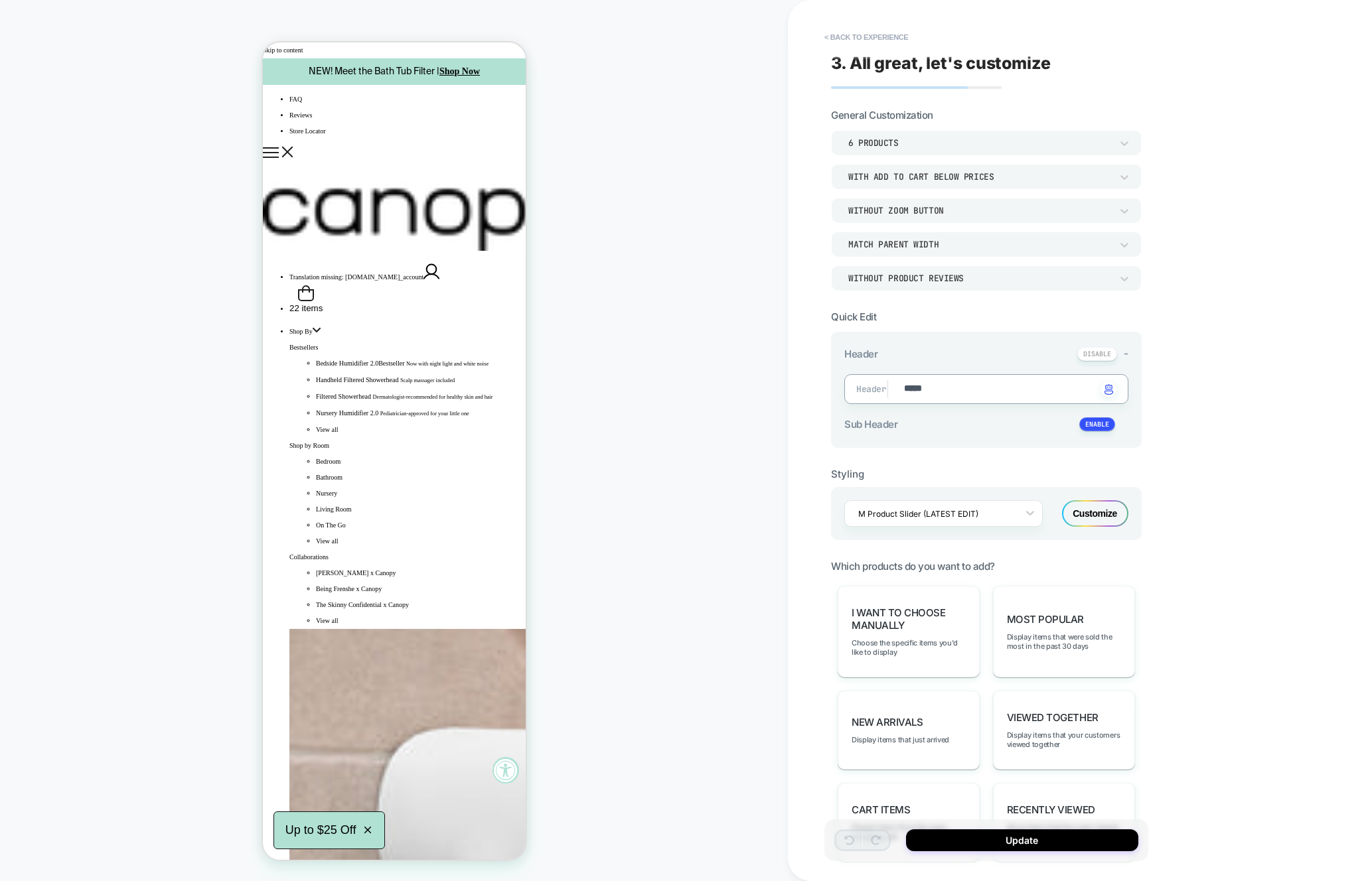 type on "*" 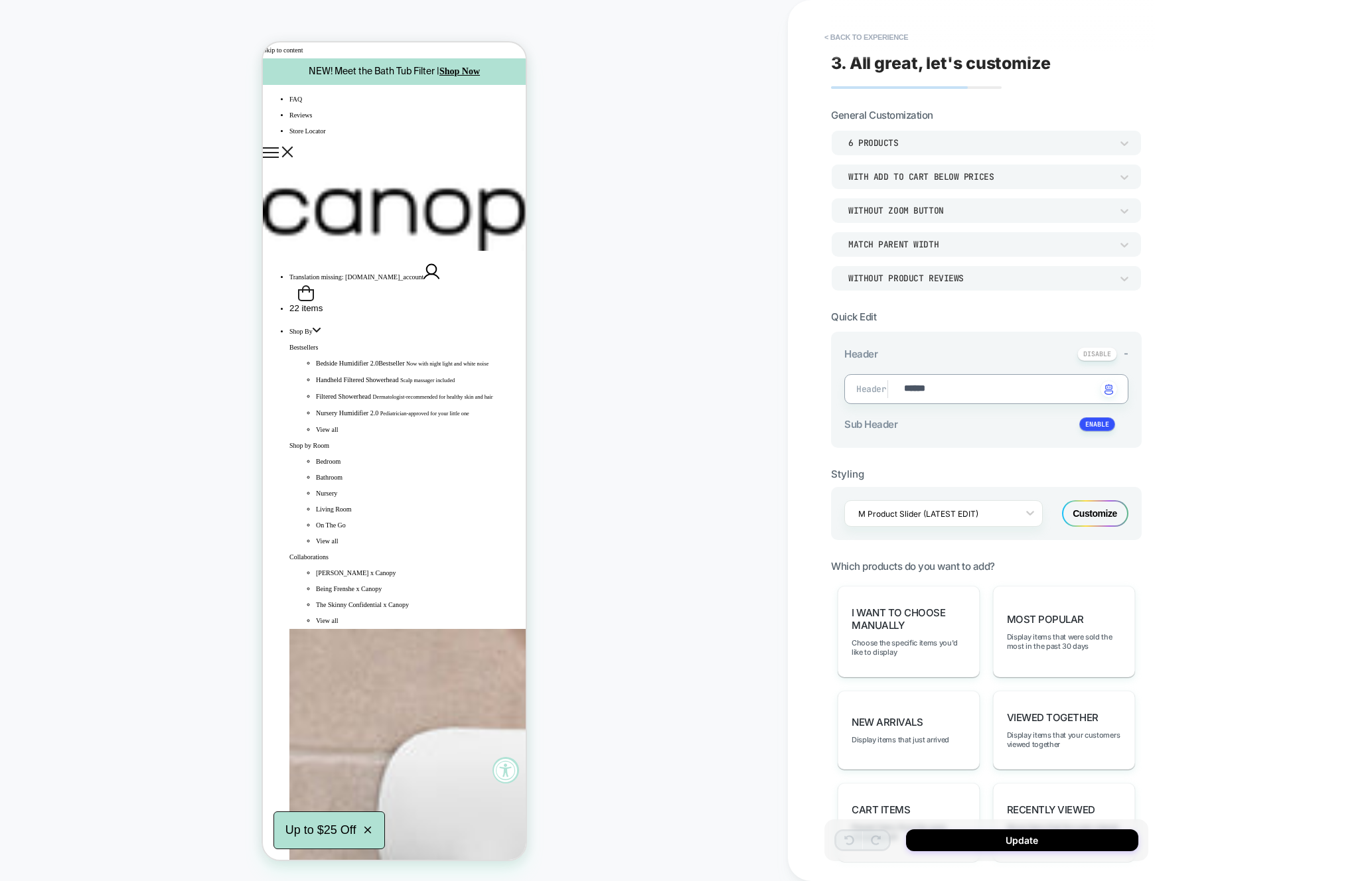 type on "*" 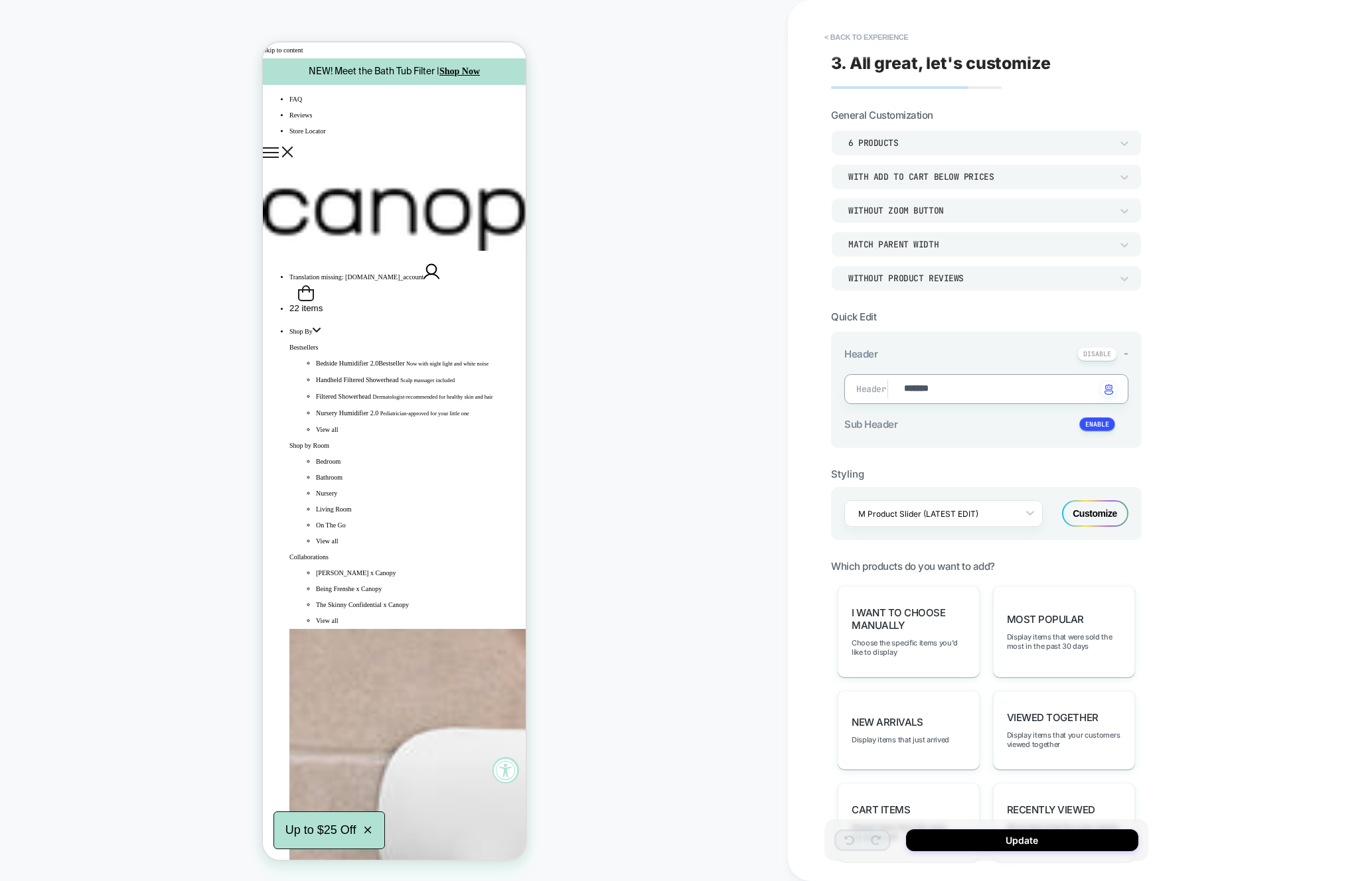 type on "*" 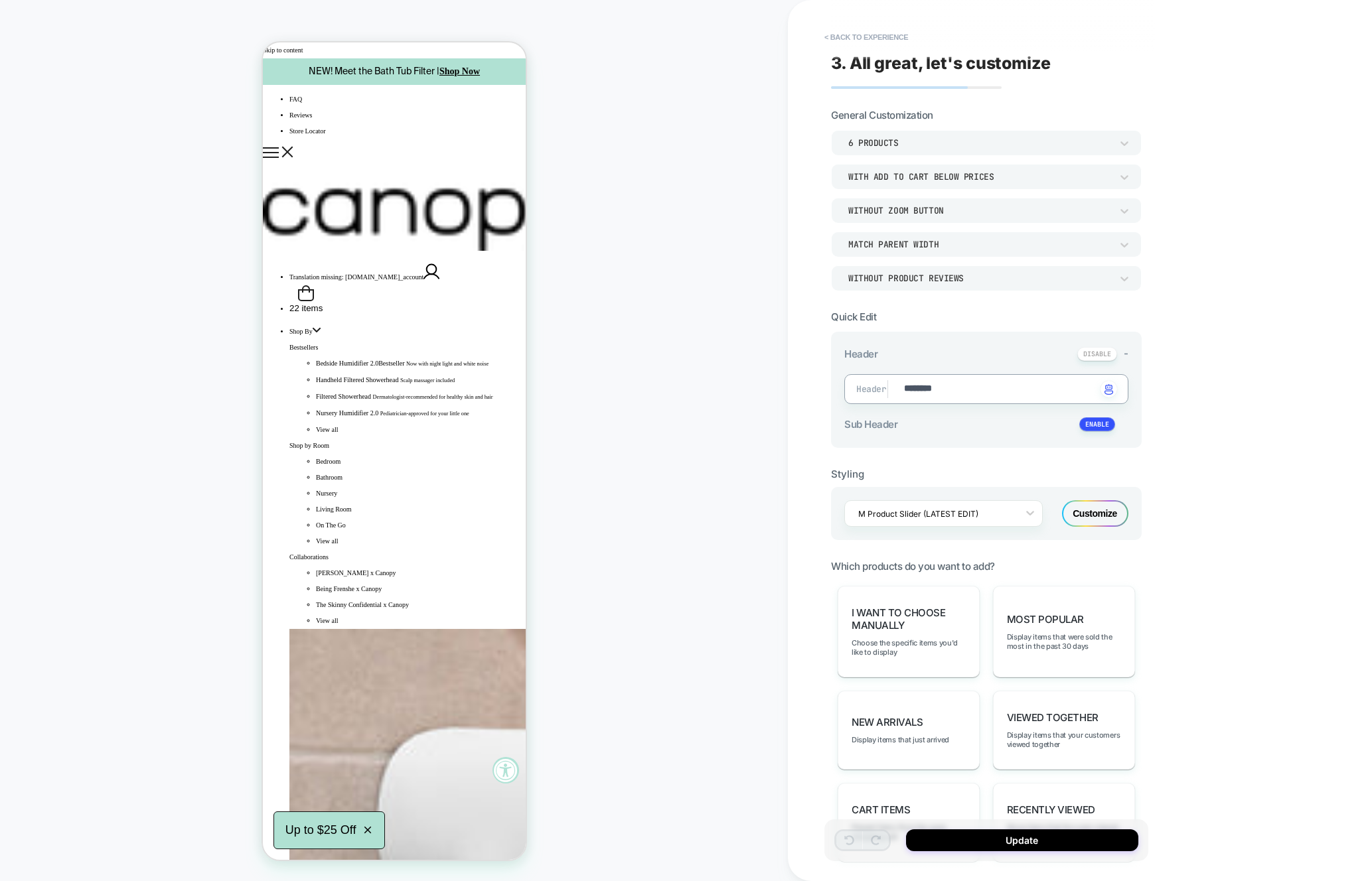 type on "*" 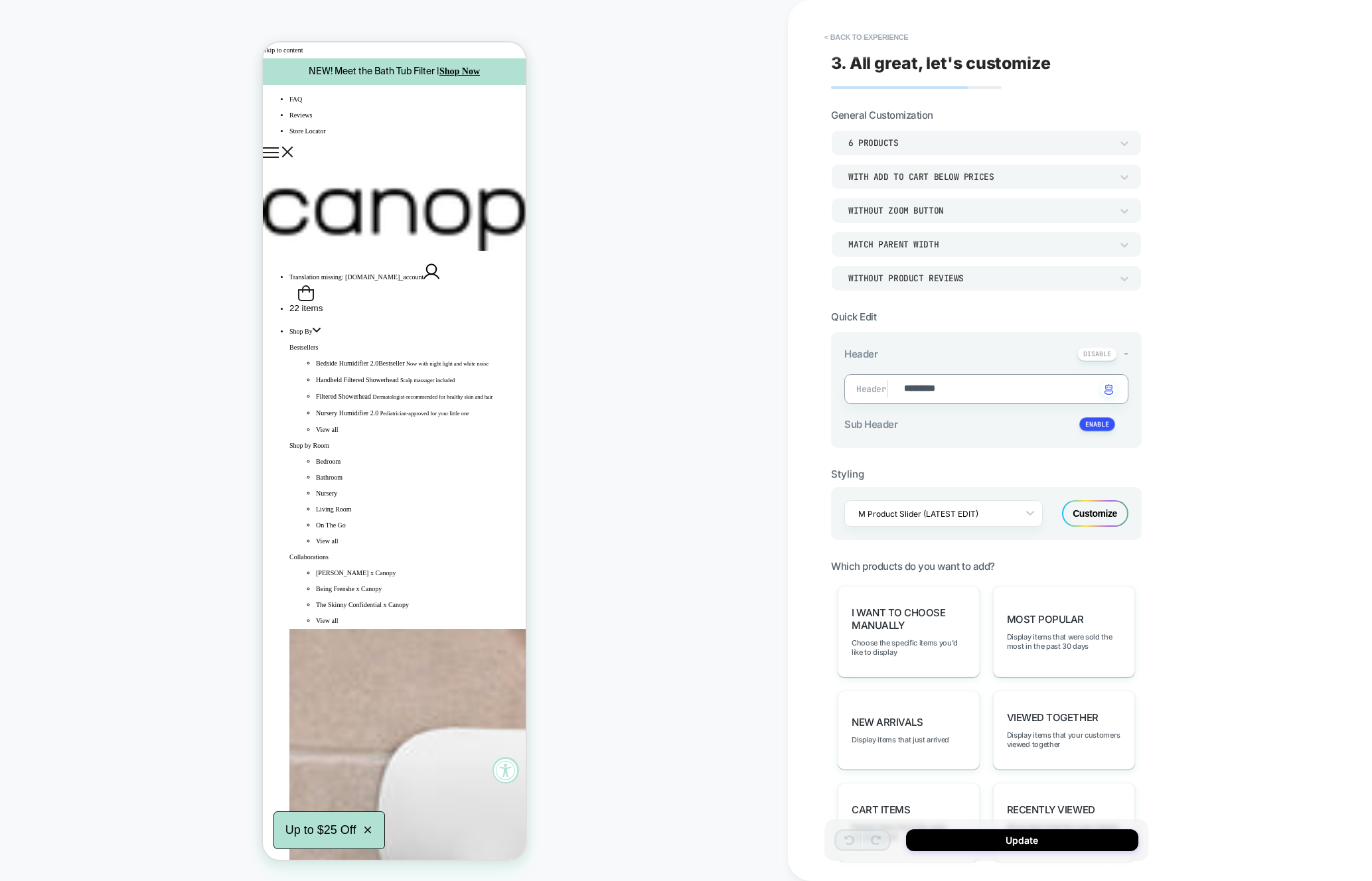type on "*" 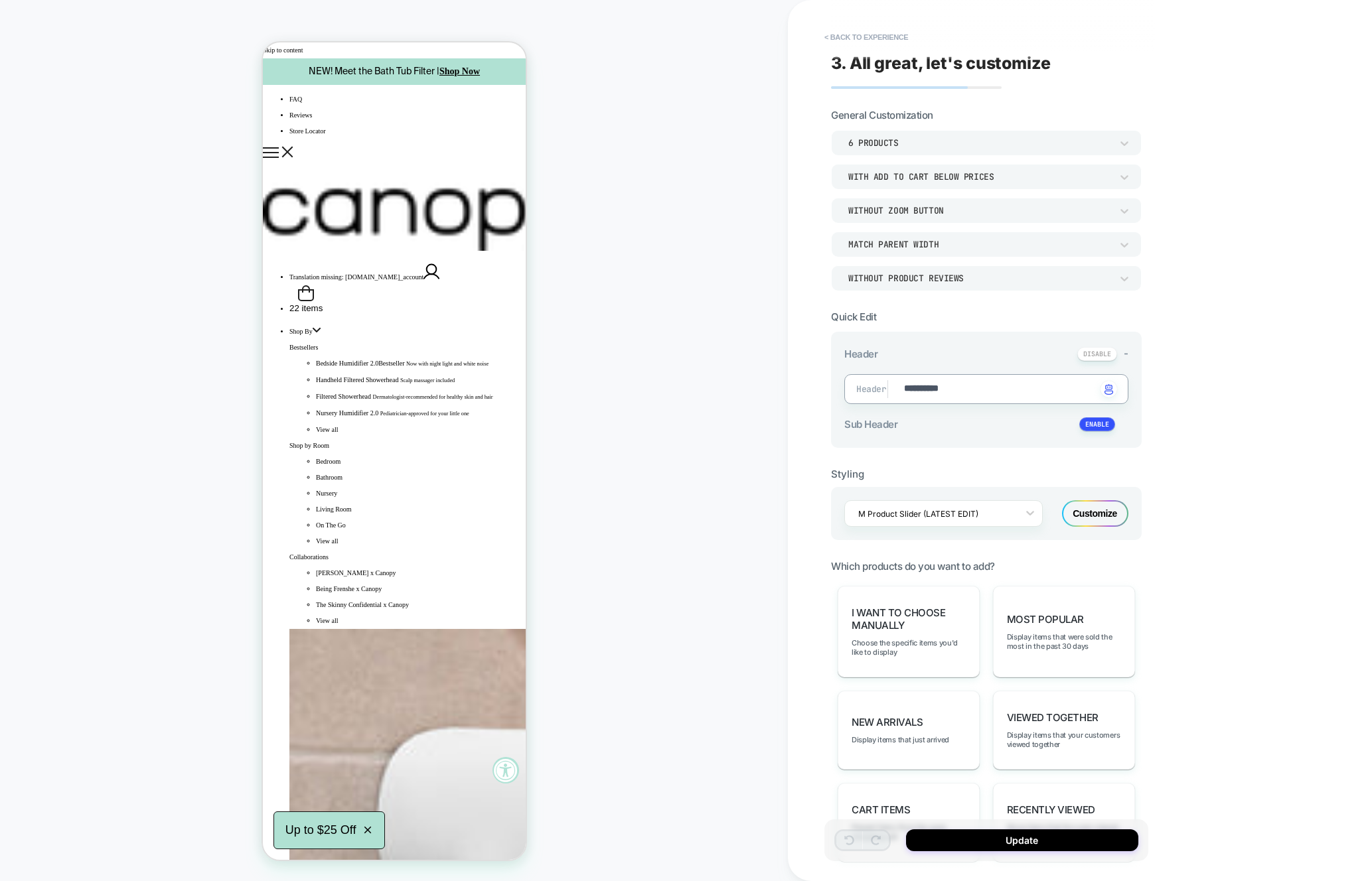 type on "*" 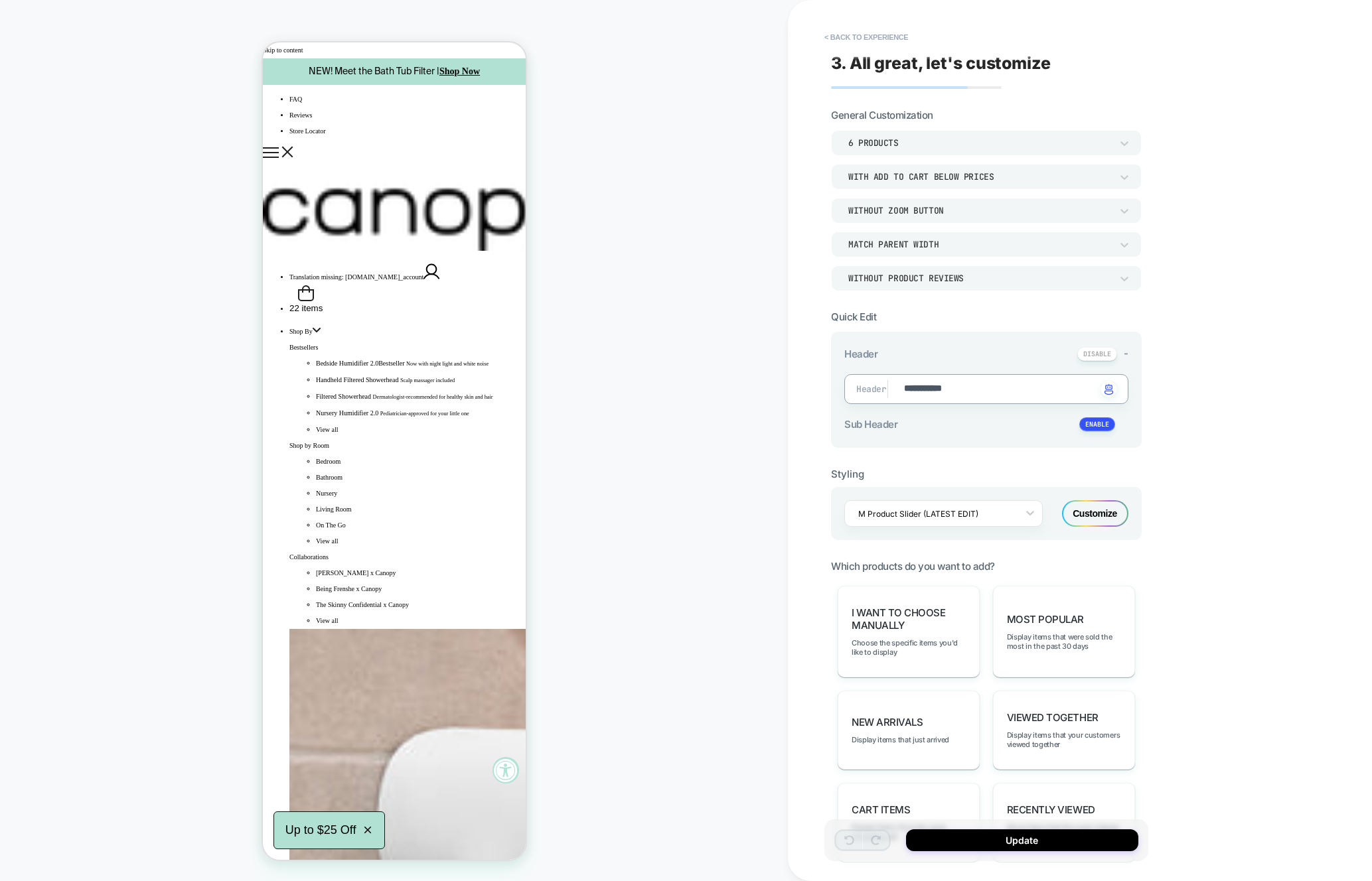 type on "*" 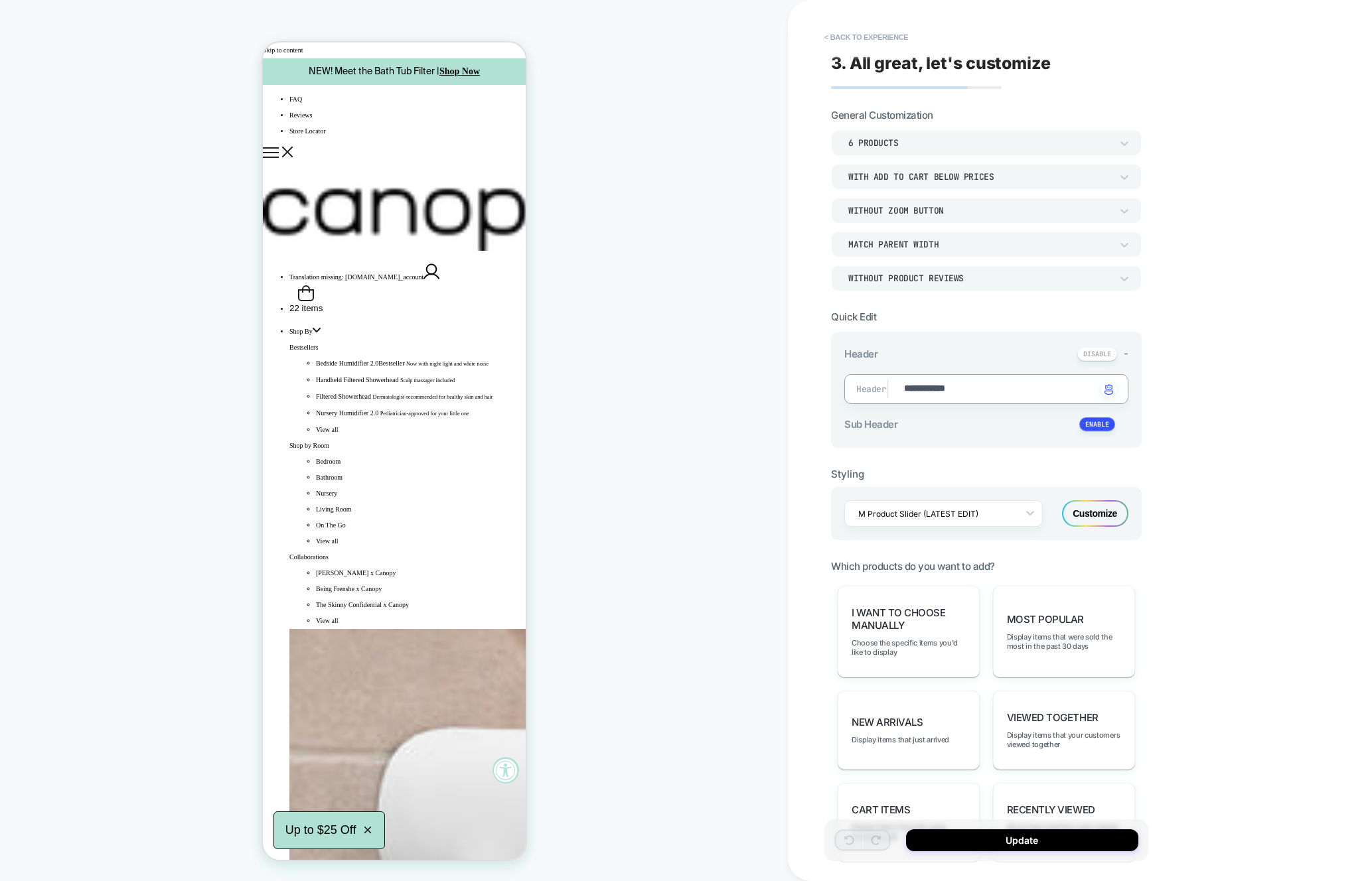 type on "*" 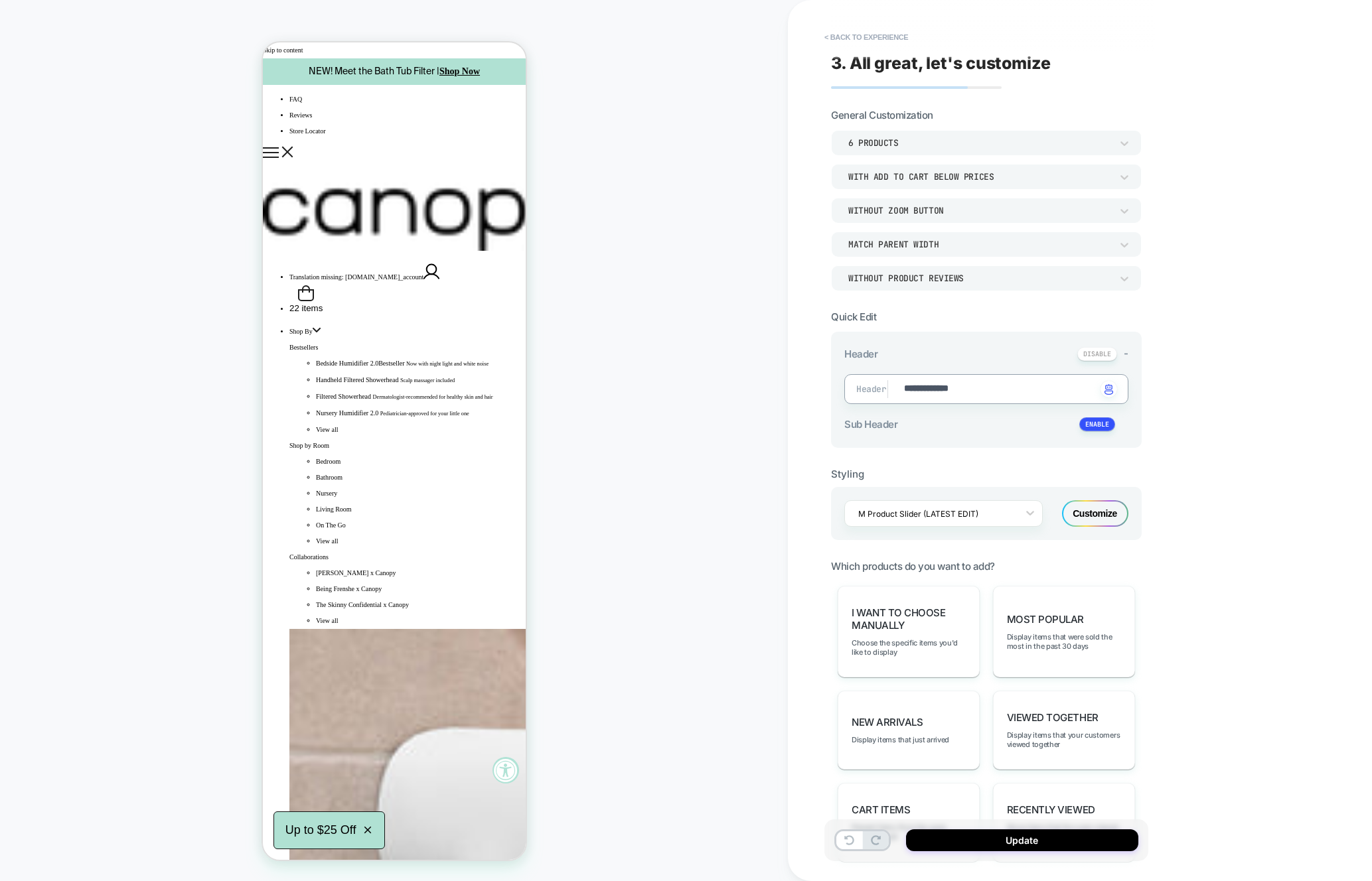 type on "*" 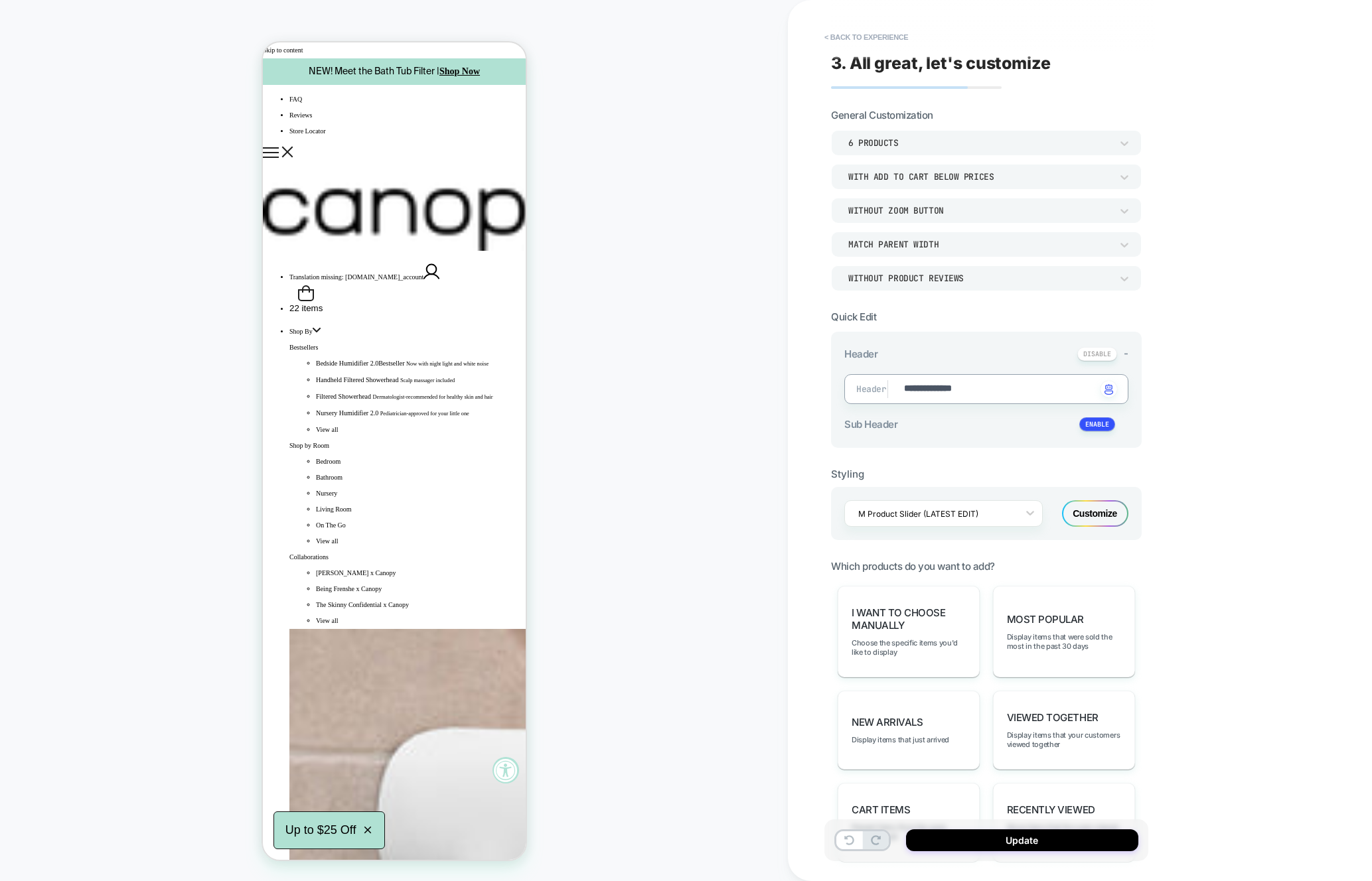 type on "*" 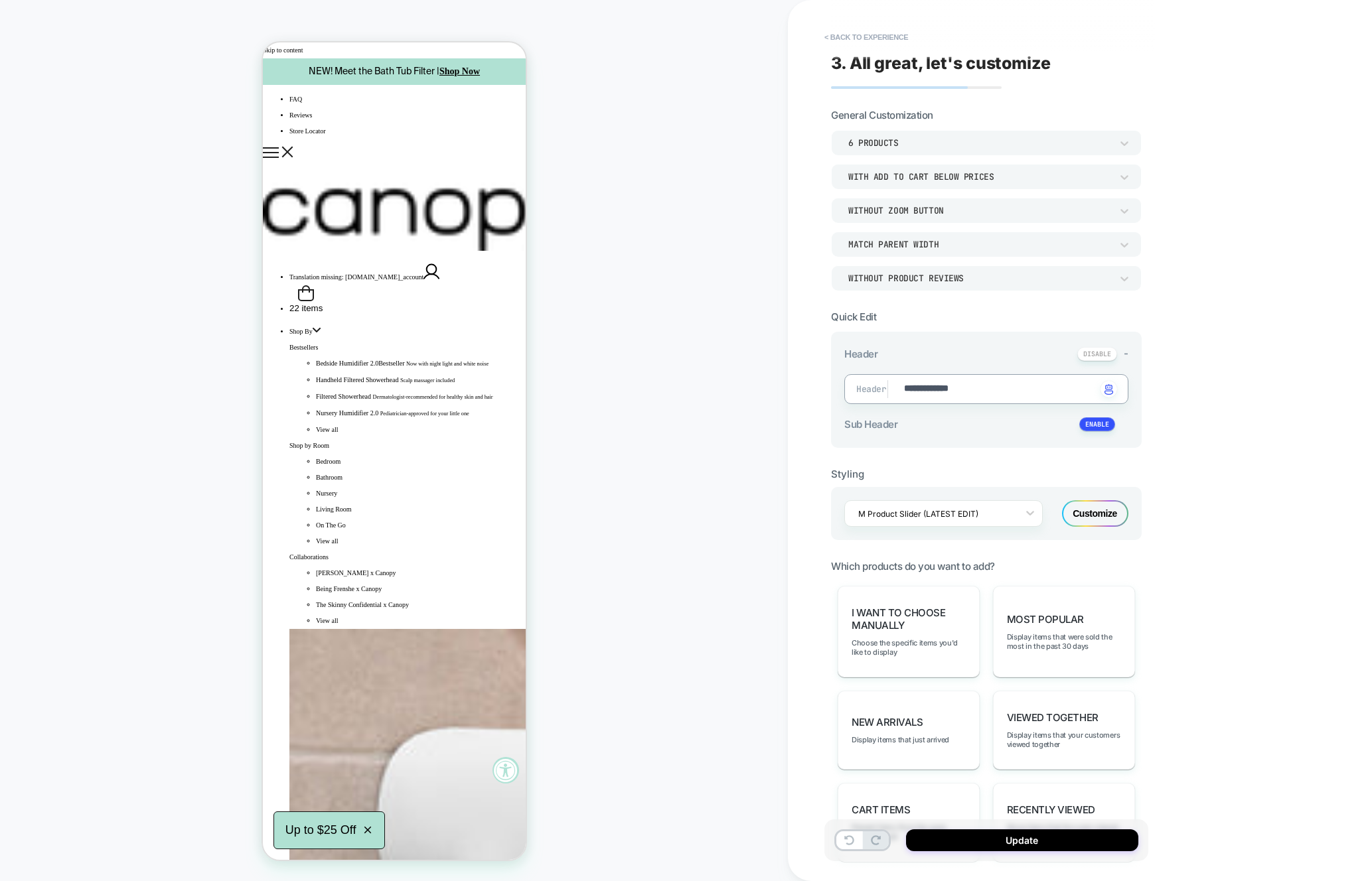 type on "*" 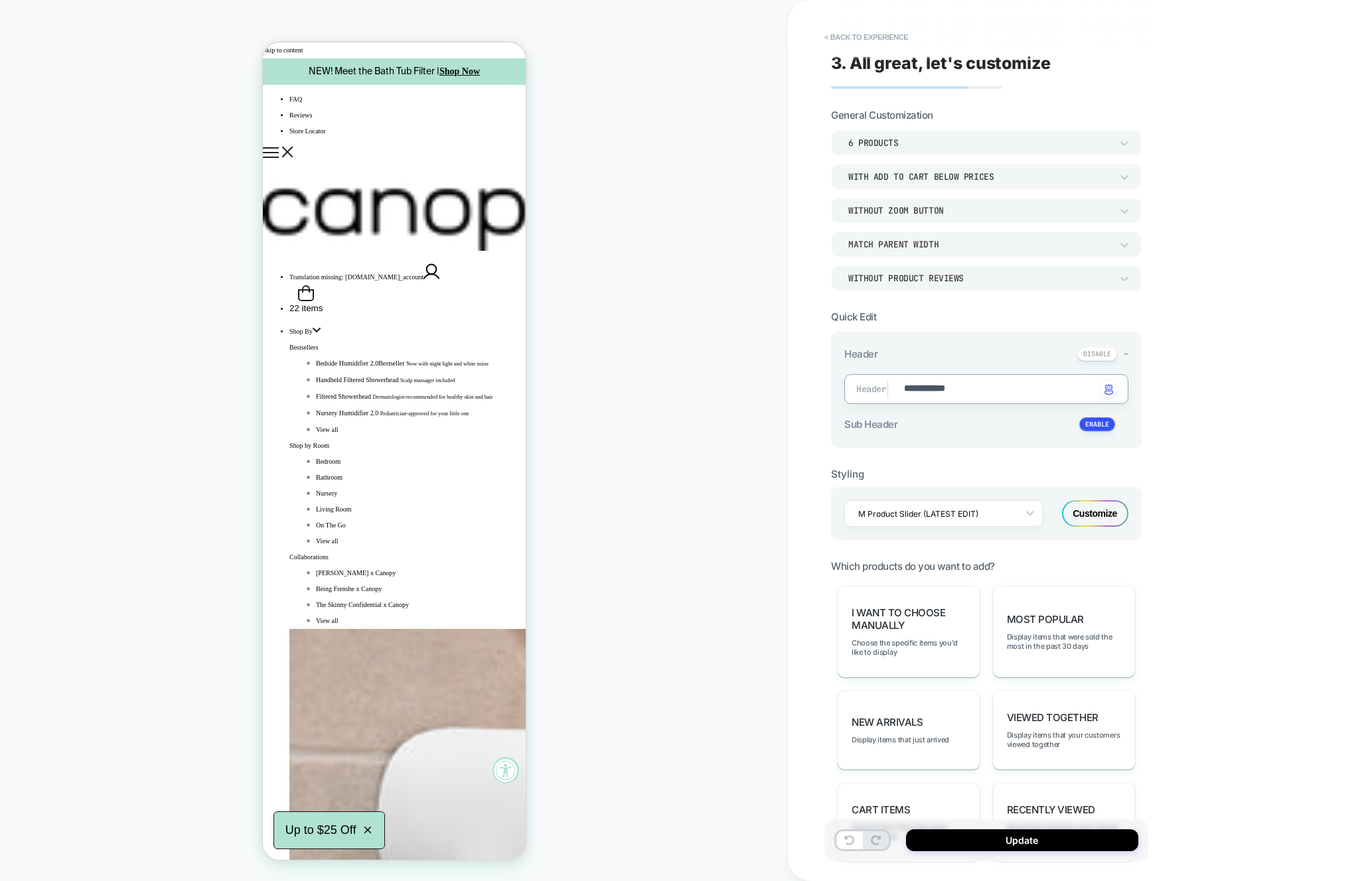 type on "*" 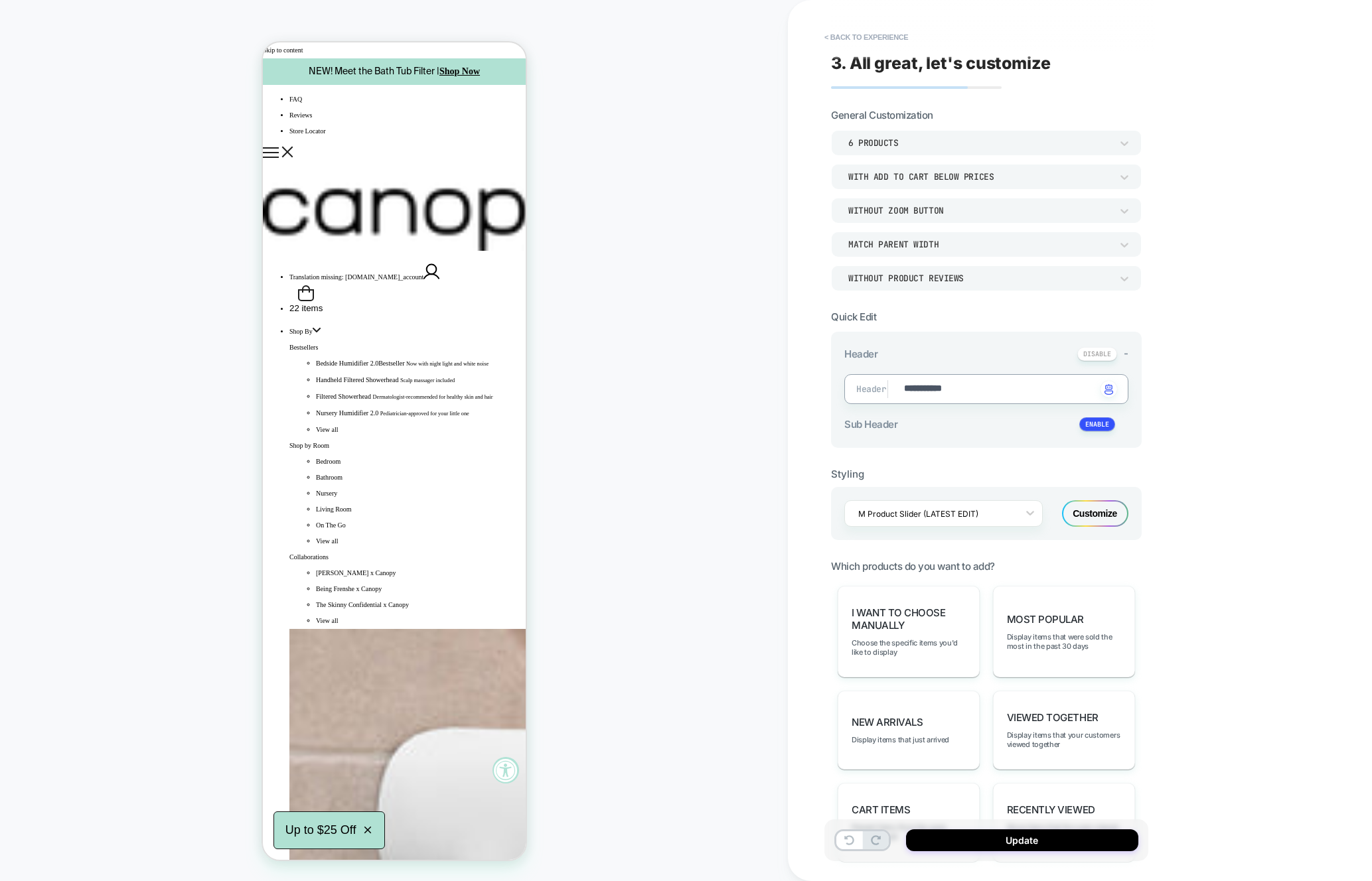 type on "*" 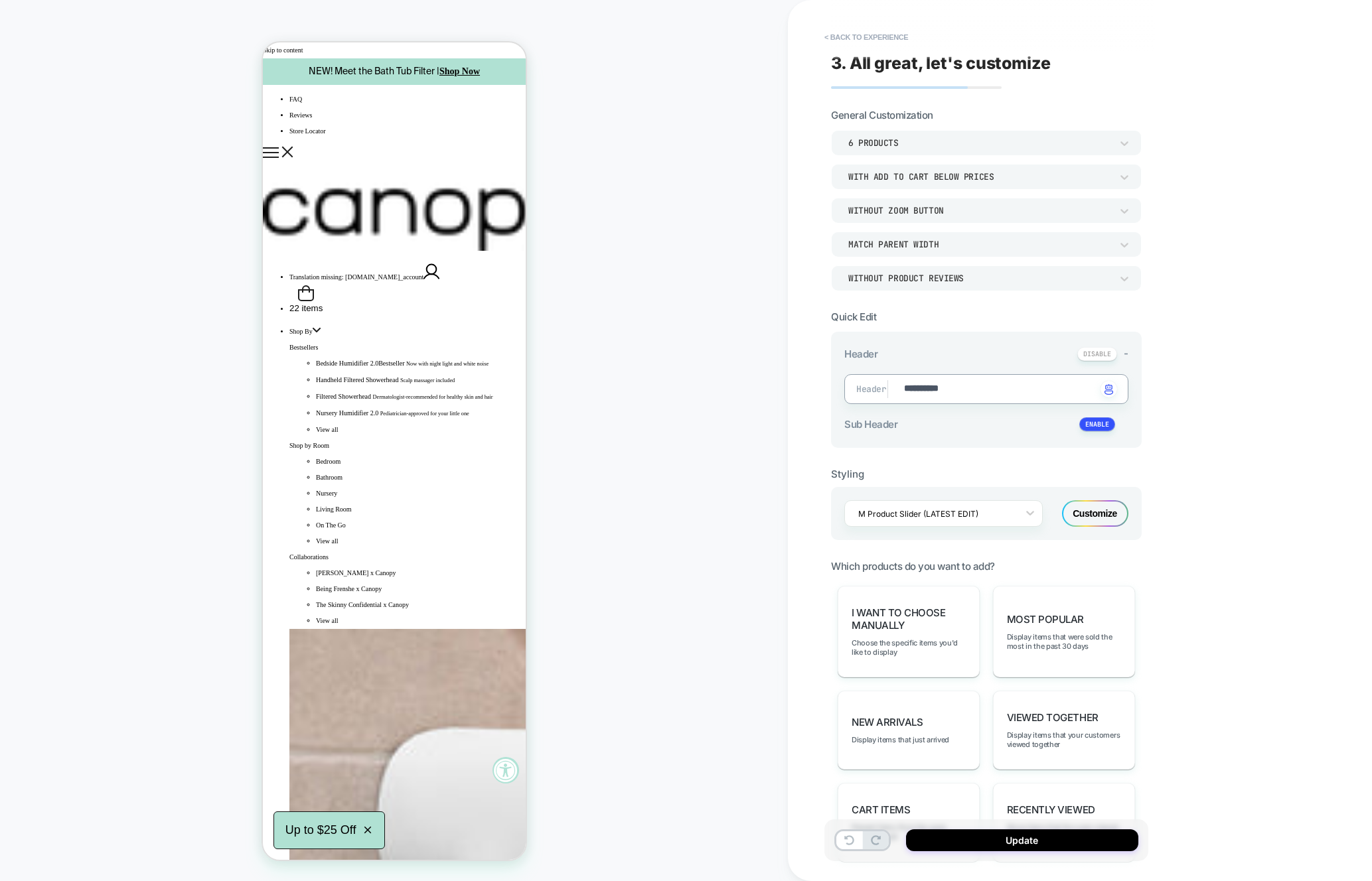 type on "*" 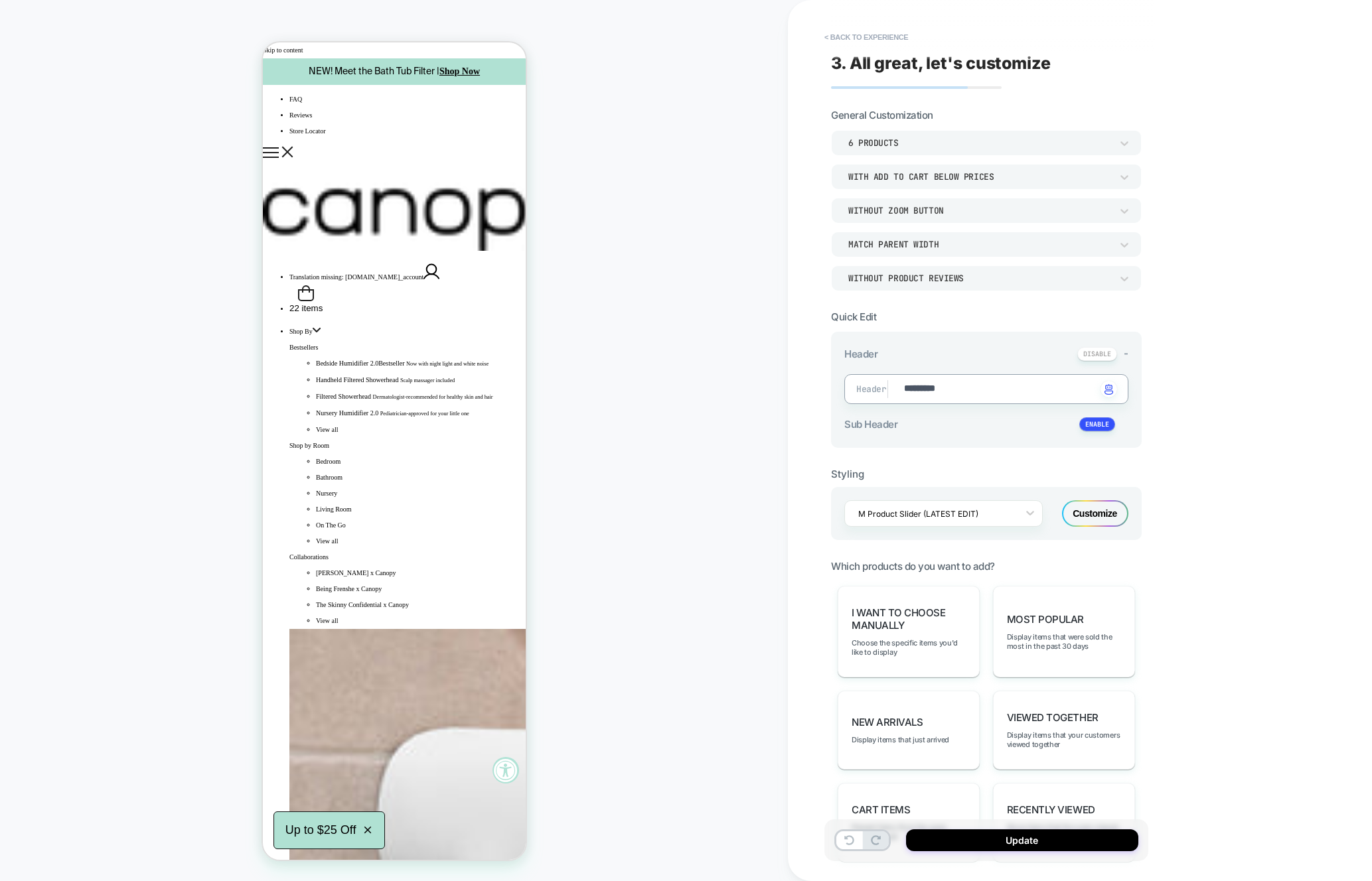 type on "*" 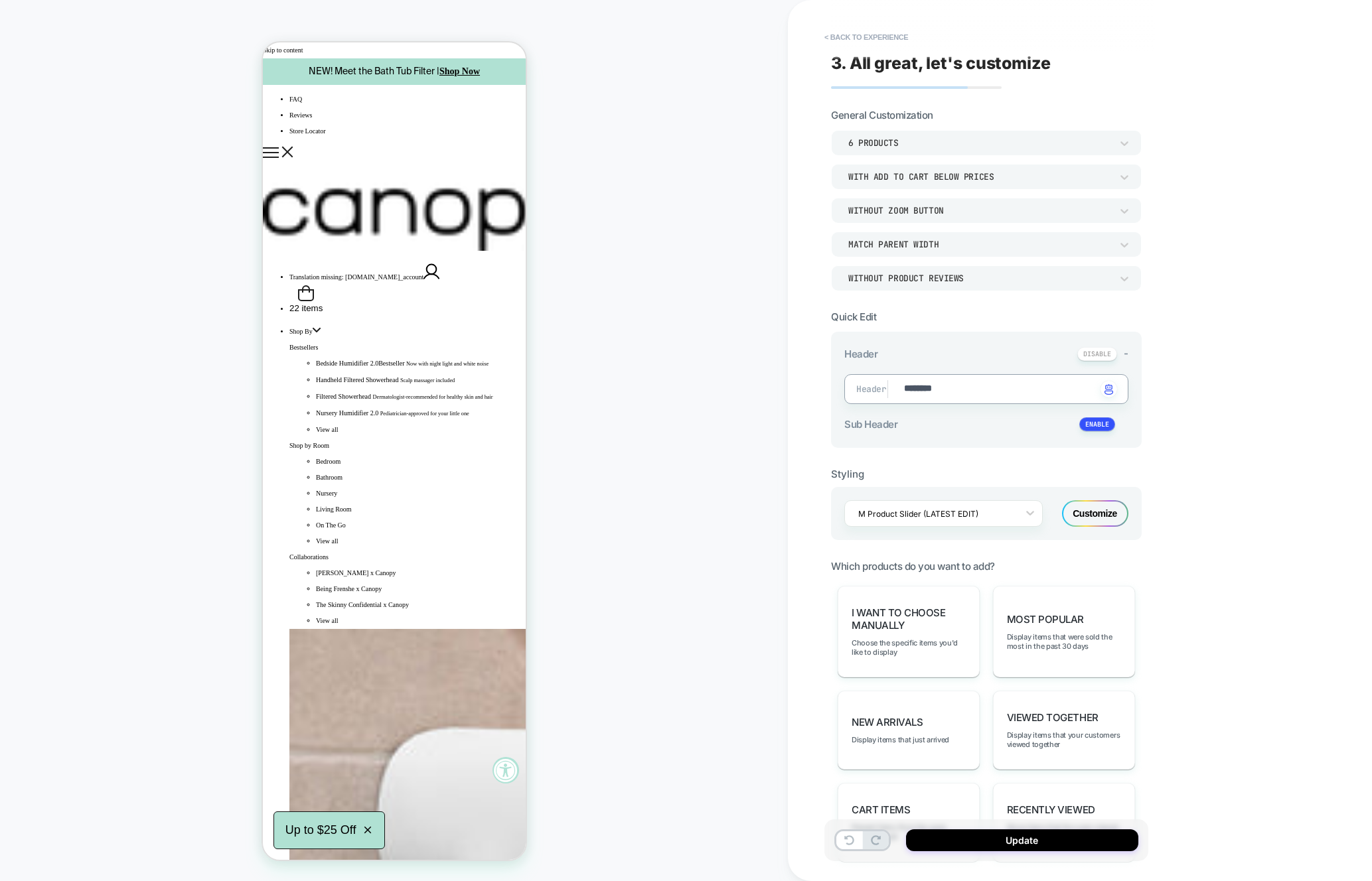 type on "*" 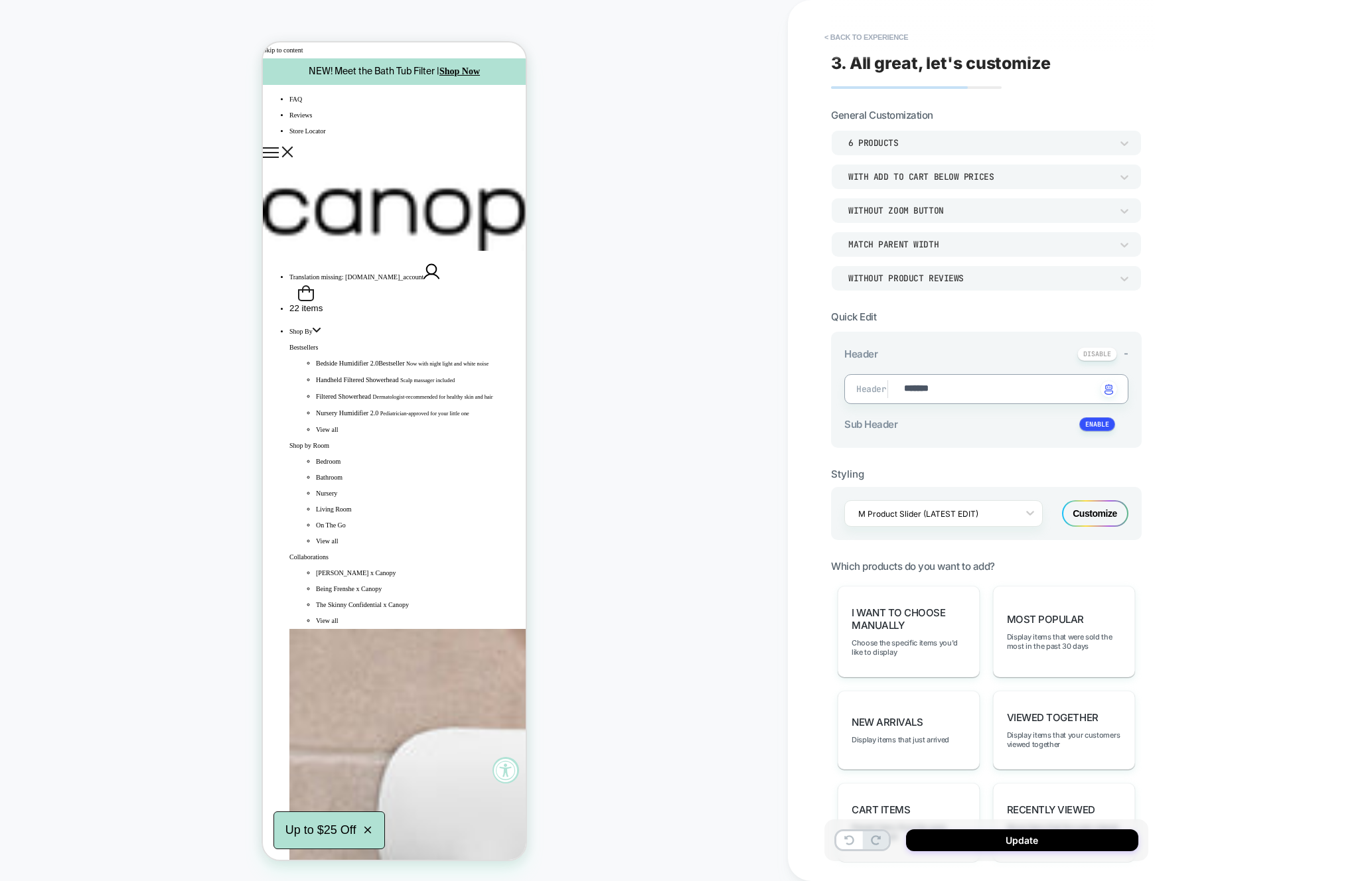 type on "*" 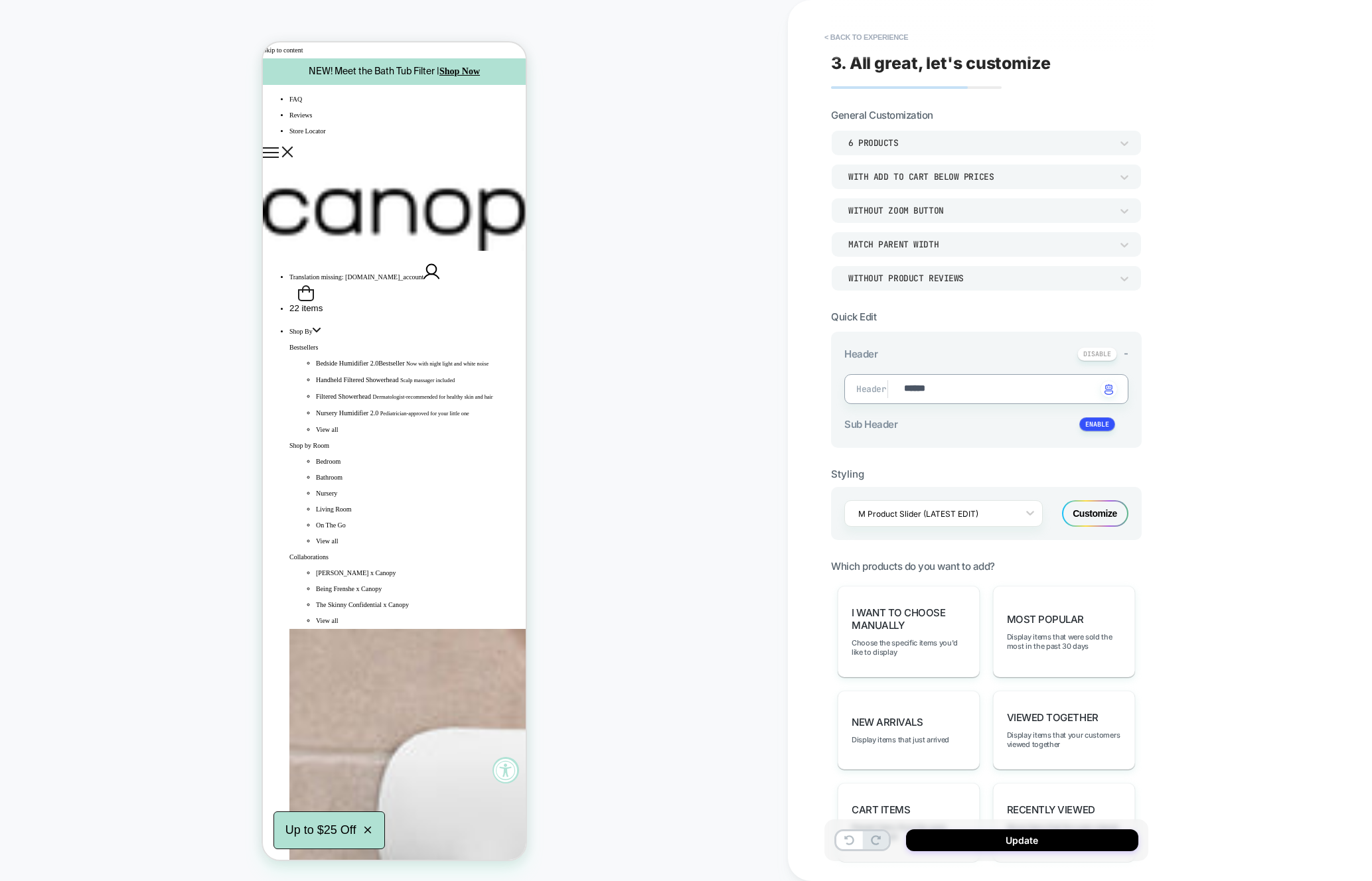 type on "*" 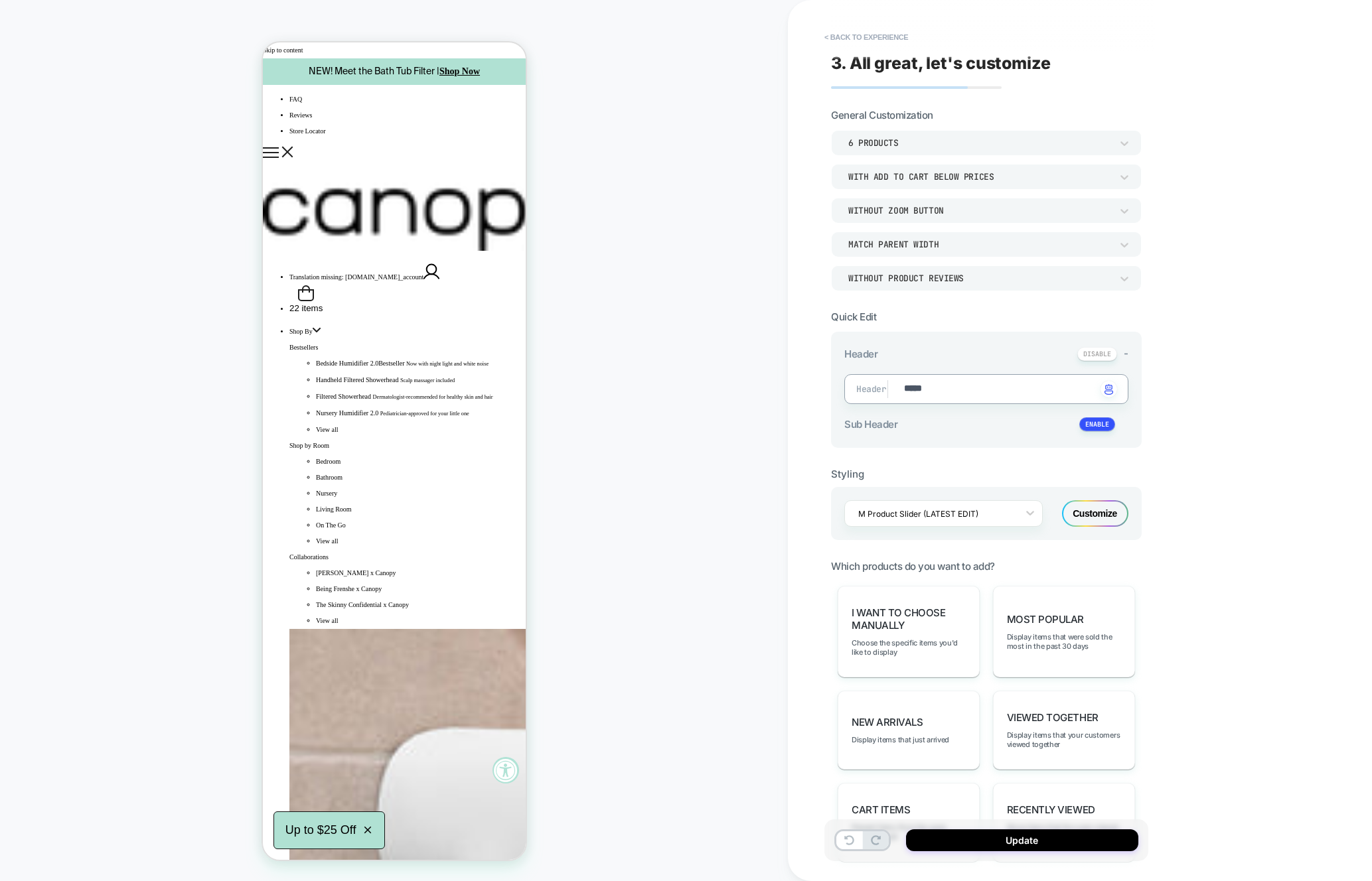 type on "*" 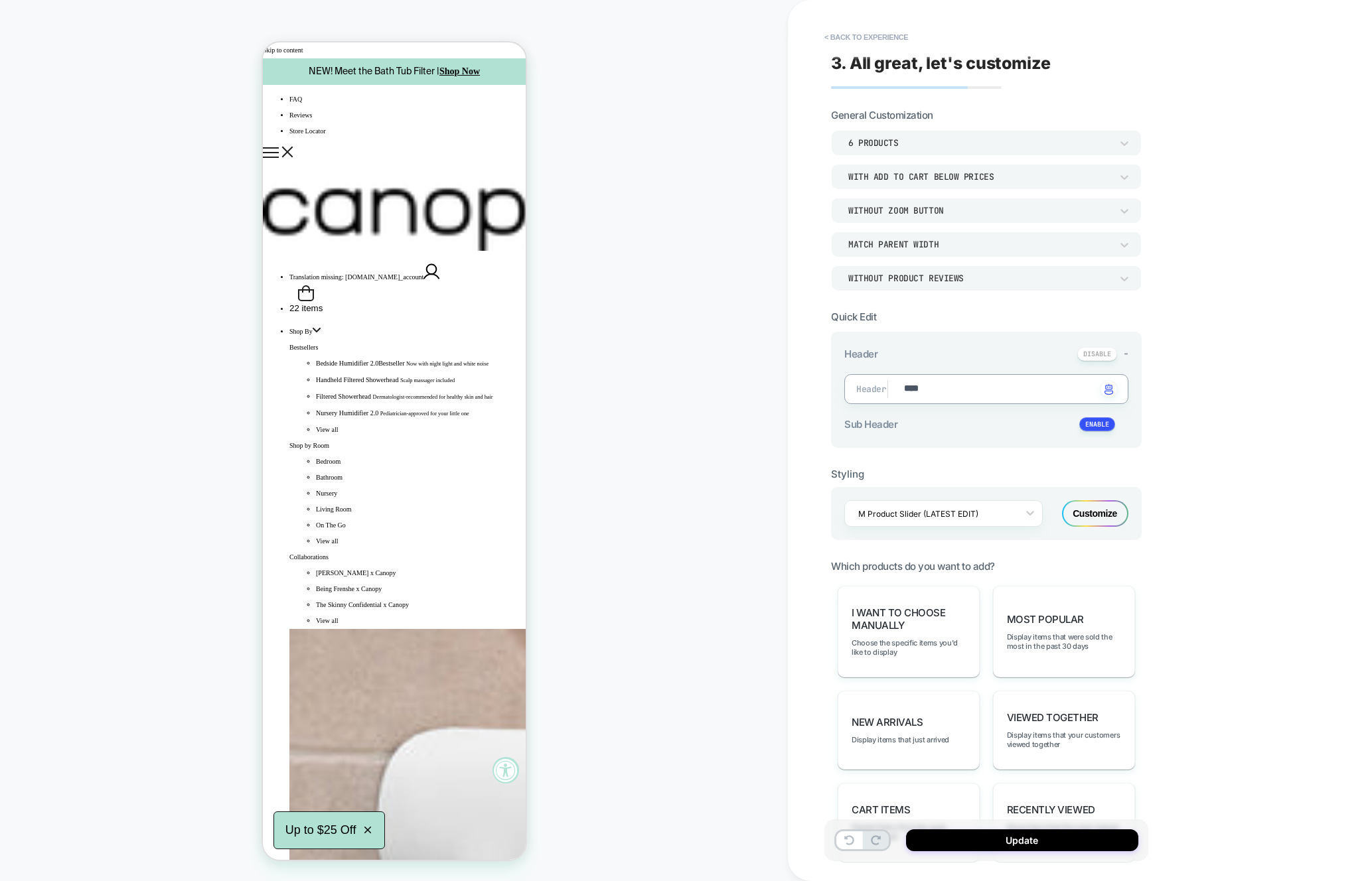 type on "*" 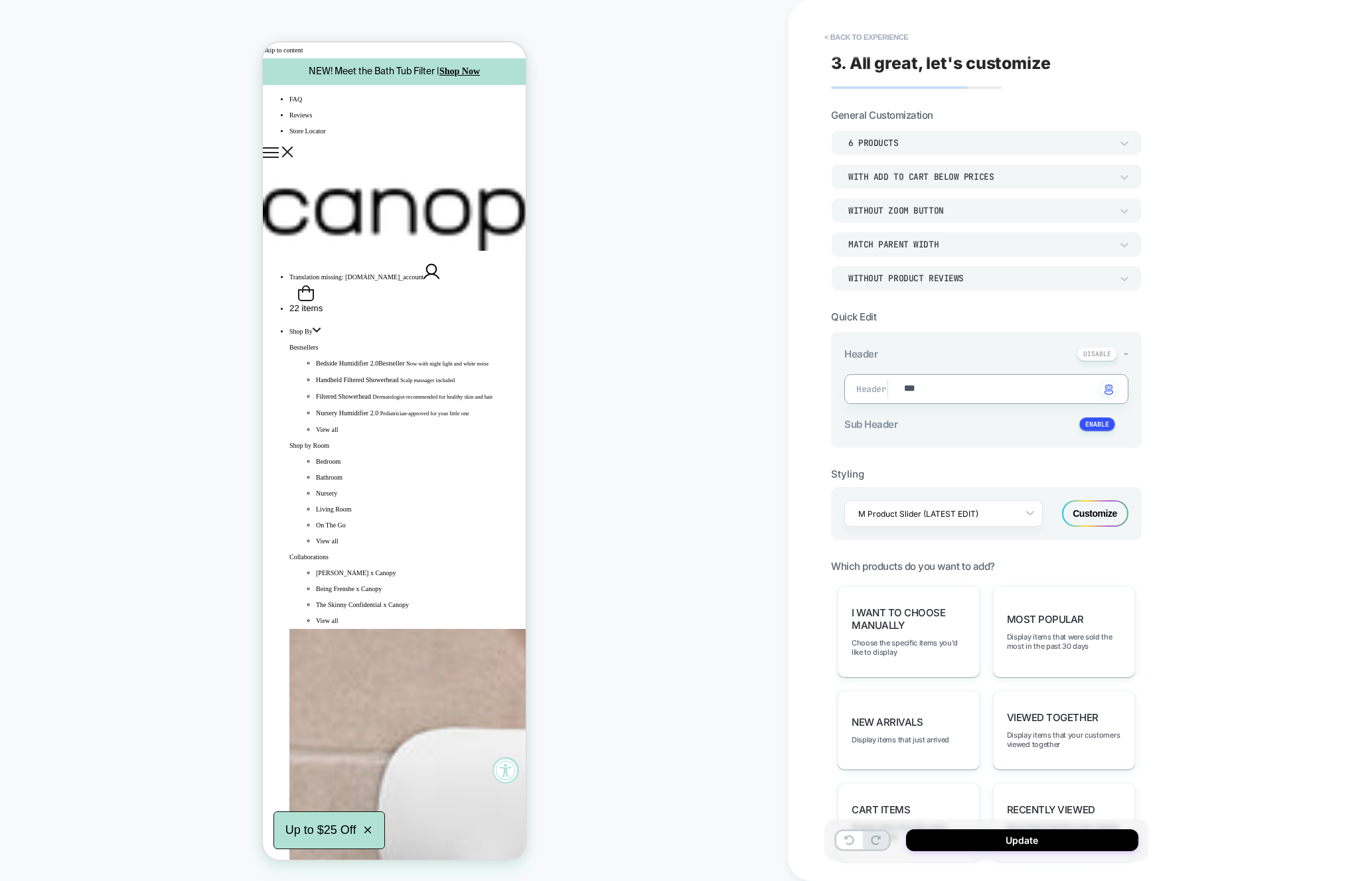type on "*" 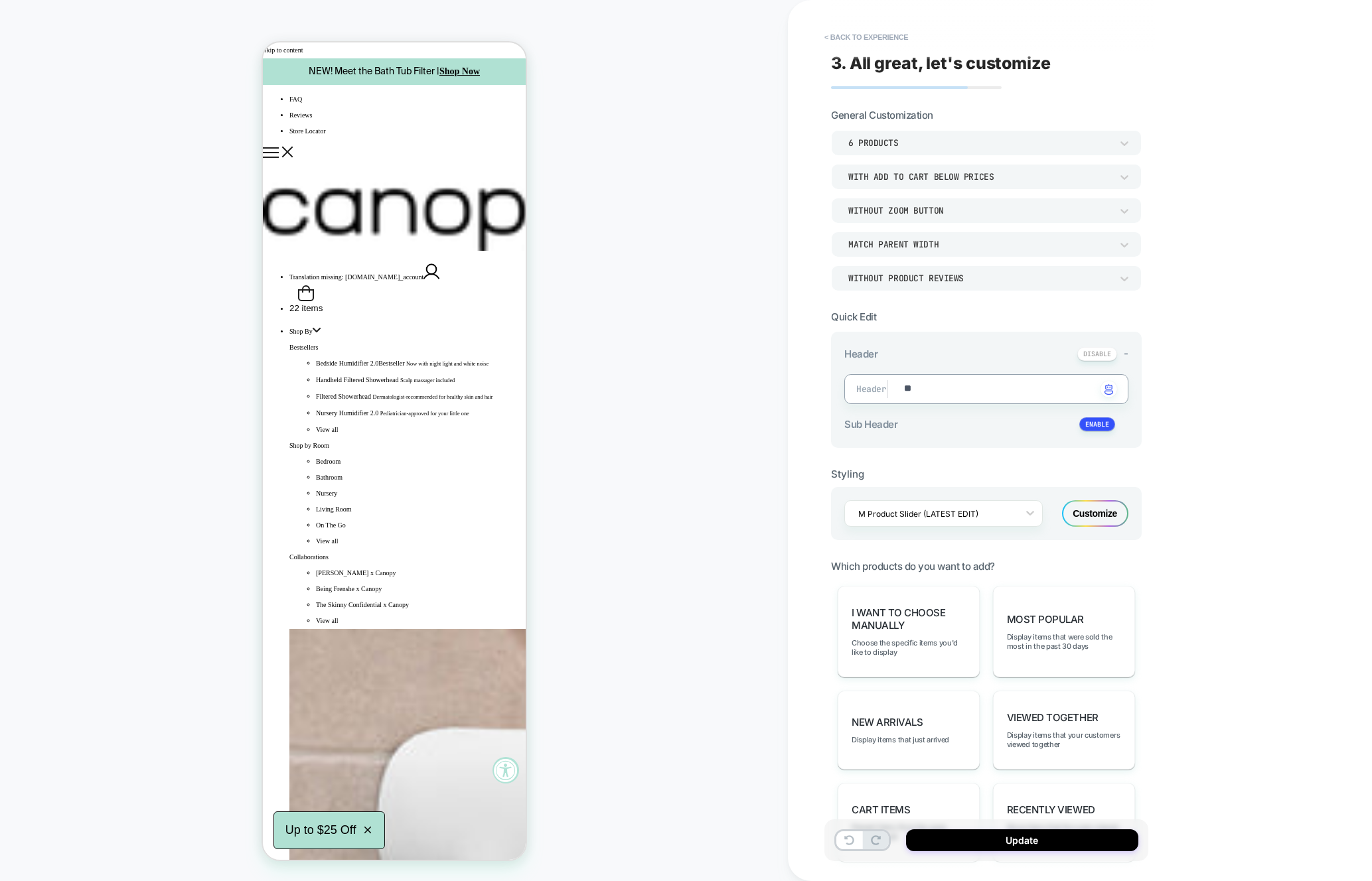 type on "*" 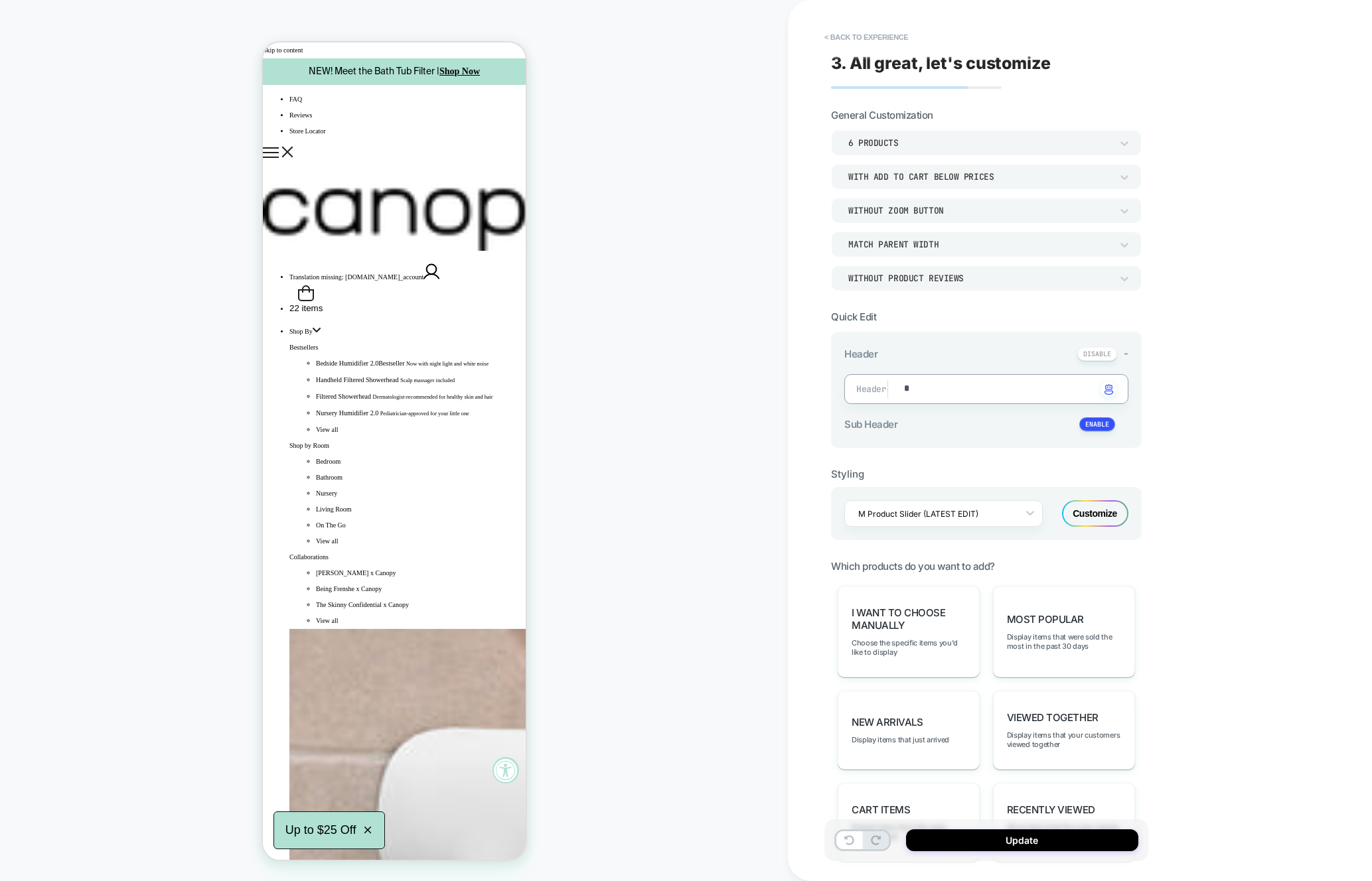 type on "*" 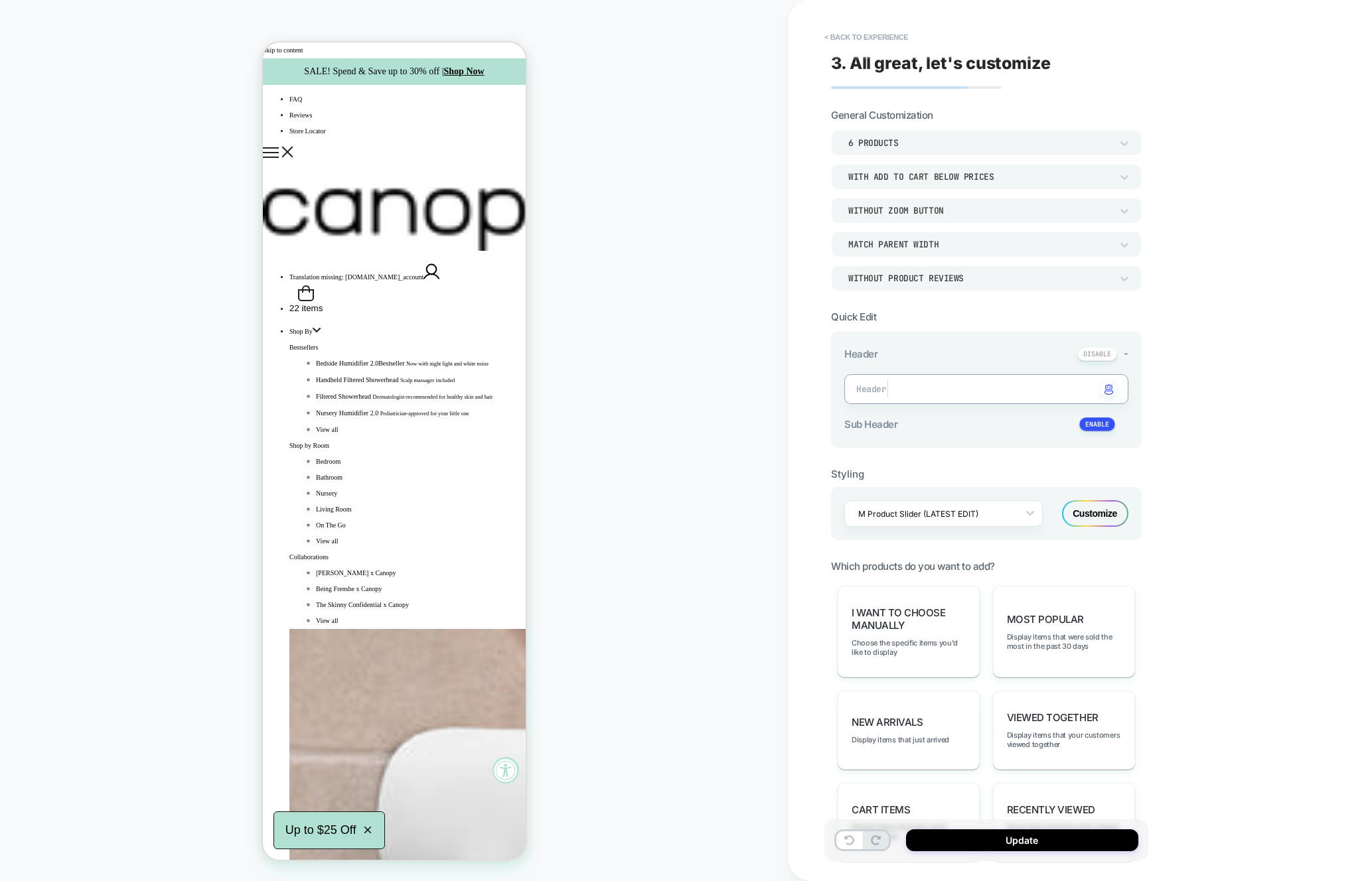 type on "*" 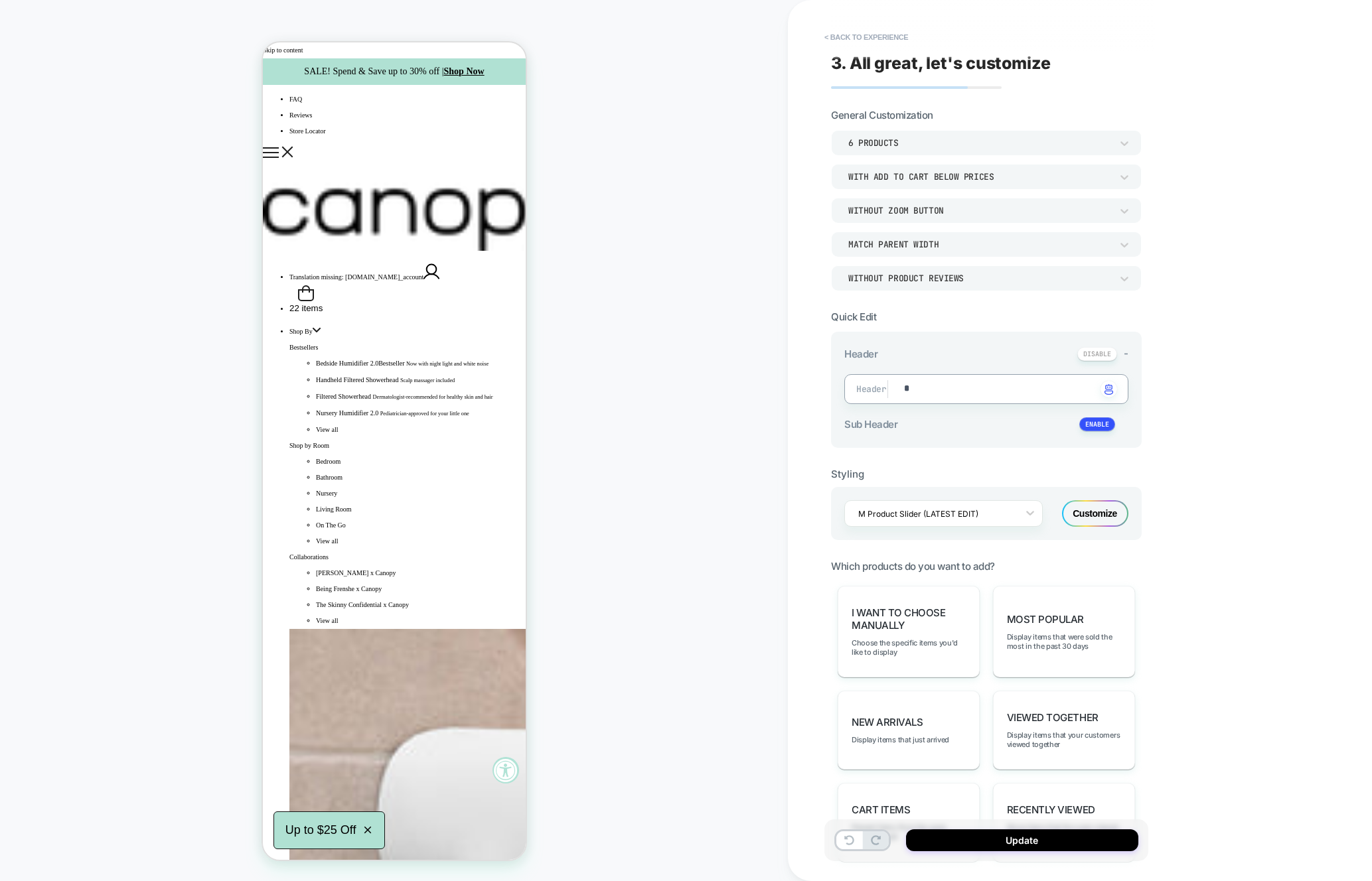 type on "*" 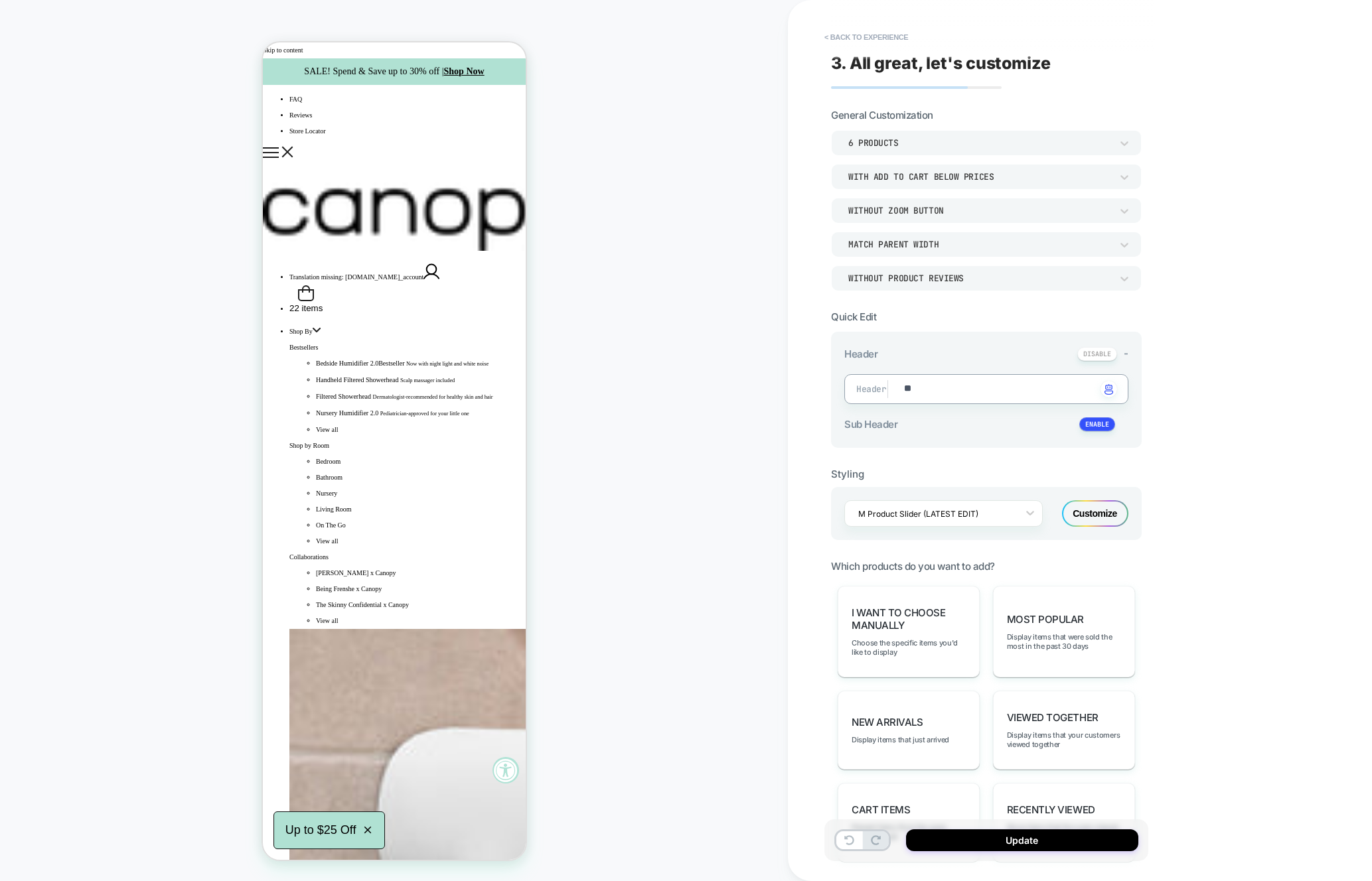 type on "*" 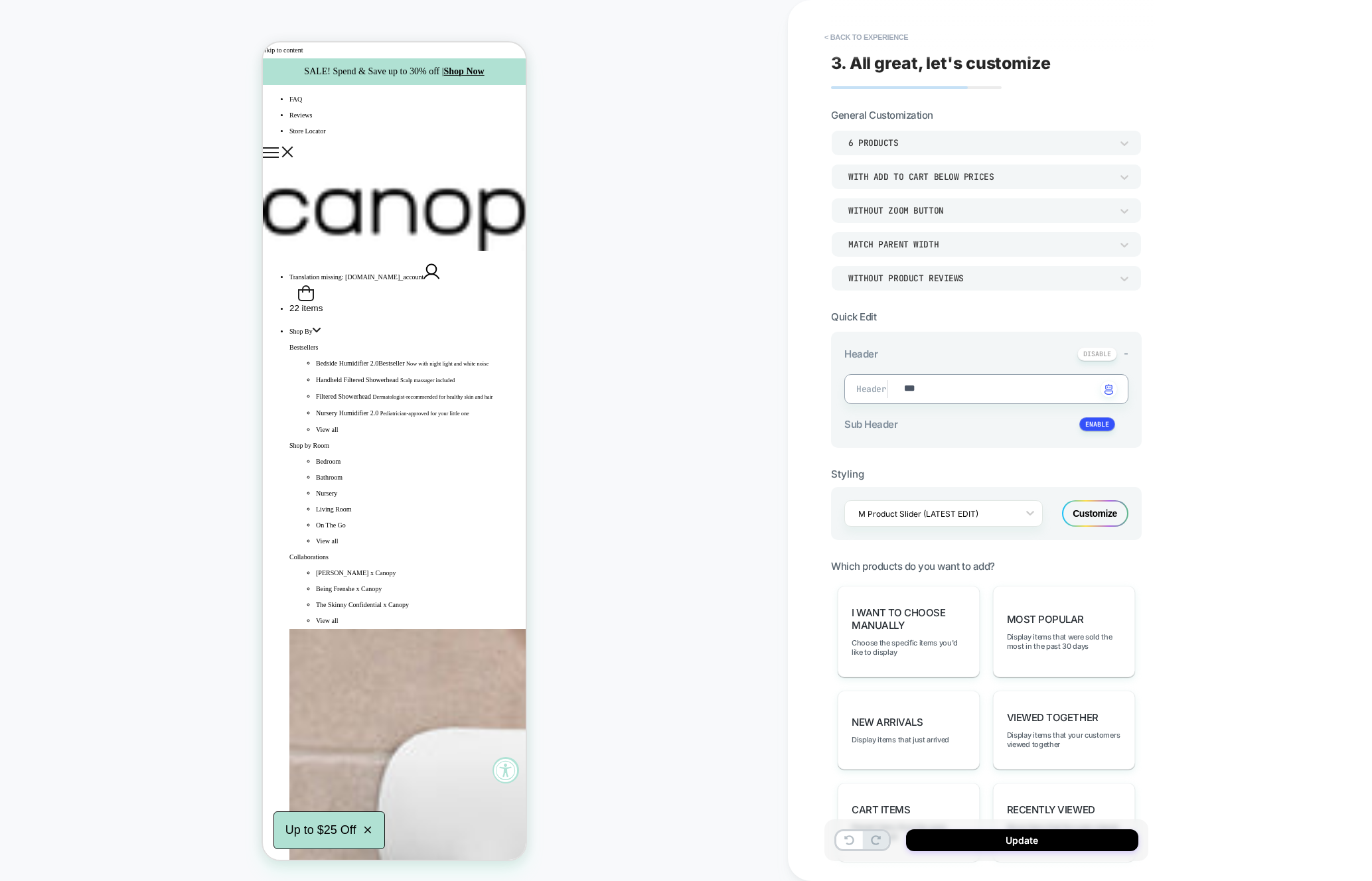 type on "*" 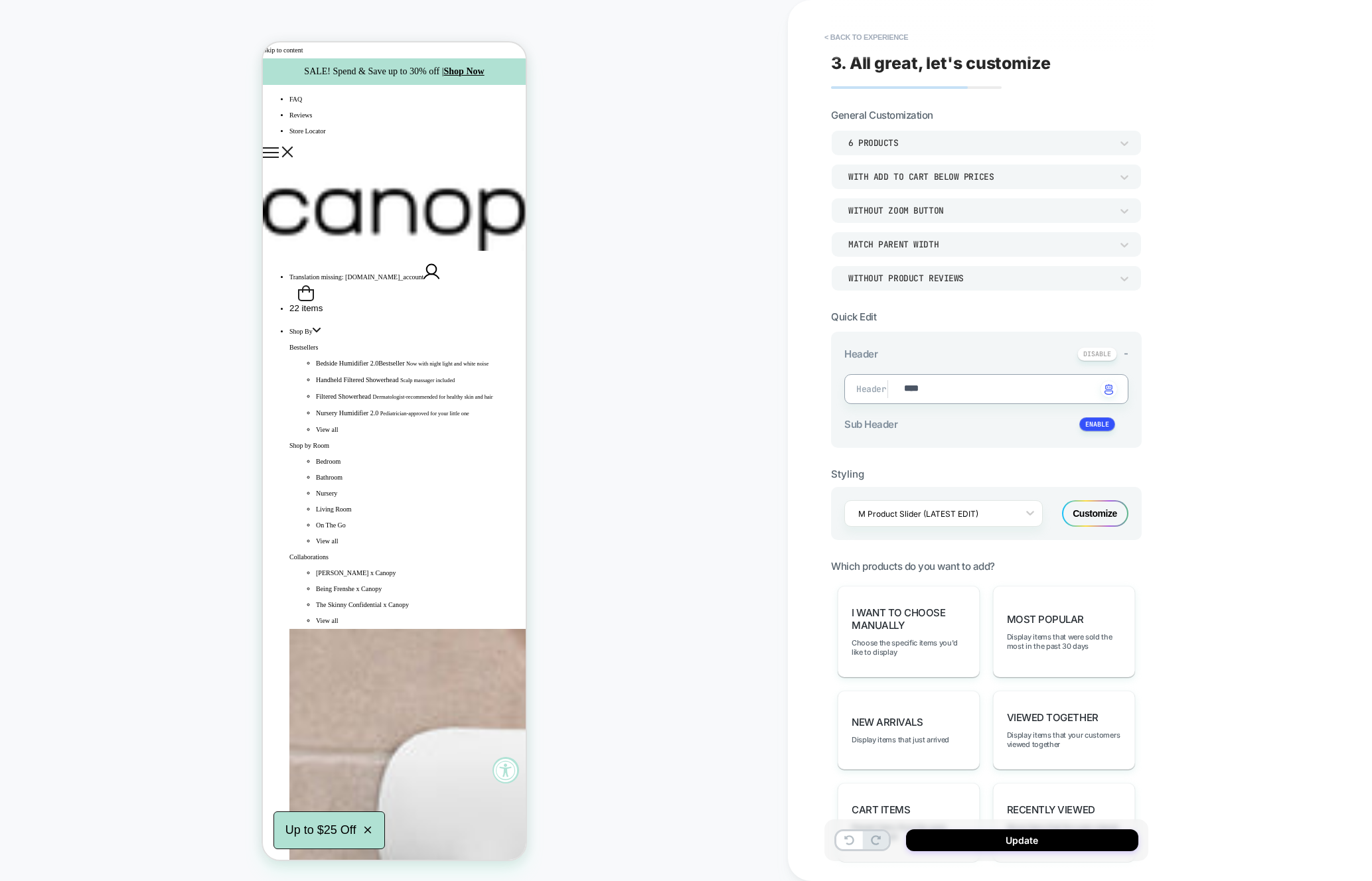 type on "*" 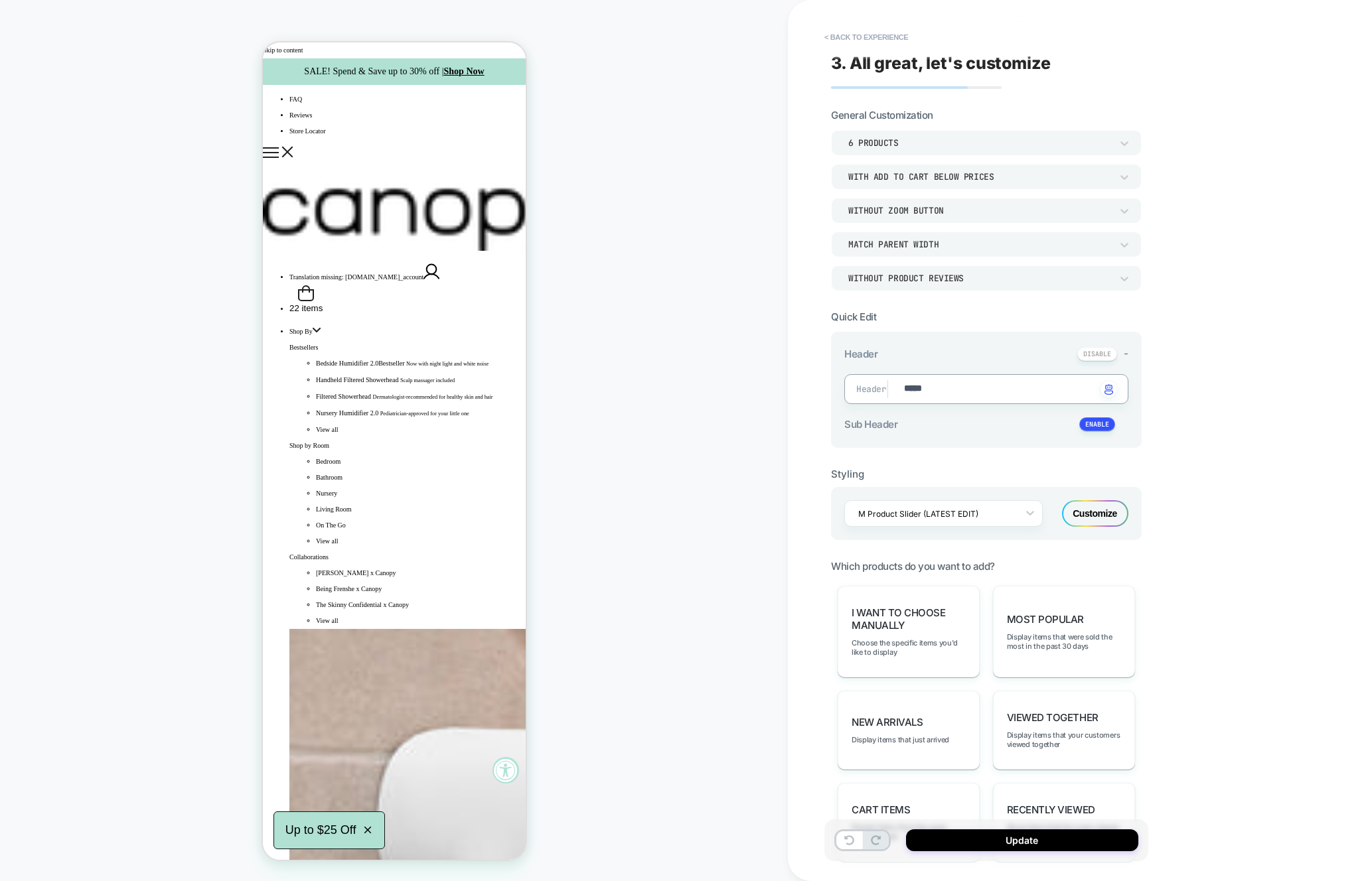 type on "*" 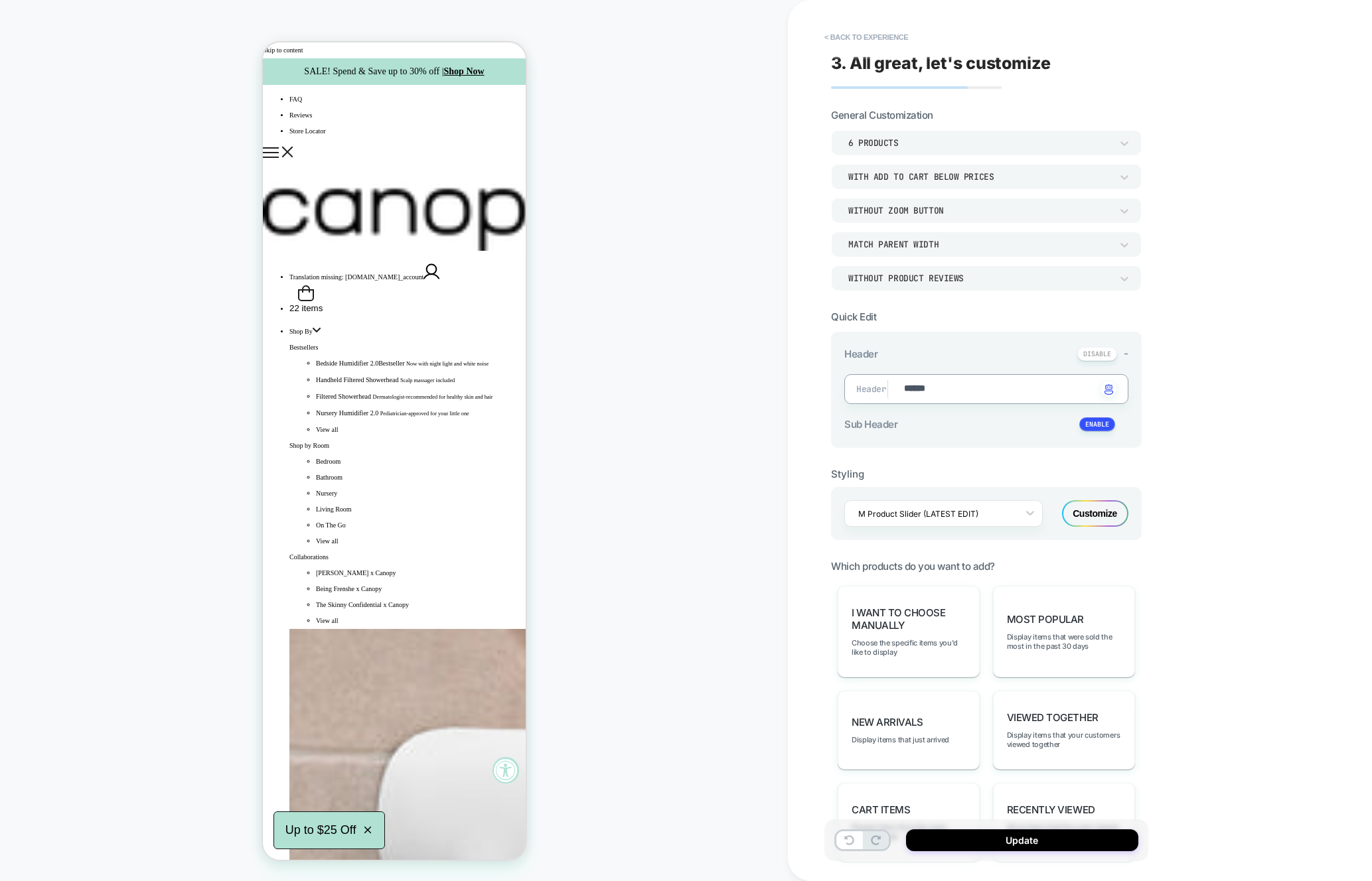 type on "*" 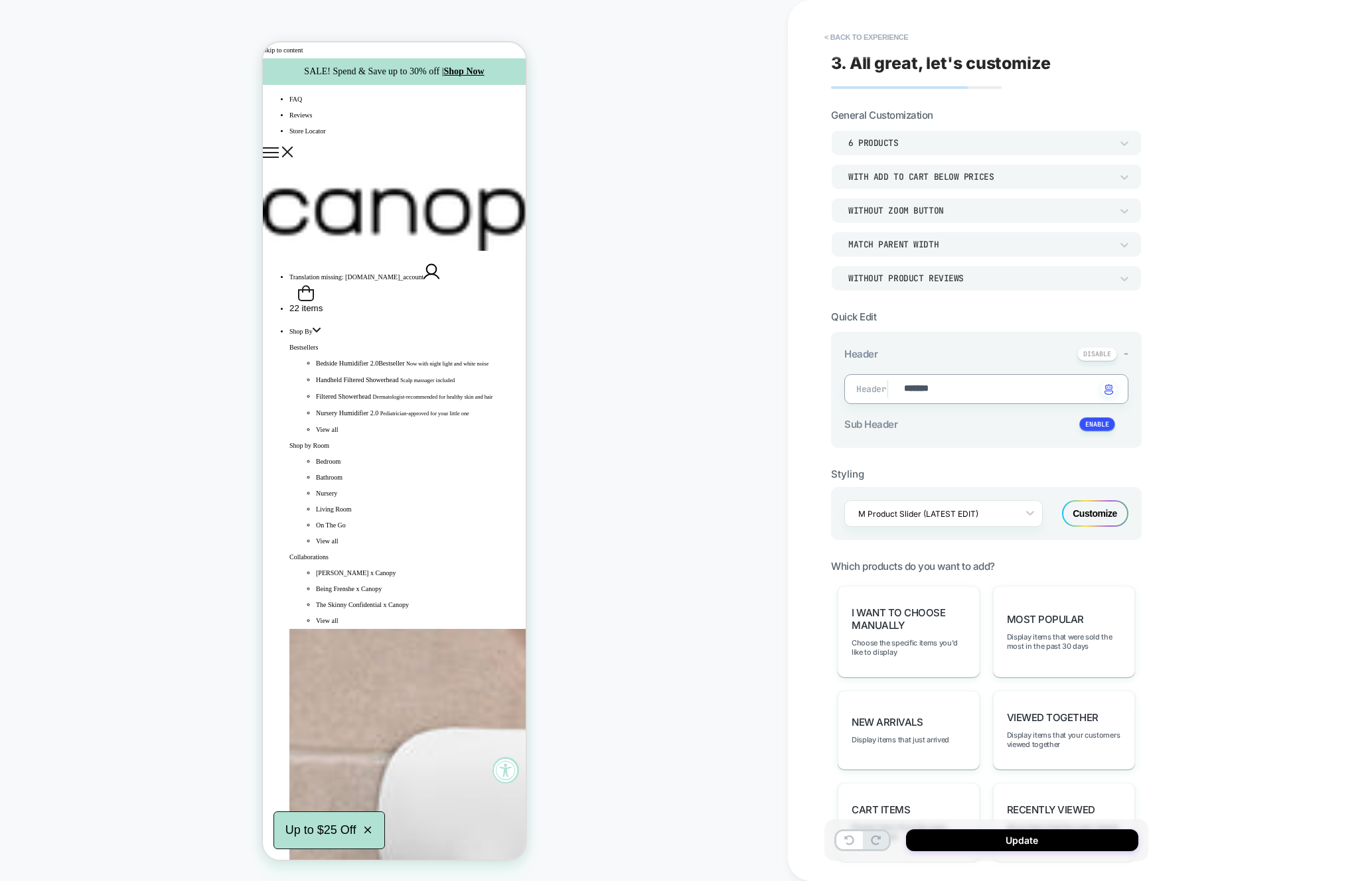 type on "*" 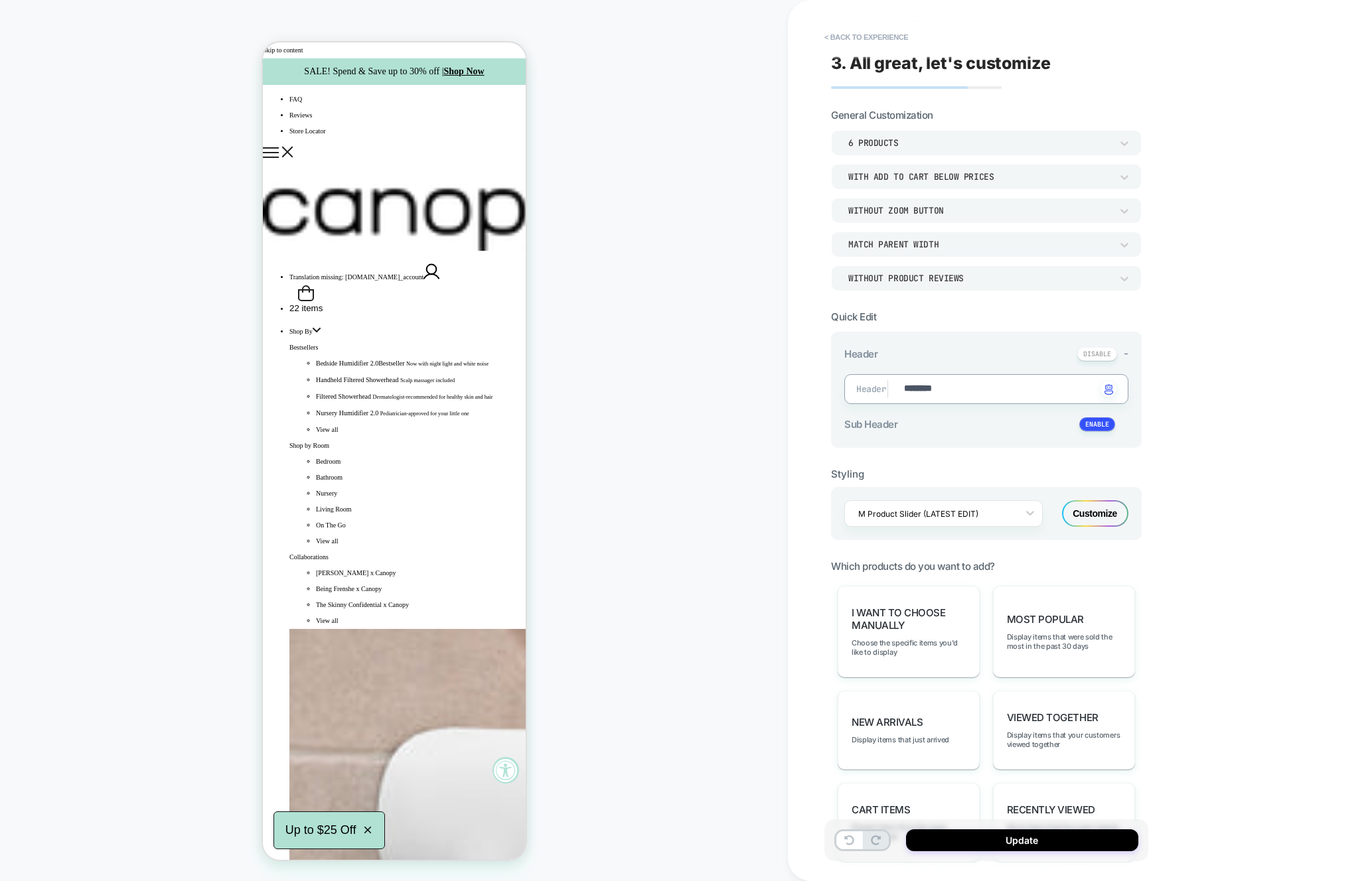 type on "*" 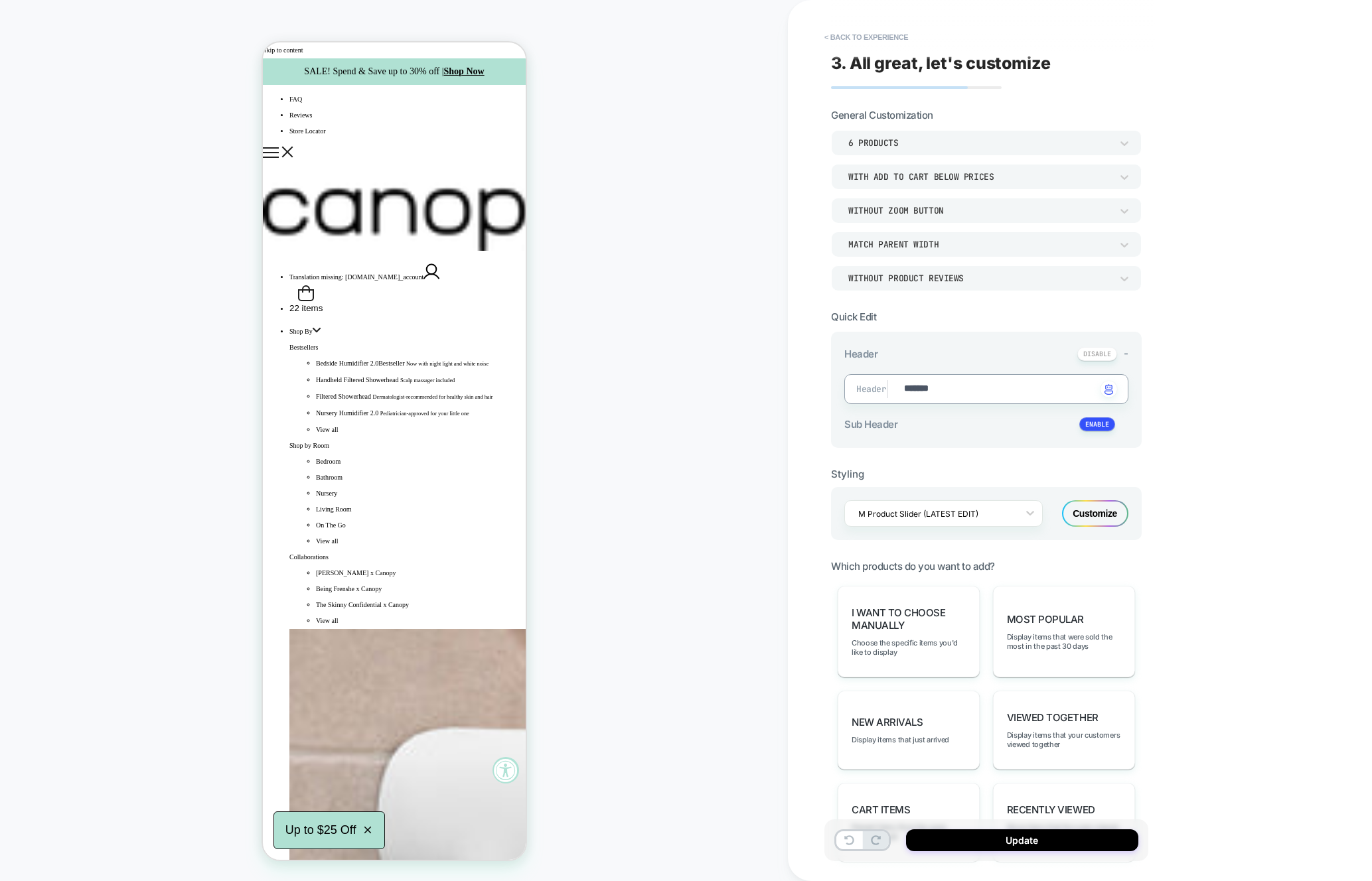 type on "*" 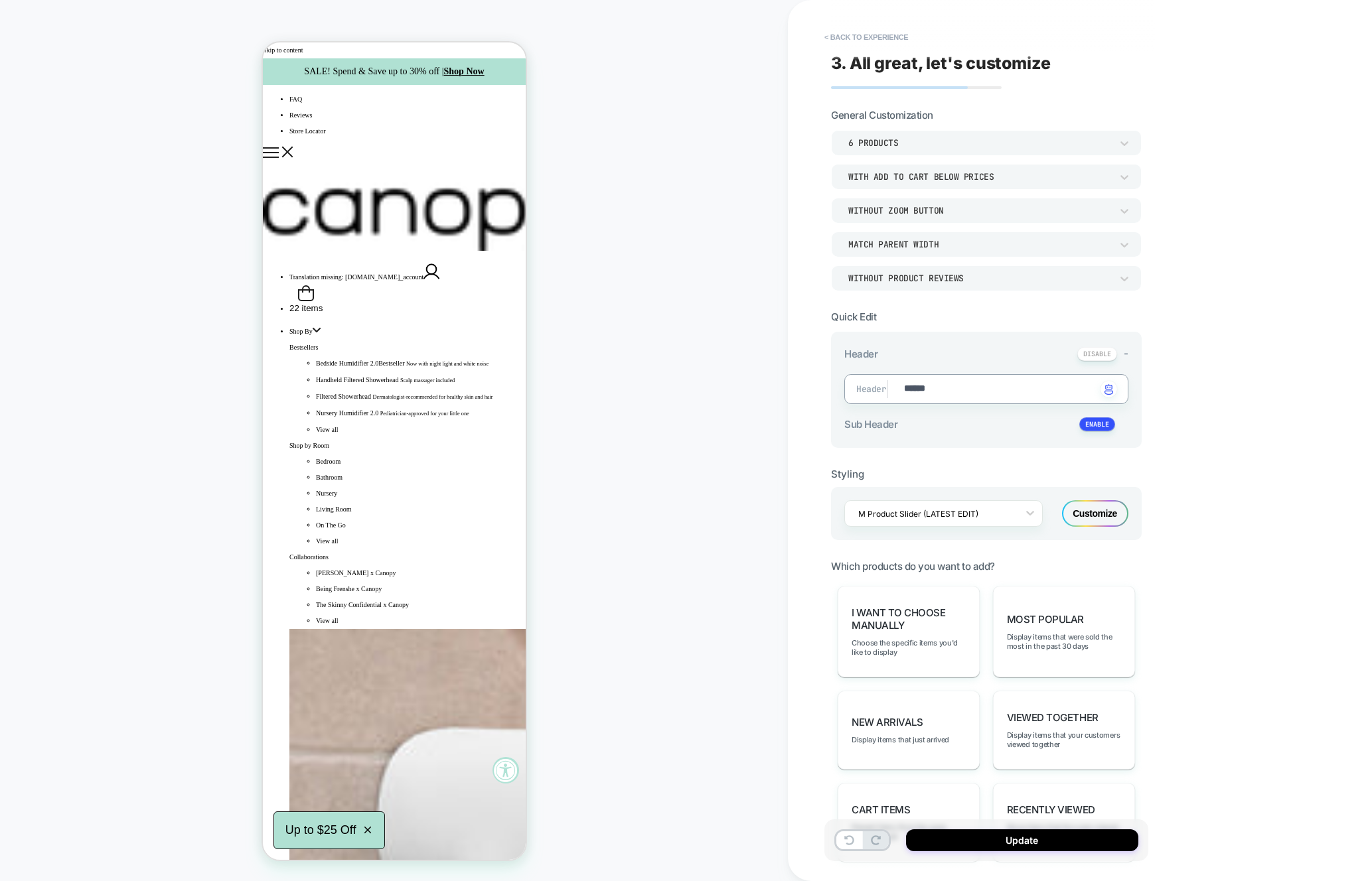 type on "*" 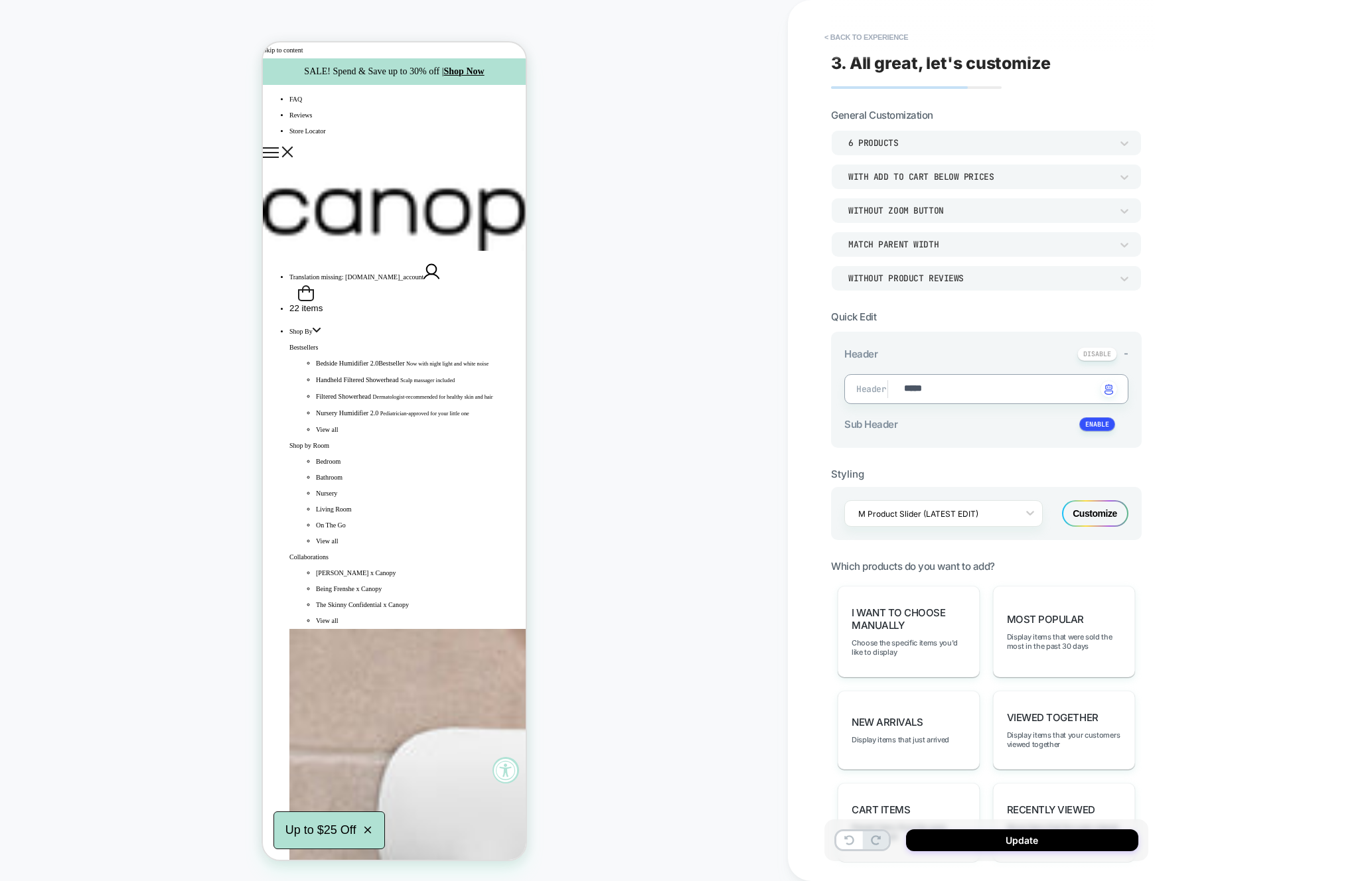 type on "*" 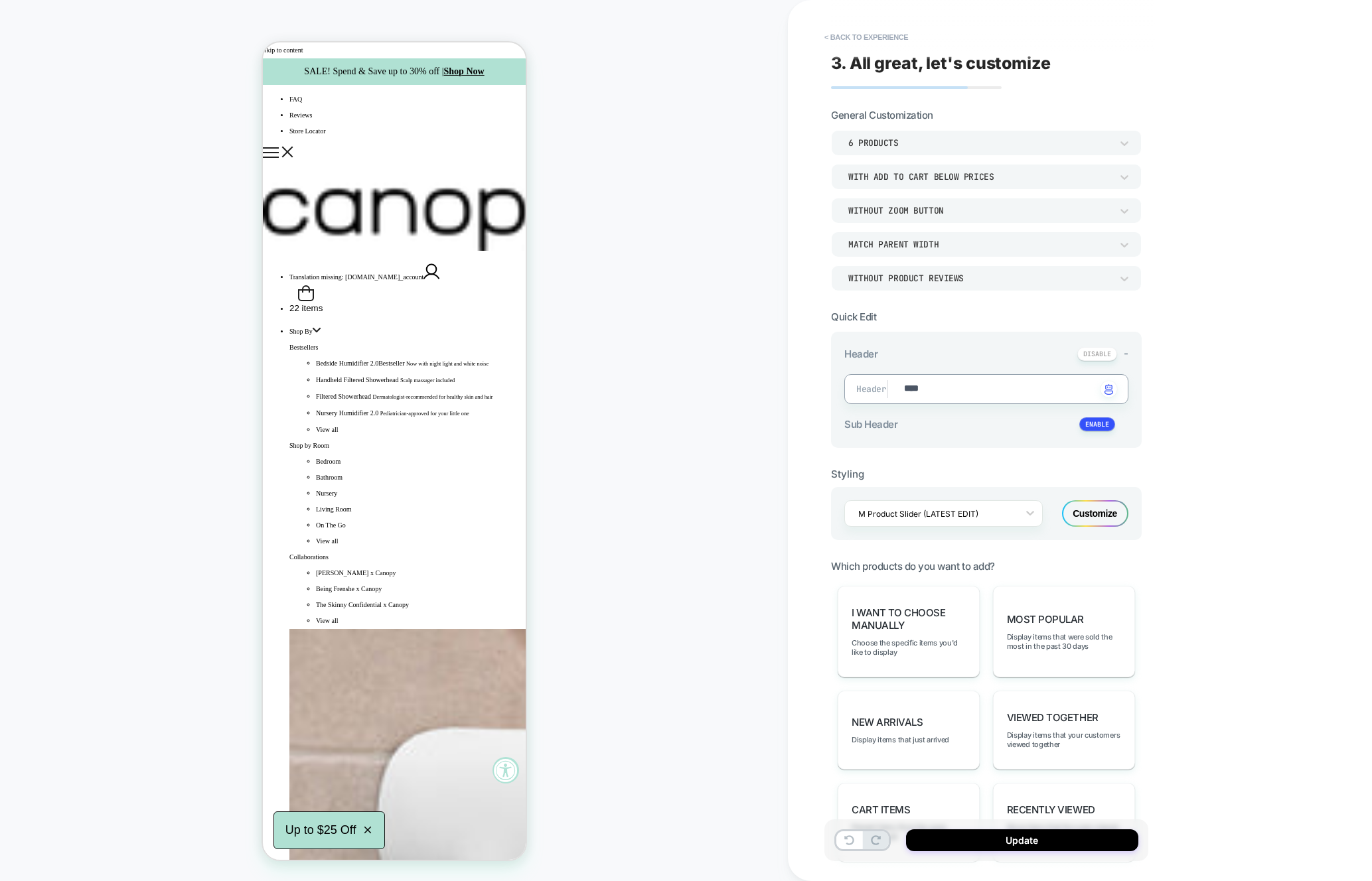 type on "*" 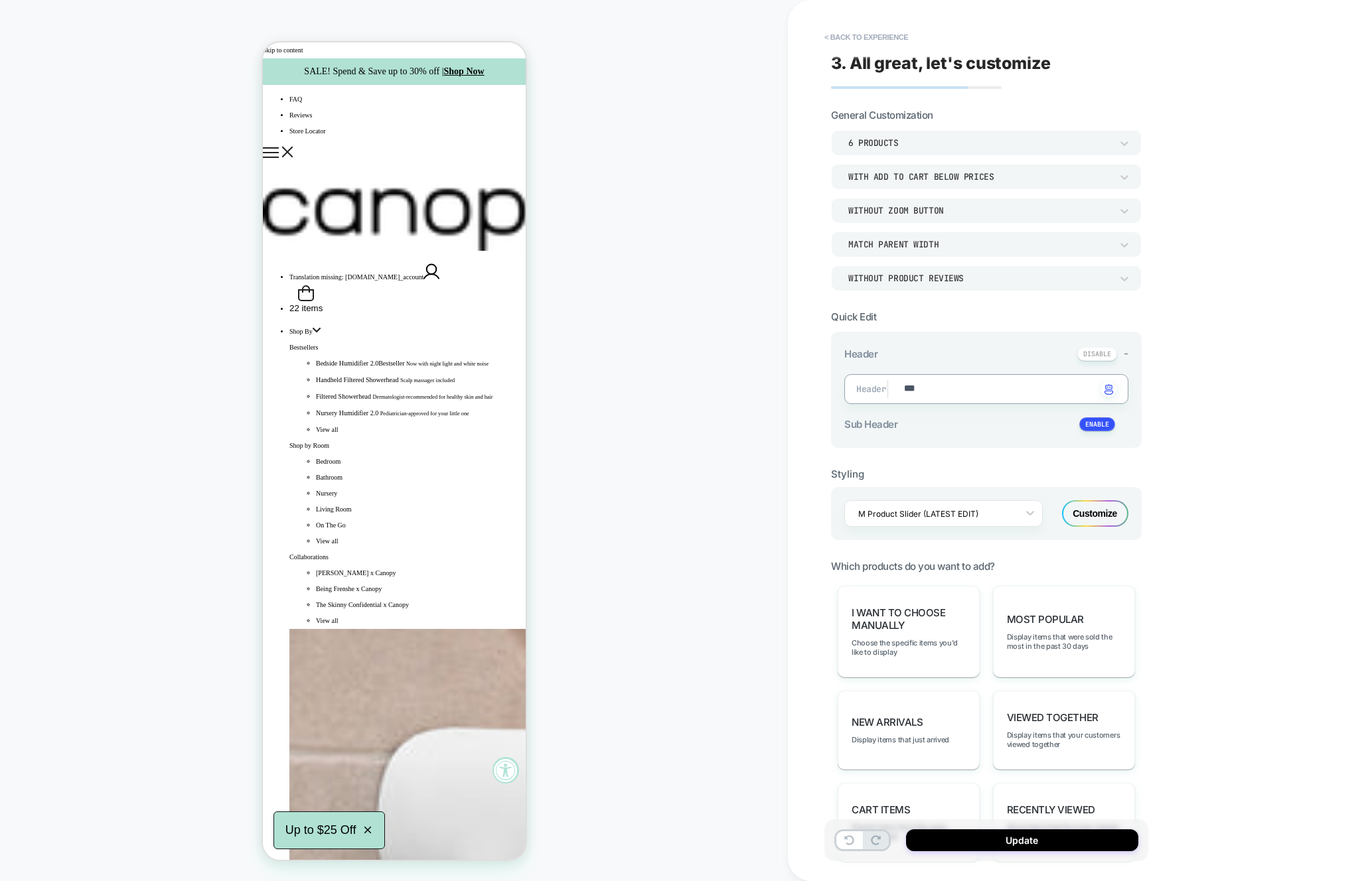 type on "*" 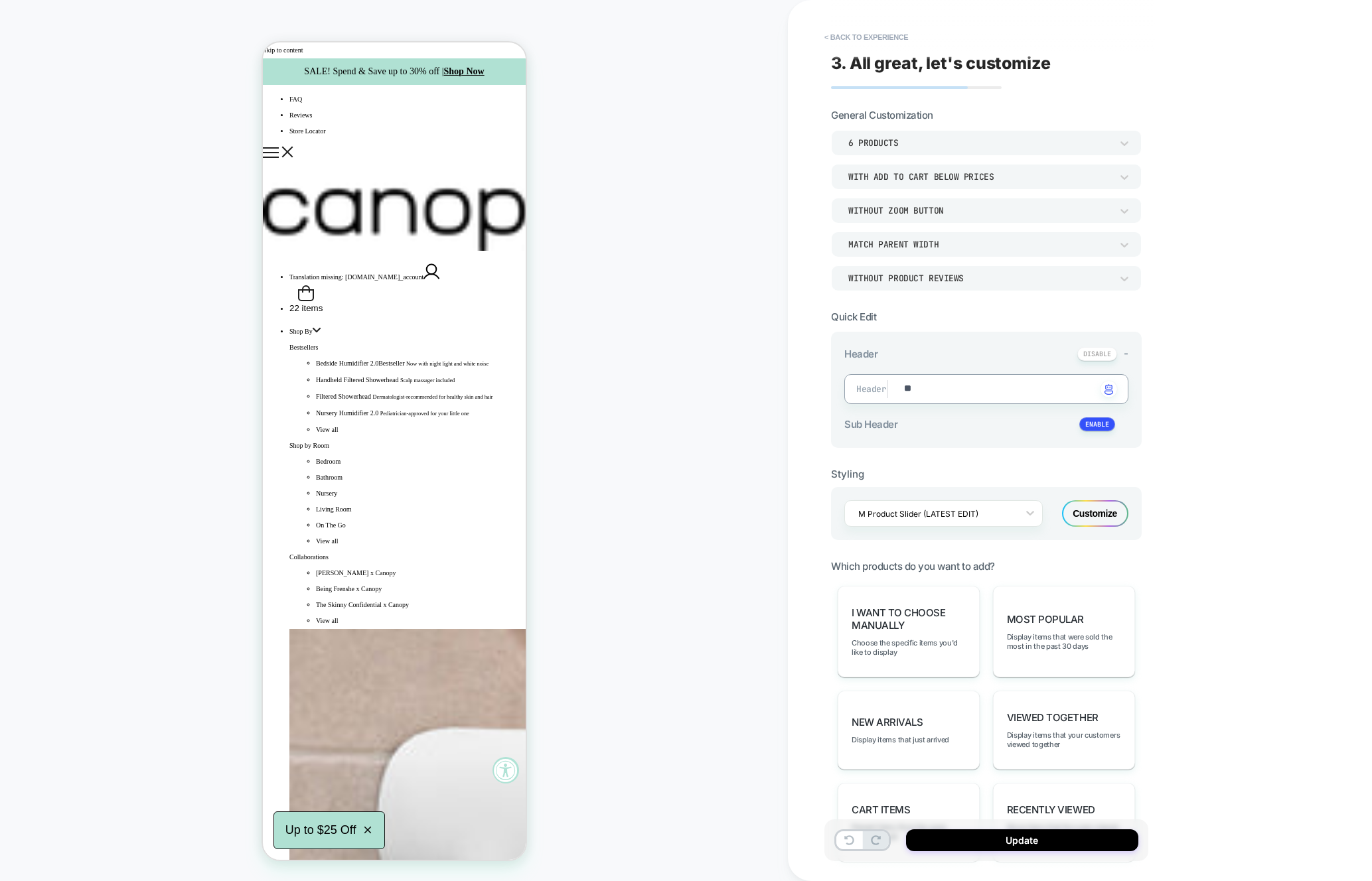 type on "*" 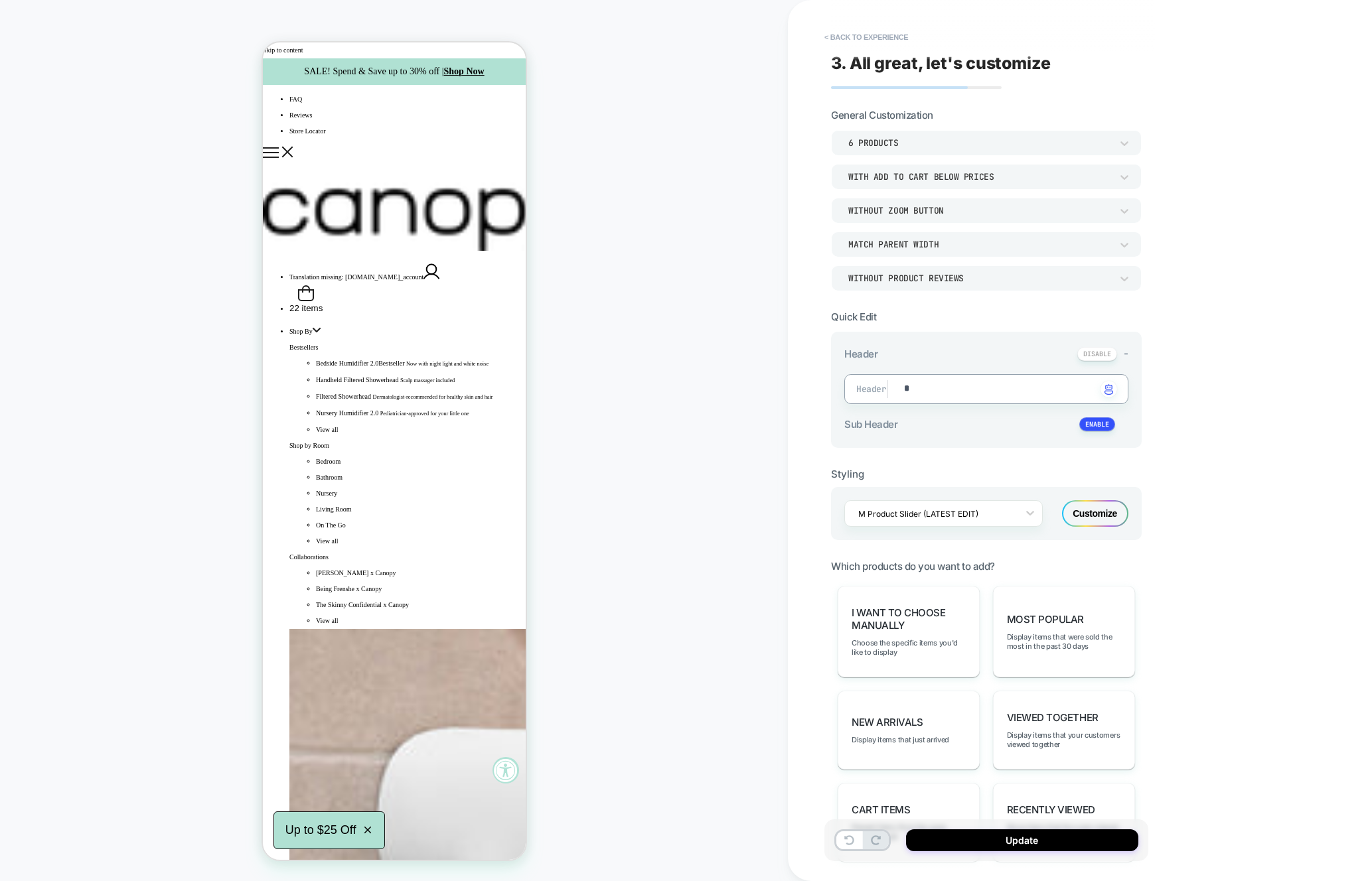 type on "*" 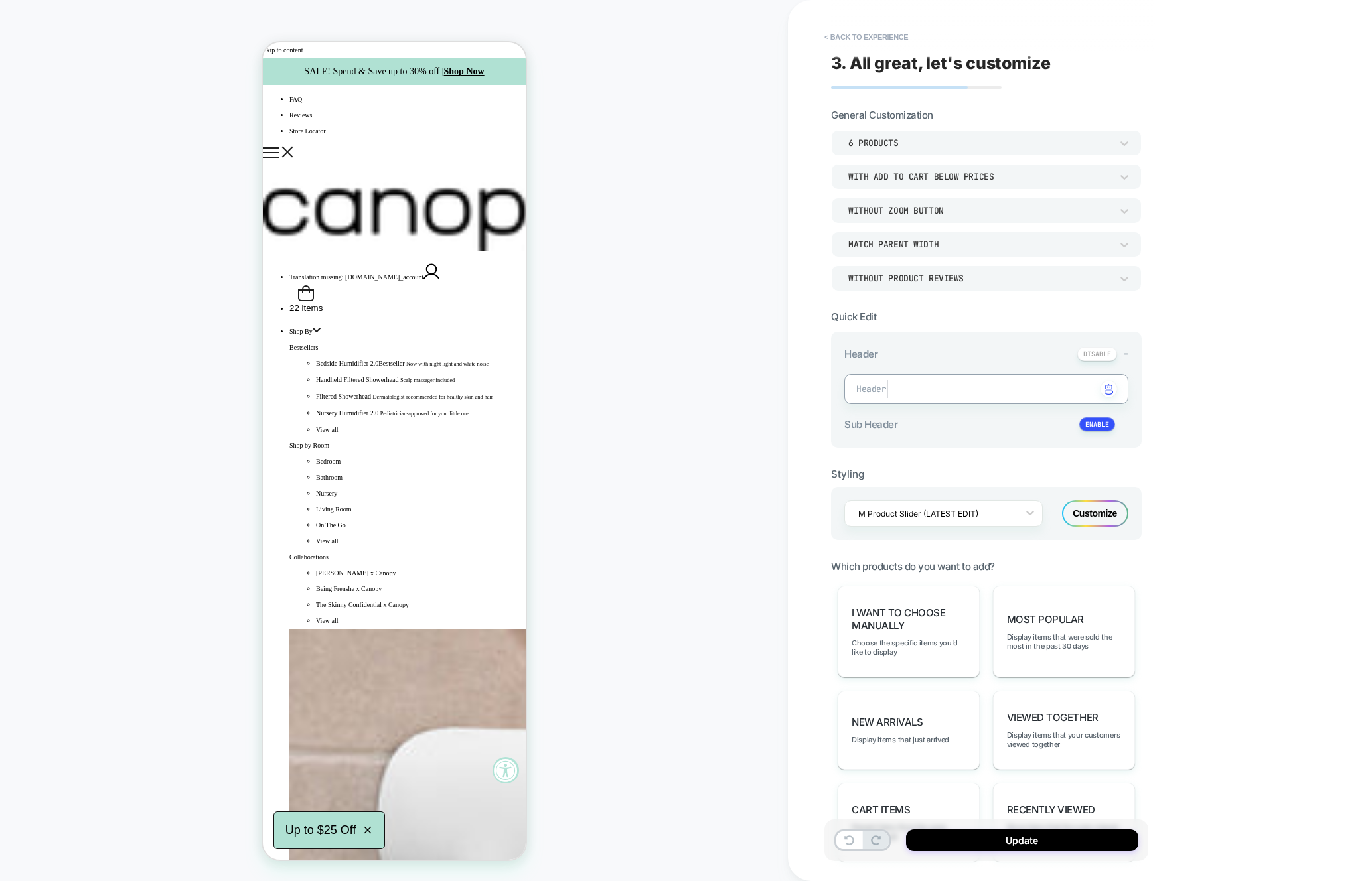 type on "*" 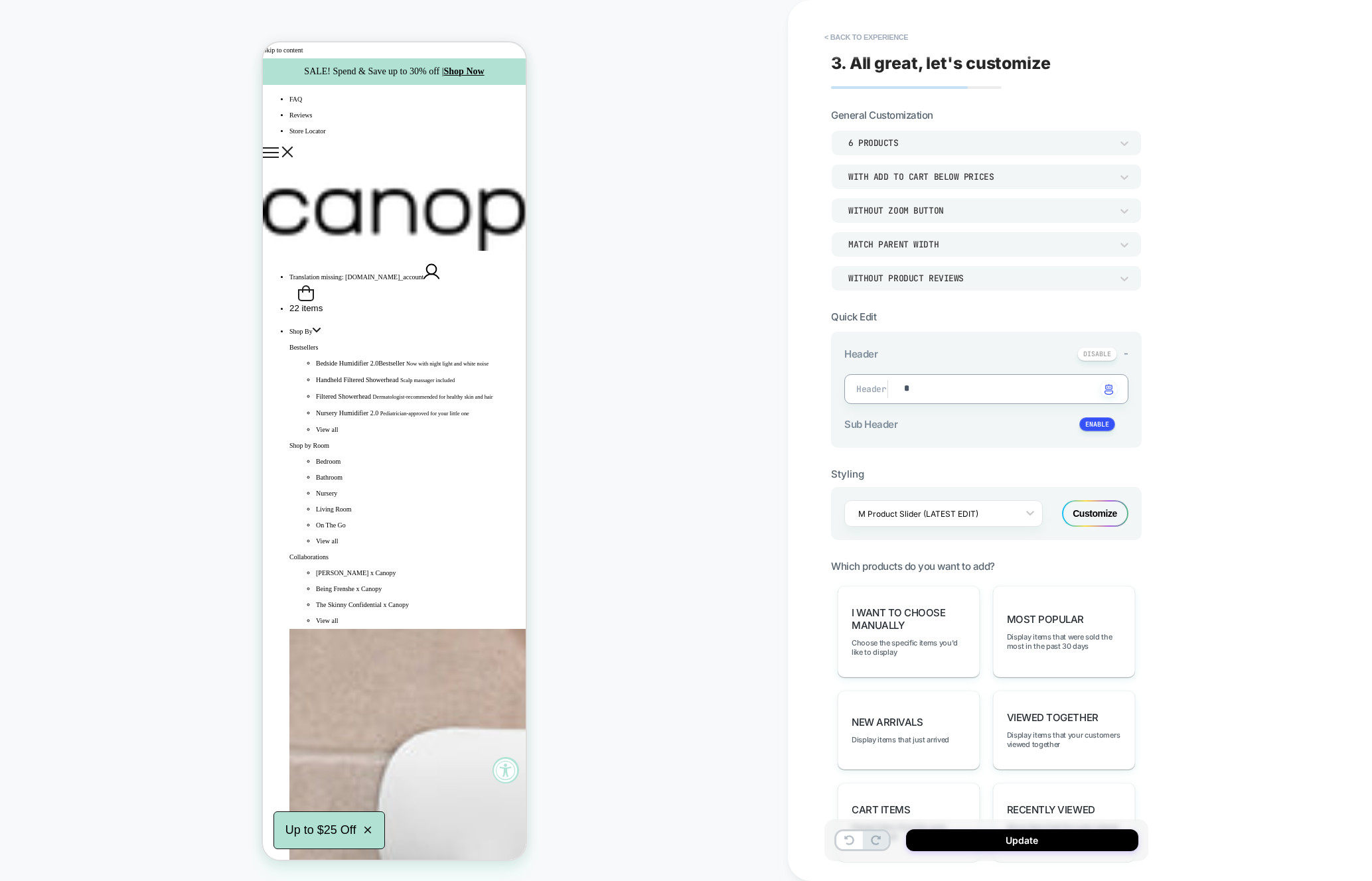 type on "*" 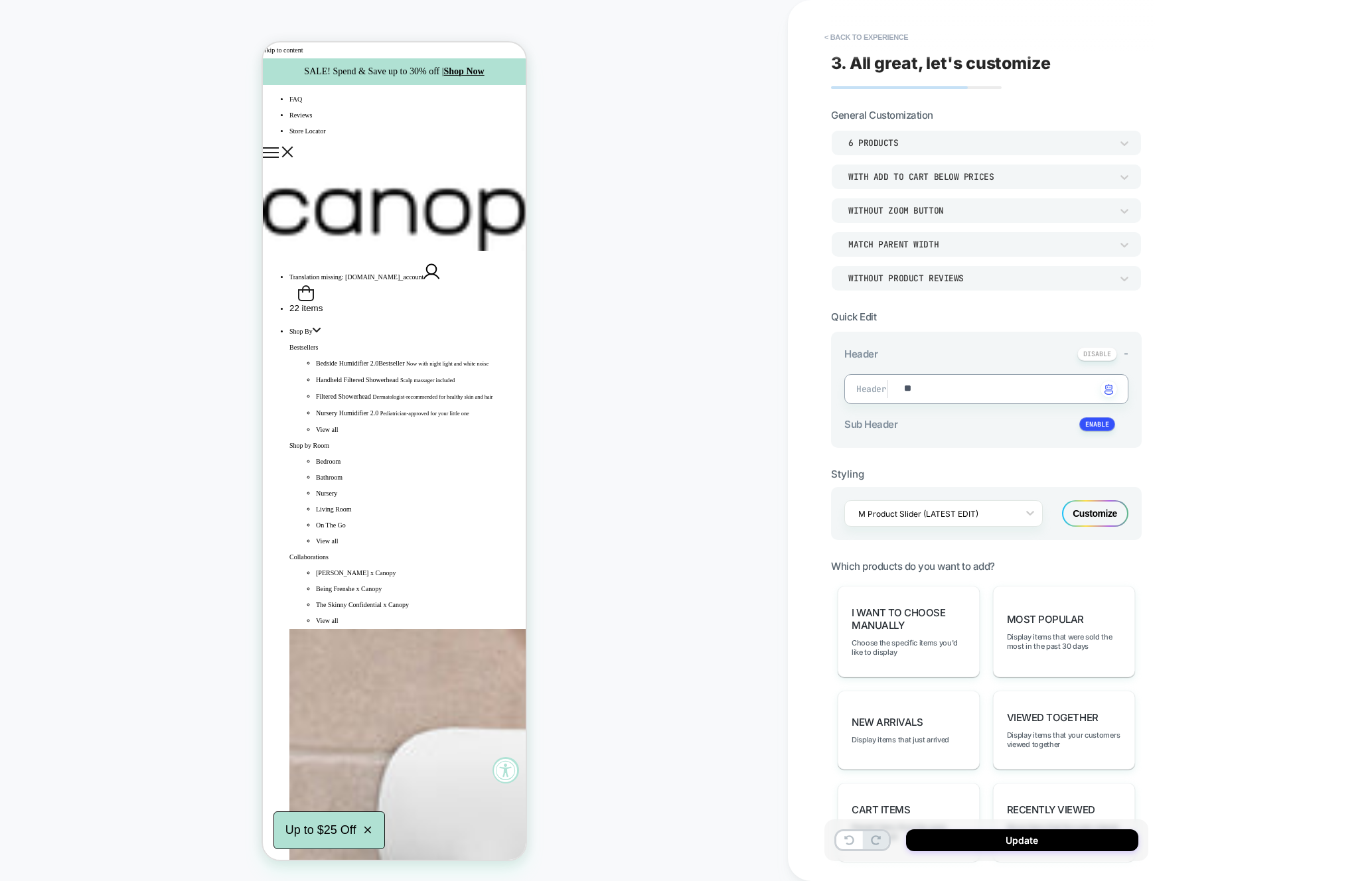 type on "*" 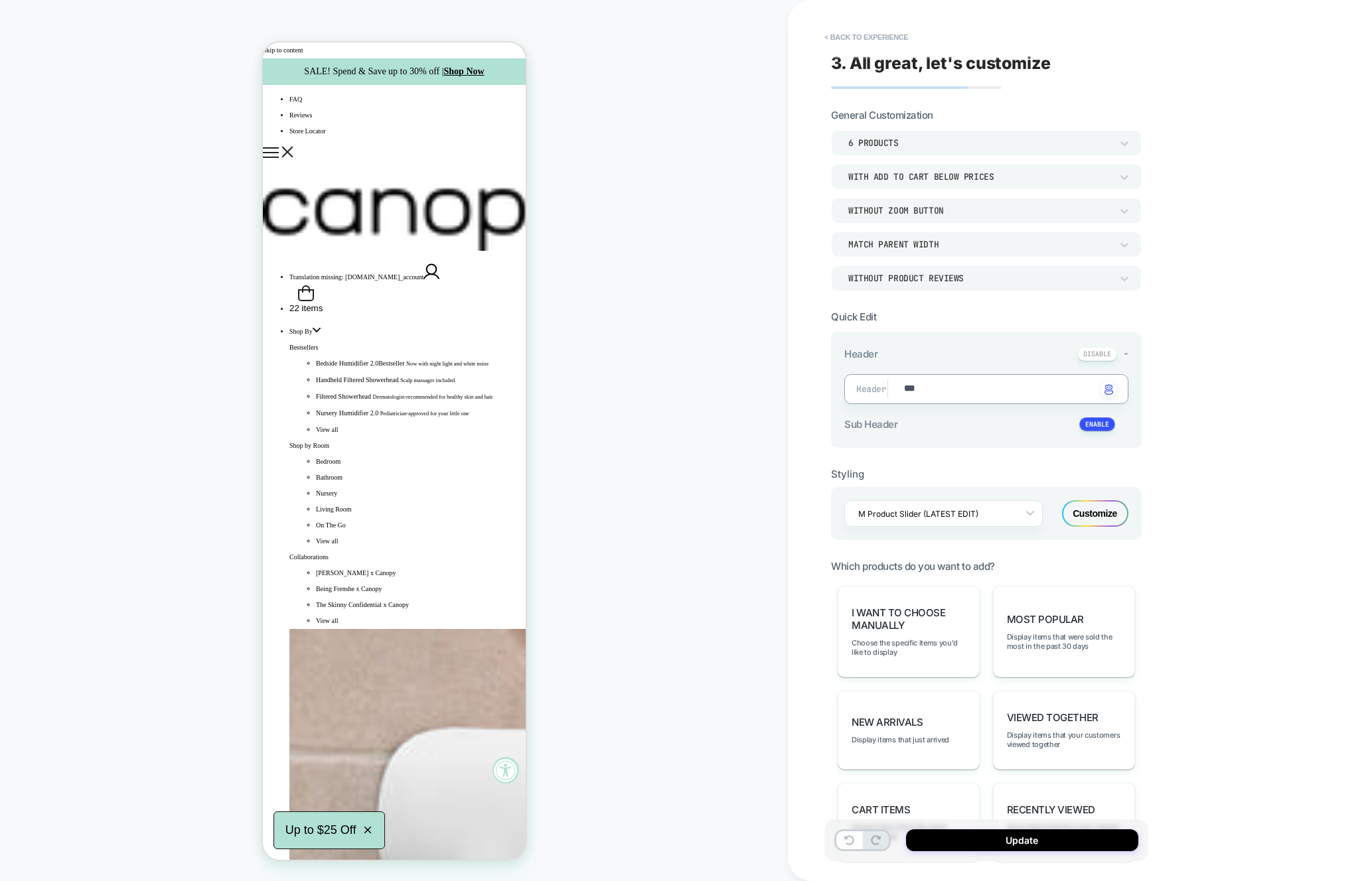 type on "*" 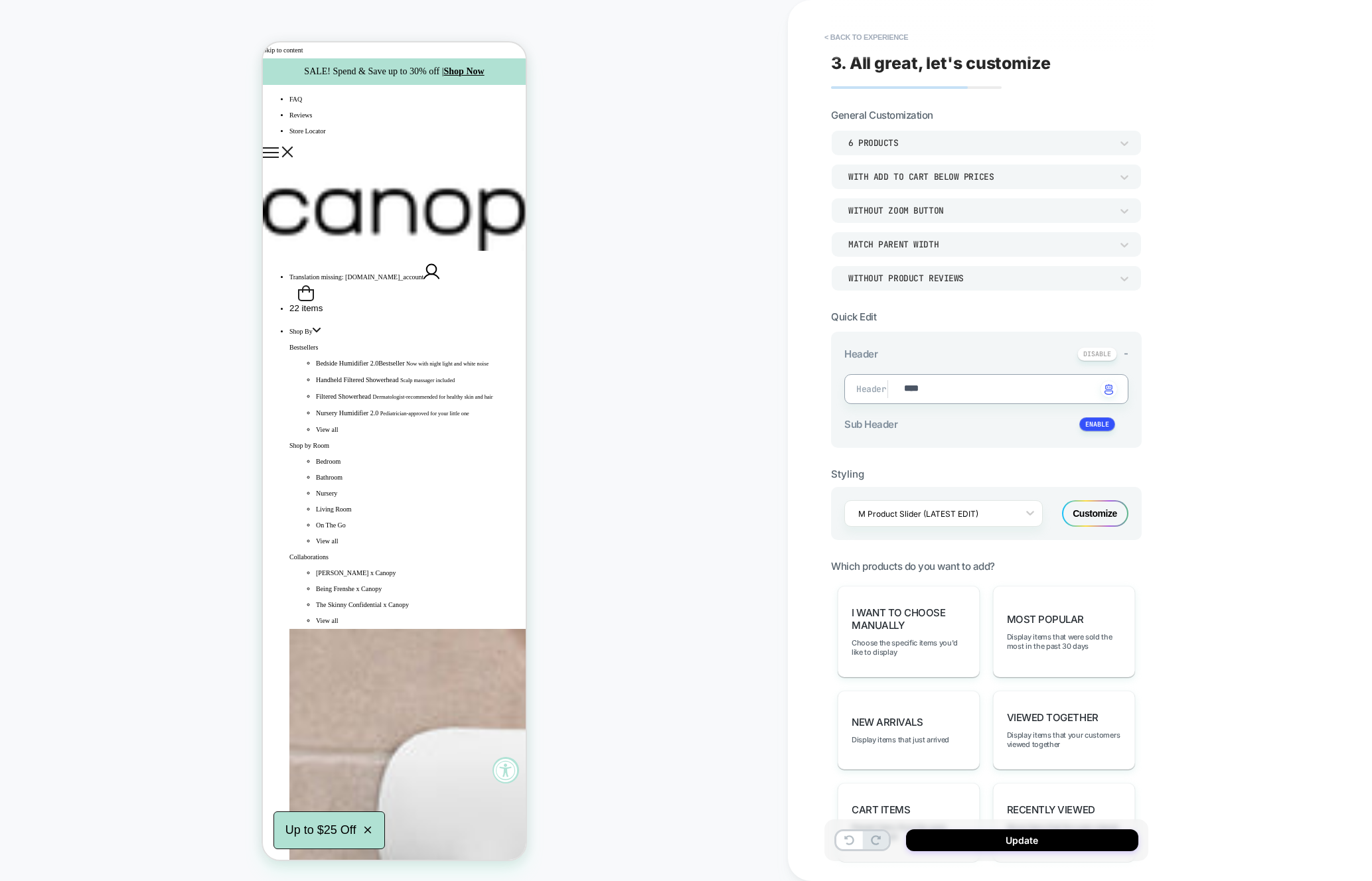 type on "*" 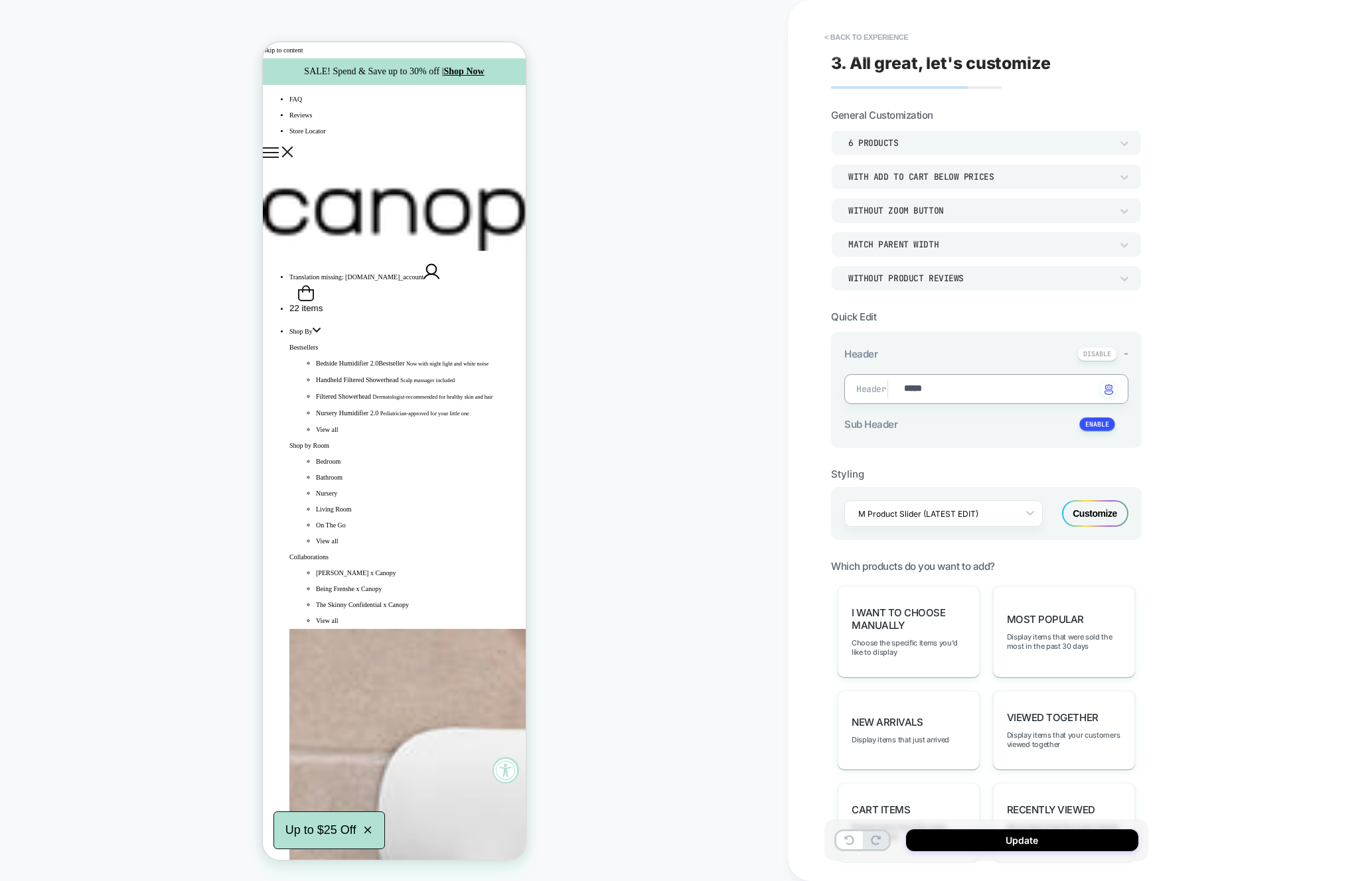 type on "*" 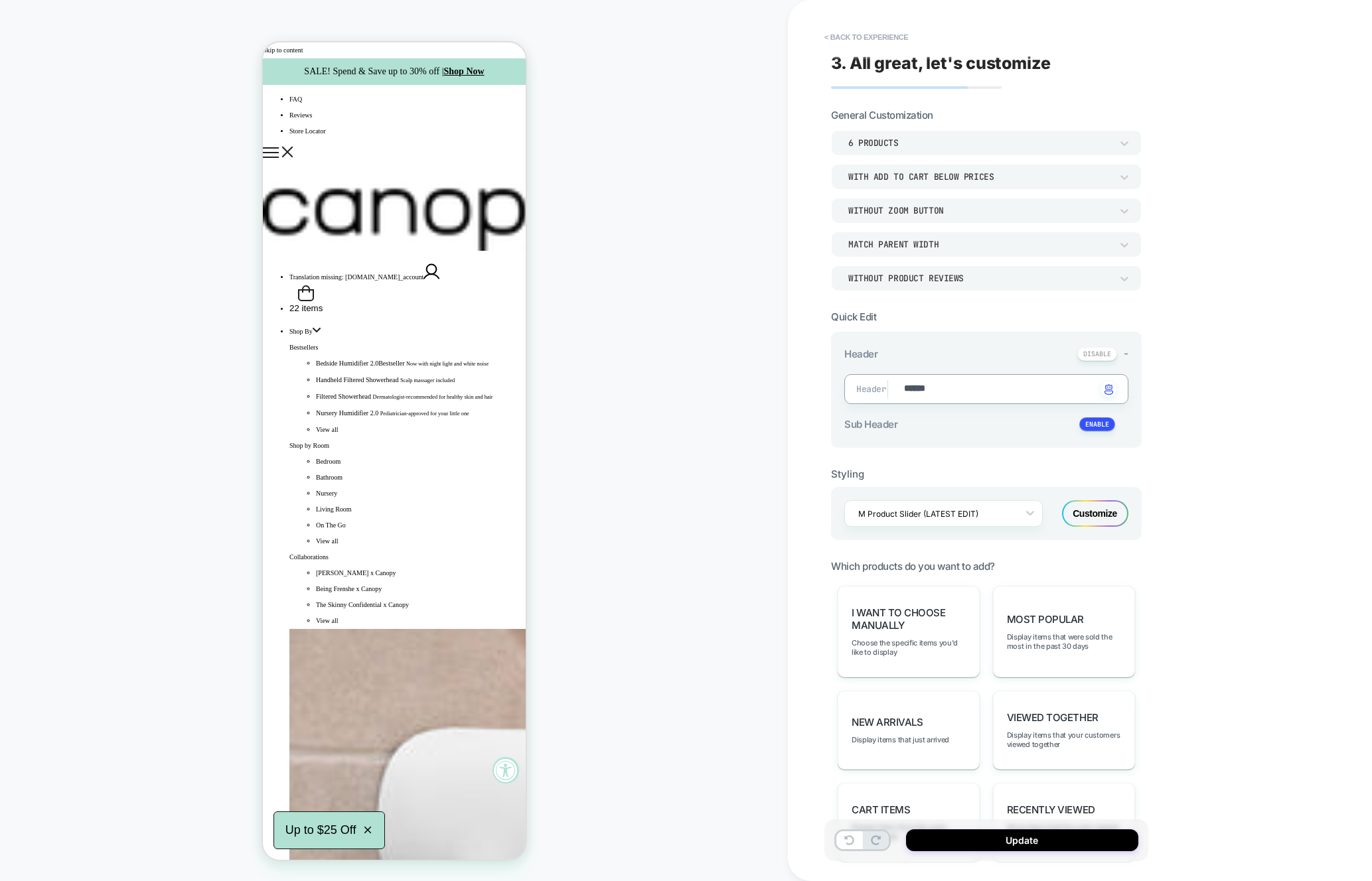 type on "*" 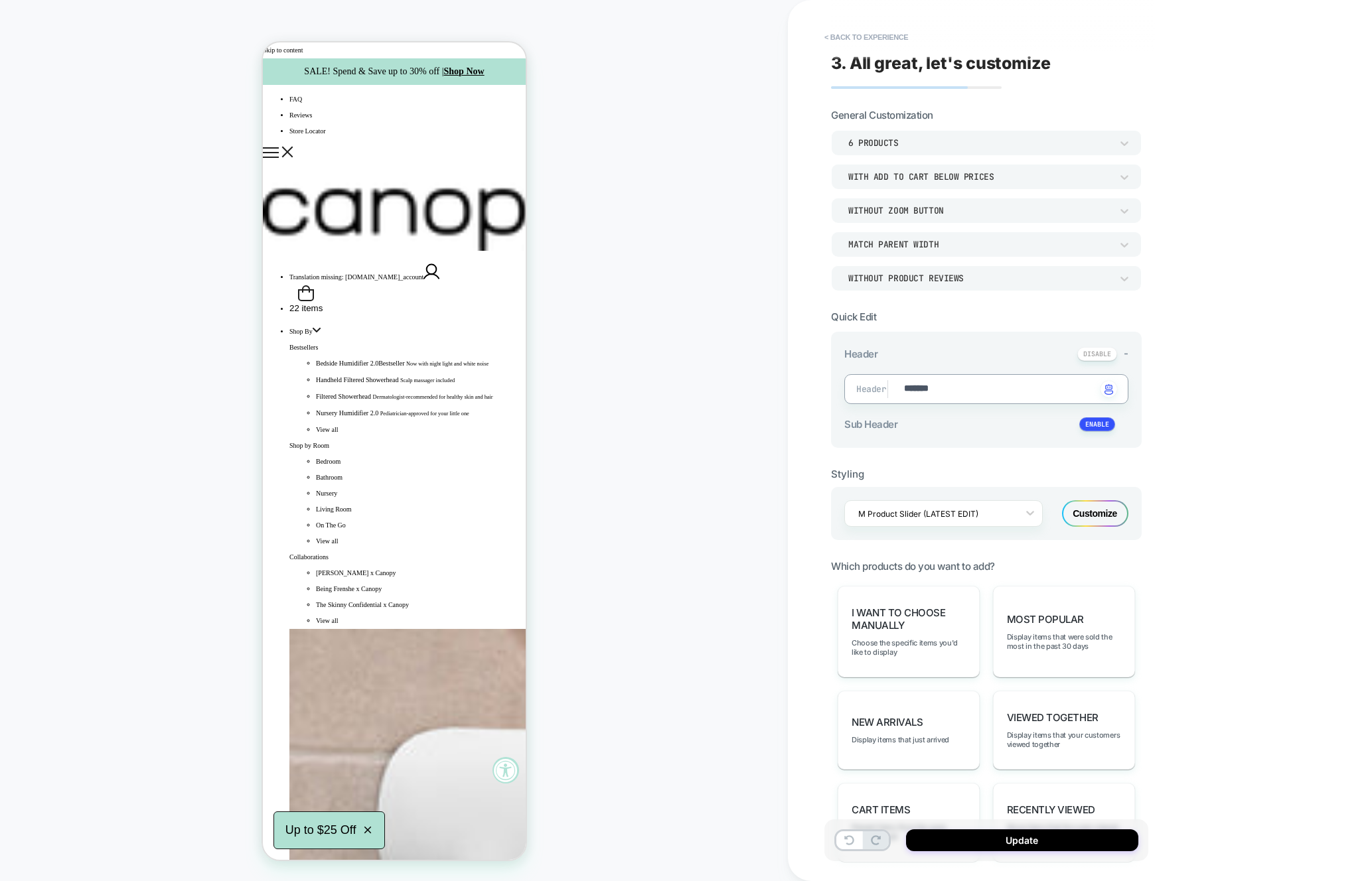 type on "*" 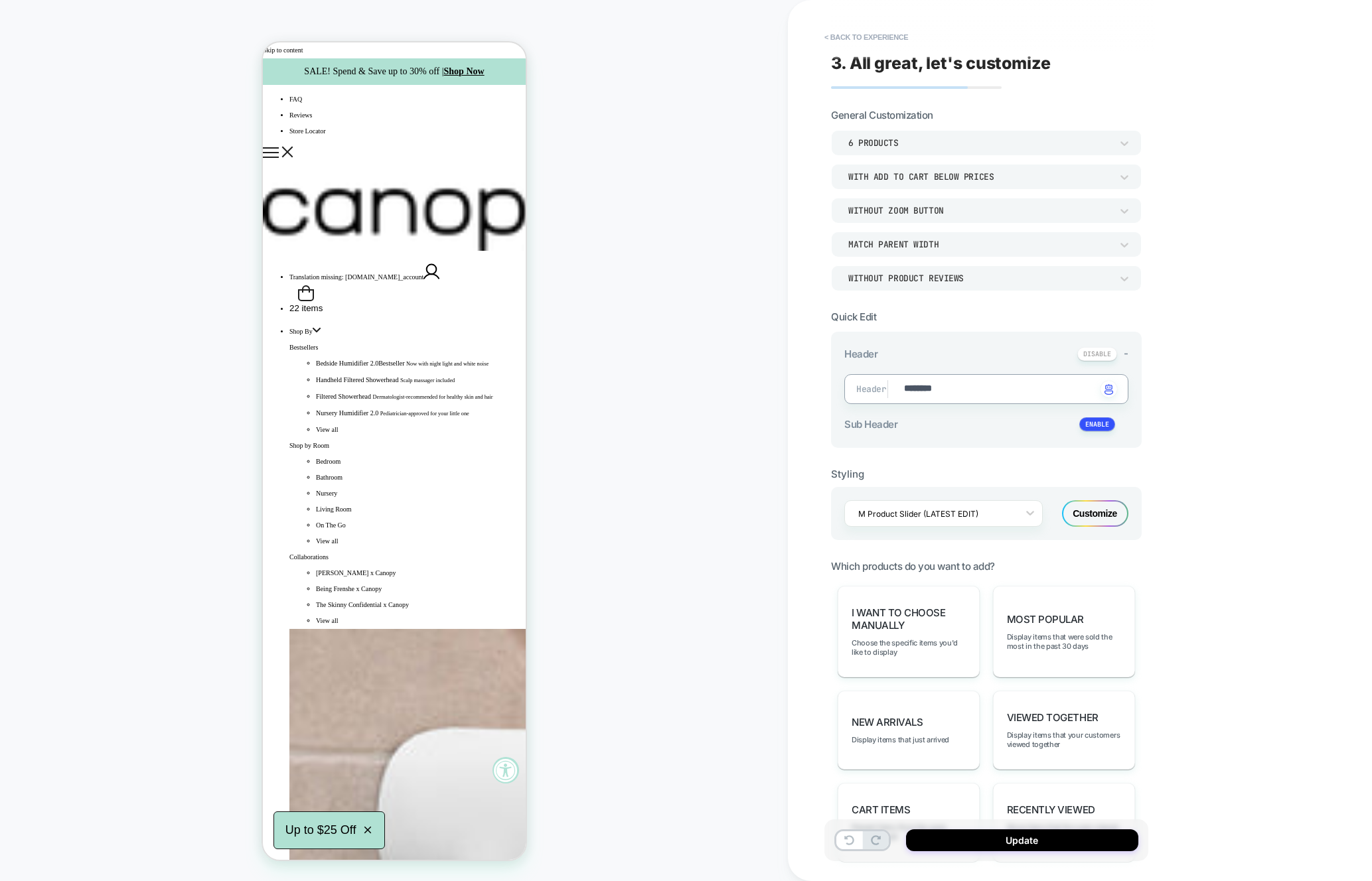 type on "*" 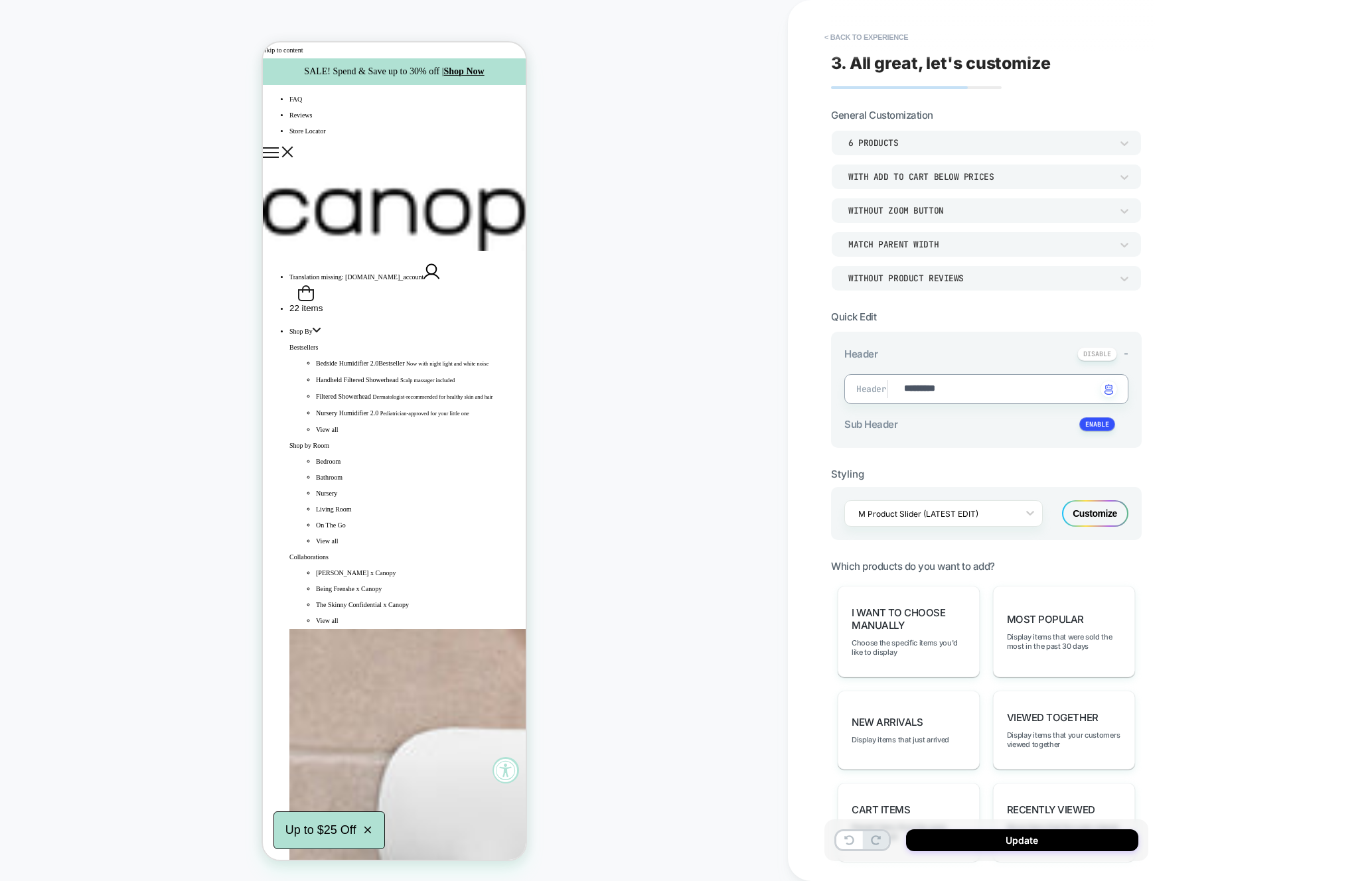 type on "*" 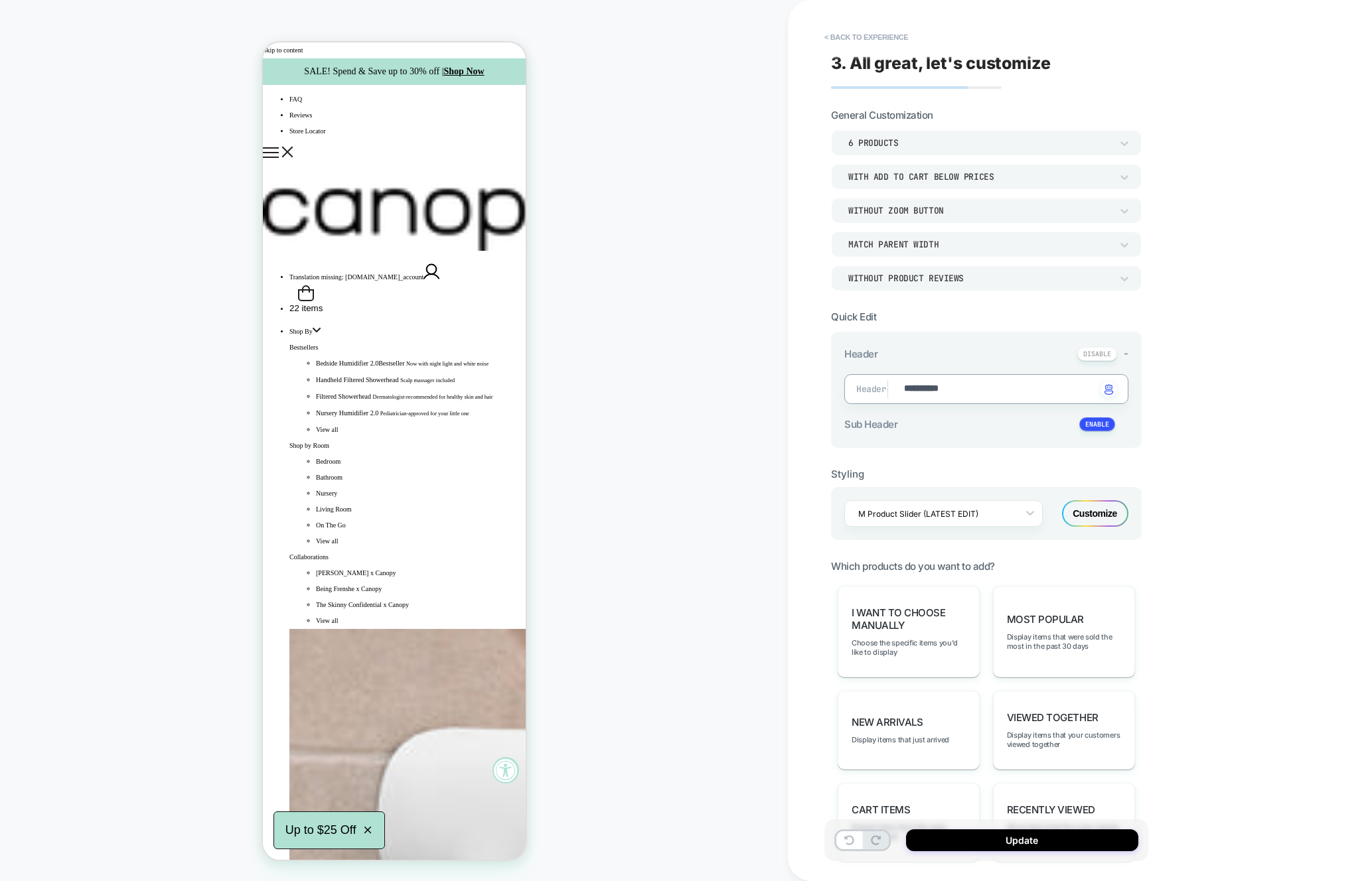 type on "*" 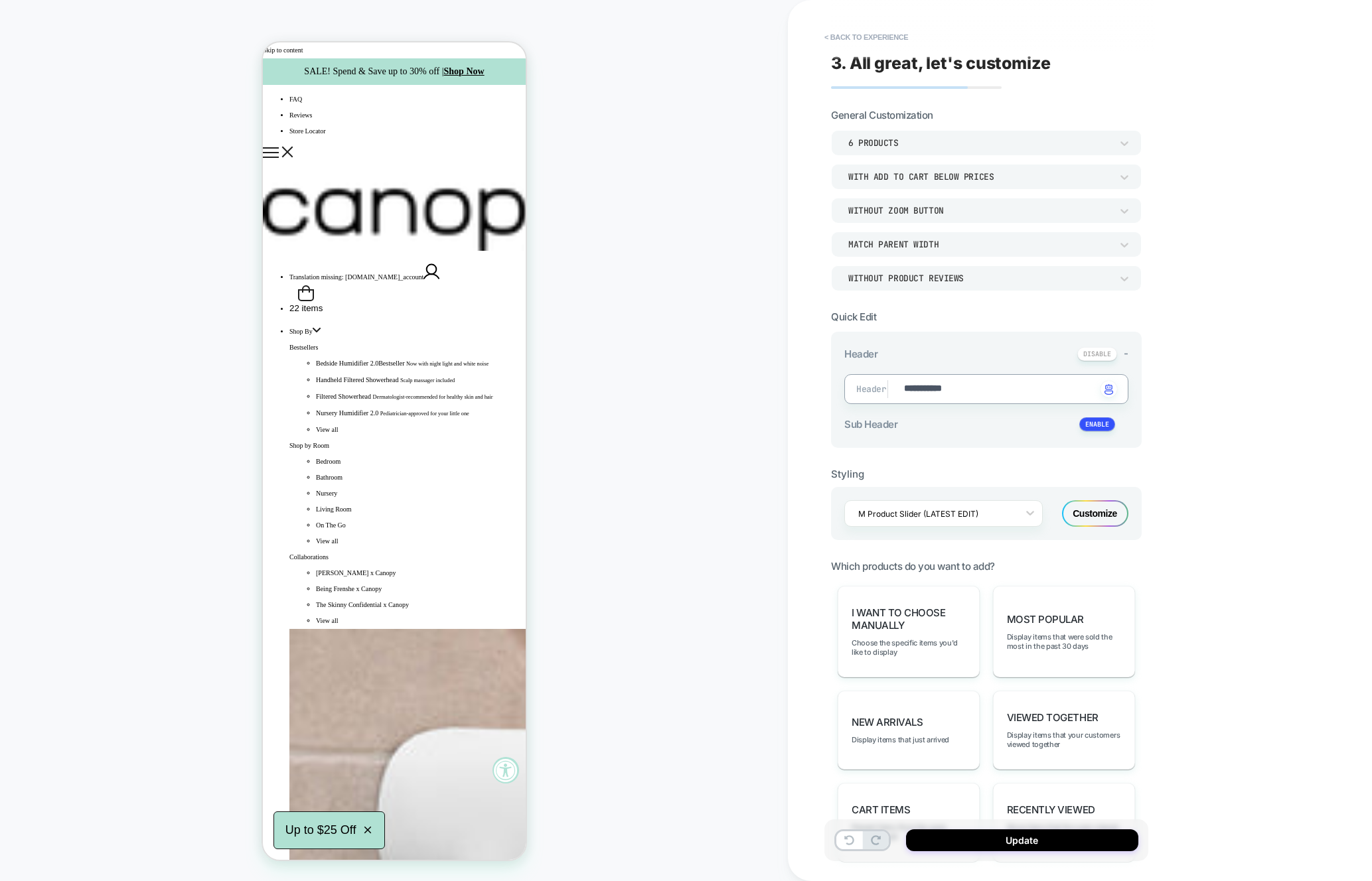 type on "*" 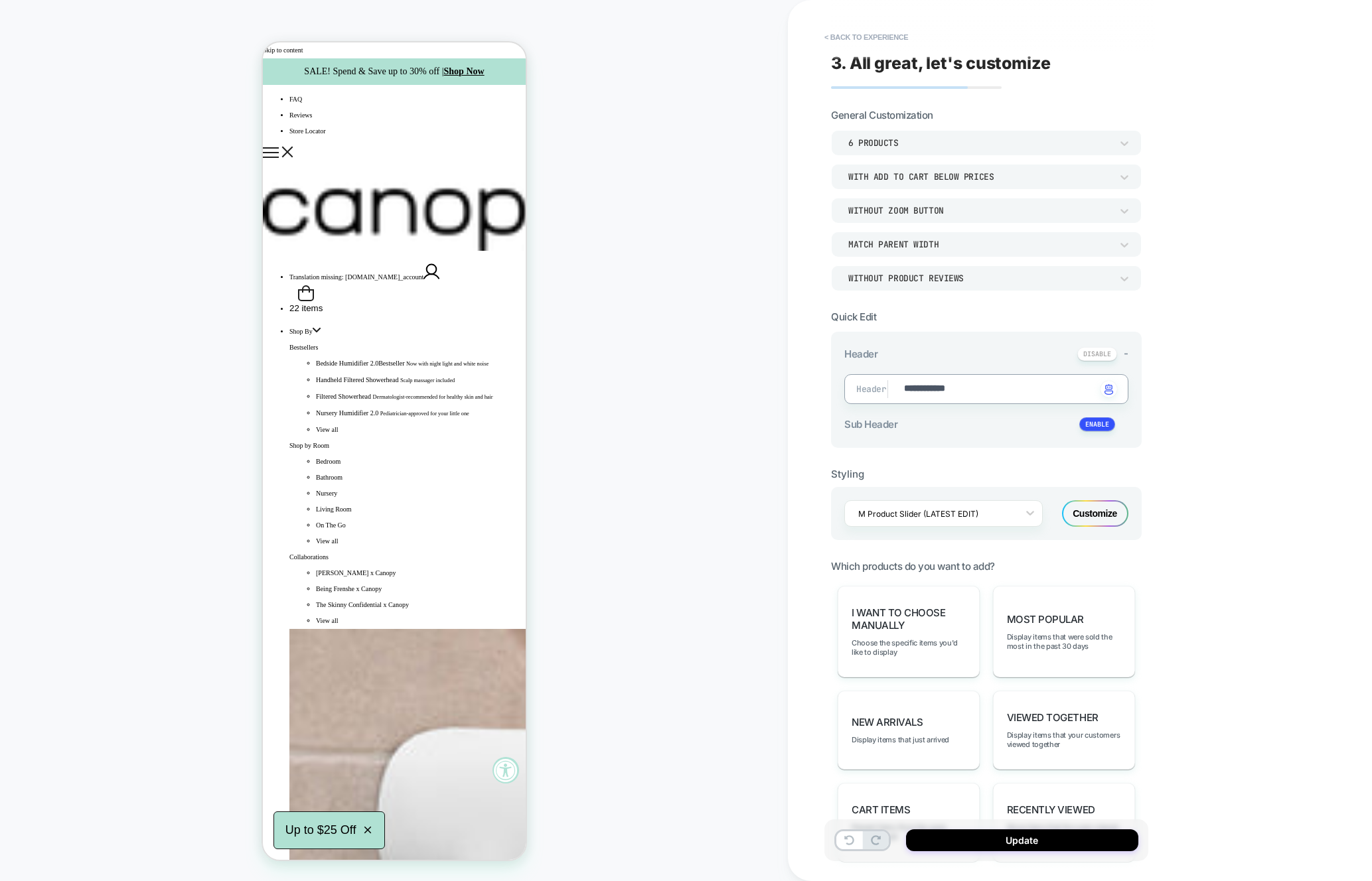 type on "*" 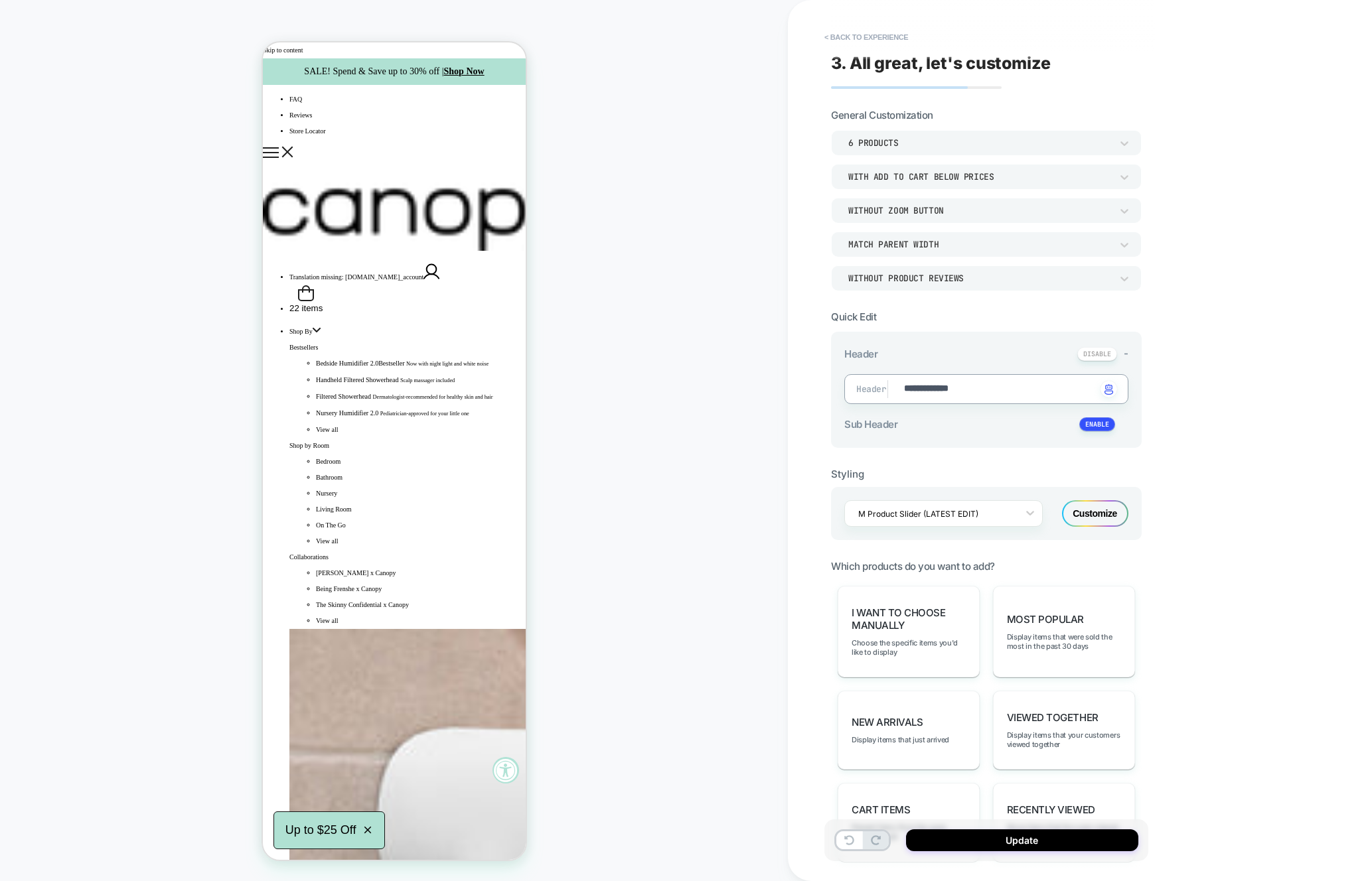 type on "*" 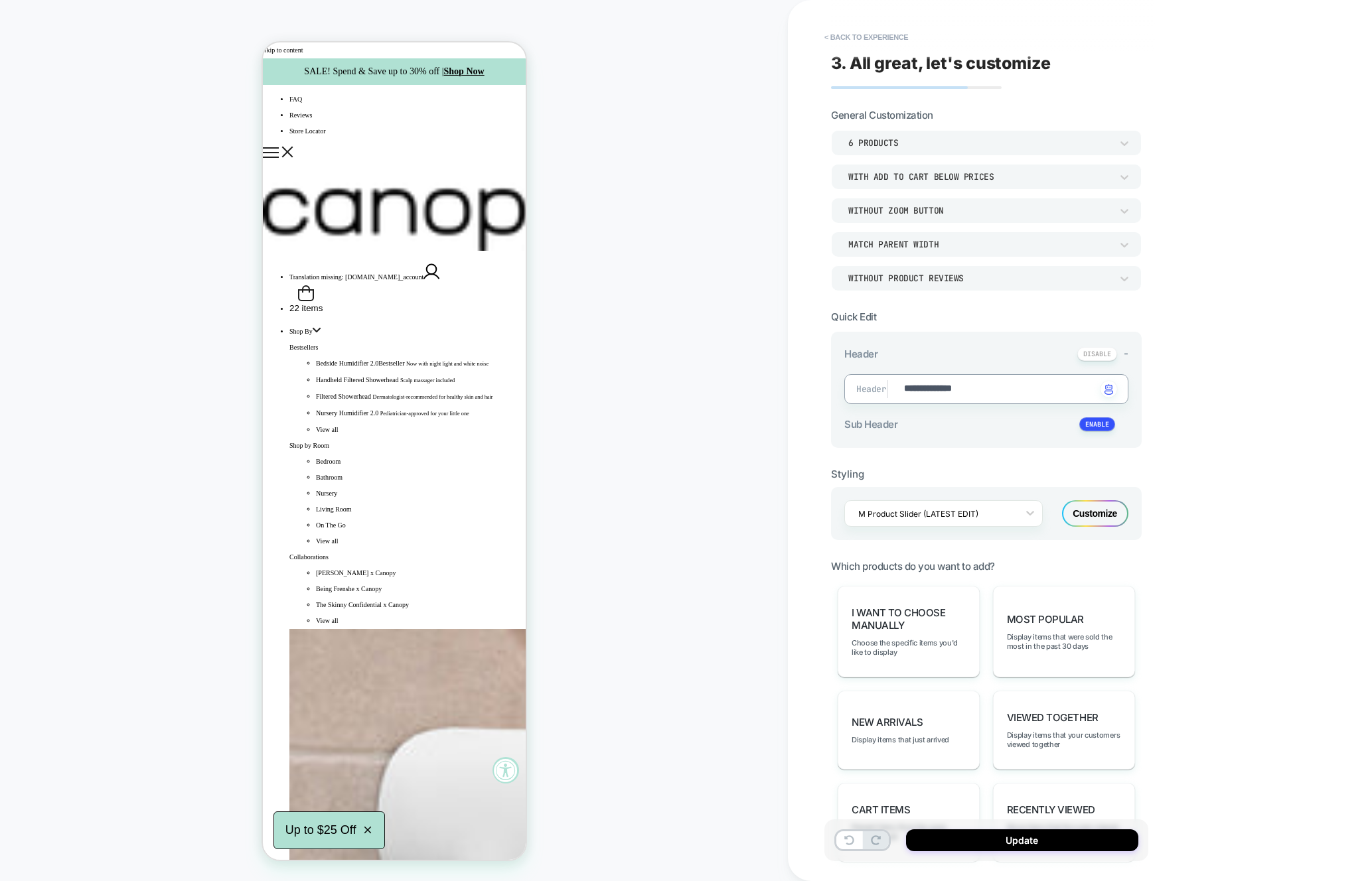 type on "*" 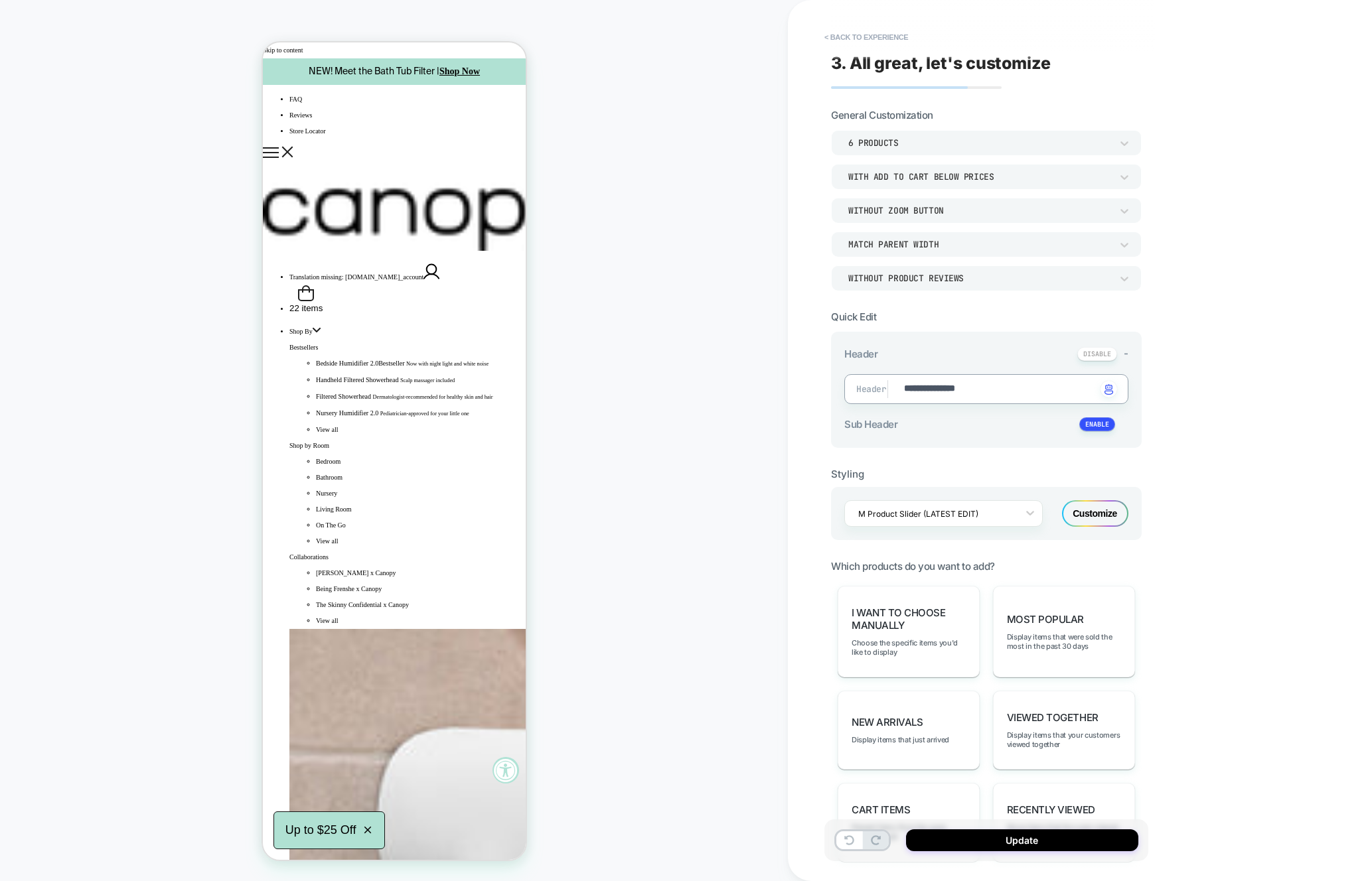 type on "*" 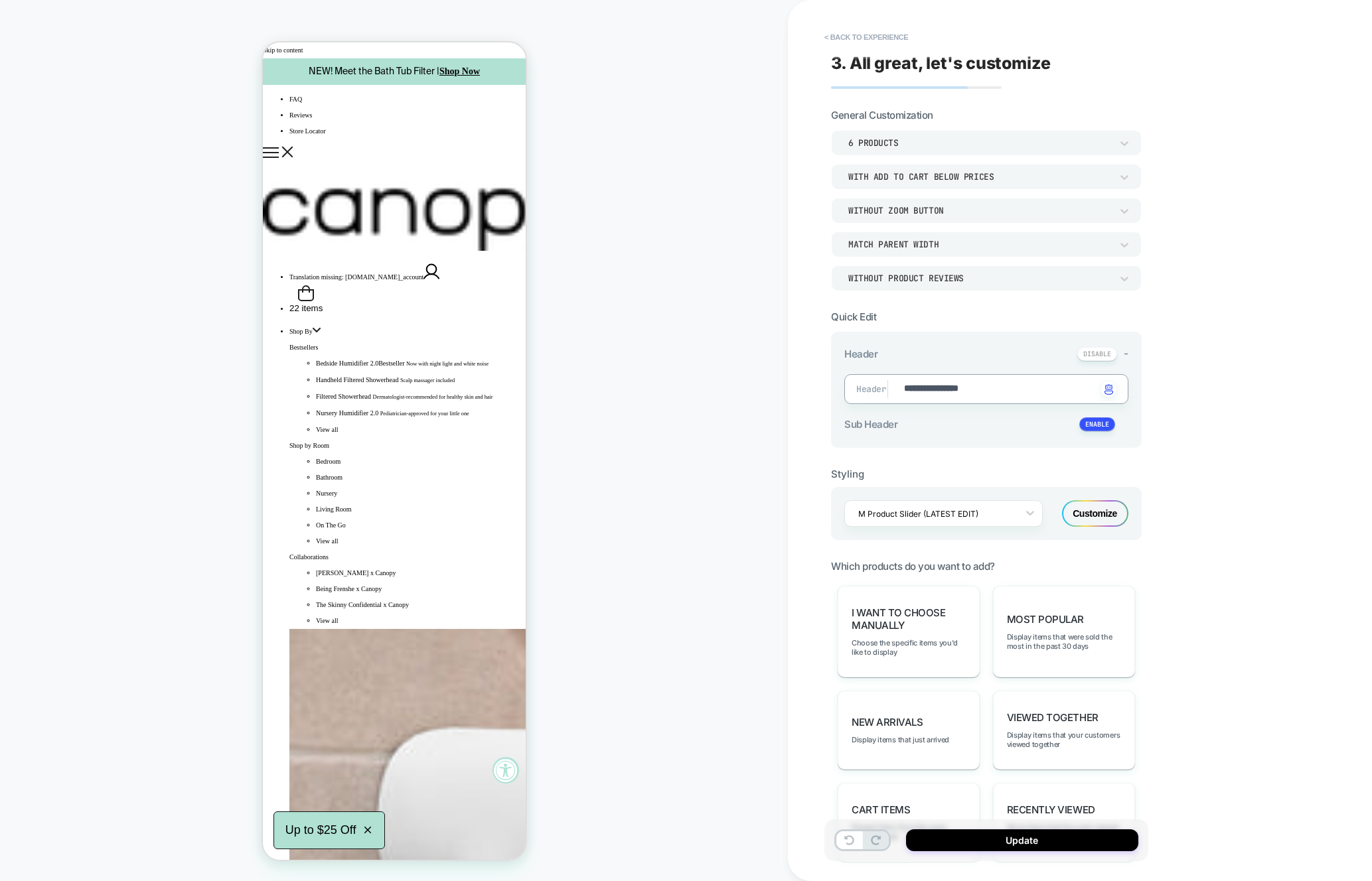 type on "*" 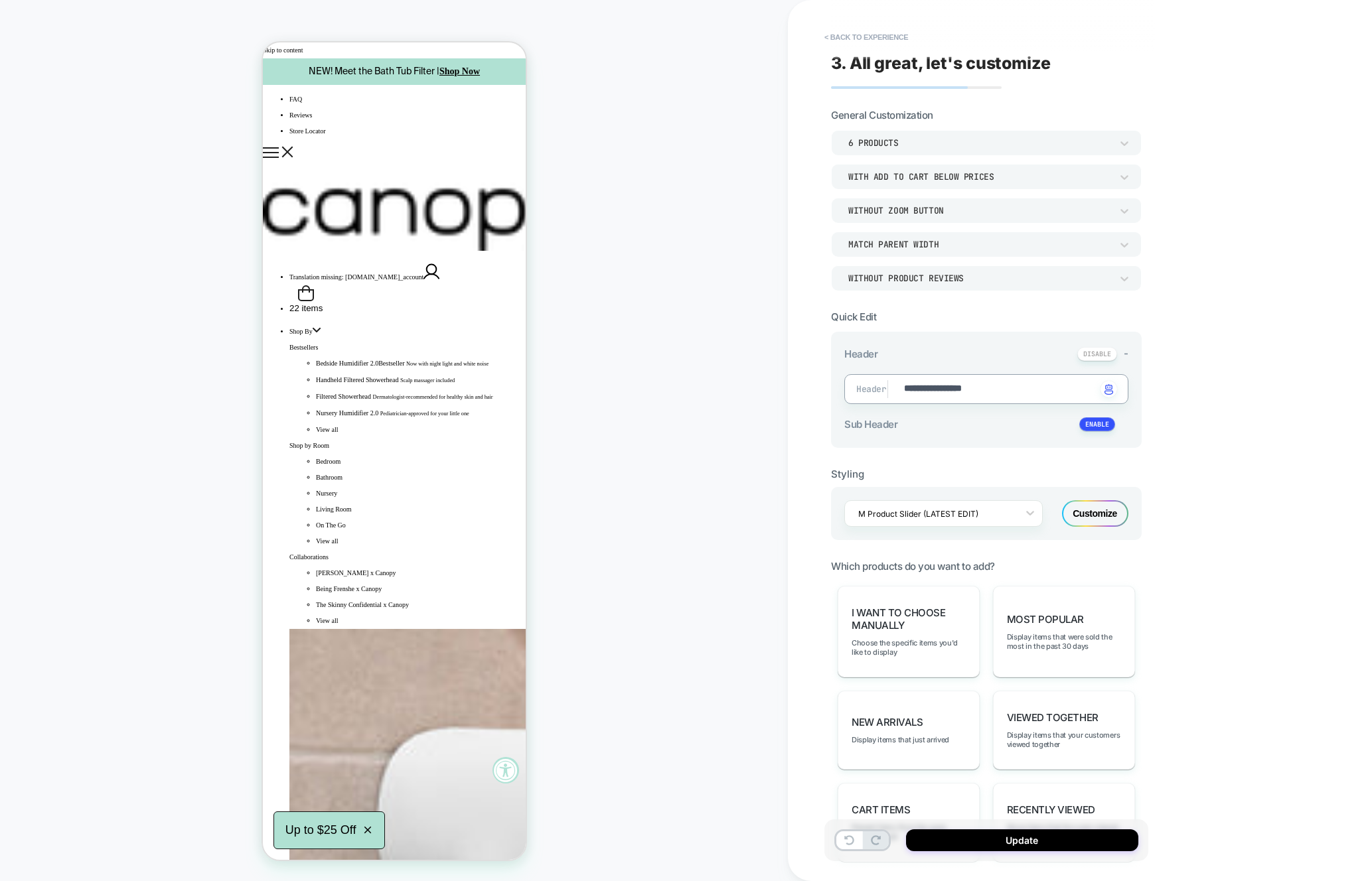 type on "*" 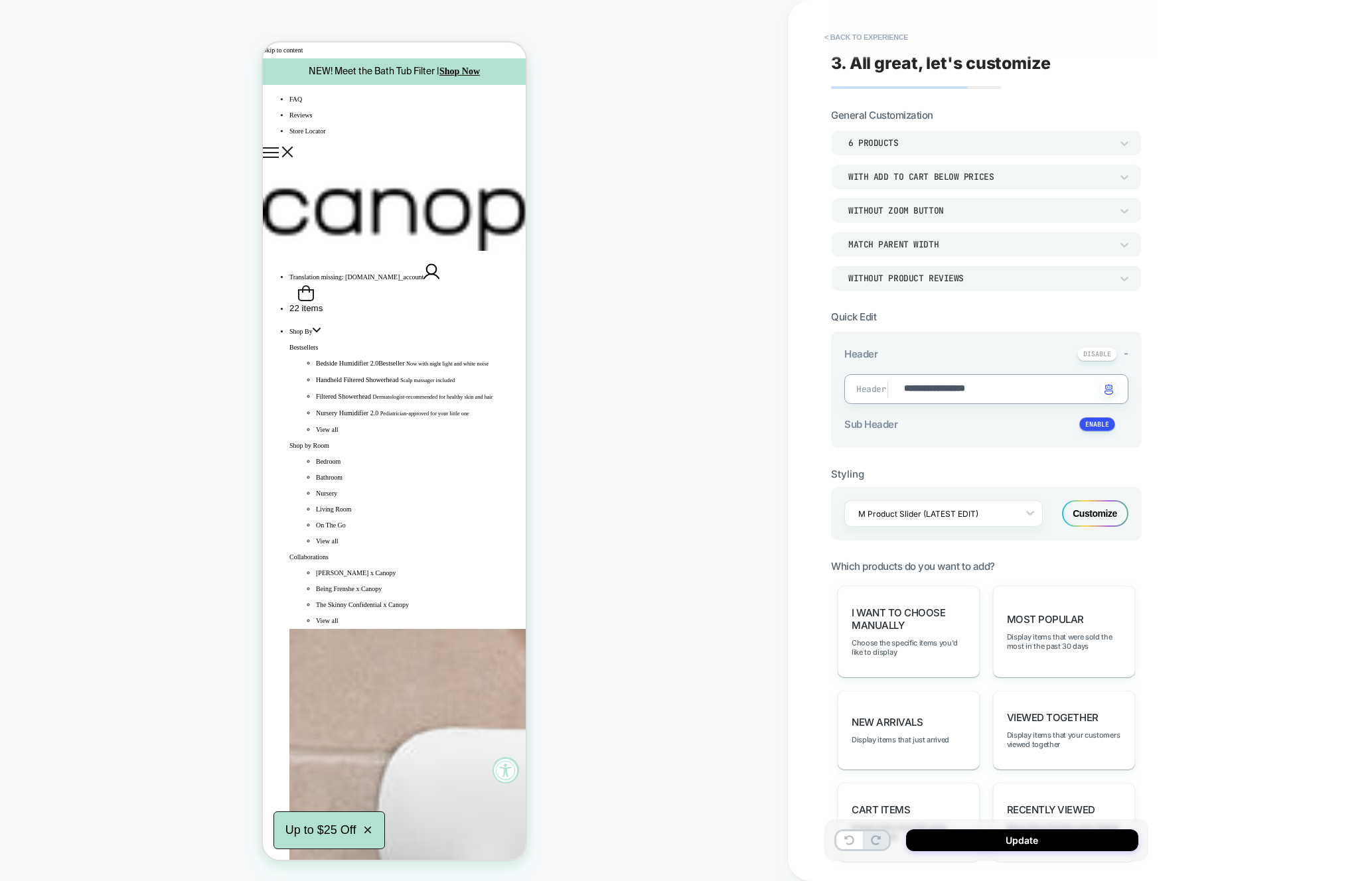 type on "*" 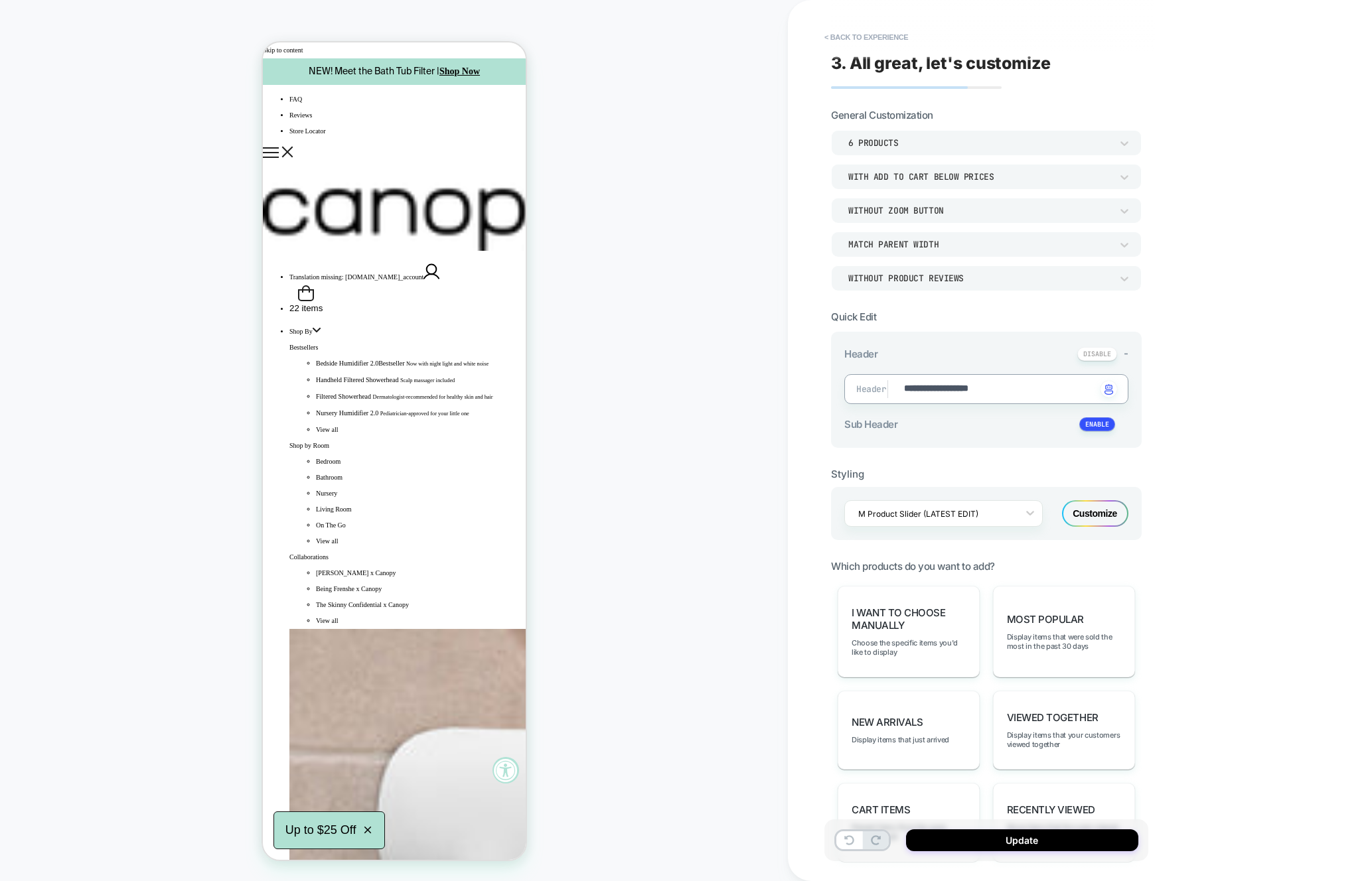 type on "*" 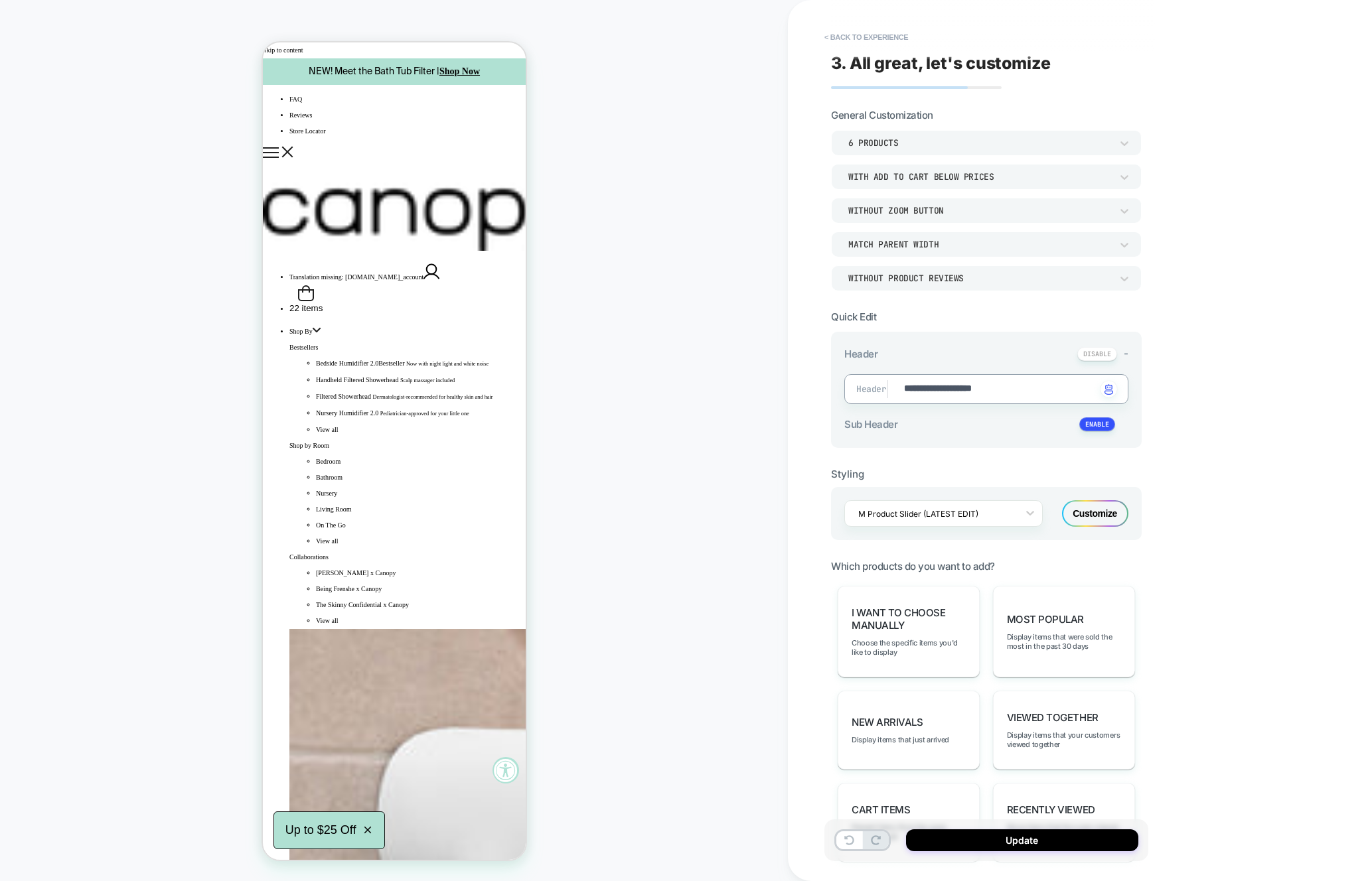 type on "*" 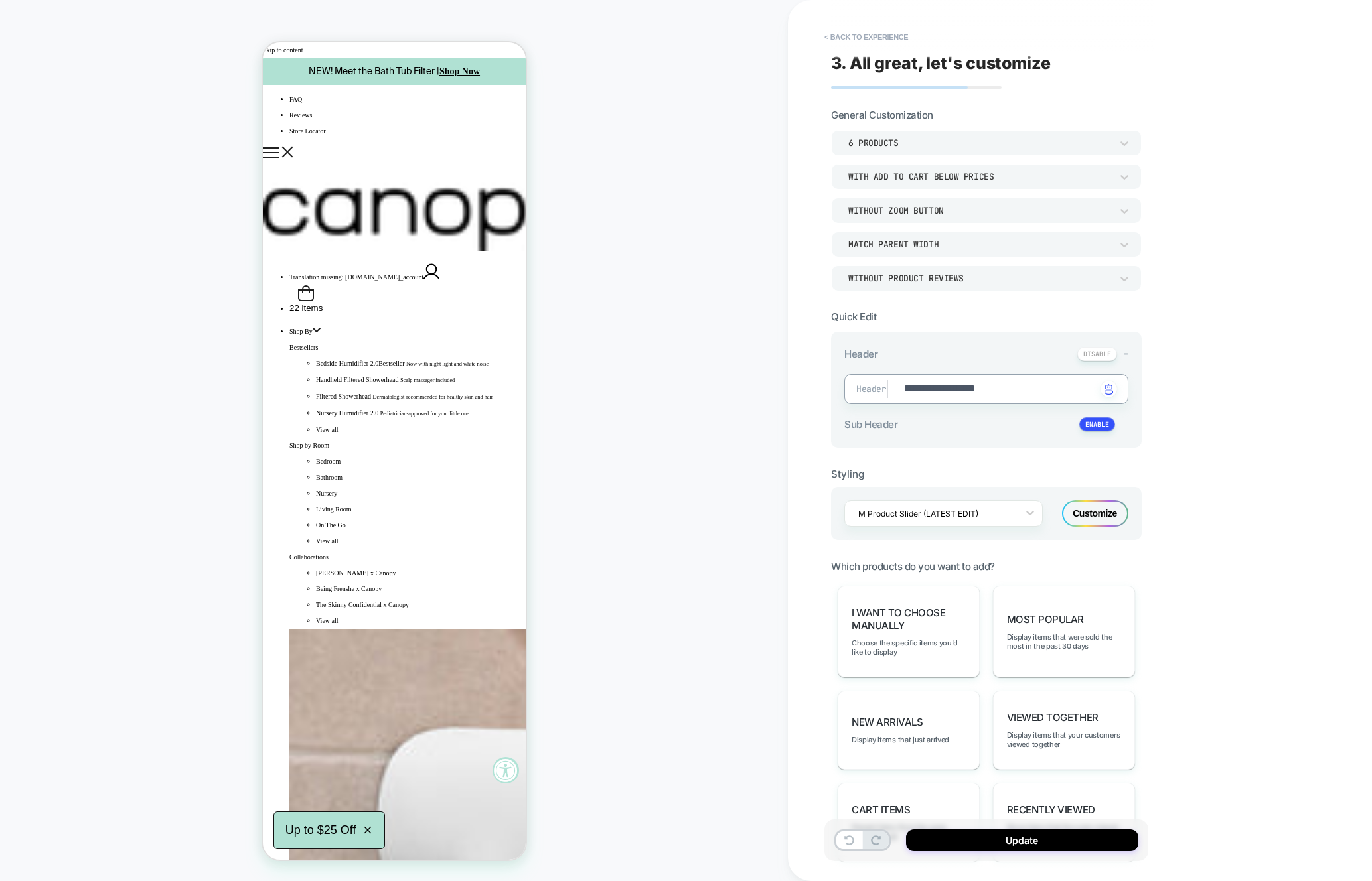 type on "*" 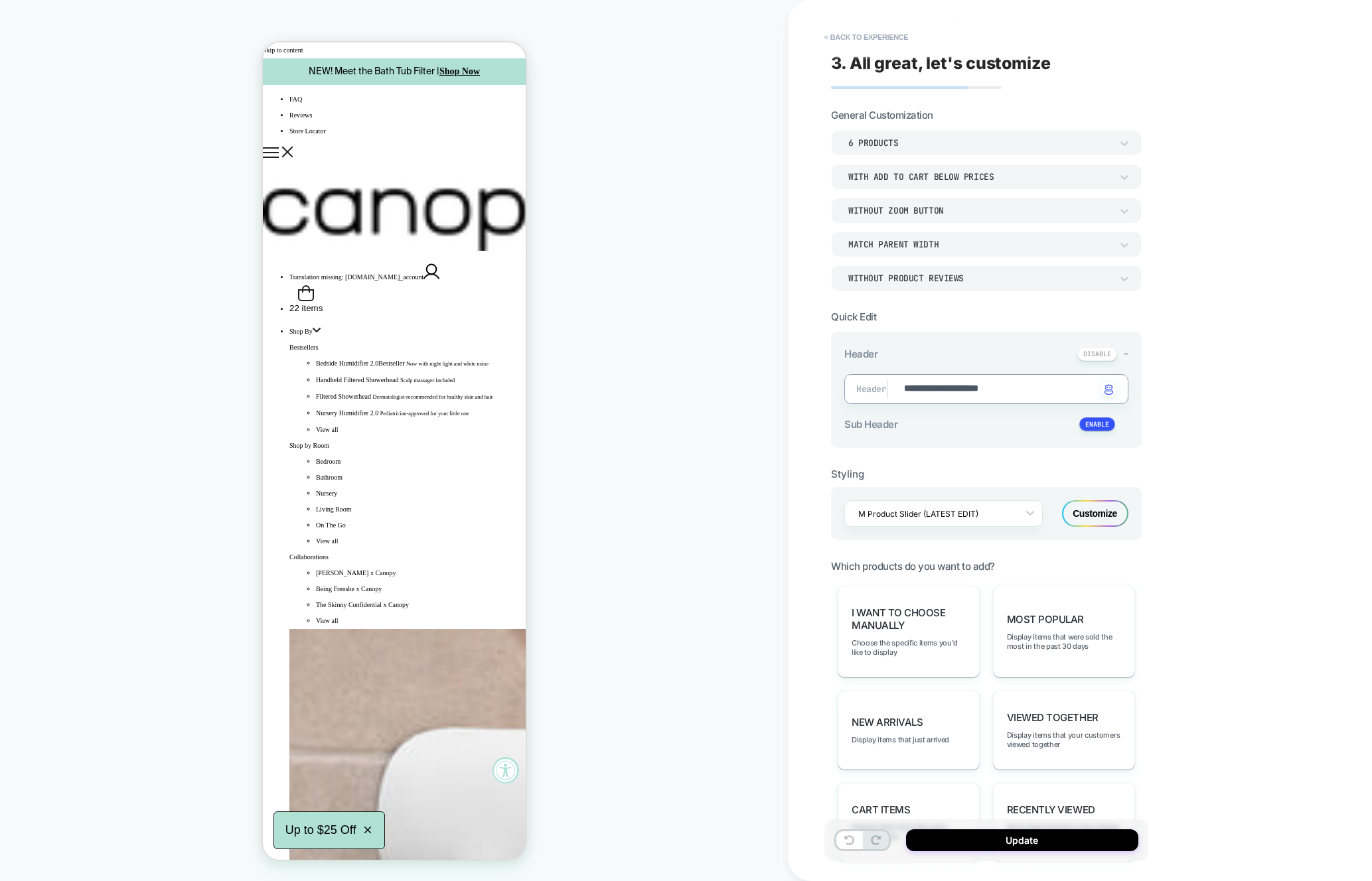 type on "*" 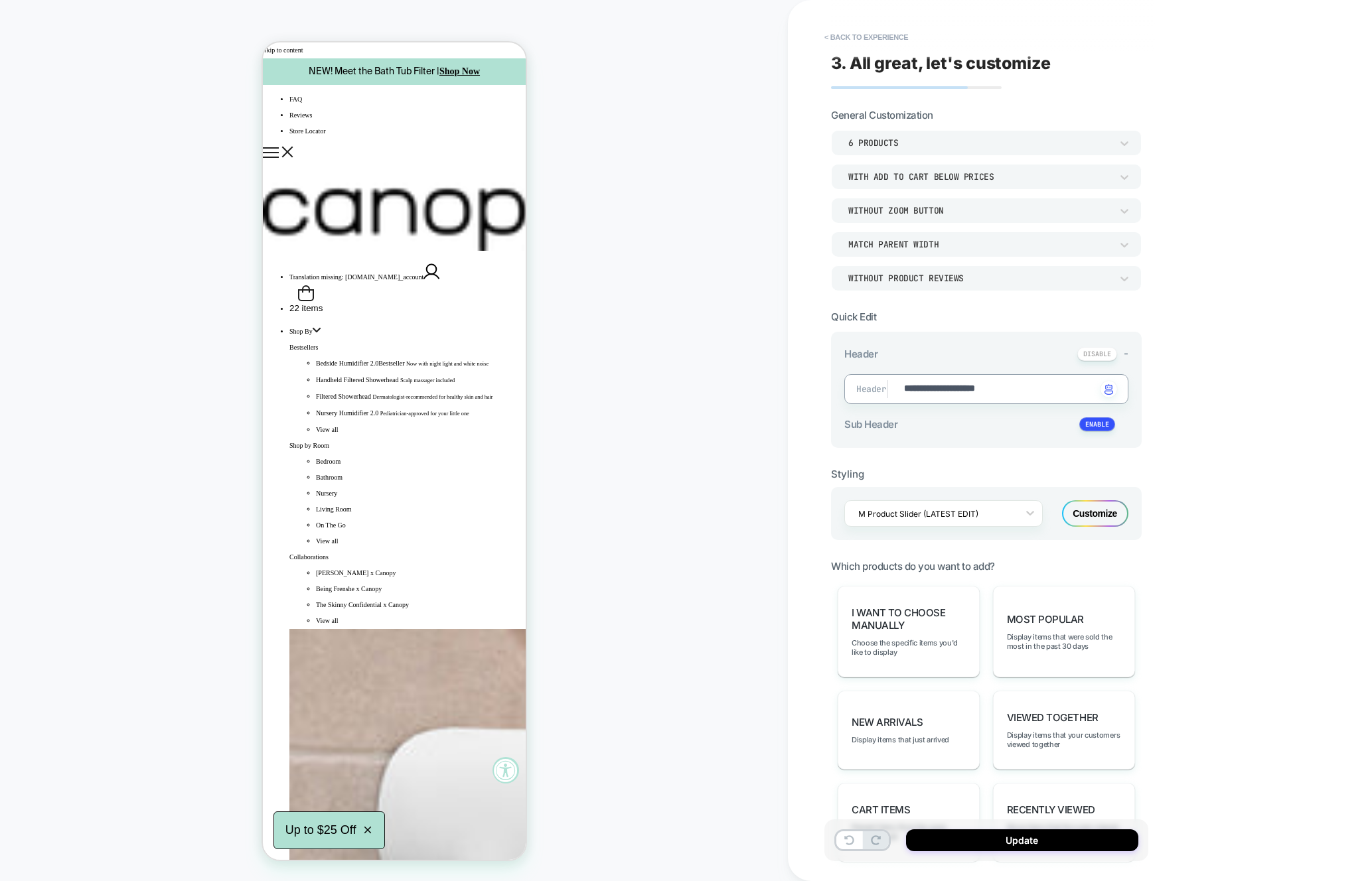 type on "*" 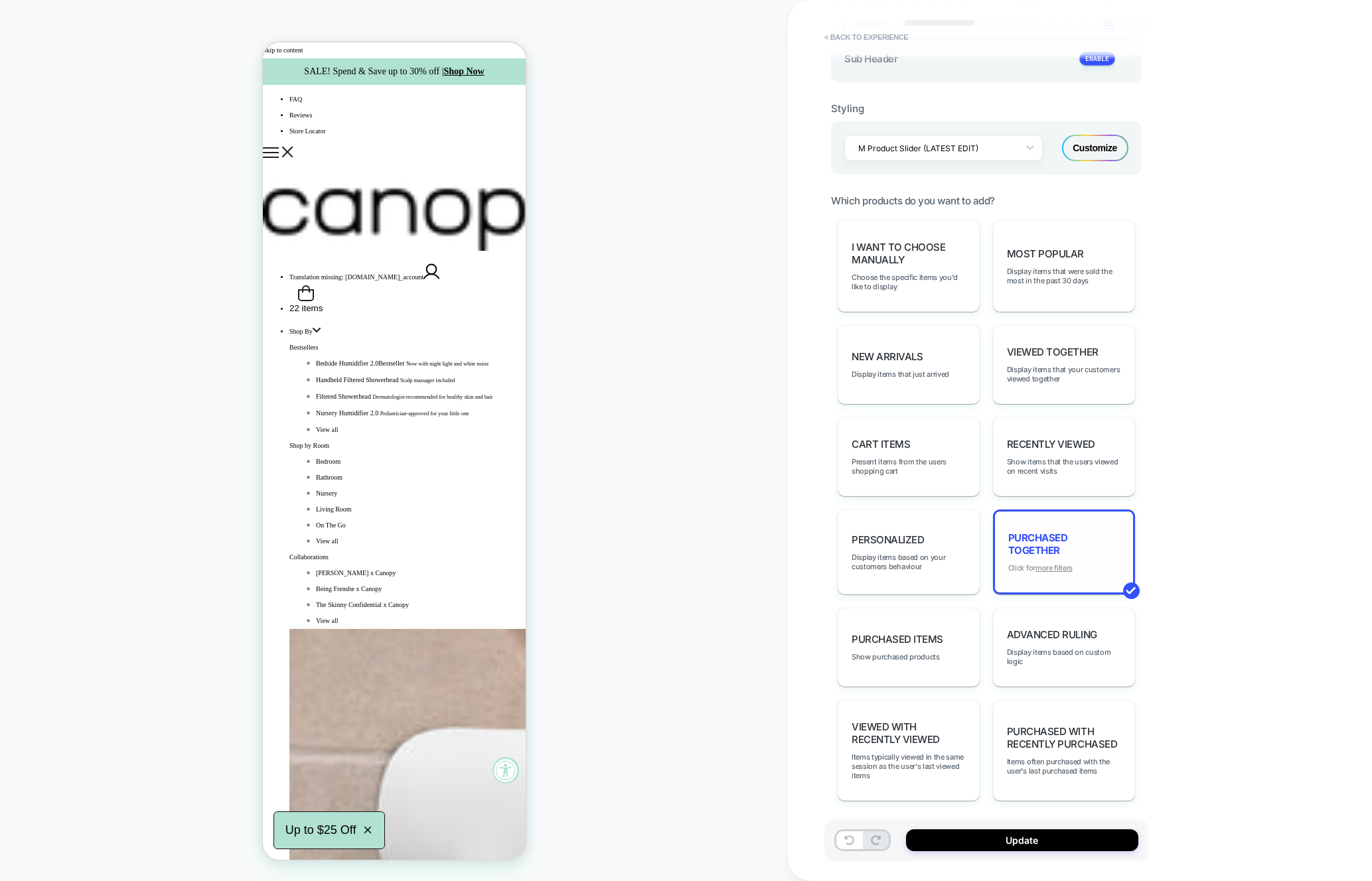 scroll, scrollTop: 372, scrollLeft: 0, axis: vertical 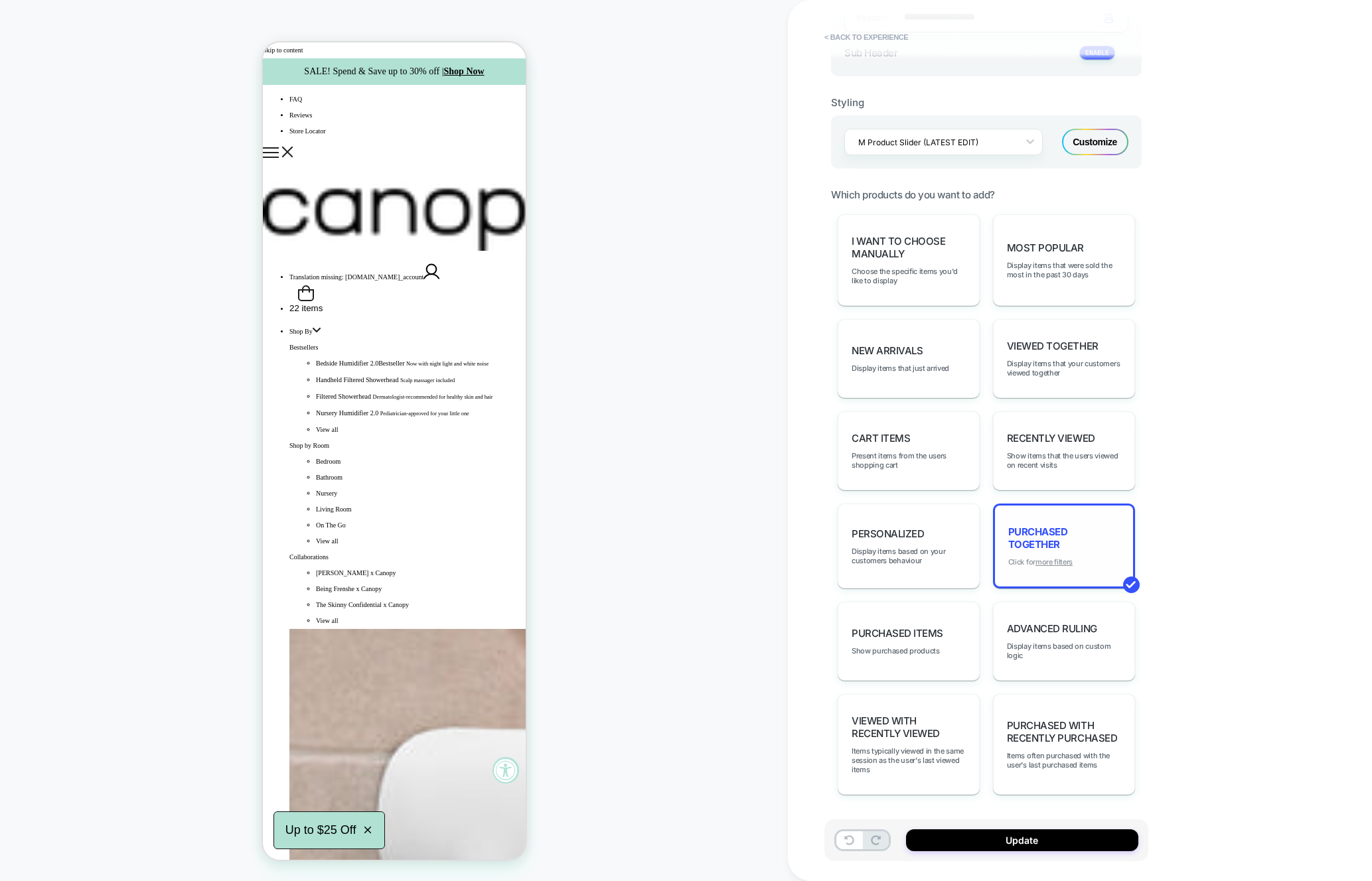 type on "**********" 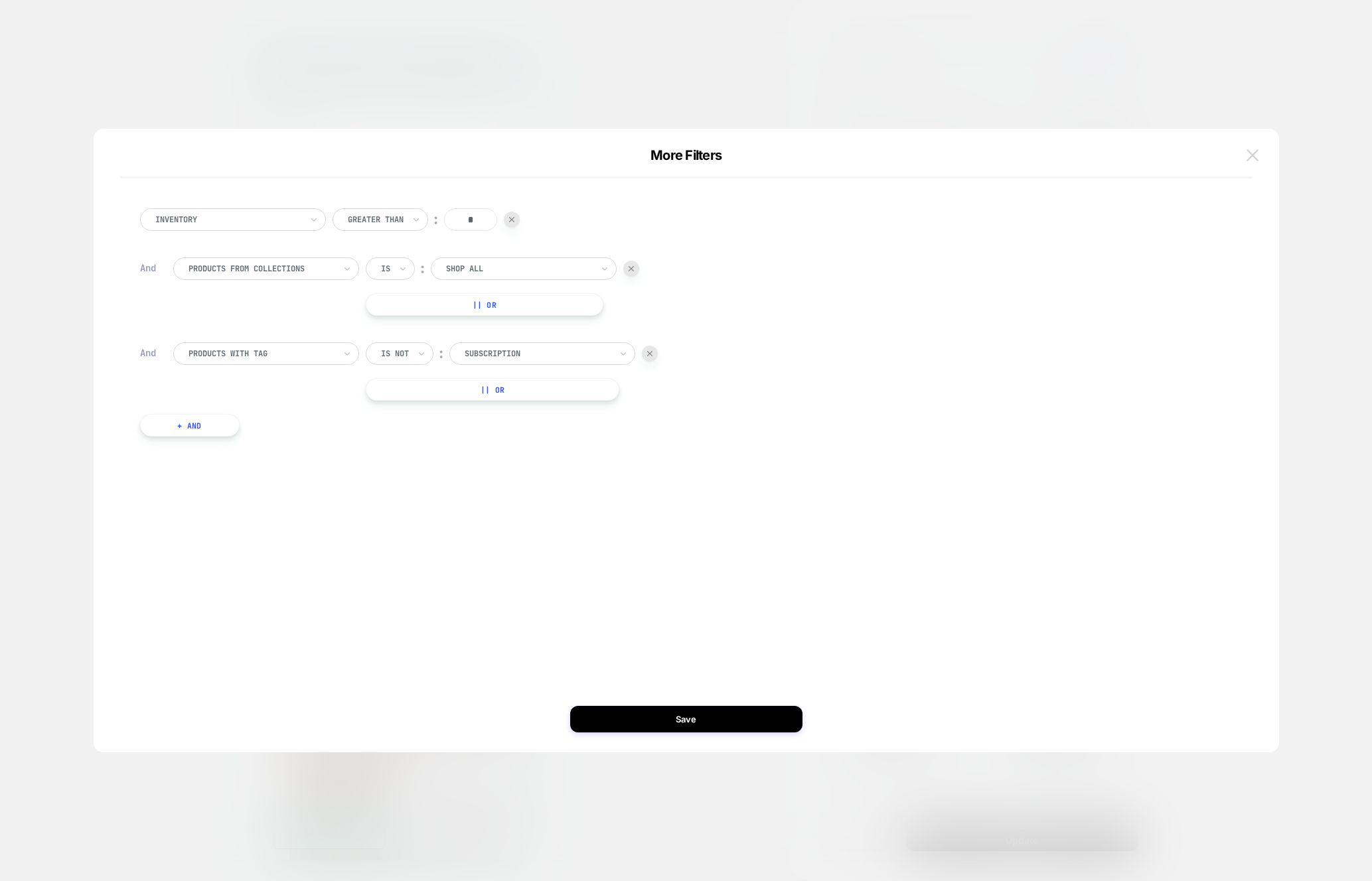 click at bounding box center [1253, 155] 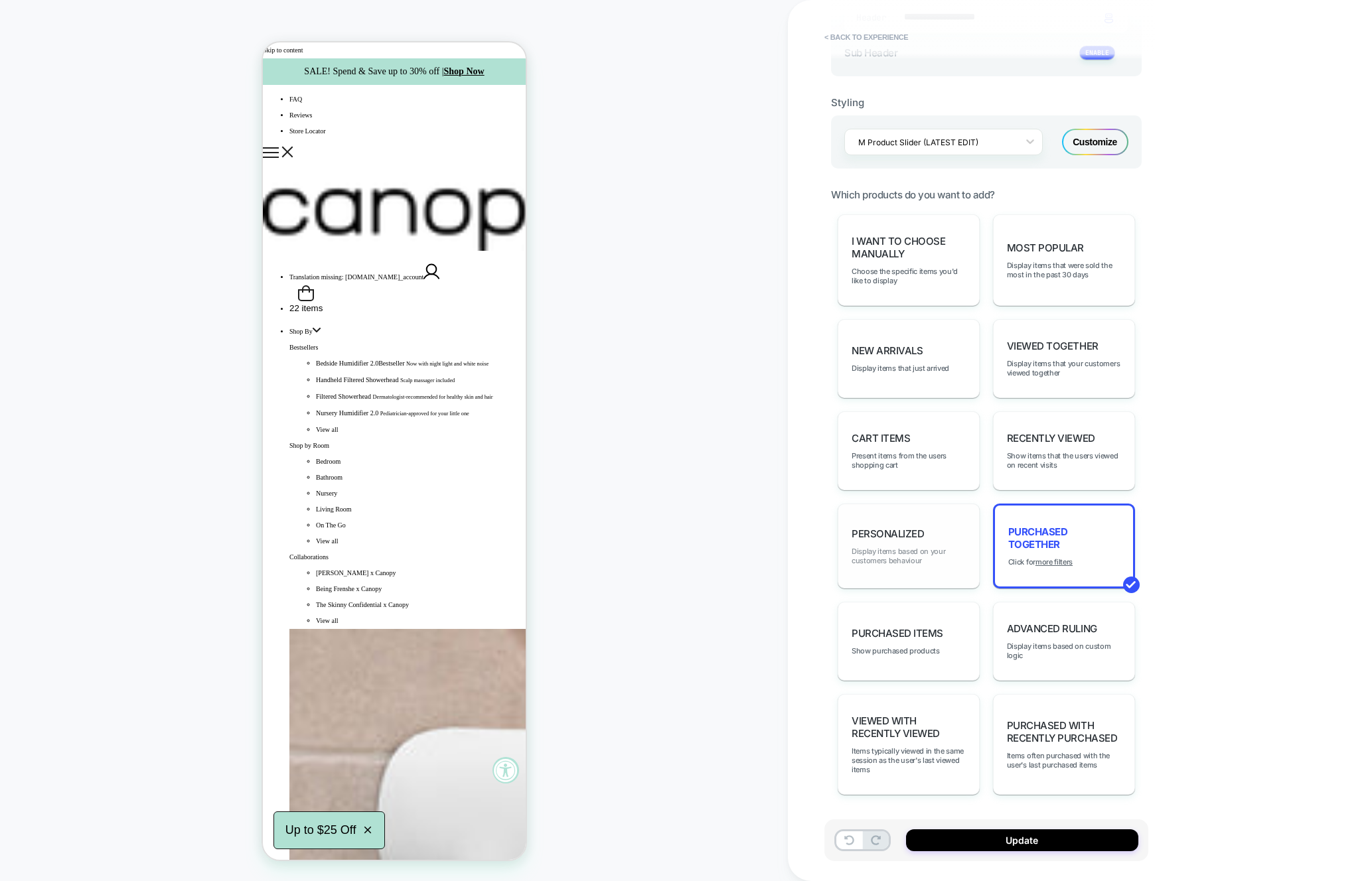 click on "Display items based on your customers behaviour" at bounding box center [909, 556] 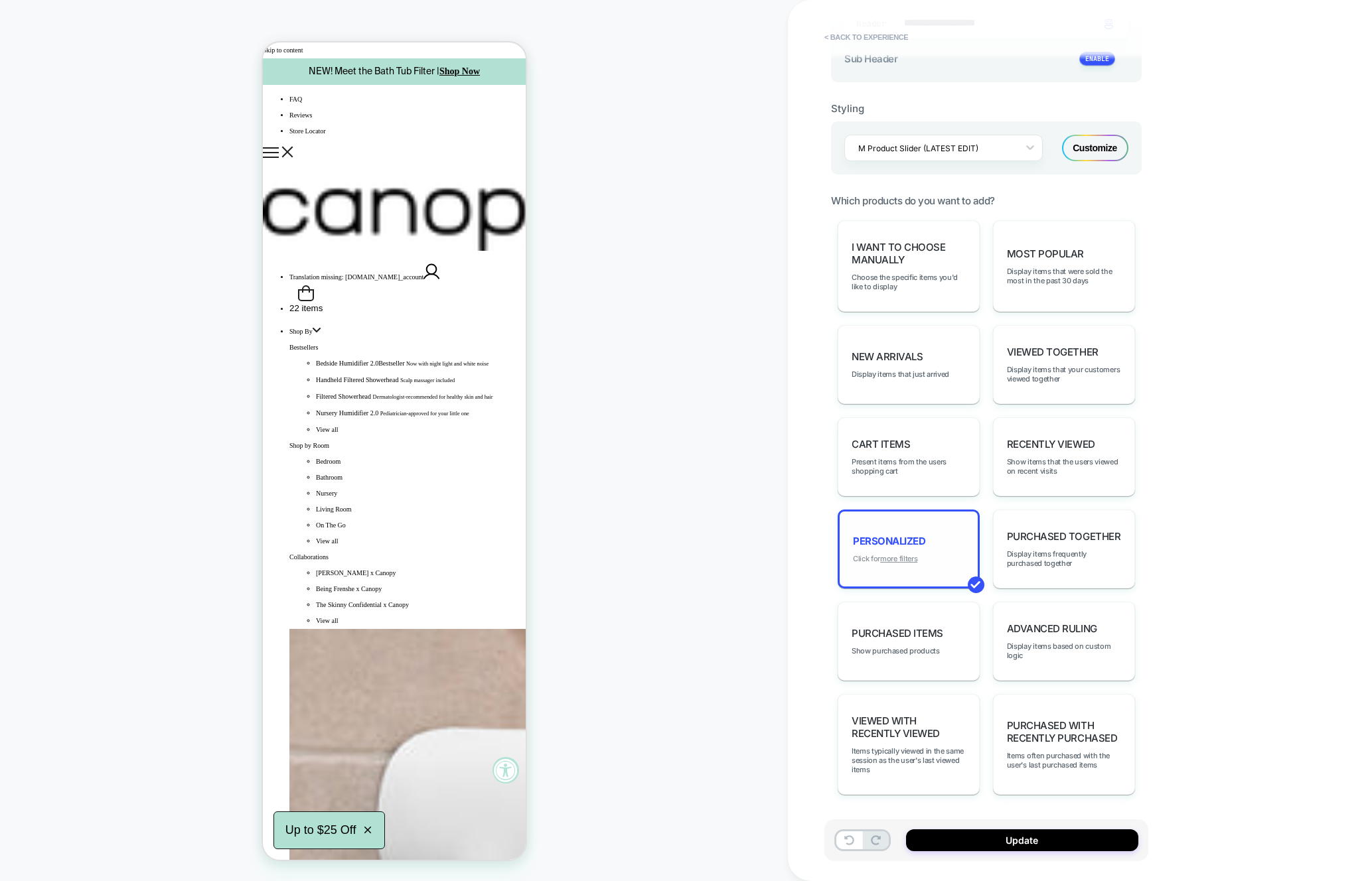click on "more filters" at bounding box center (899, 559) 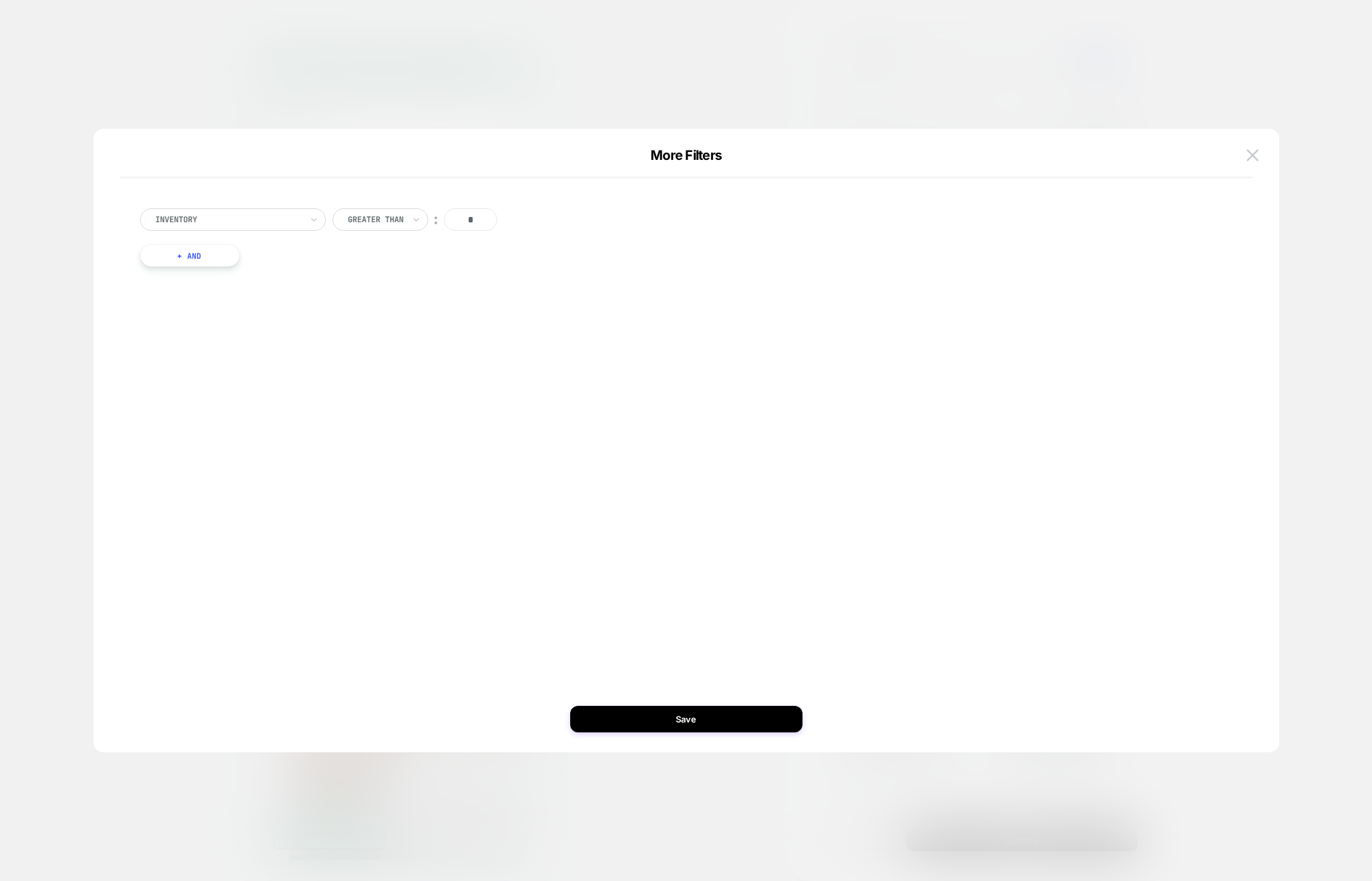 click on "+ And" at bounding box center (190, 255) 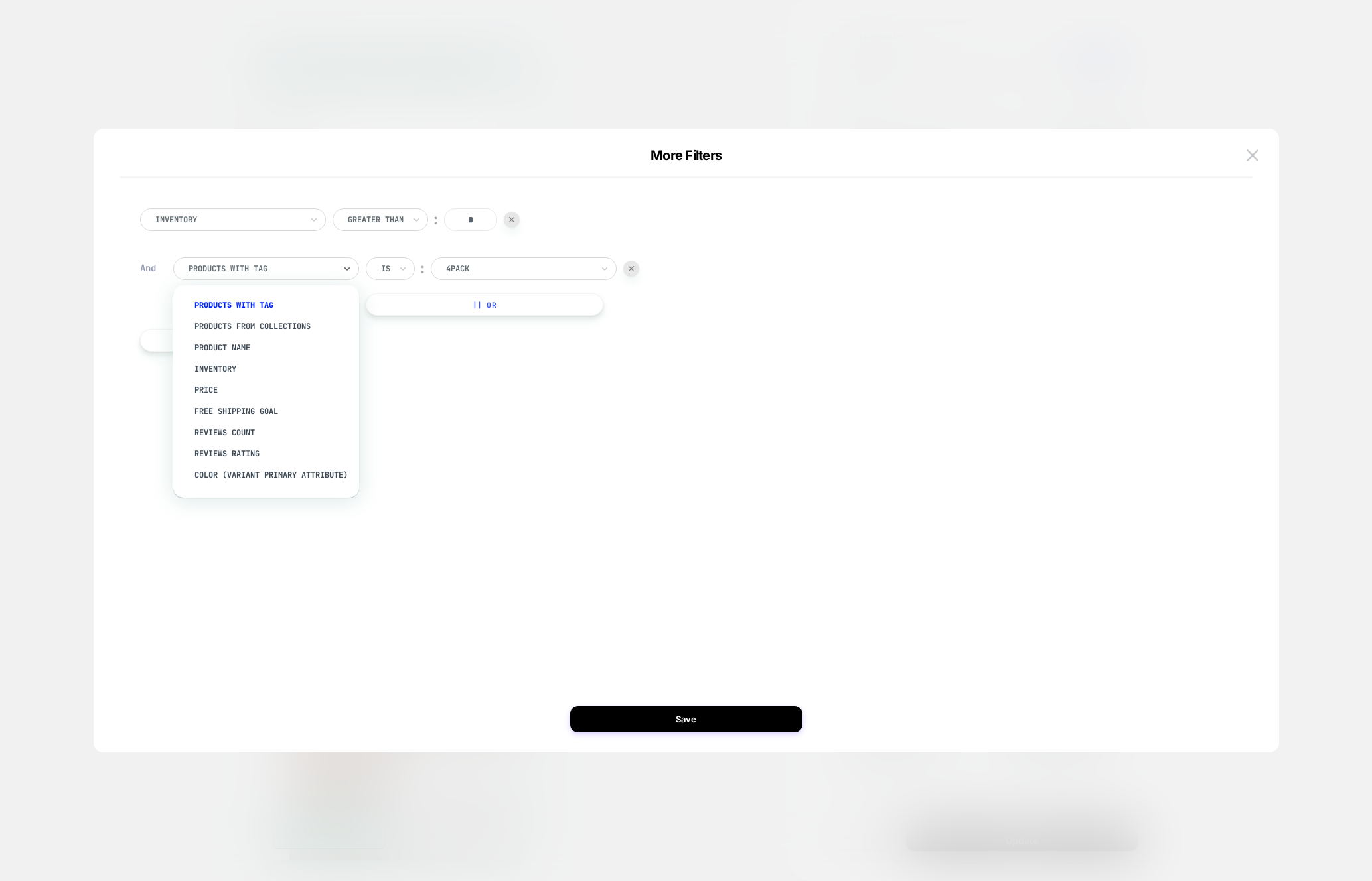 click at bounding box center [262, 269] 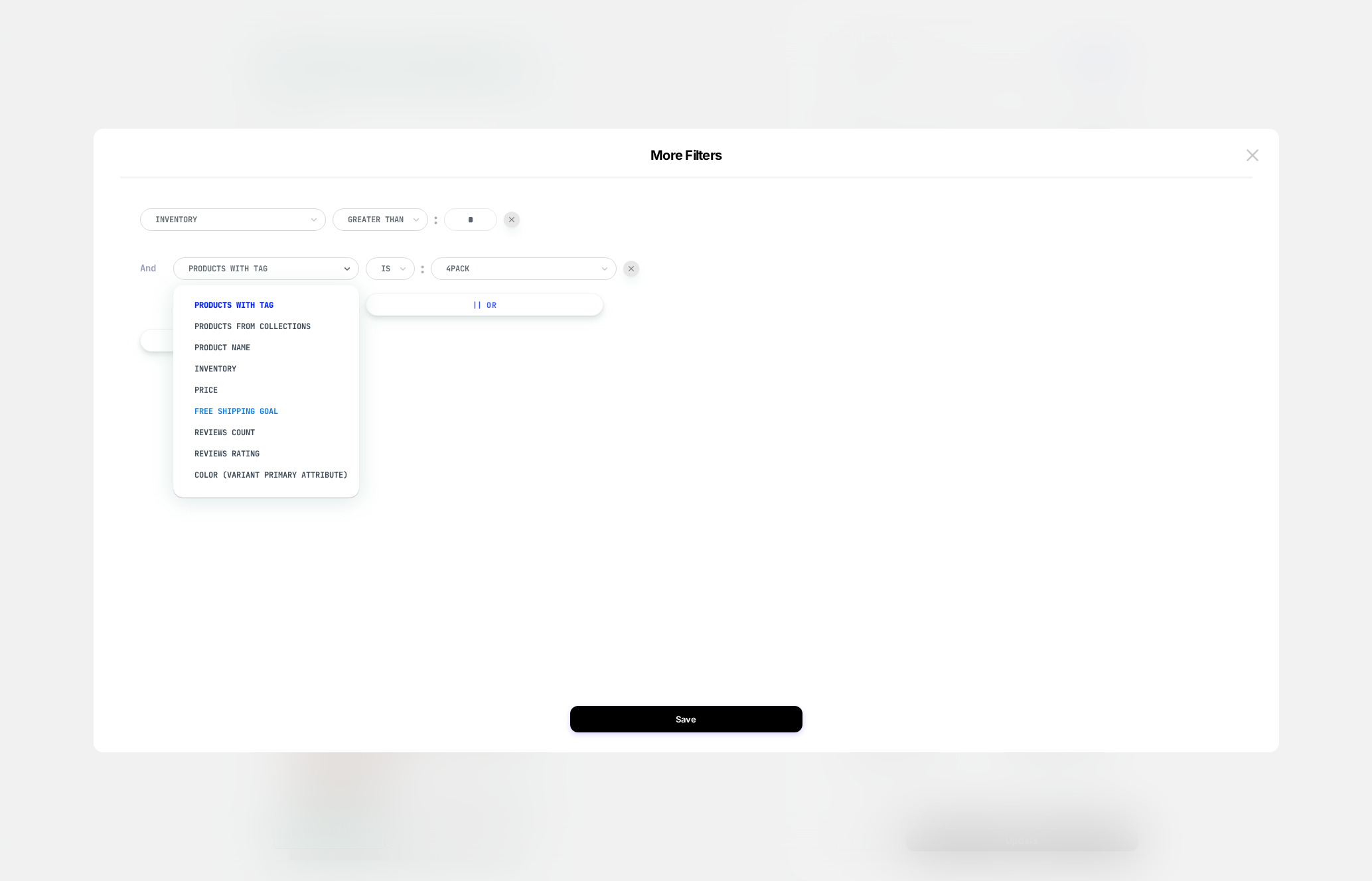 click on "free shipping goal" at bounding box center (273, 411) 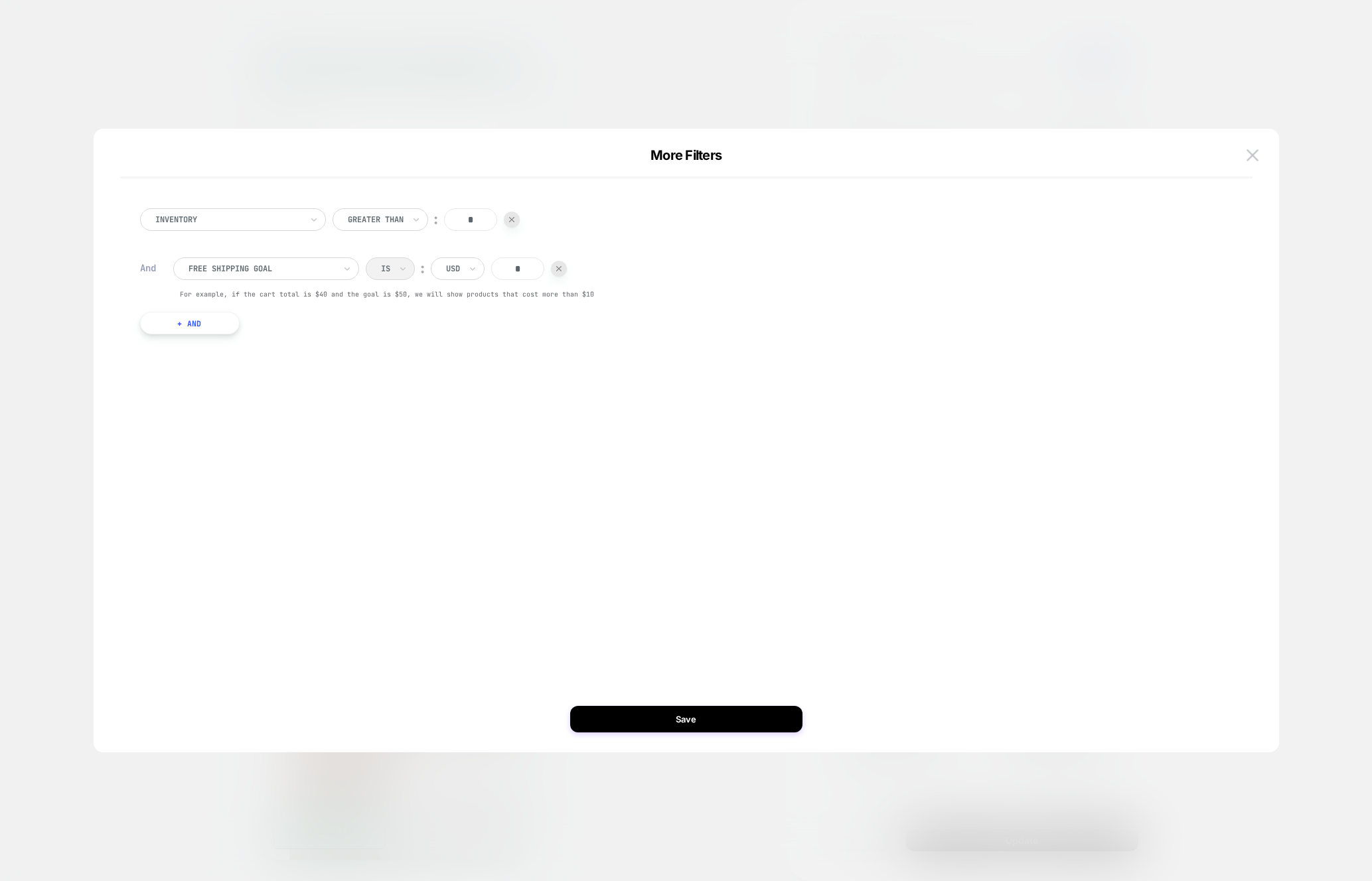 click on "*" at bounding box center [518, 269] 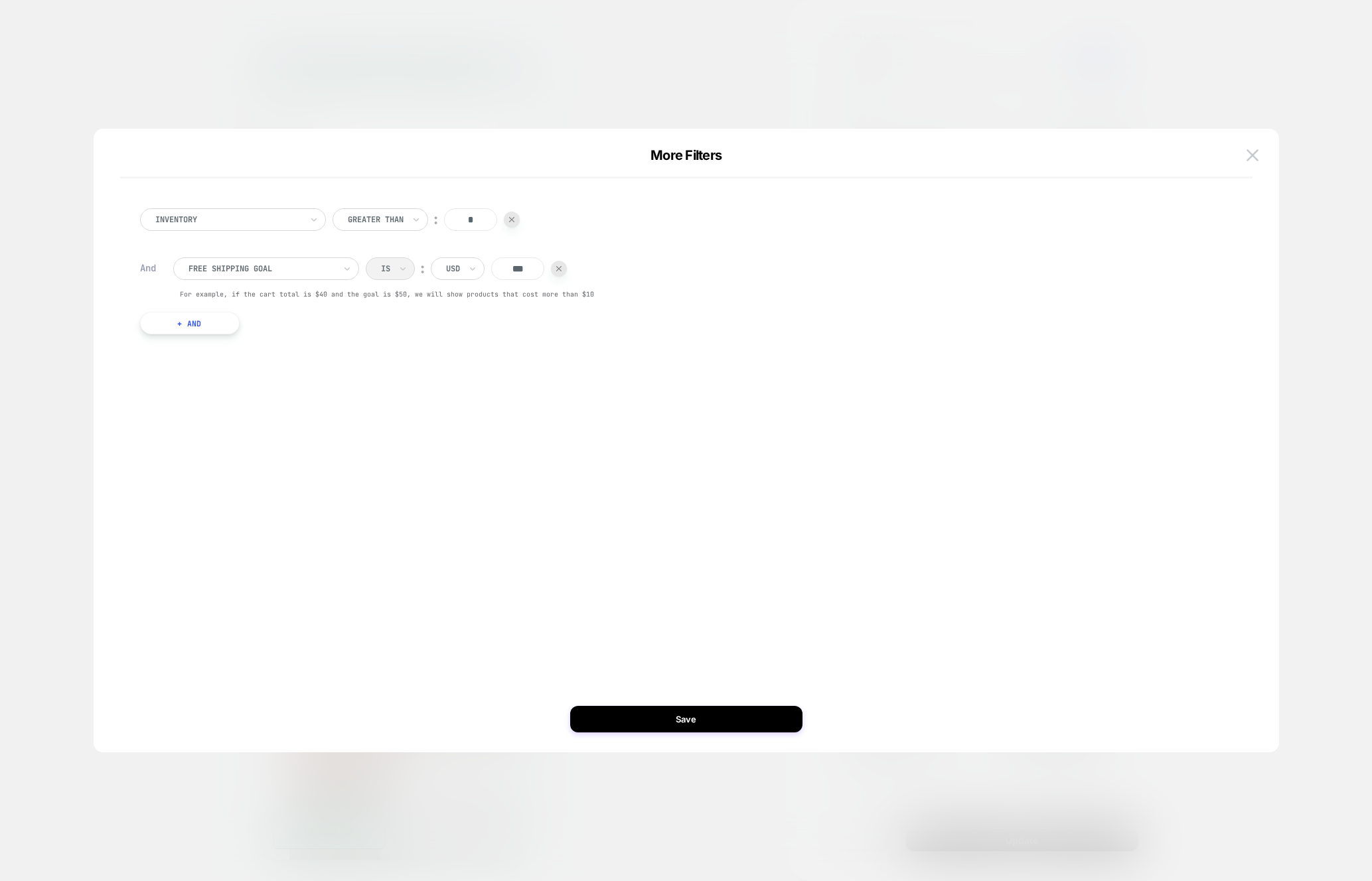 type on "***" 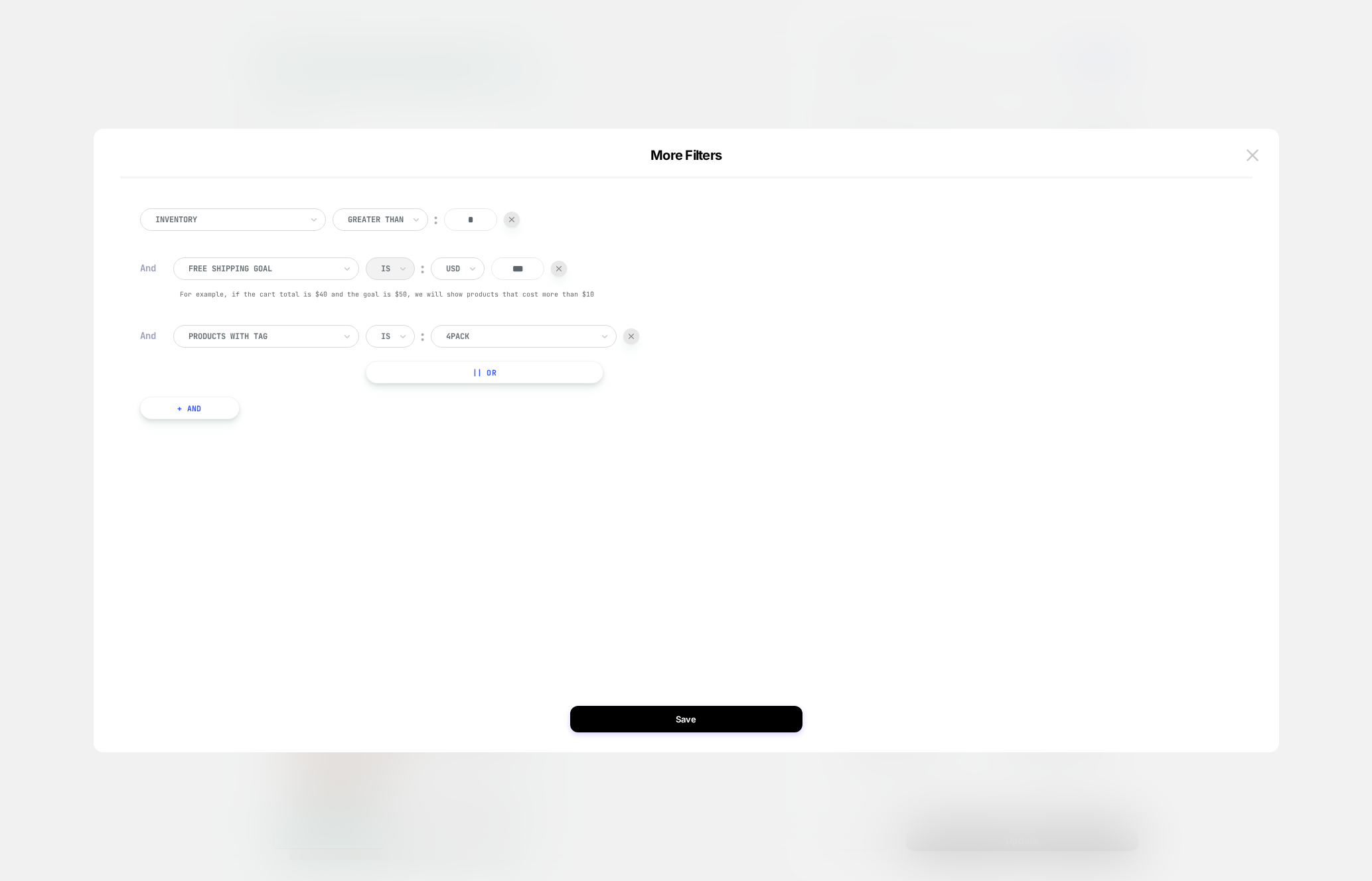 click at bounding box center [262, 336] 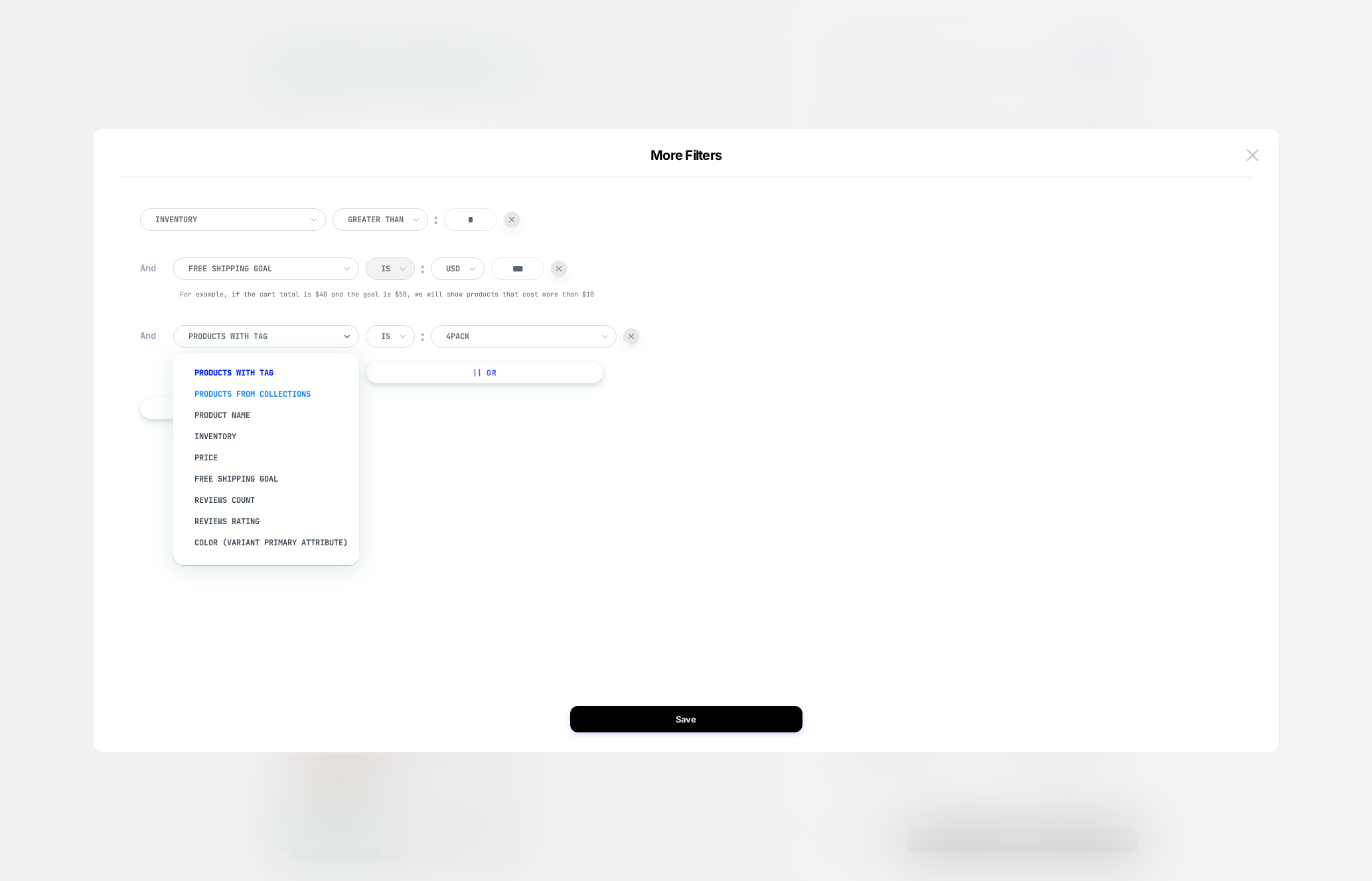 click on "products from collections" at bounding box center (273, 394) 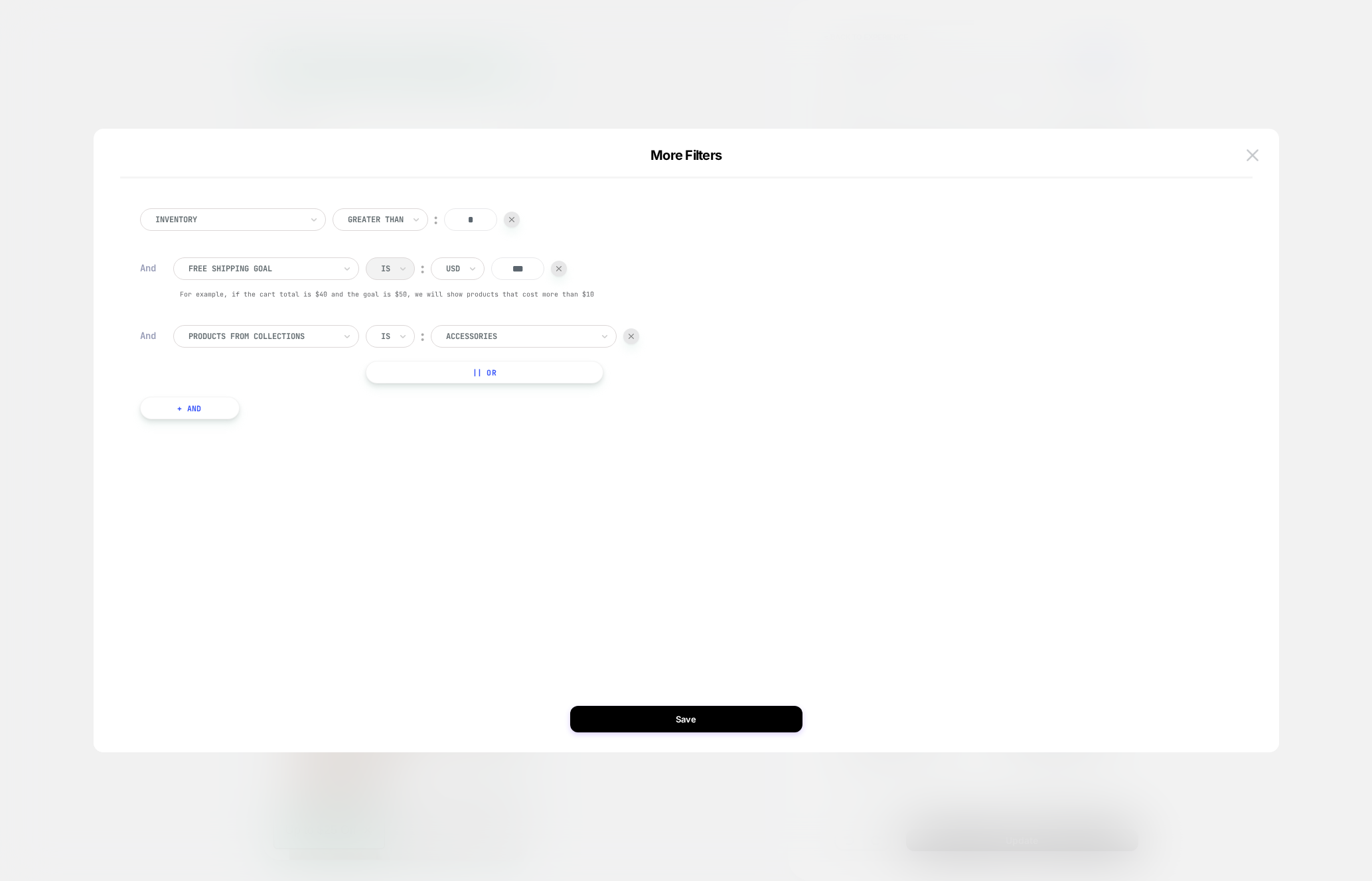click at bounding box center (519, 336) 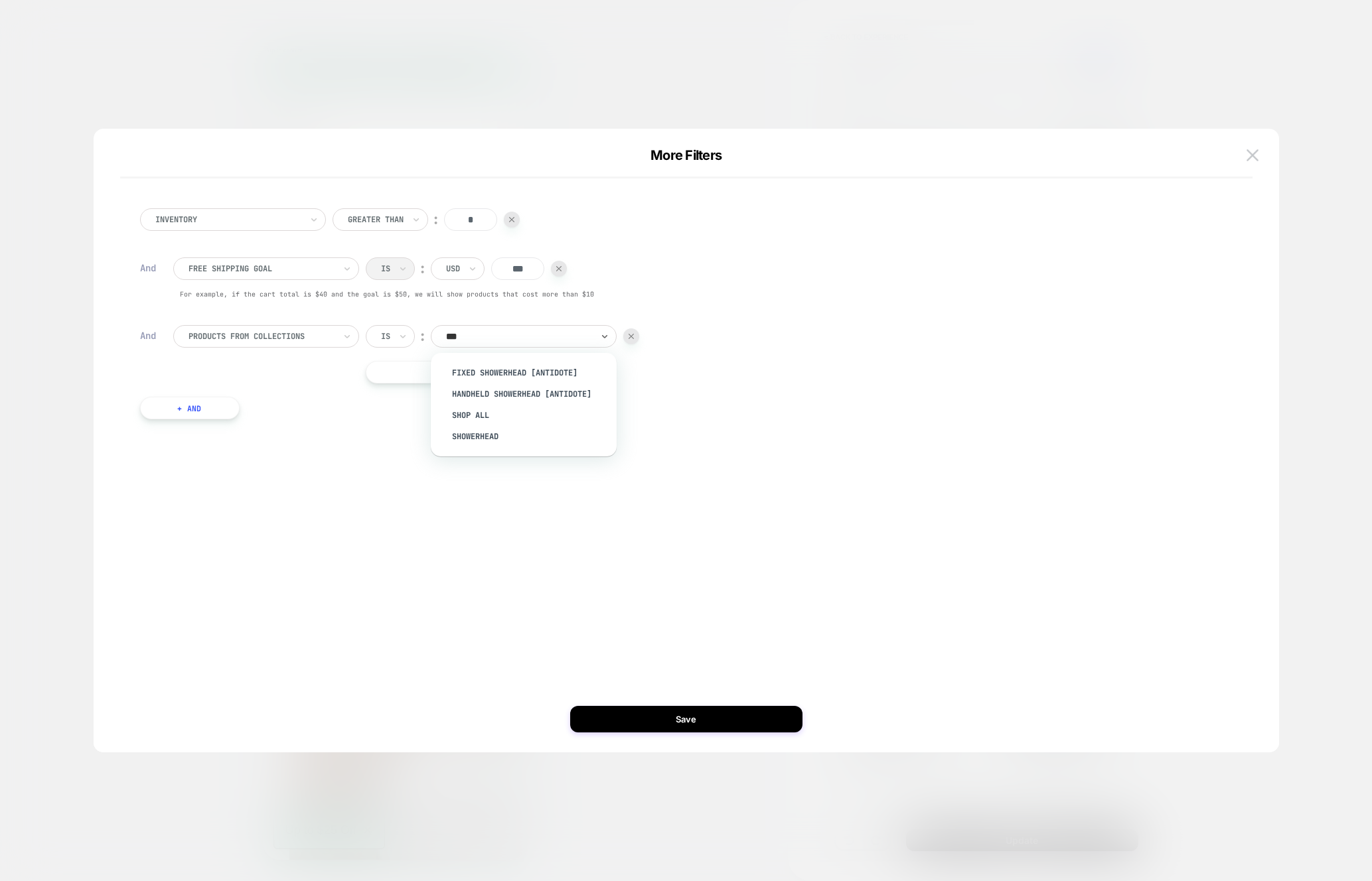 type on "****" 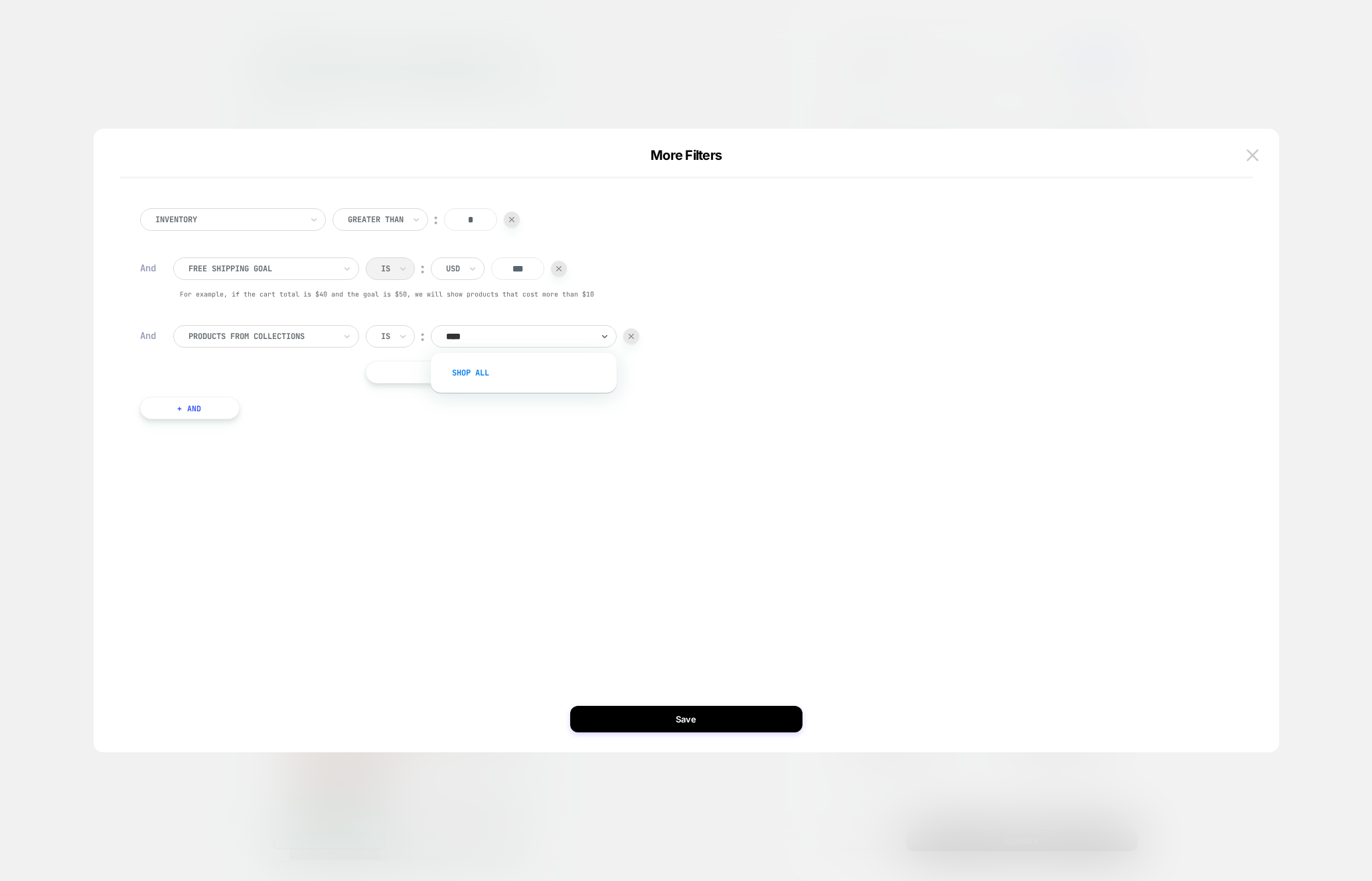 click on "Shop All" at bounding box center [530, 373] 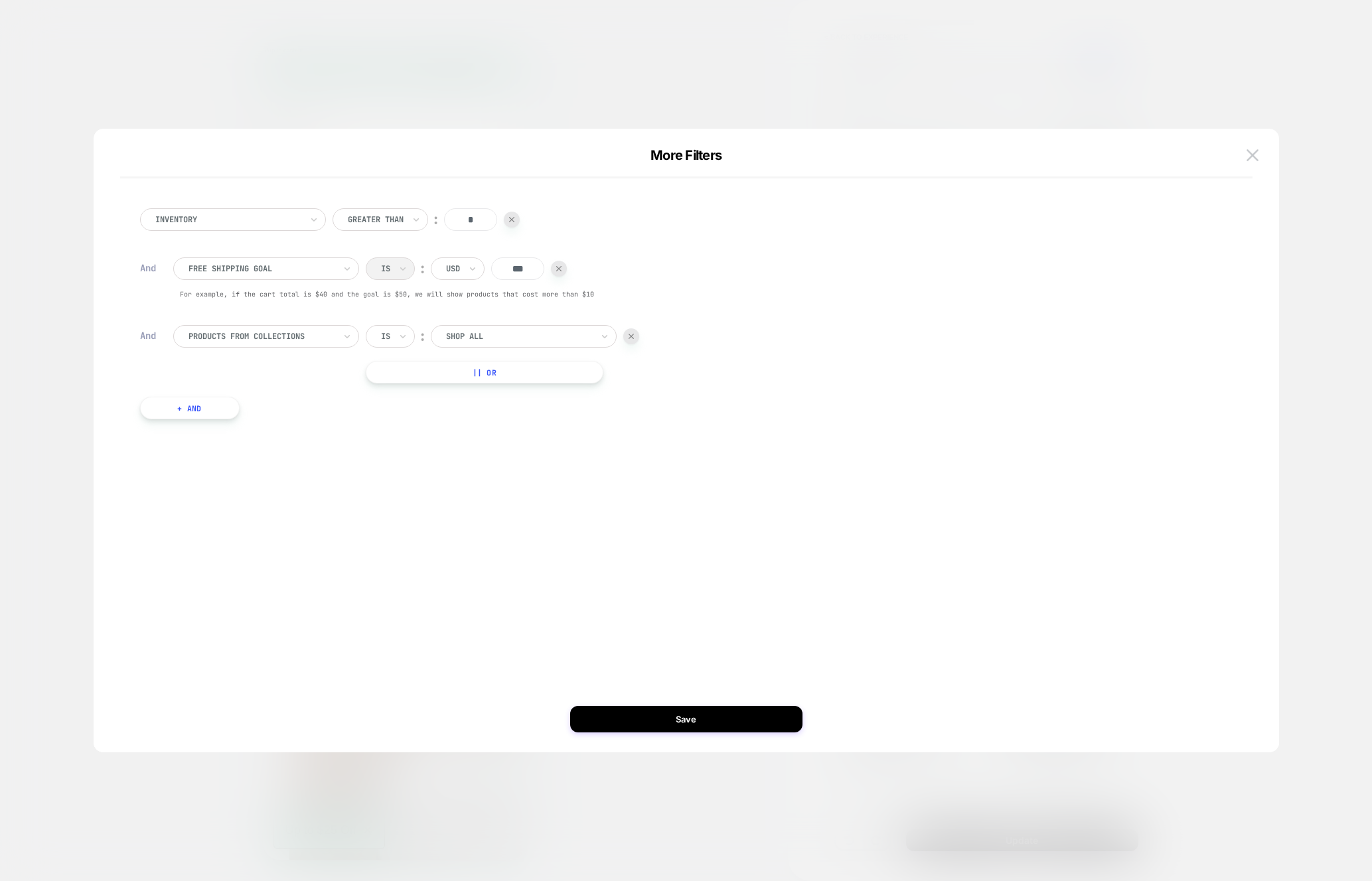 click on "Inventory Greater Than ︰ * And free shipping goal Is ︰ USD *** For example, if the cart total is $40 and the goal is $50, we will show products that cost more than $10 And products from collections Is ︰ Shop All || Or + And" at bounding box center [680, 440] 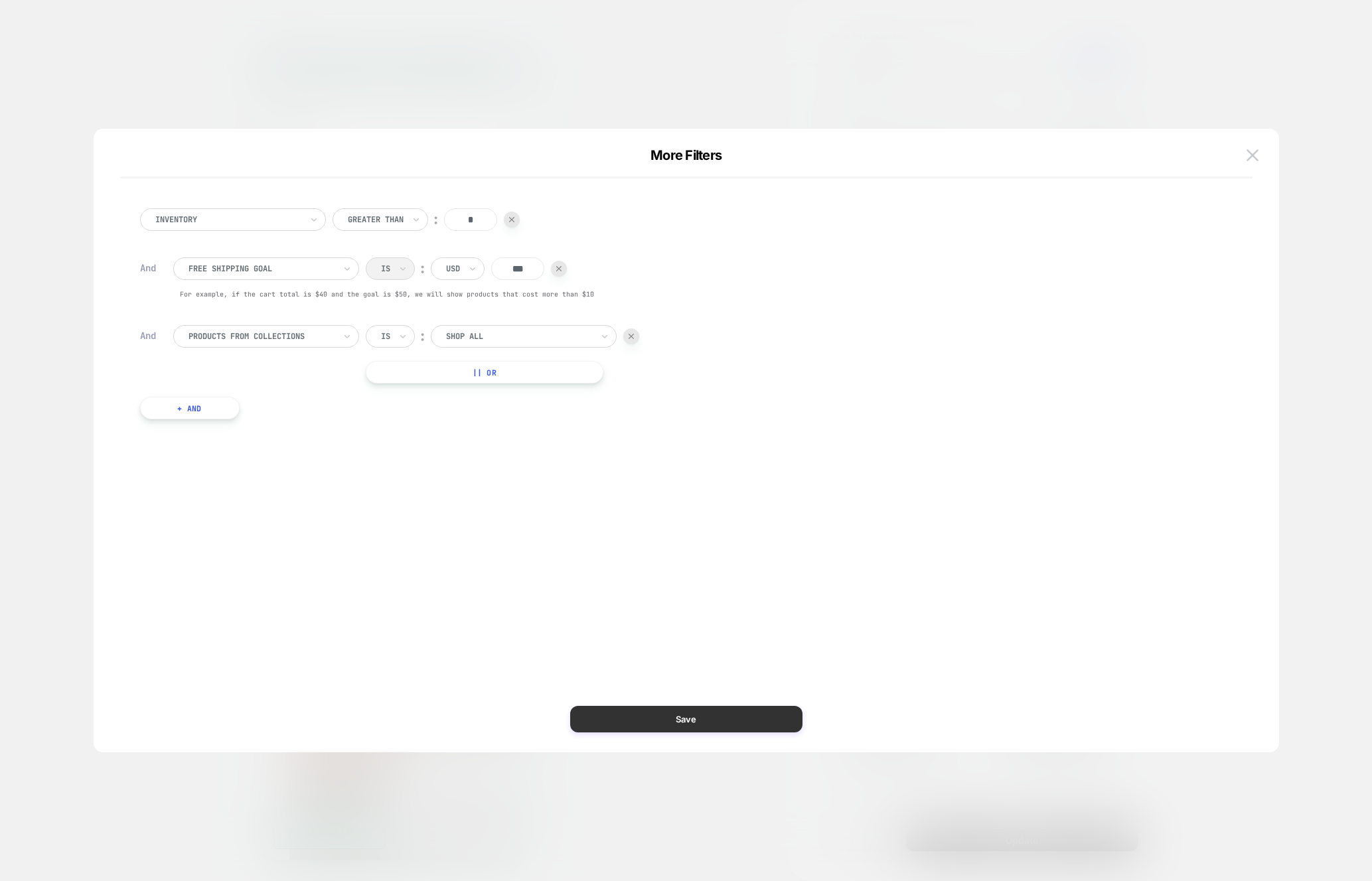 click on "Save" at bounding box center [686, 719] 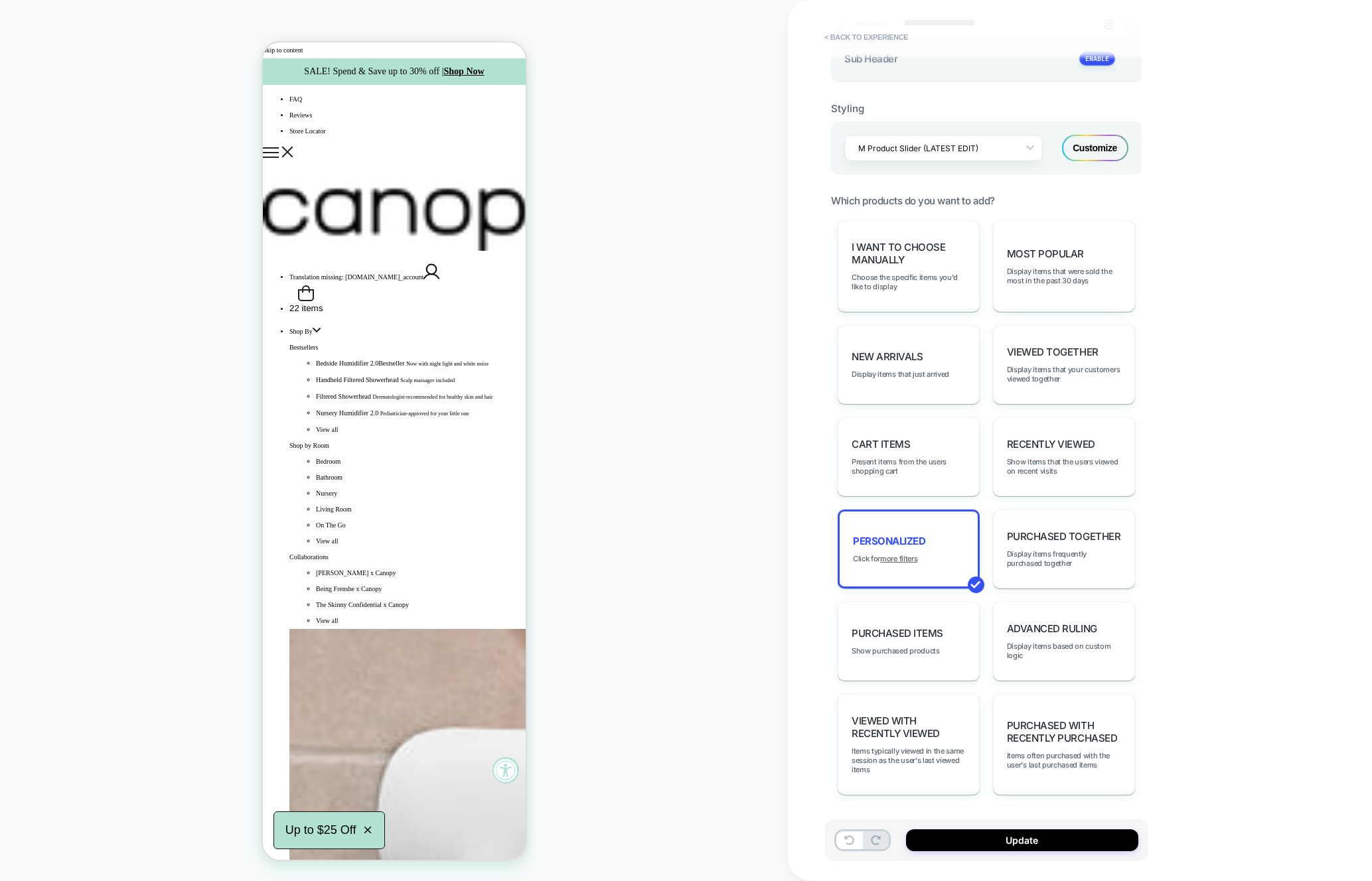 type on "*" 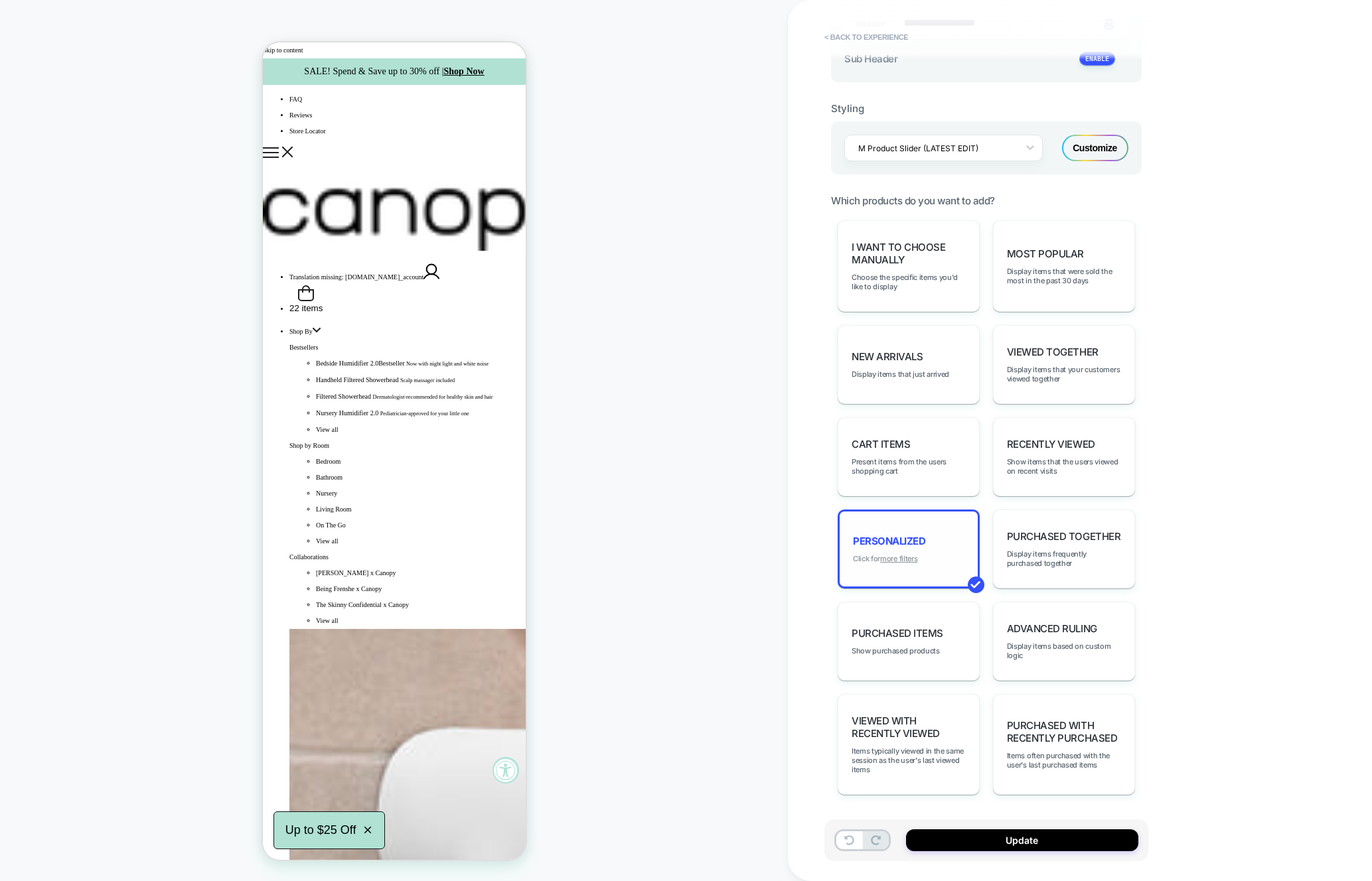 click on "more filters" at bounding box center (899, 559) 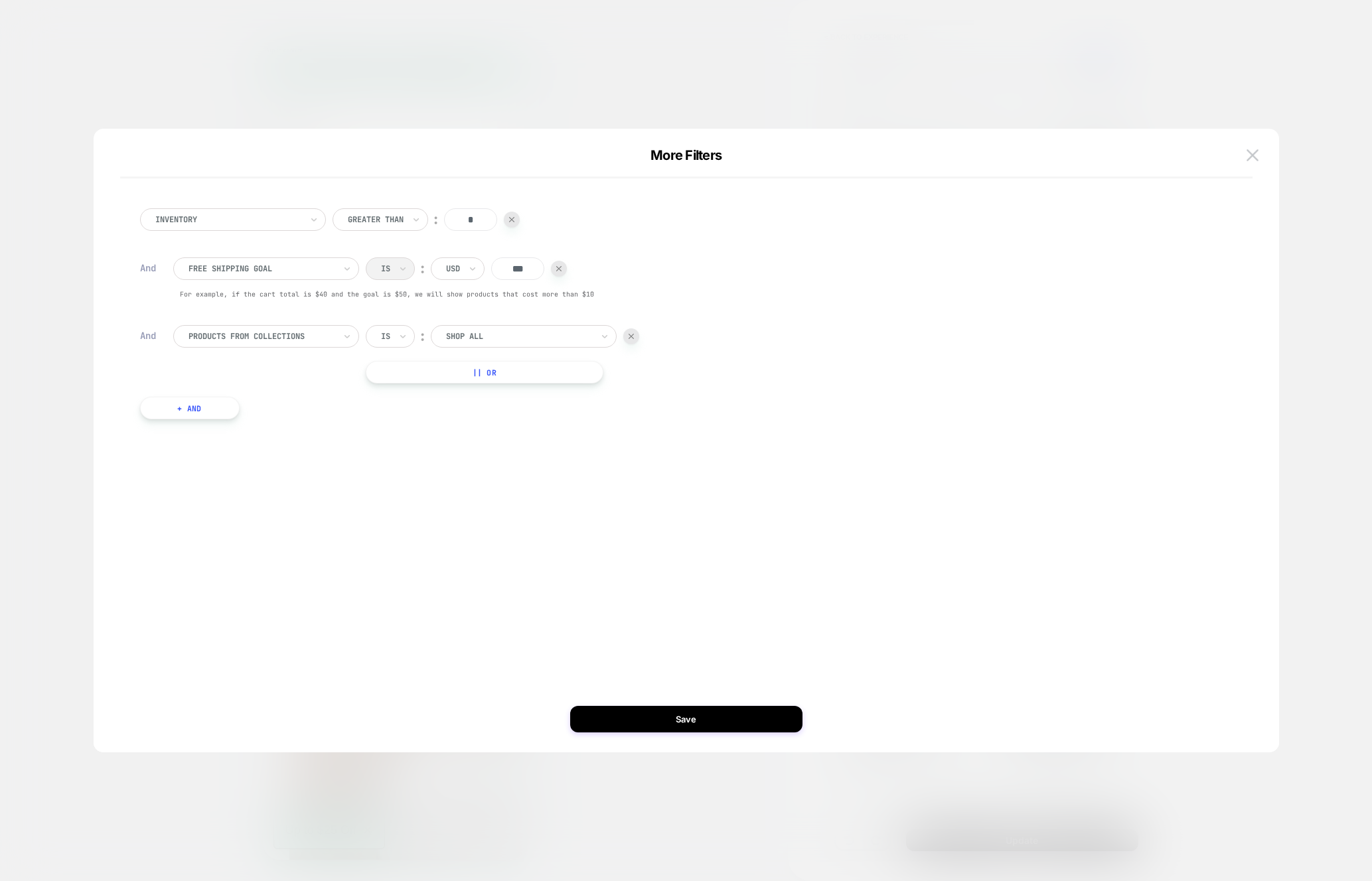 click on "+ And" at bounding box center (190, 408) 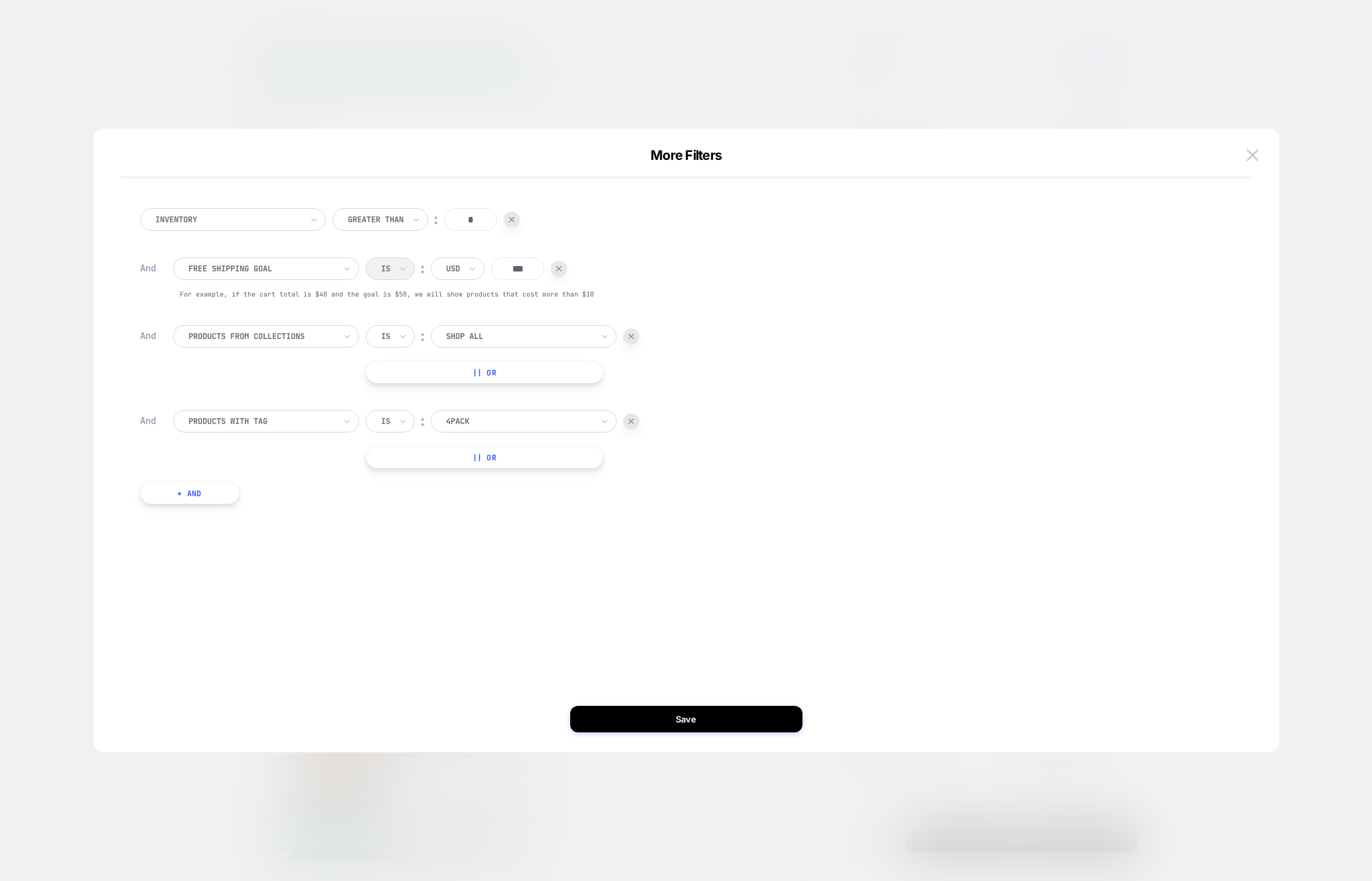 click at bounding box center (262, 421) 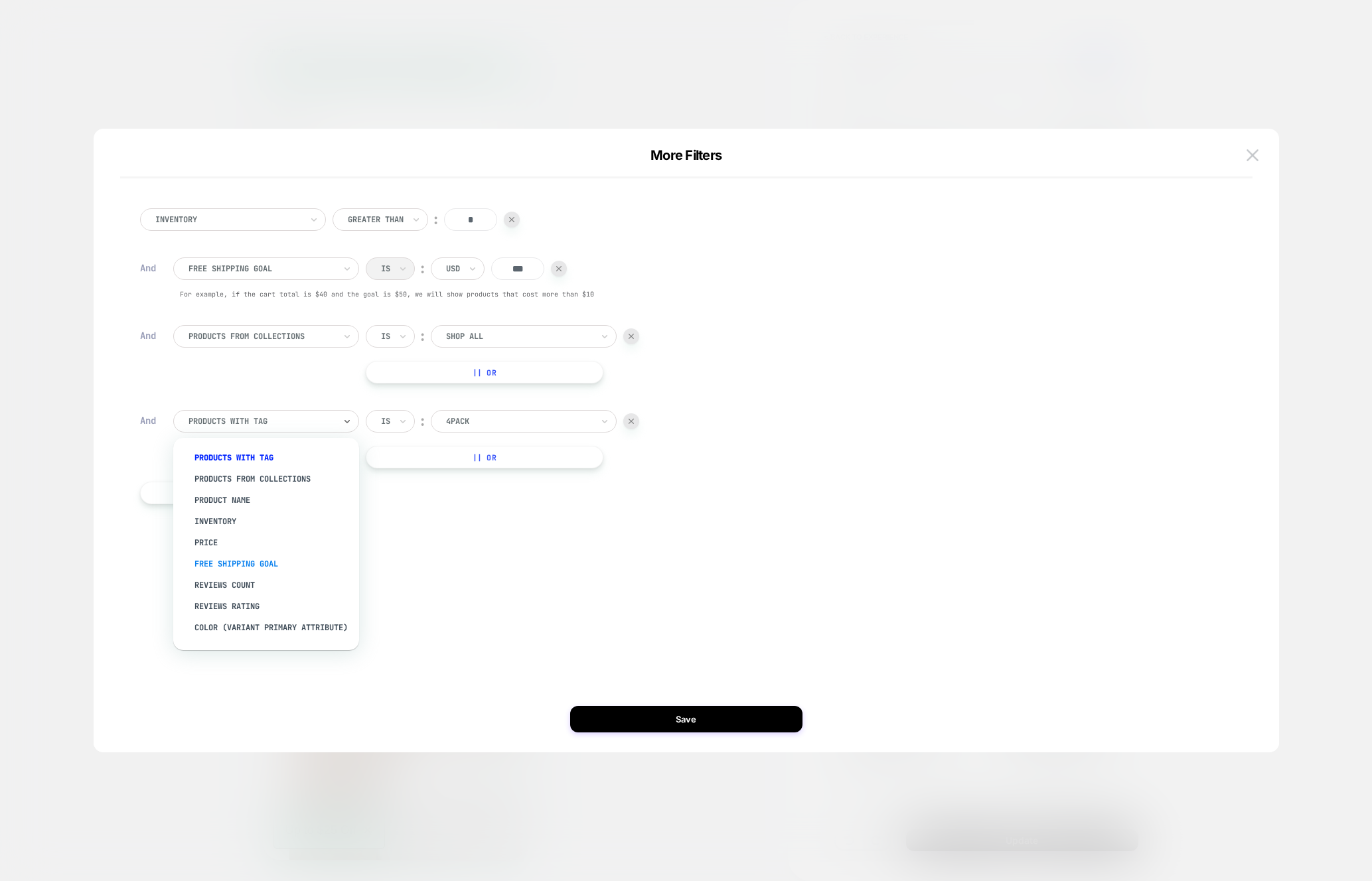 click on "free shipping goal" at bounding box center (273, 564) 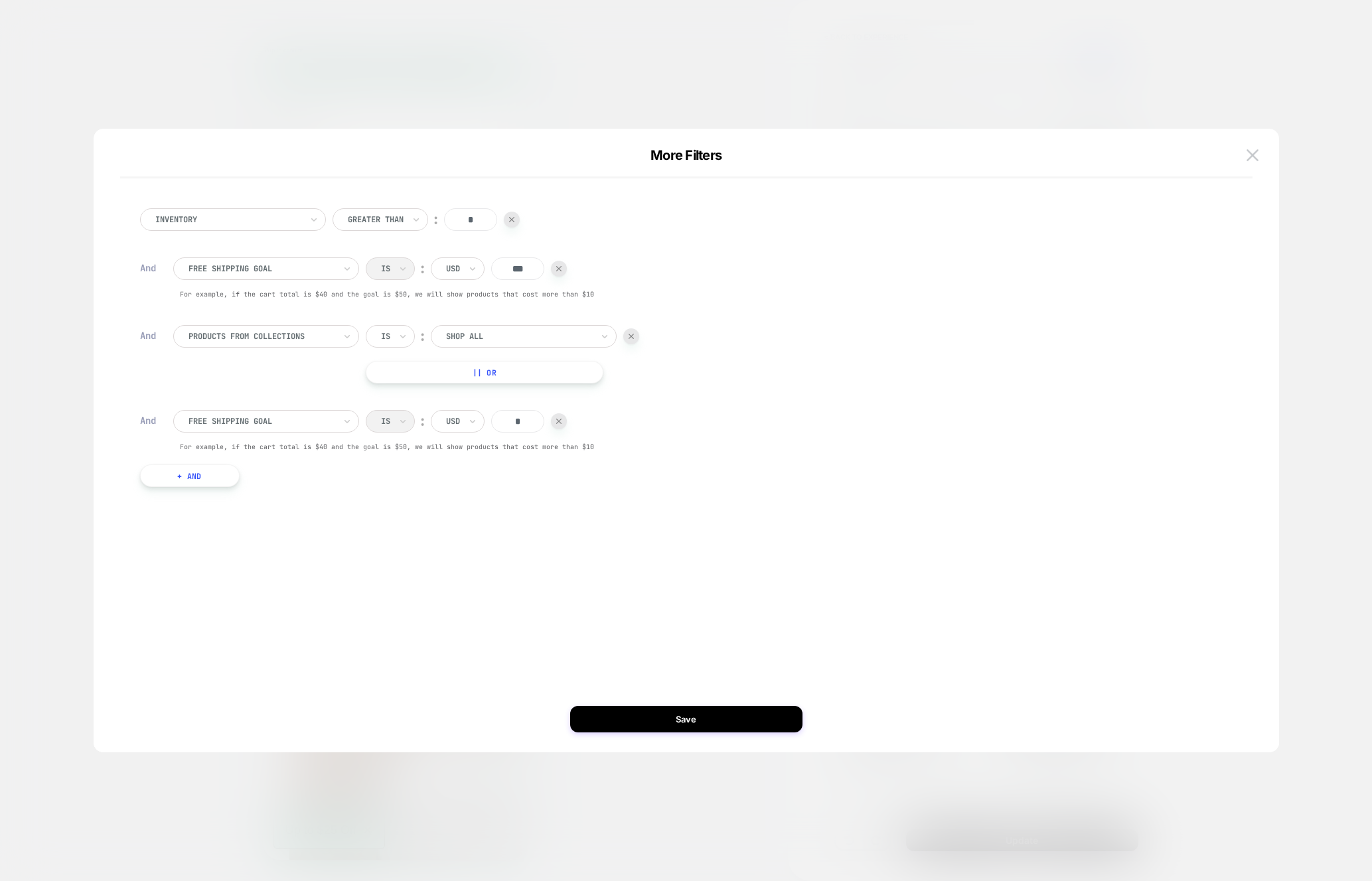 click on "*" at bounding box center (518, 421) 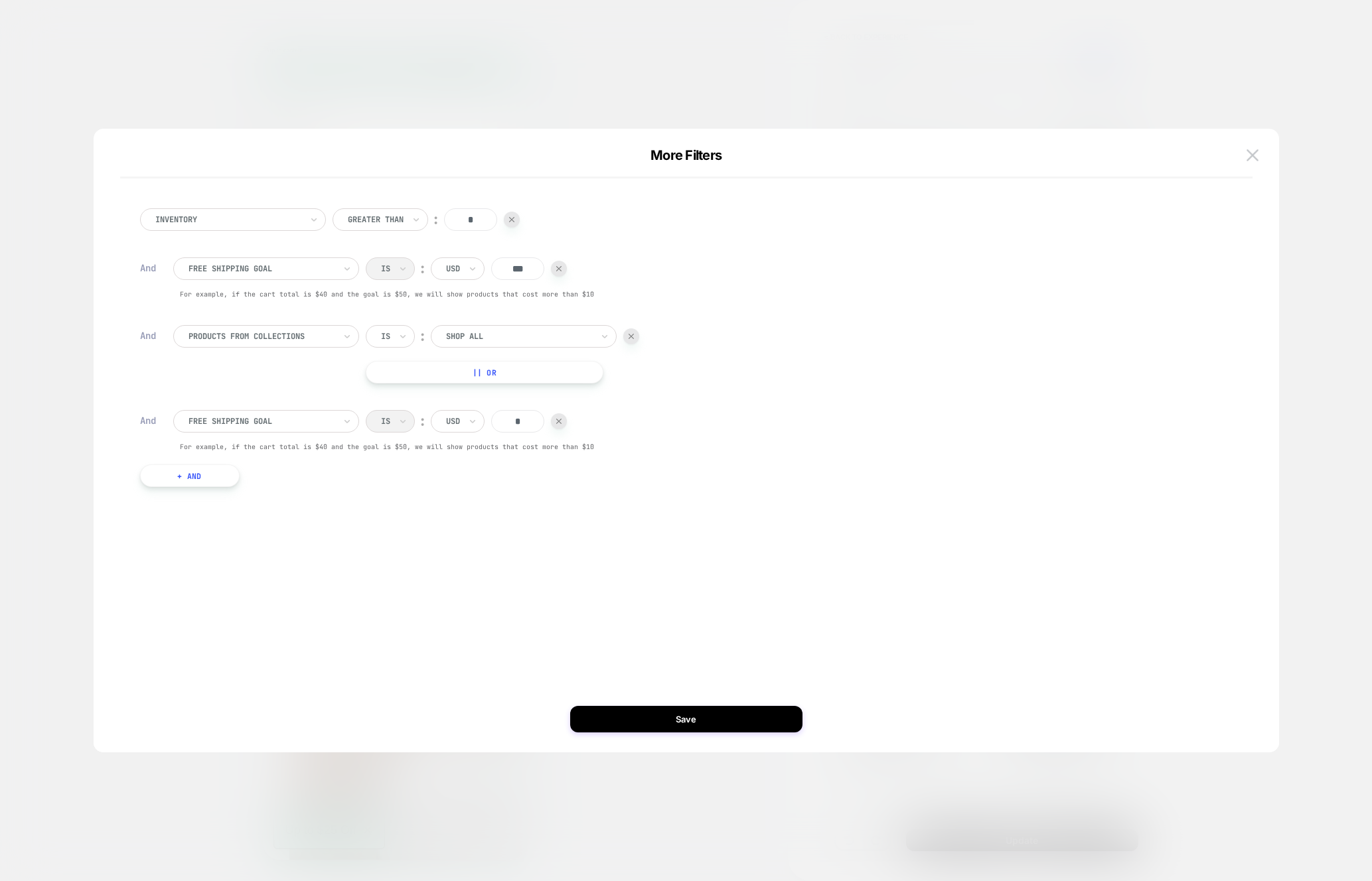 drag, startPoint x: 526, startPoint y: 419, endPoint x: 508, endPoint y: 419, distance: 18 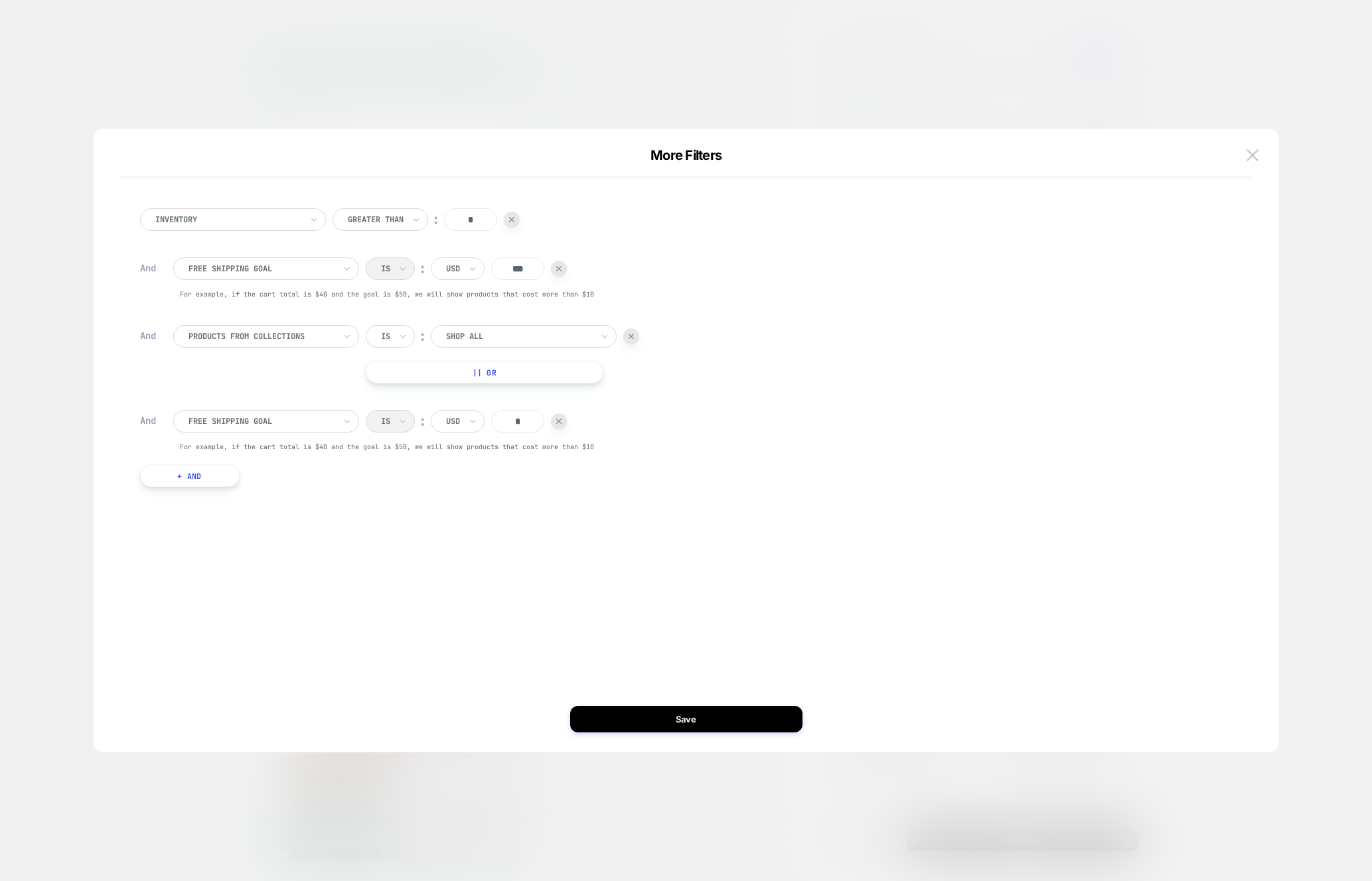 click on "*" at bounding box center [518, 421] 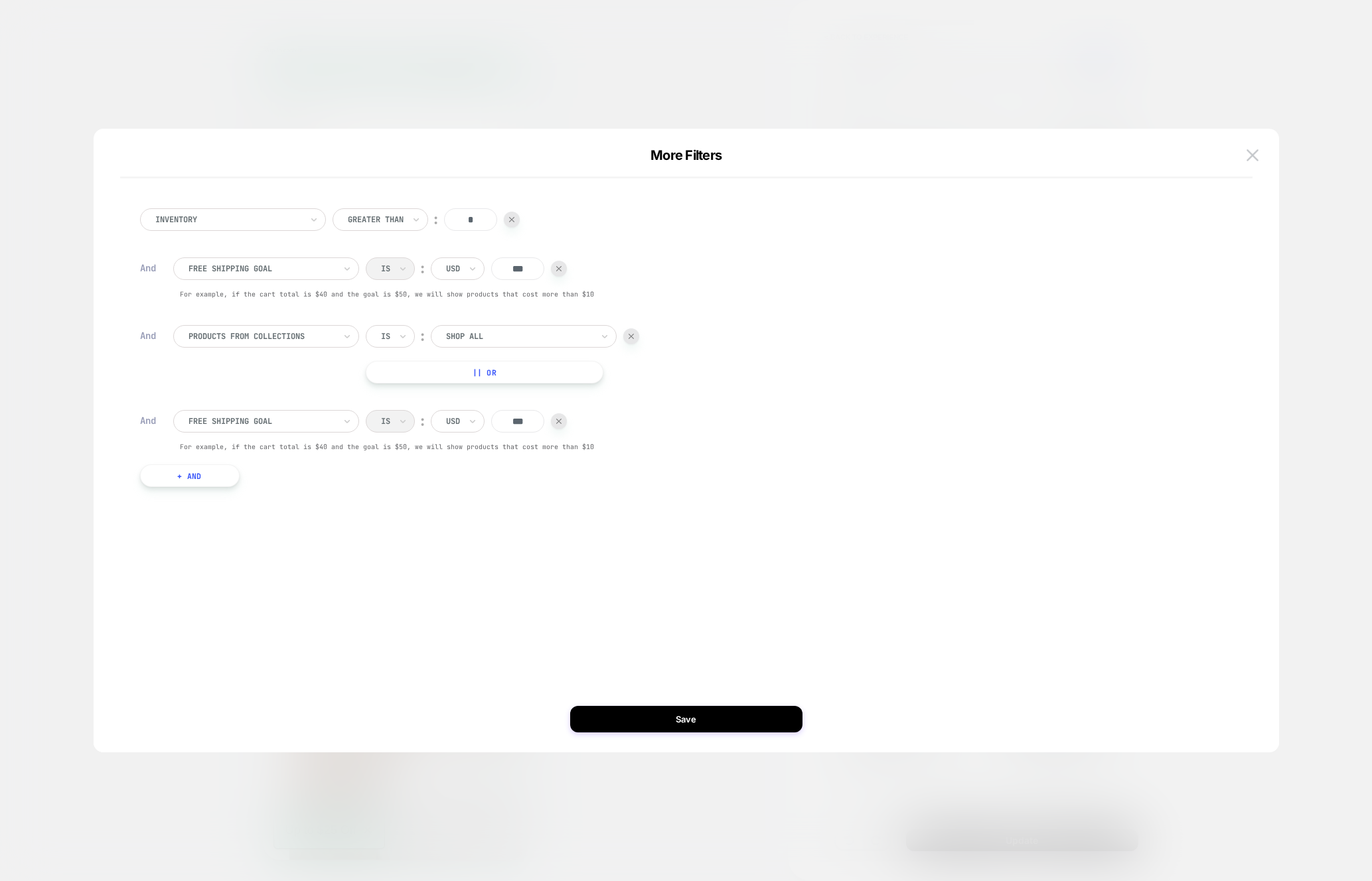 type on "***" 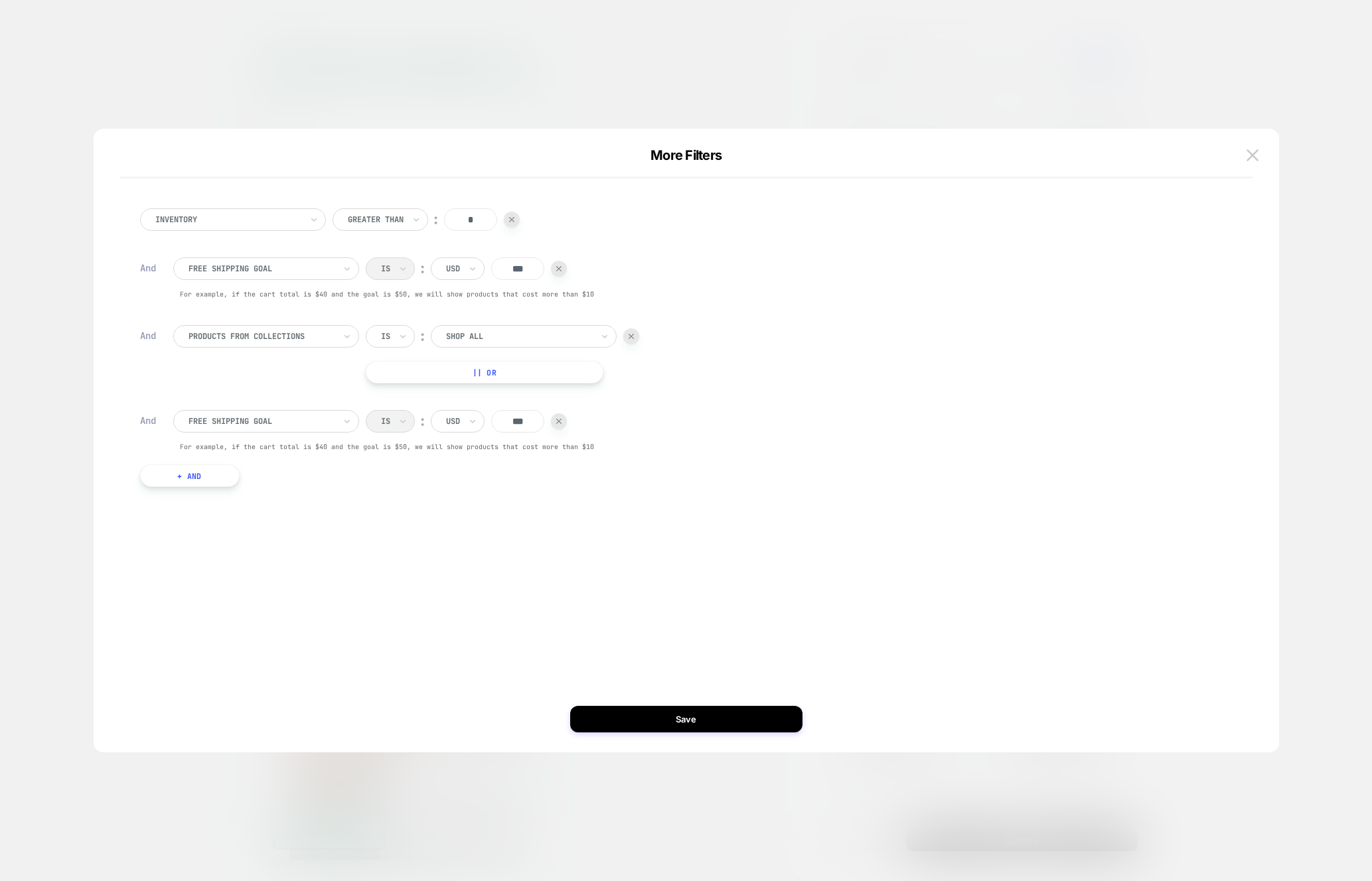 click on "+ And" at bounding box center (190, 476) 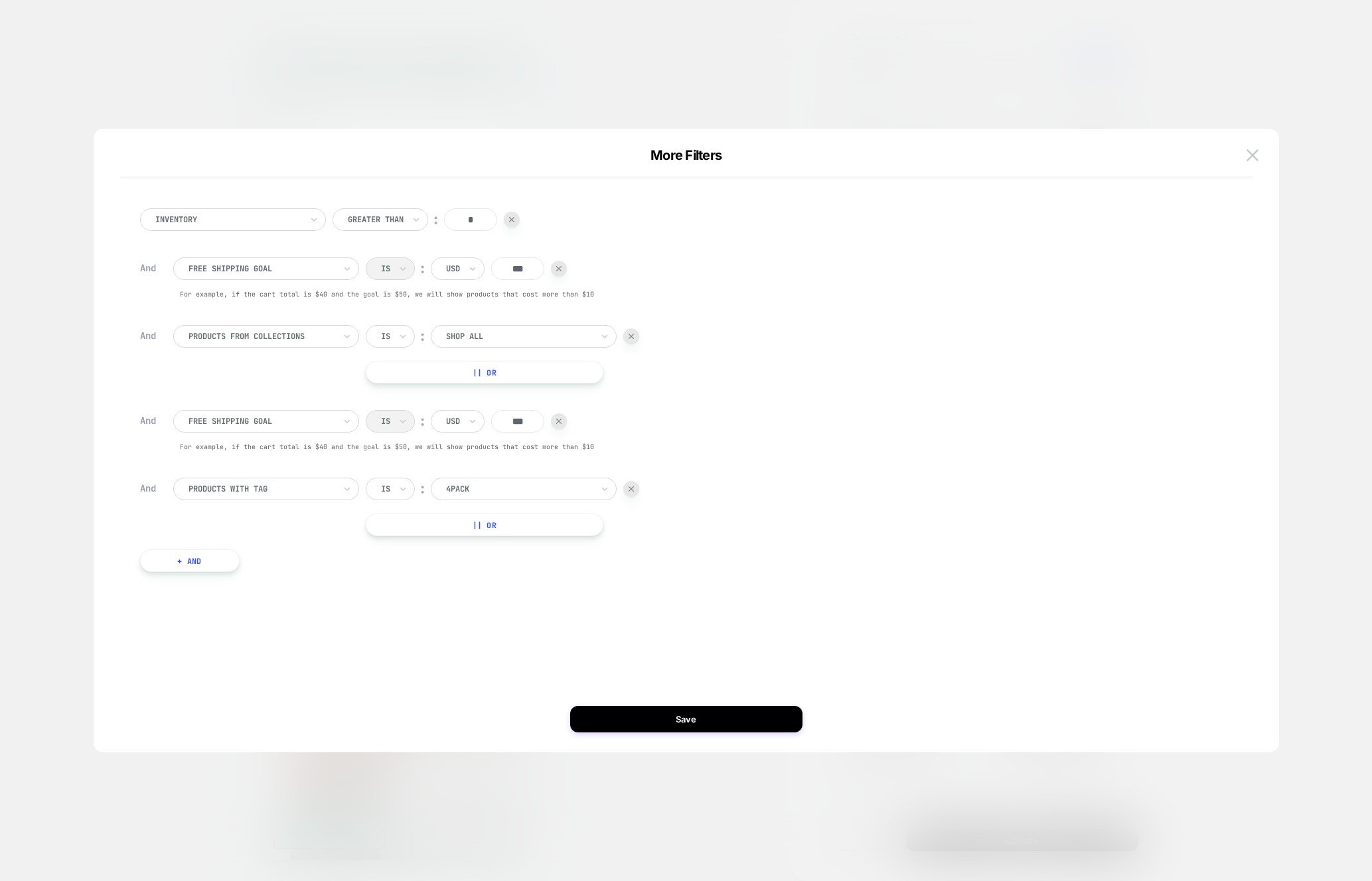 click at bounding box center (262, 489) 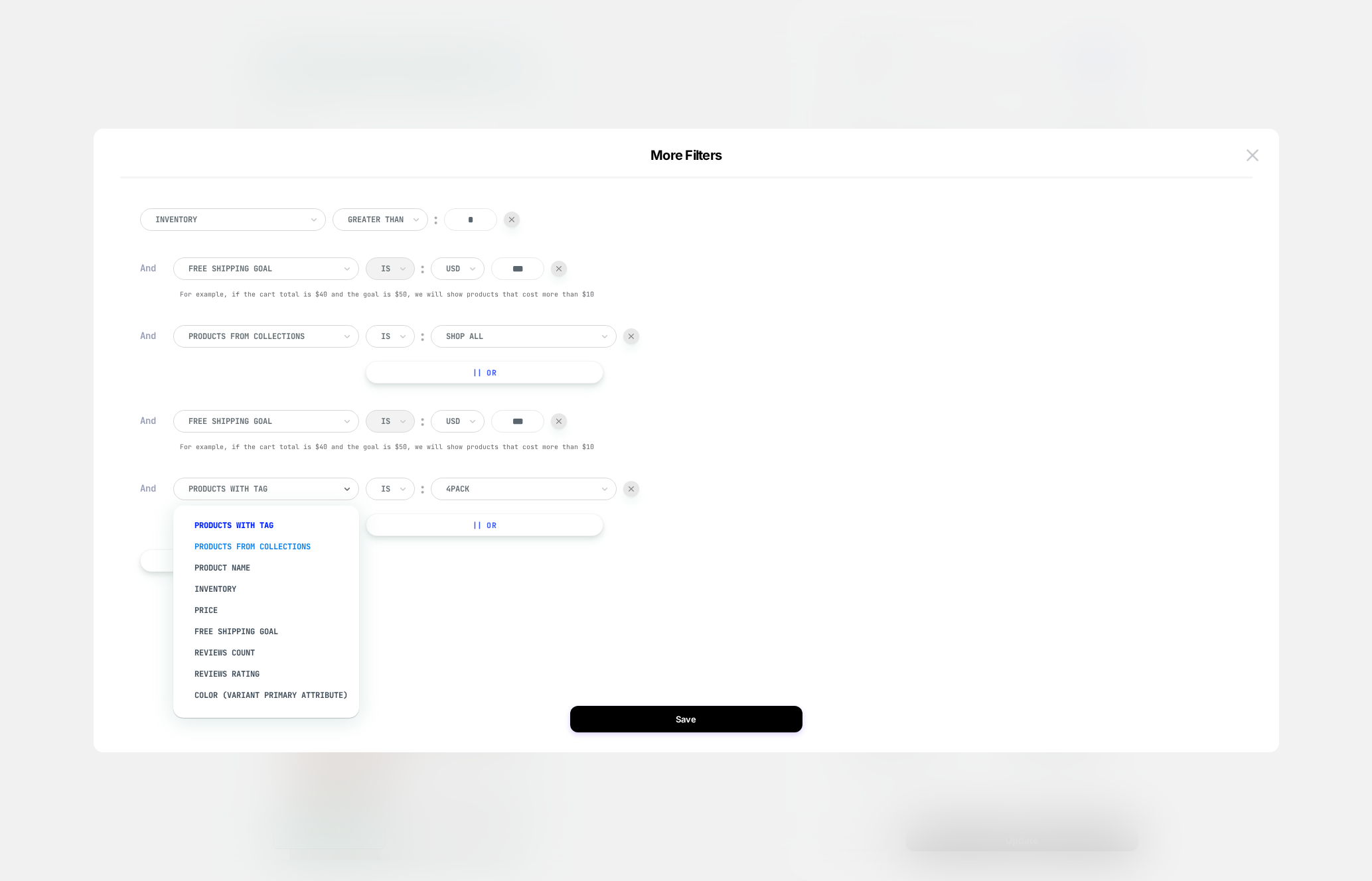 click on "products from collections" at bounding box center [273, 547] 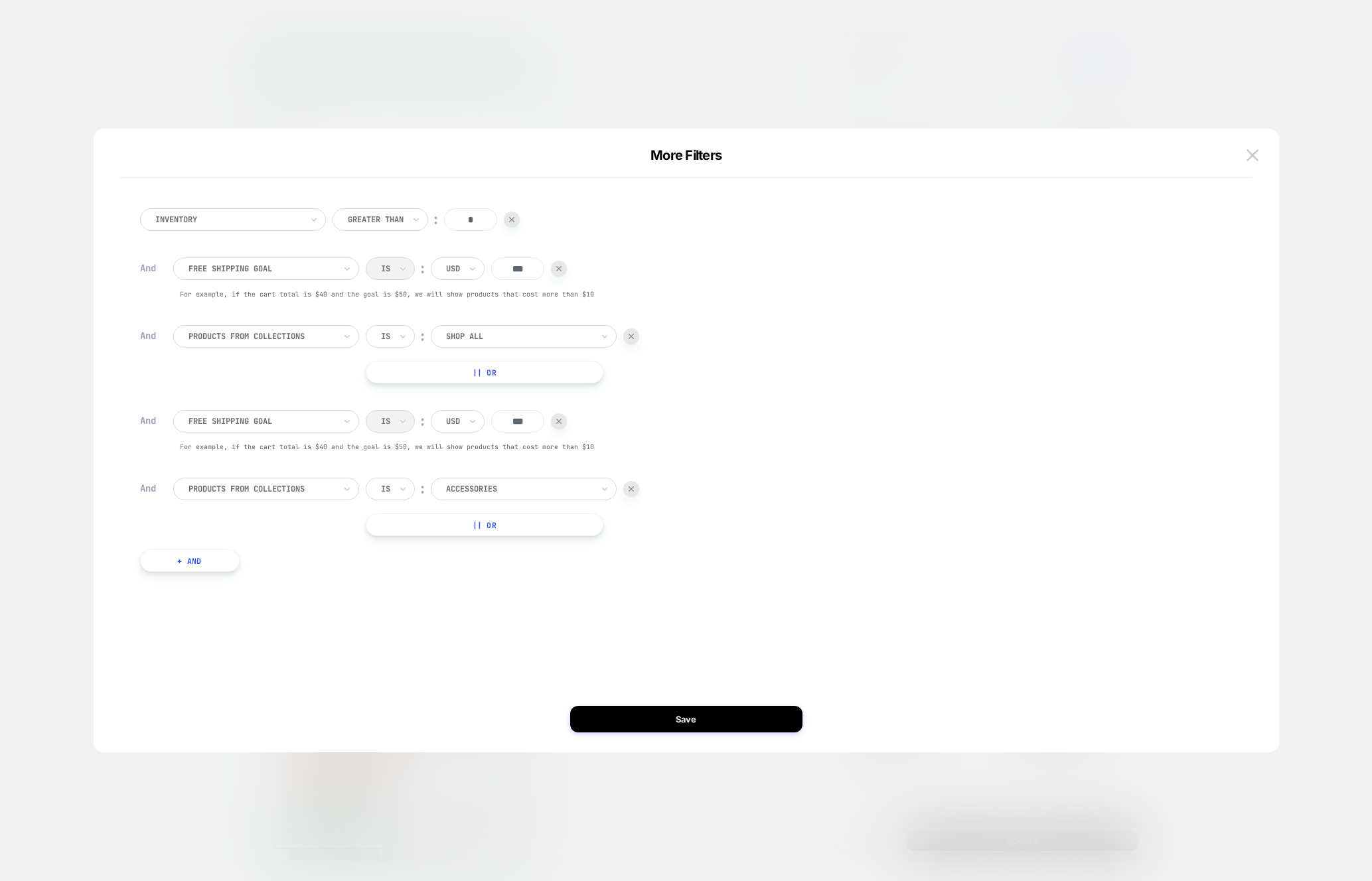 click on "Inventory Greater Than ︰ * And free shipping goal Is ︰ USD *** For example, if the cart total is $40 and the goal is $50, we will show products that cost more than $10 And products from collections Is ︰ Shop All || Or And free shipping goal Is ︰ USD *** For example, if the cart total is $40 and the goal is $50, we will show products that cost more than $10 And products from collections Is ︰ Accessories || Or + And" at bounding box center [680, 440] 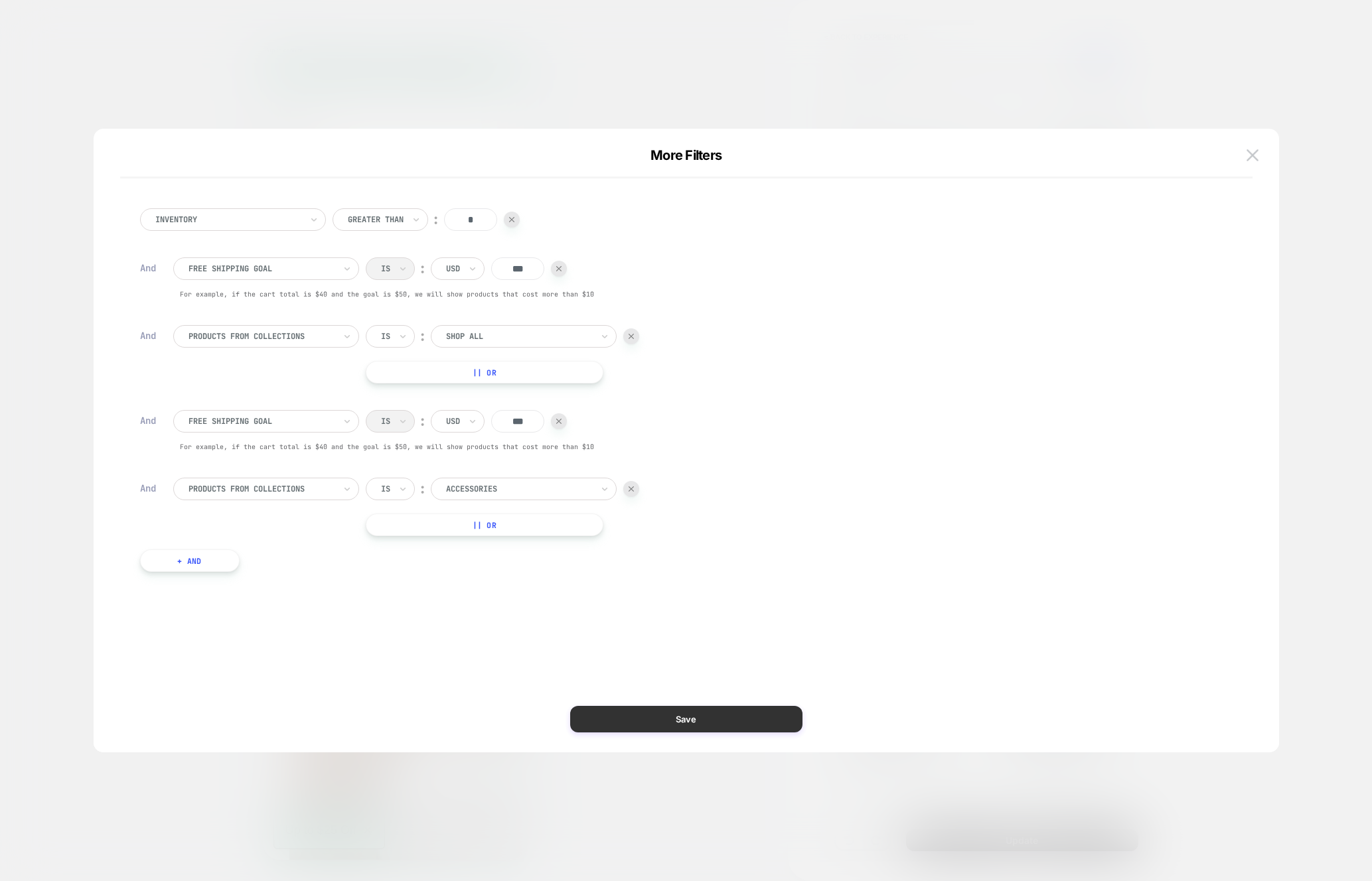 click on "Save" at bounding box center [686, 719] 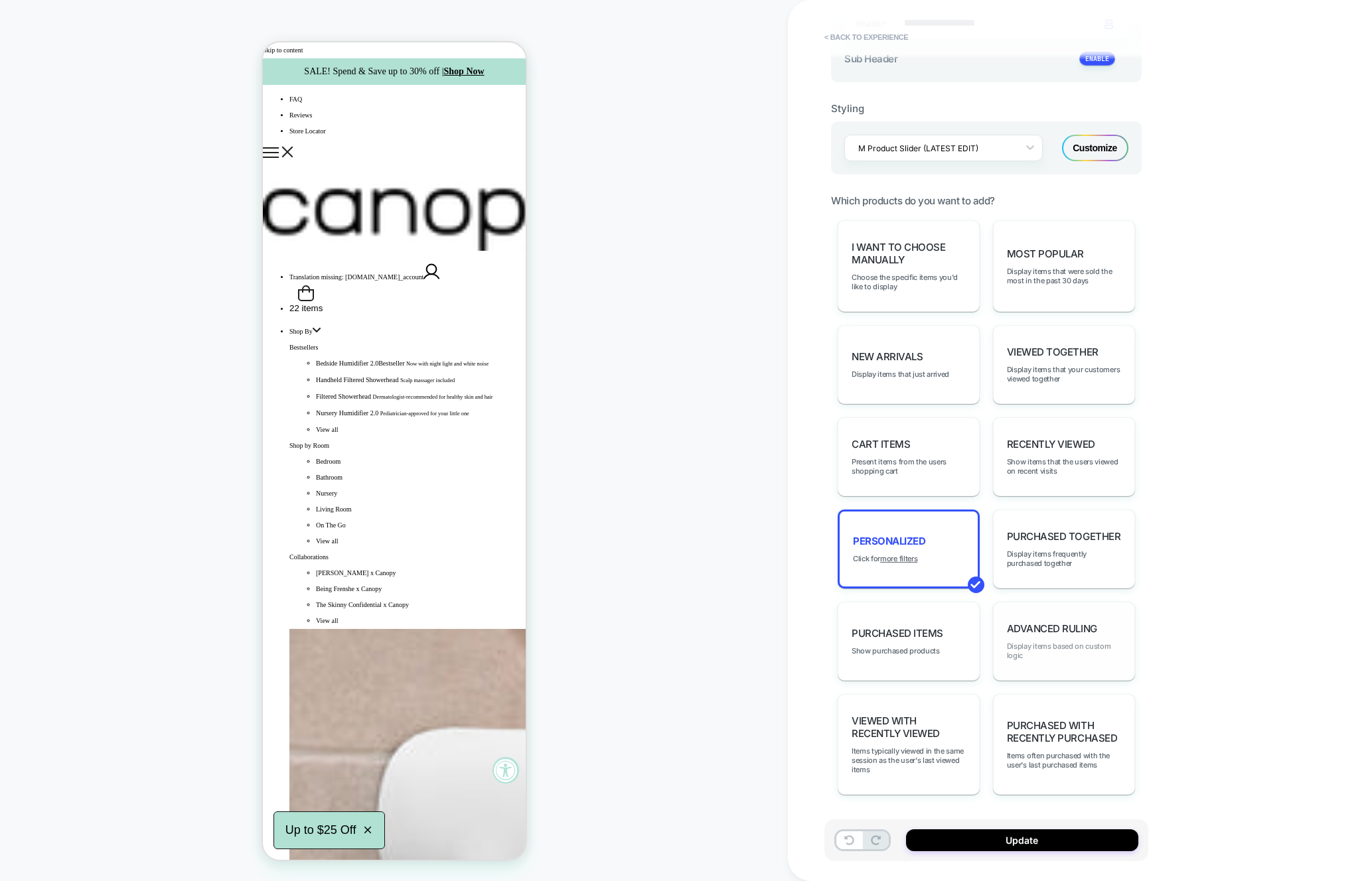 click on "Display items based on custom logic" at bounding box center [1064, 651] 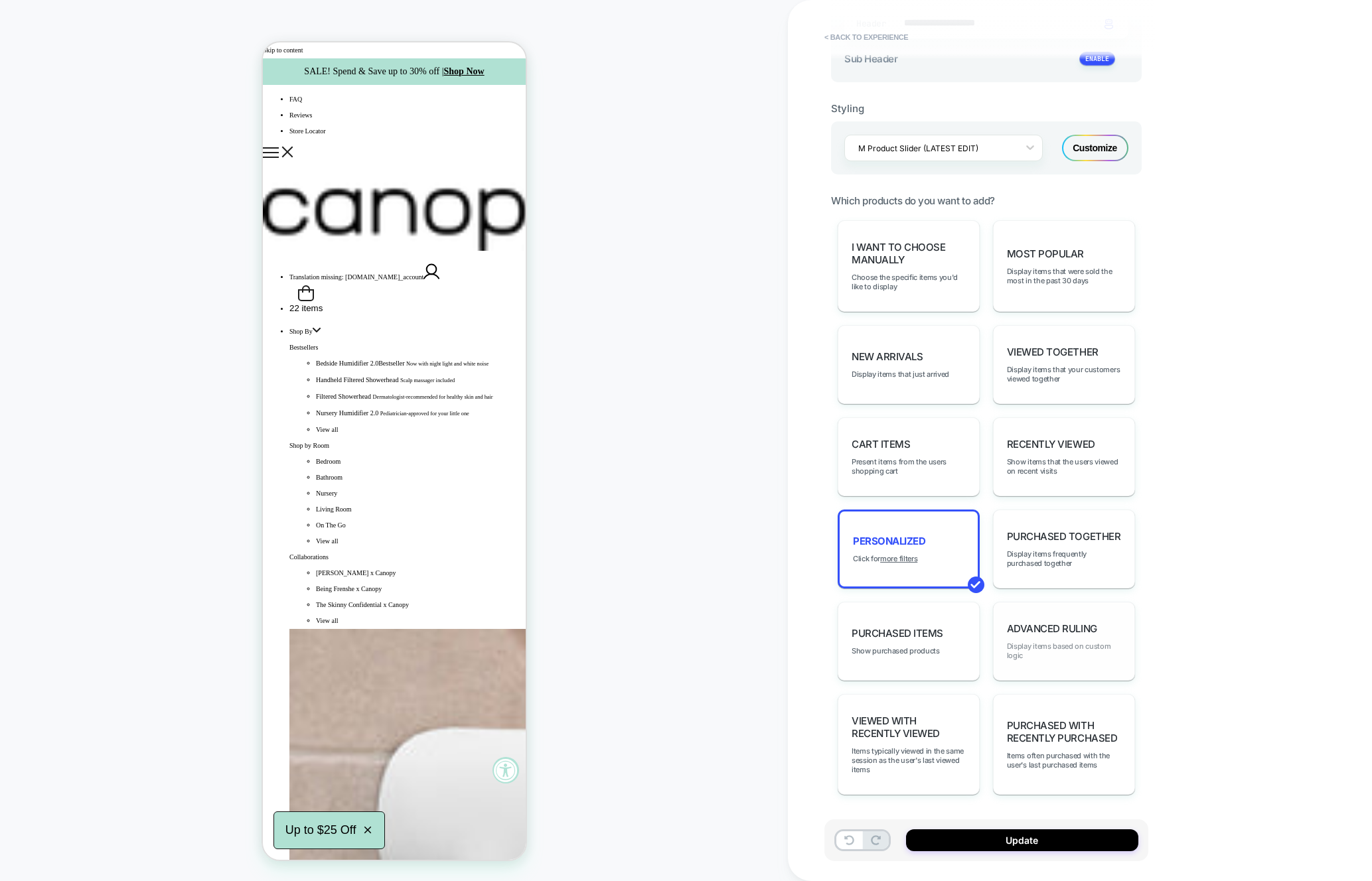 type on "*" 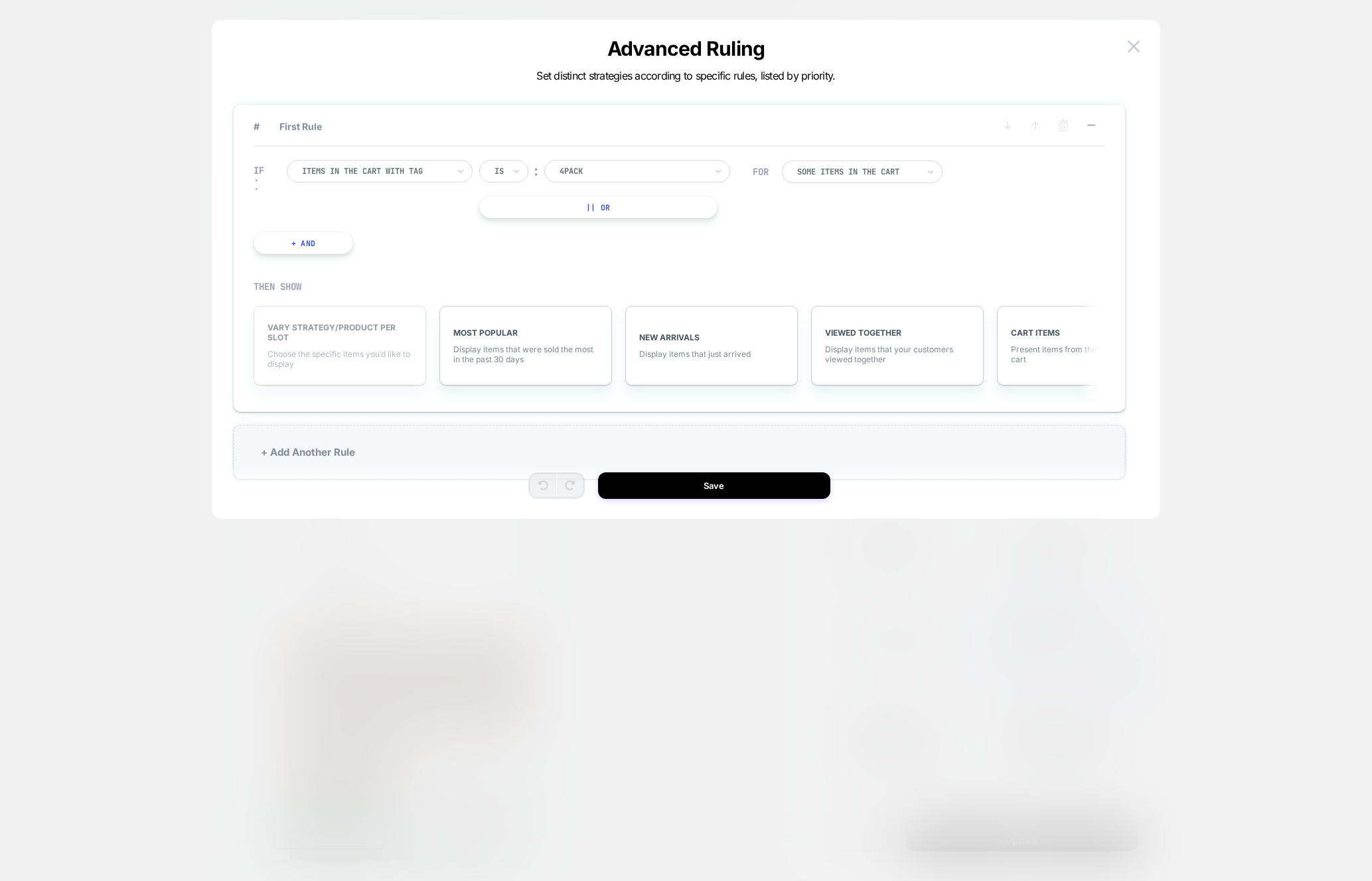 scroll, scrollTop: 0, scrollLeft: 0, axis: both 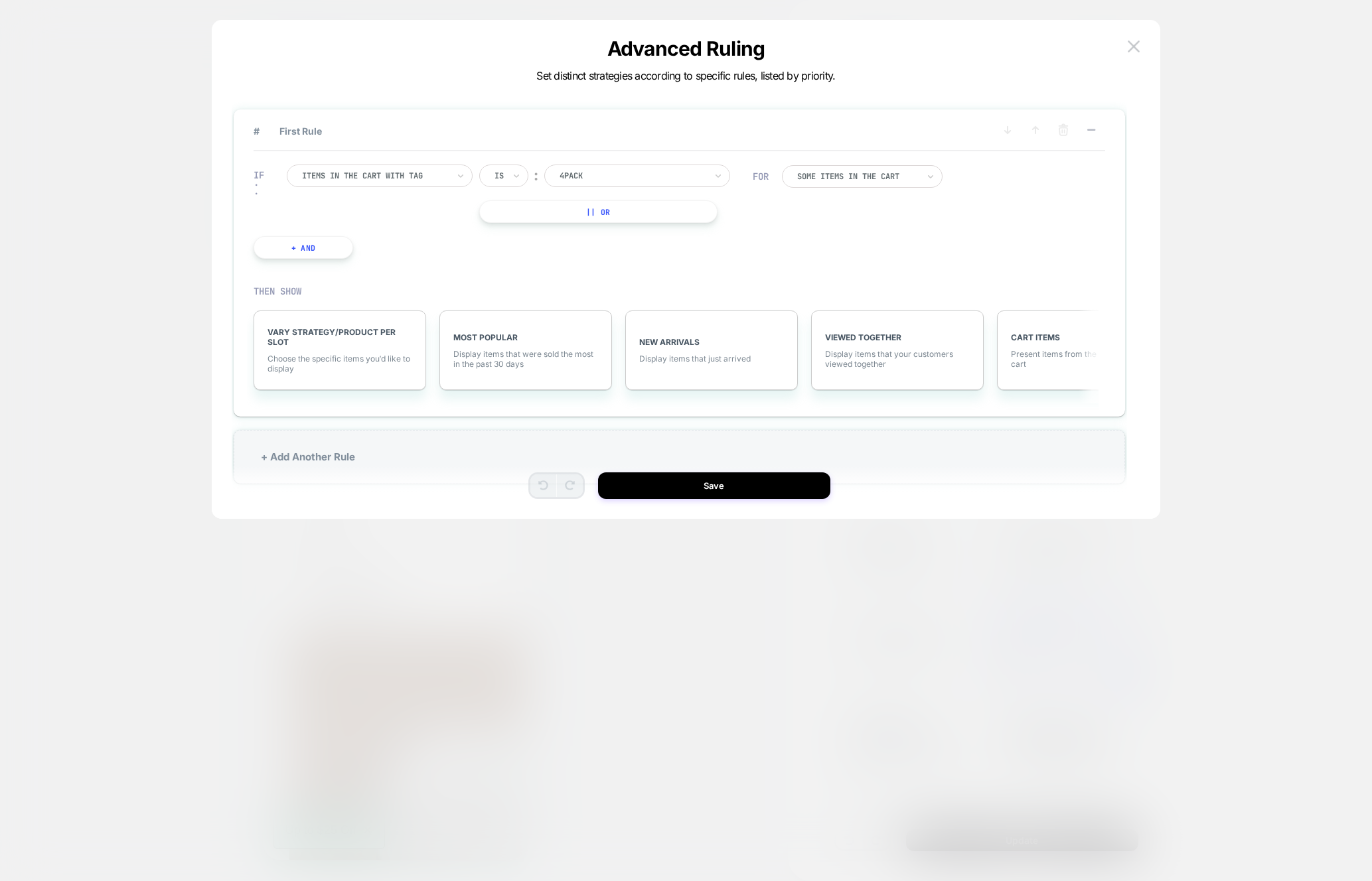click at bounding box center [375, 176] 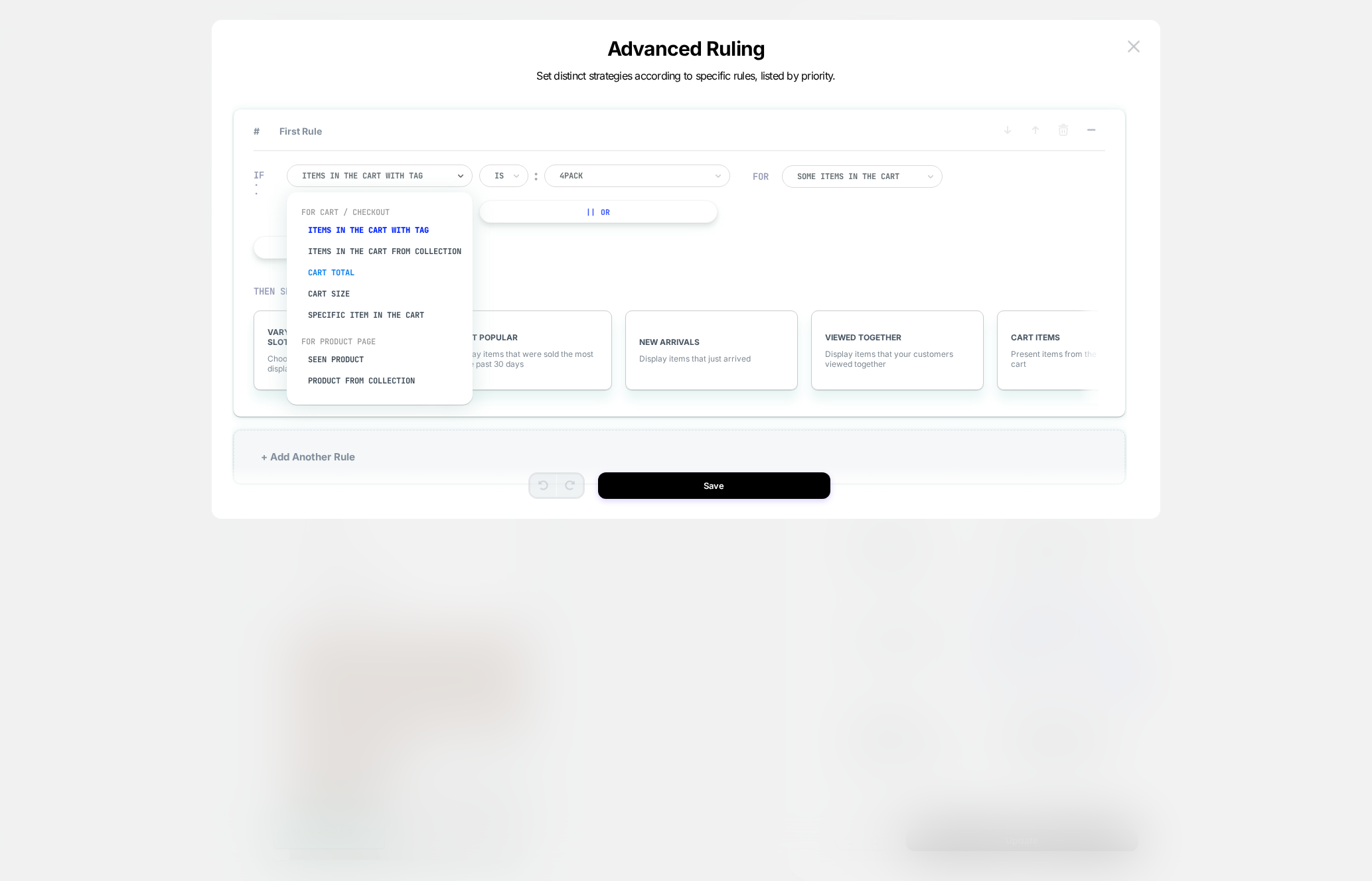 click on "Cart Total" at bounding box center [386, 273] 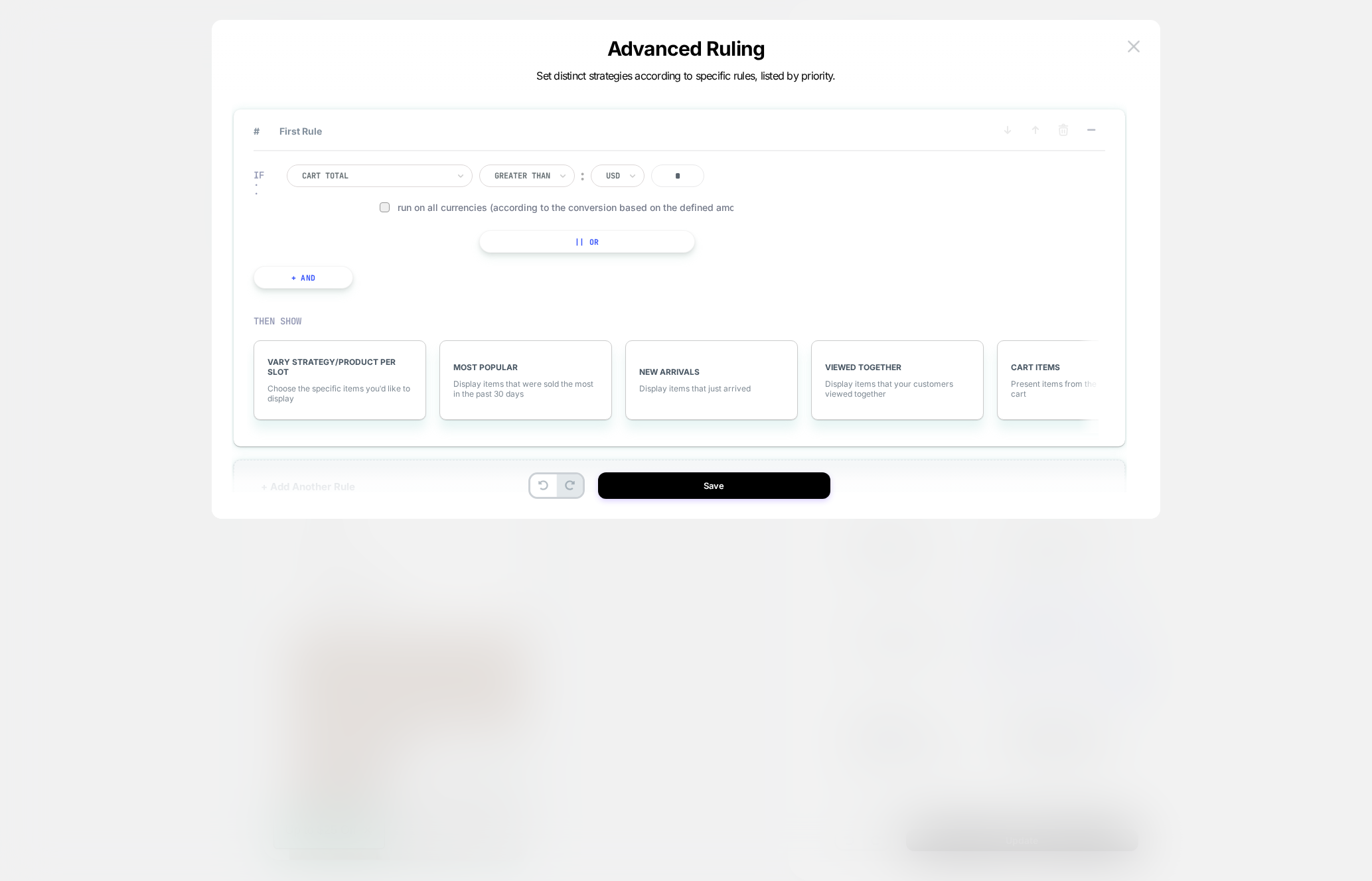 click on "+ And" at bounding box center [303, 277] 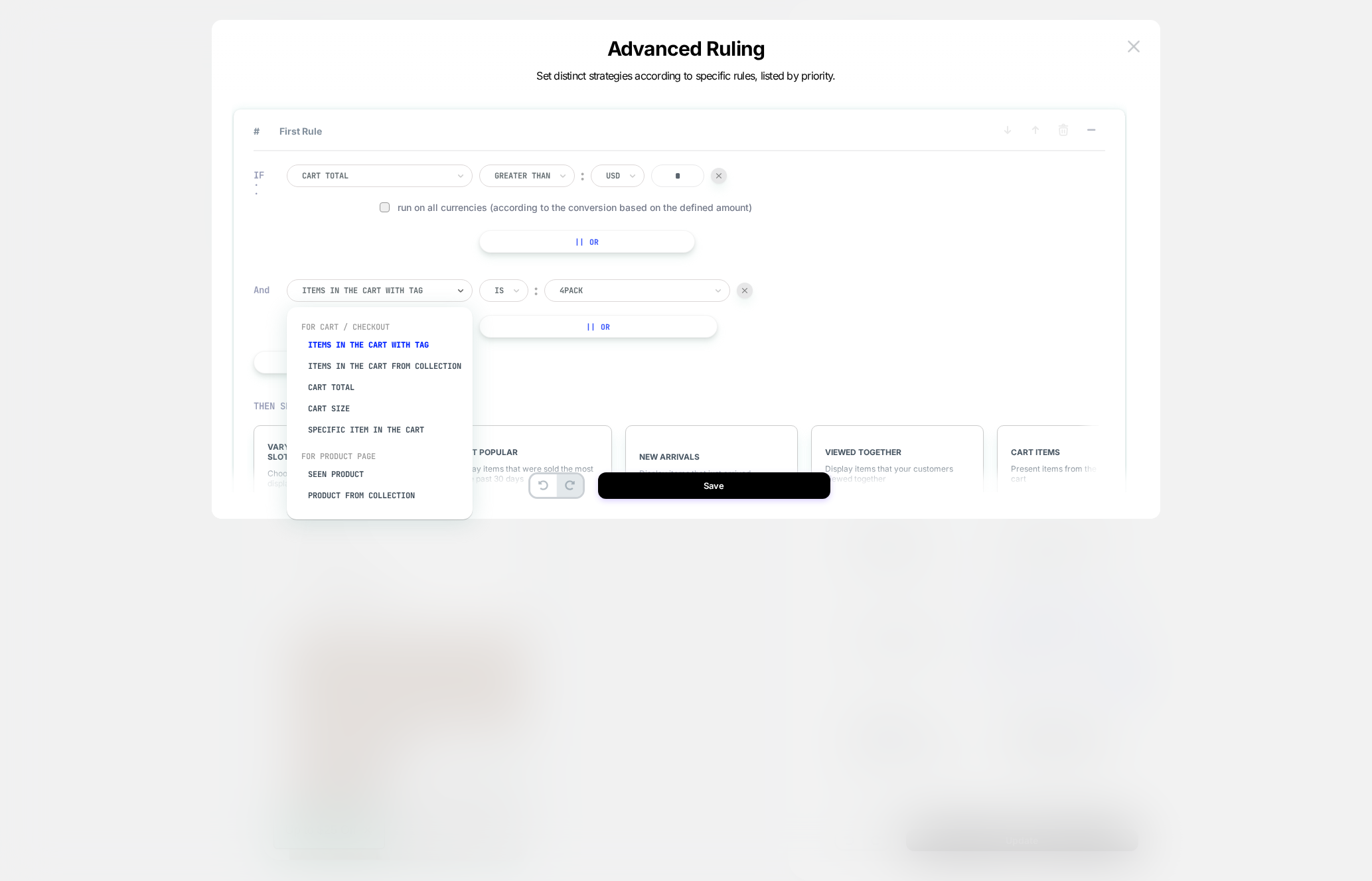 click at bounding box center (375, 291) 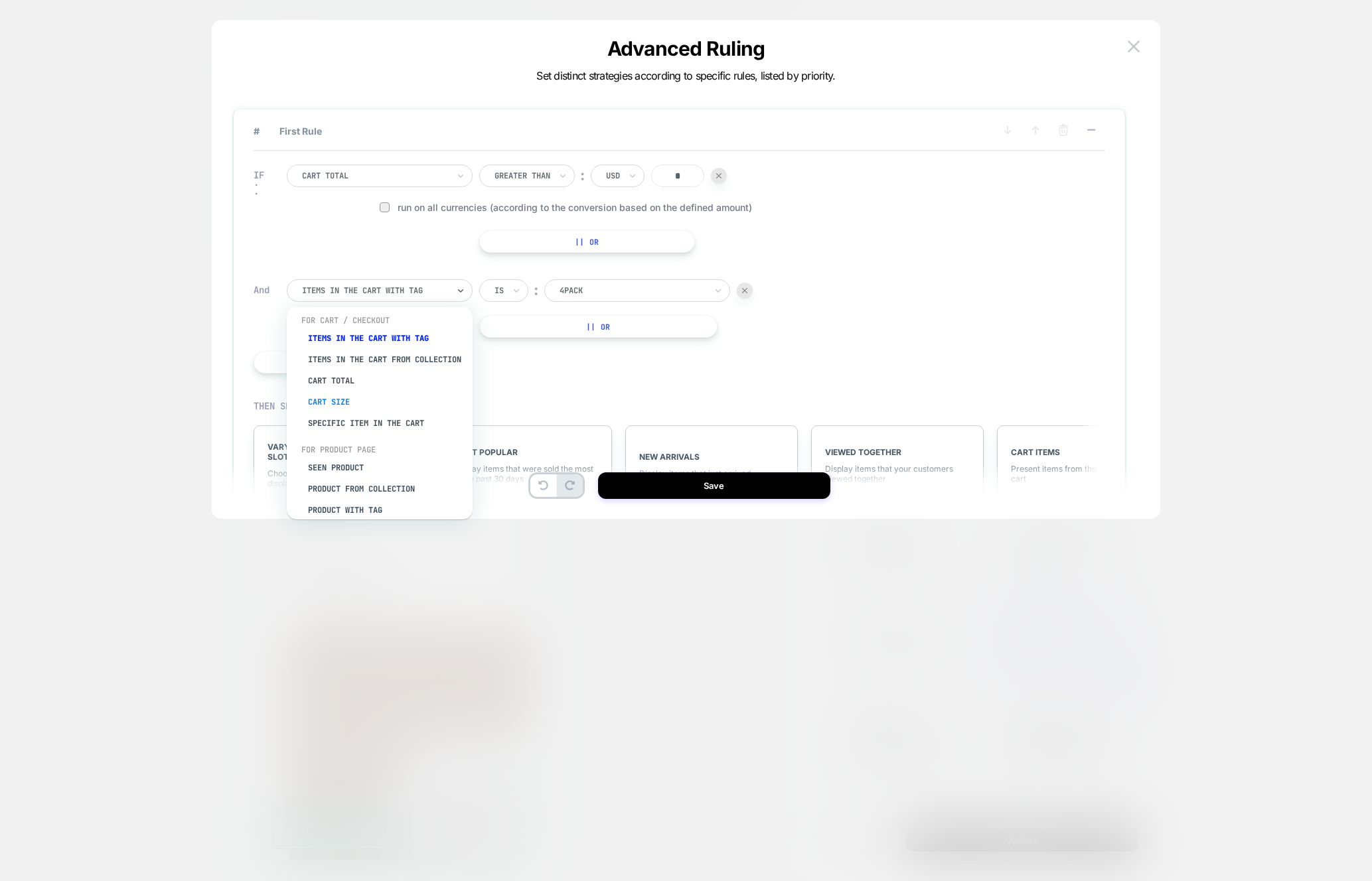 scroll, scrollTop: 0, scrollLeft: 0, axis: both 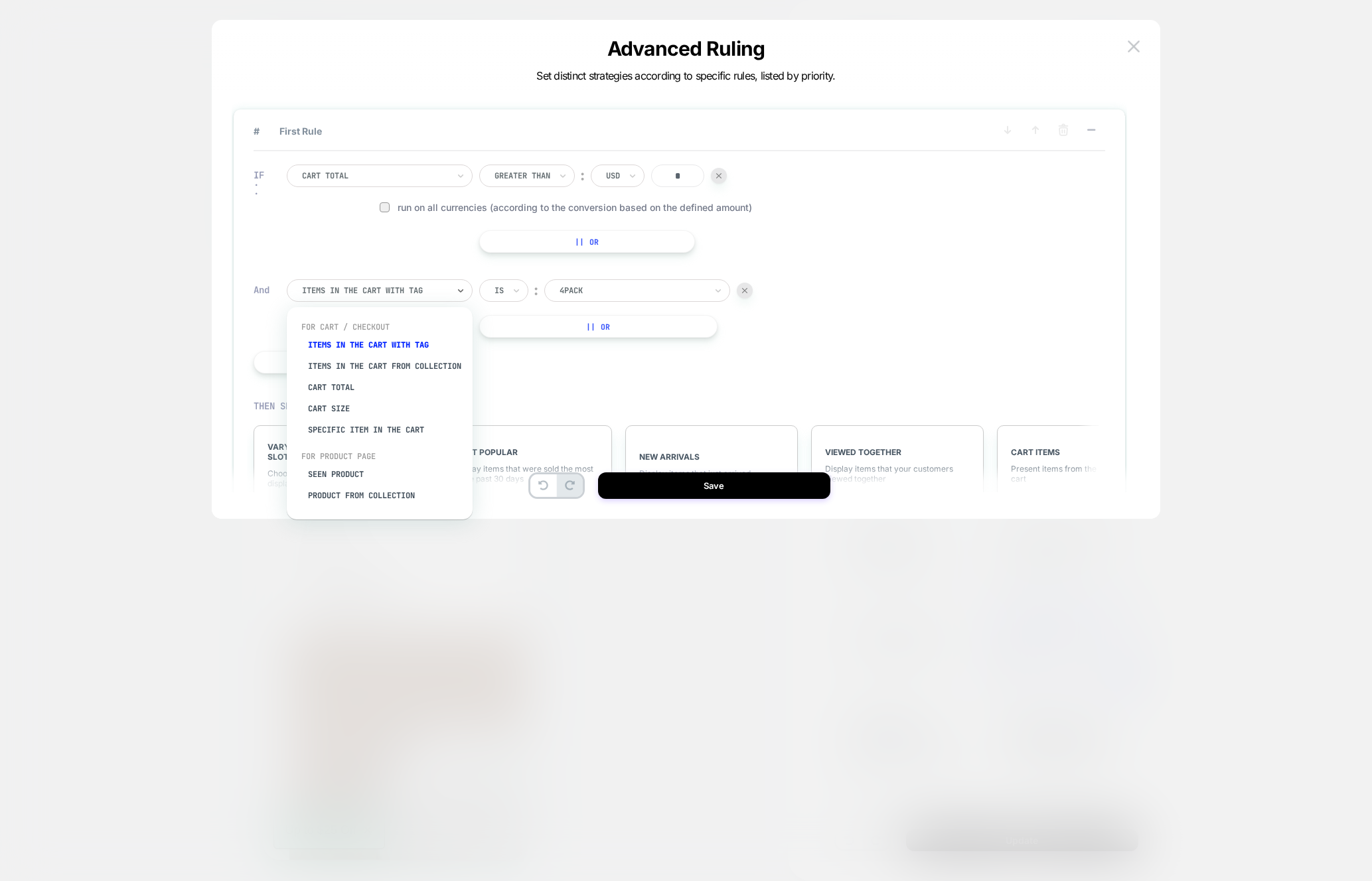 click at bounding box center [745, 291] 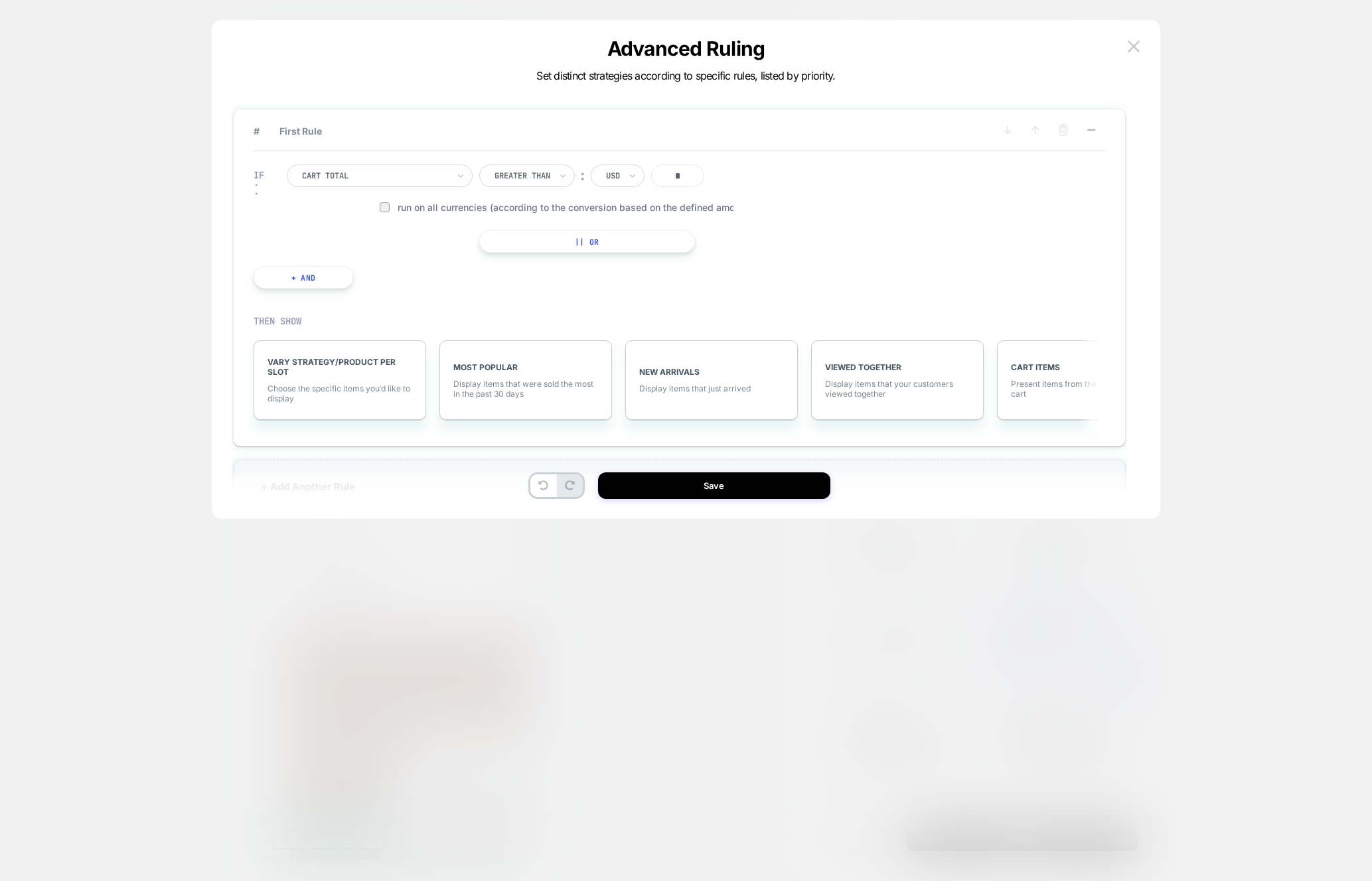 click at bounding box center [522, 176] 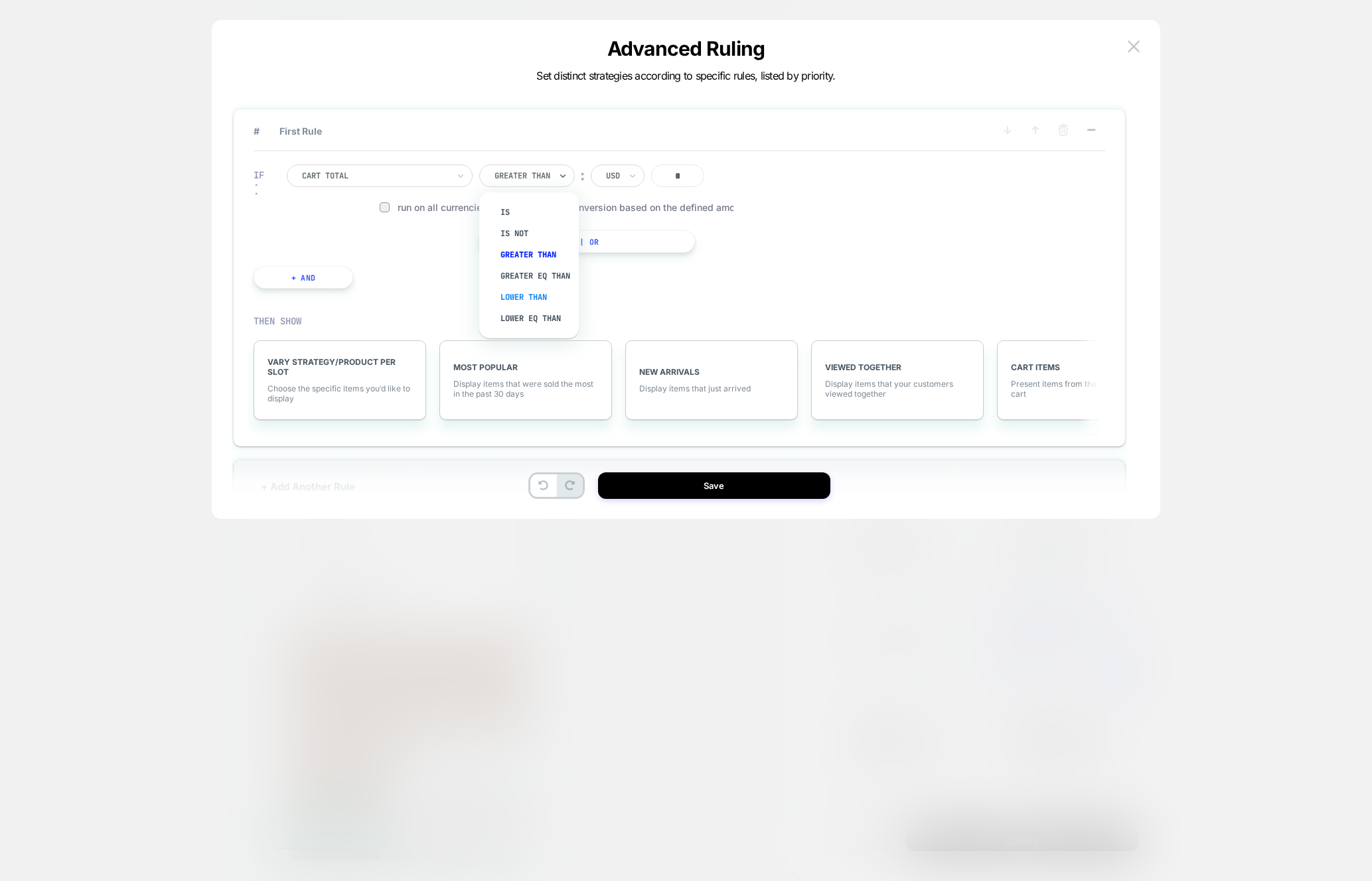 click on "Lower Than" at bounding box center [536, 297] 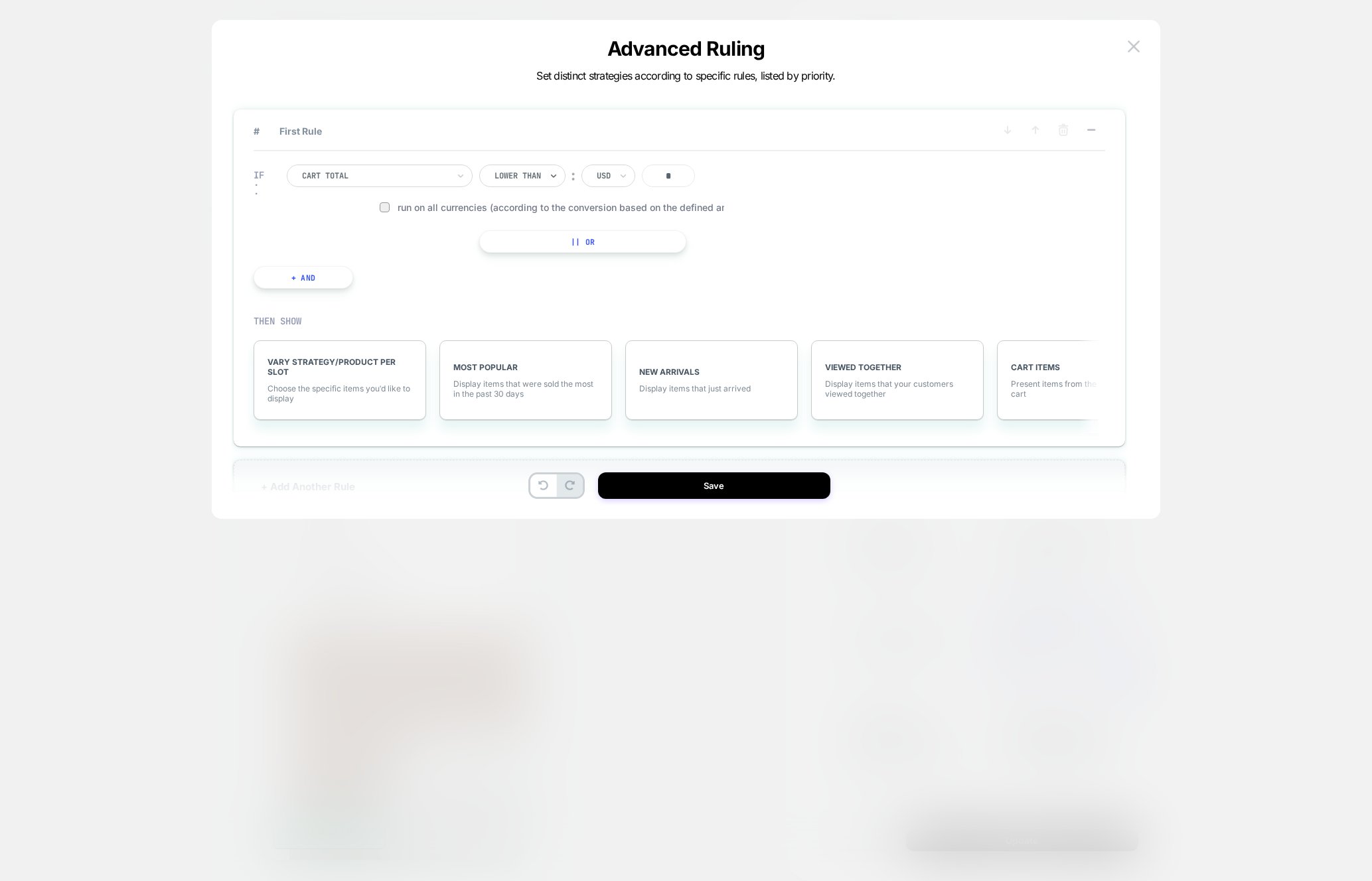 click on "*" at bounding box center (668, 176) 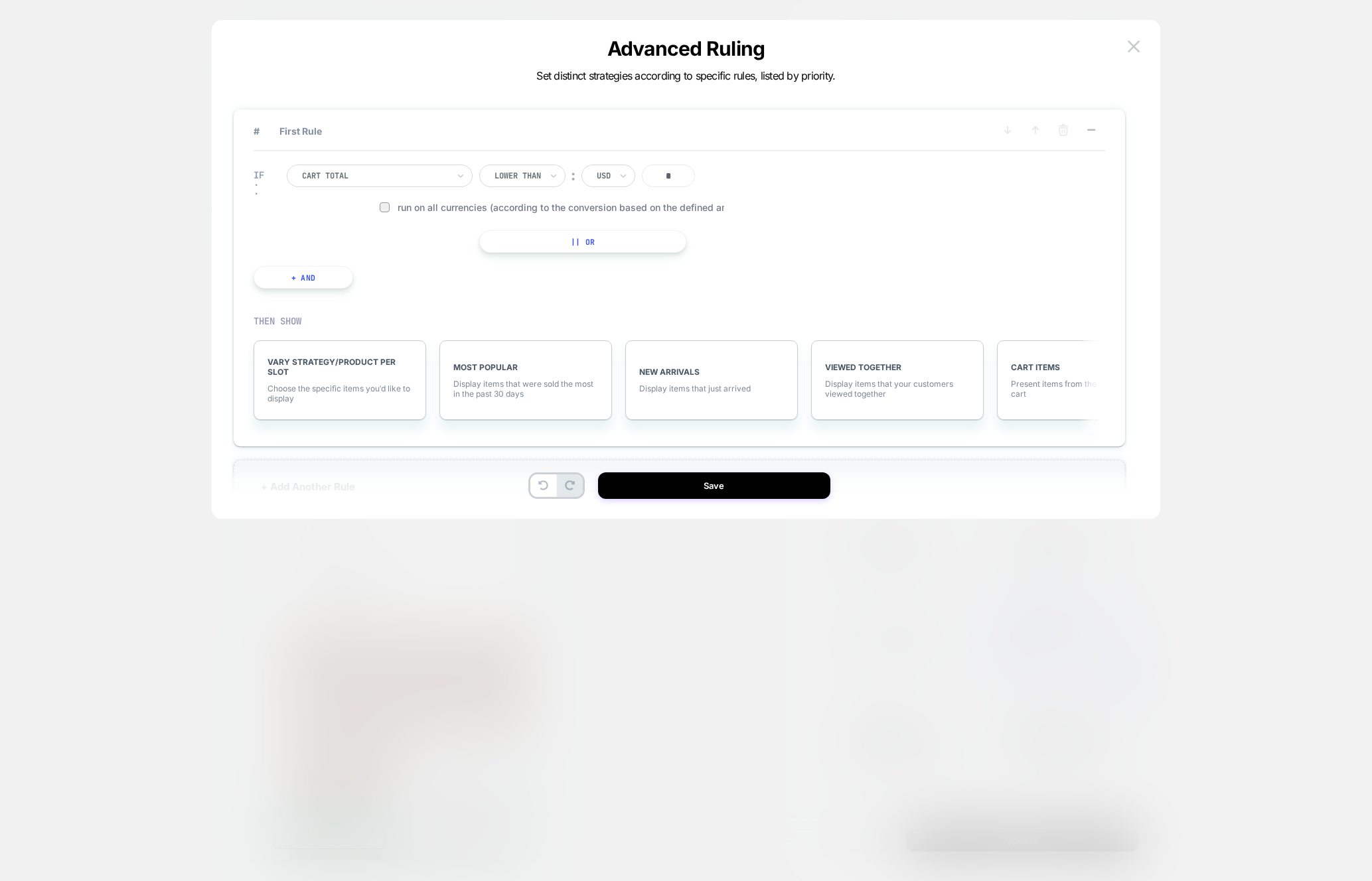 click on "*" at bounding box center [668, 176] 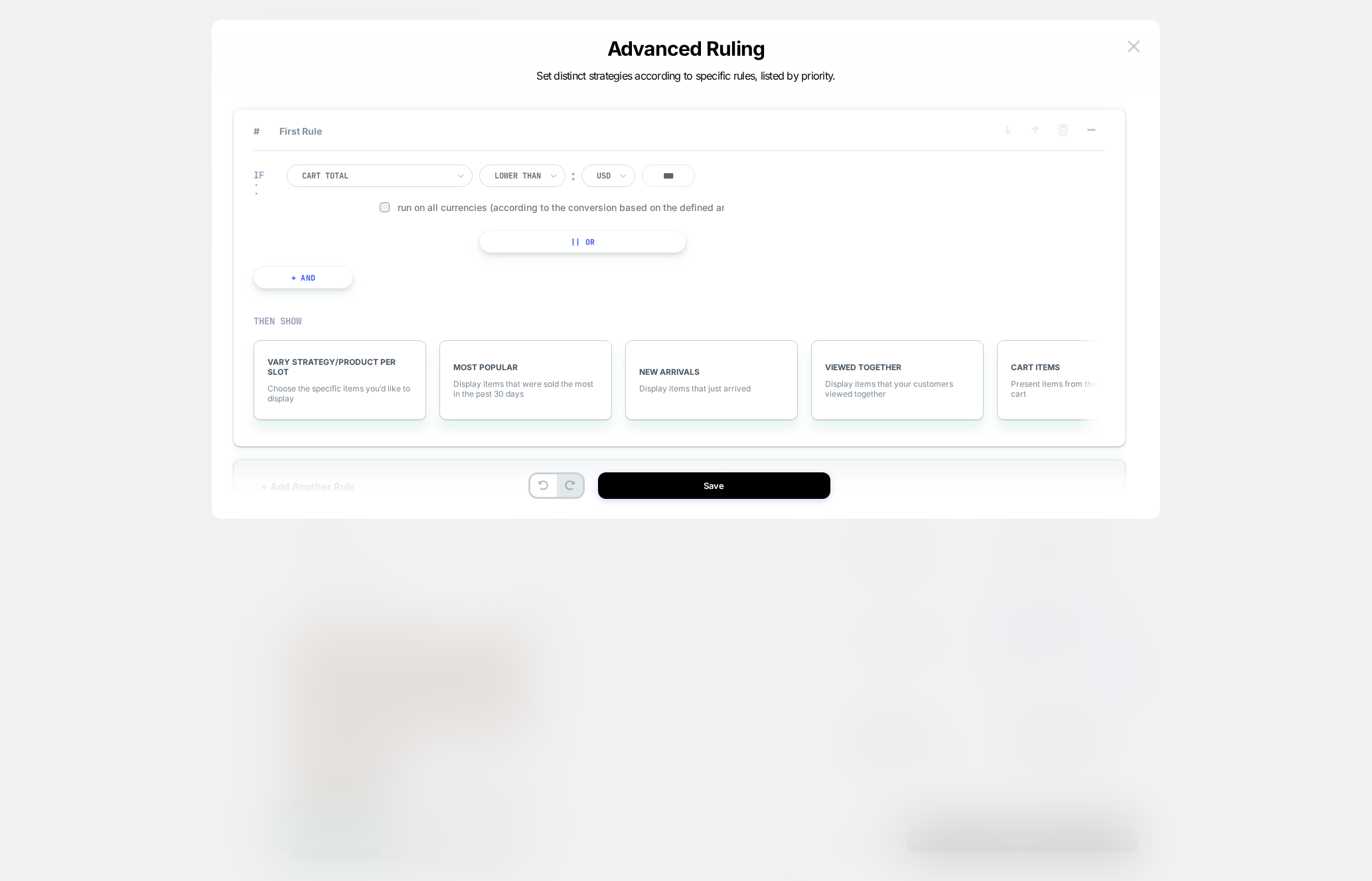 type on "***" 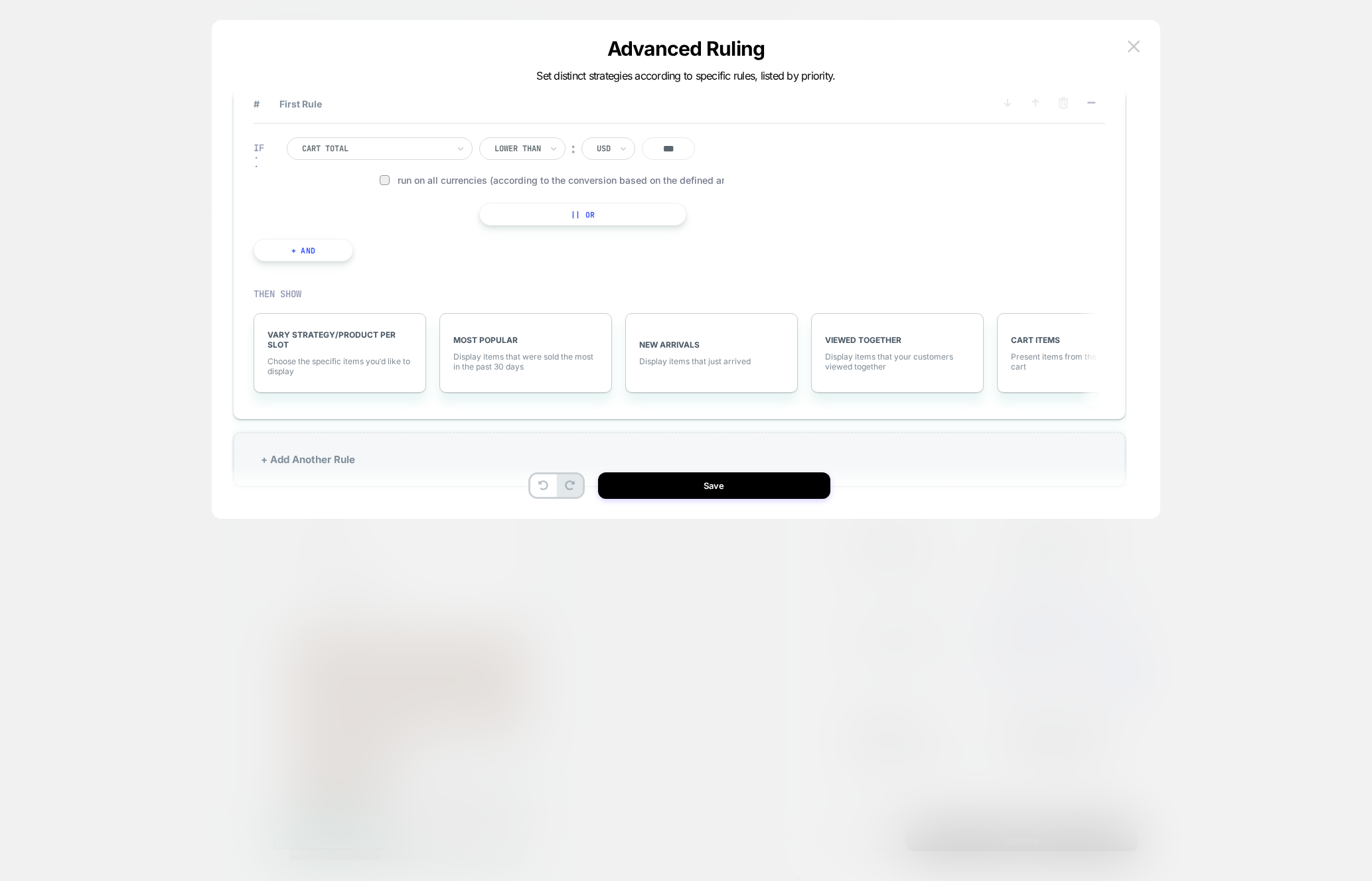 scroll, scrollTop: 34, scrollLeft: 0, axis: vertical 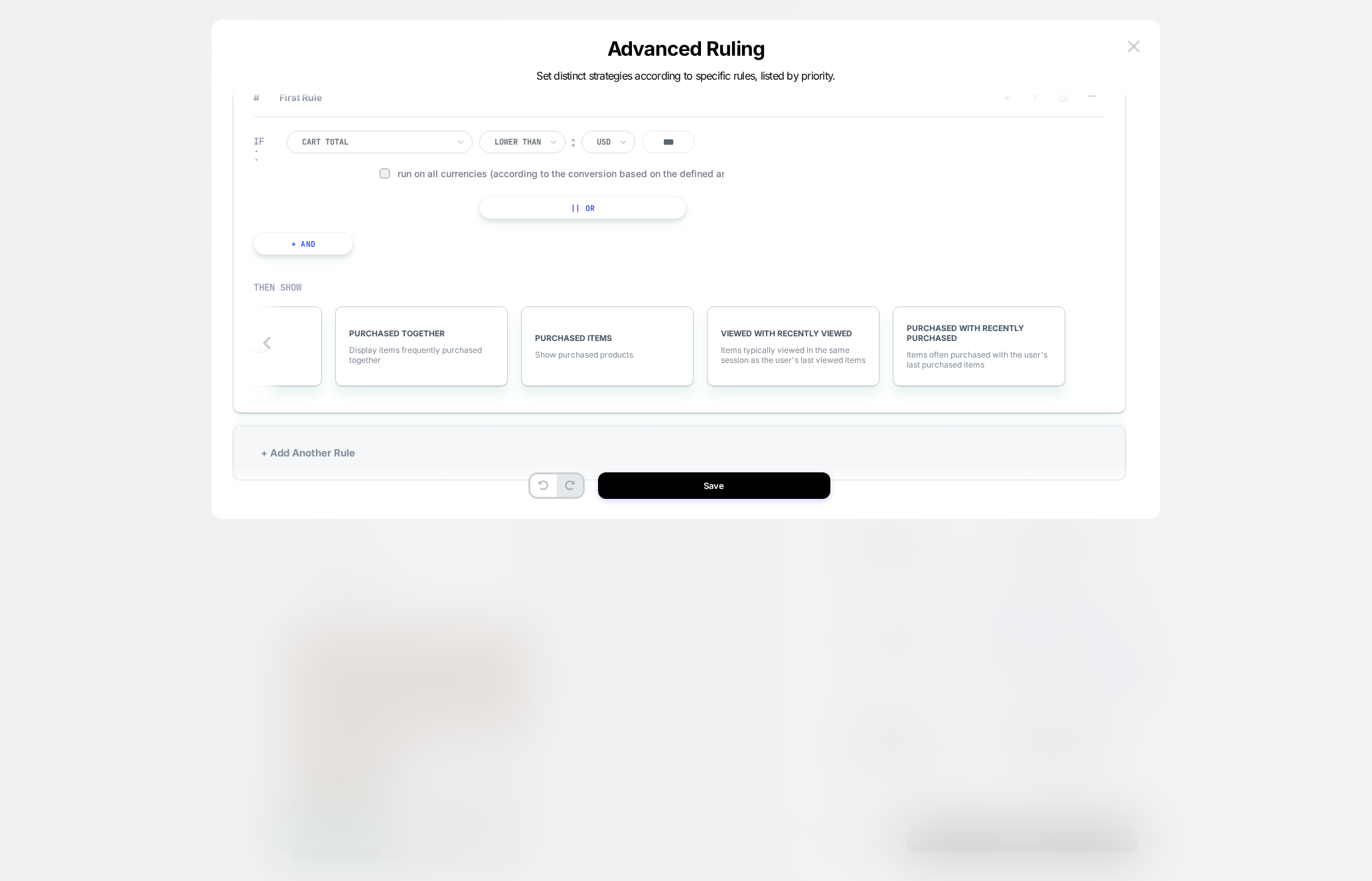 type on "*" 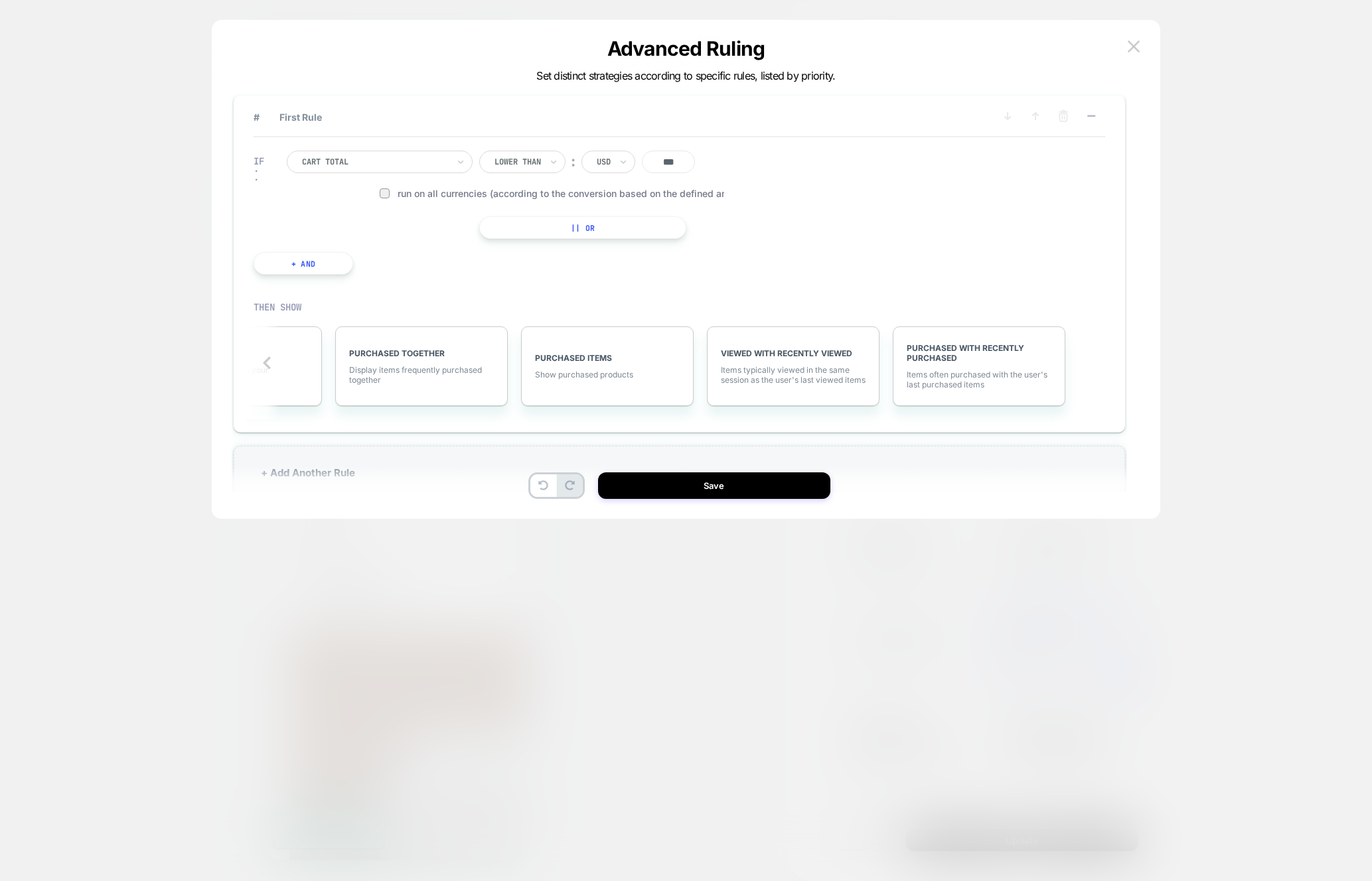 scroll, scrollTop: 0, scrollLeft: 0, axis: both 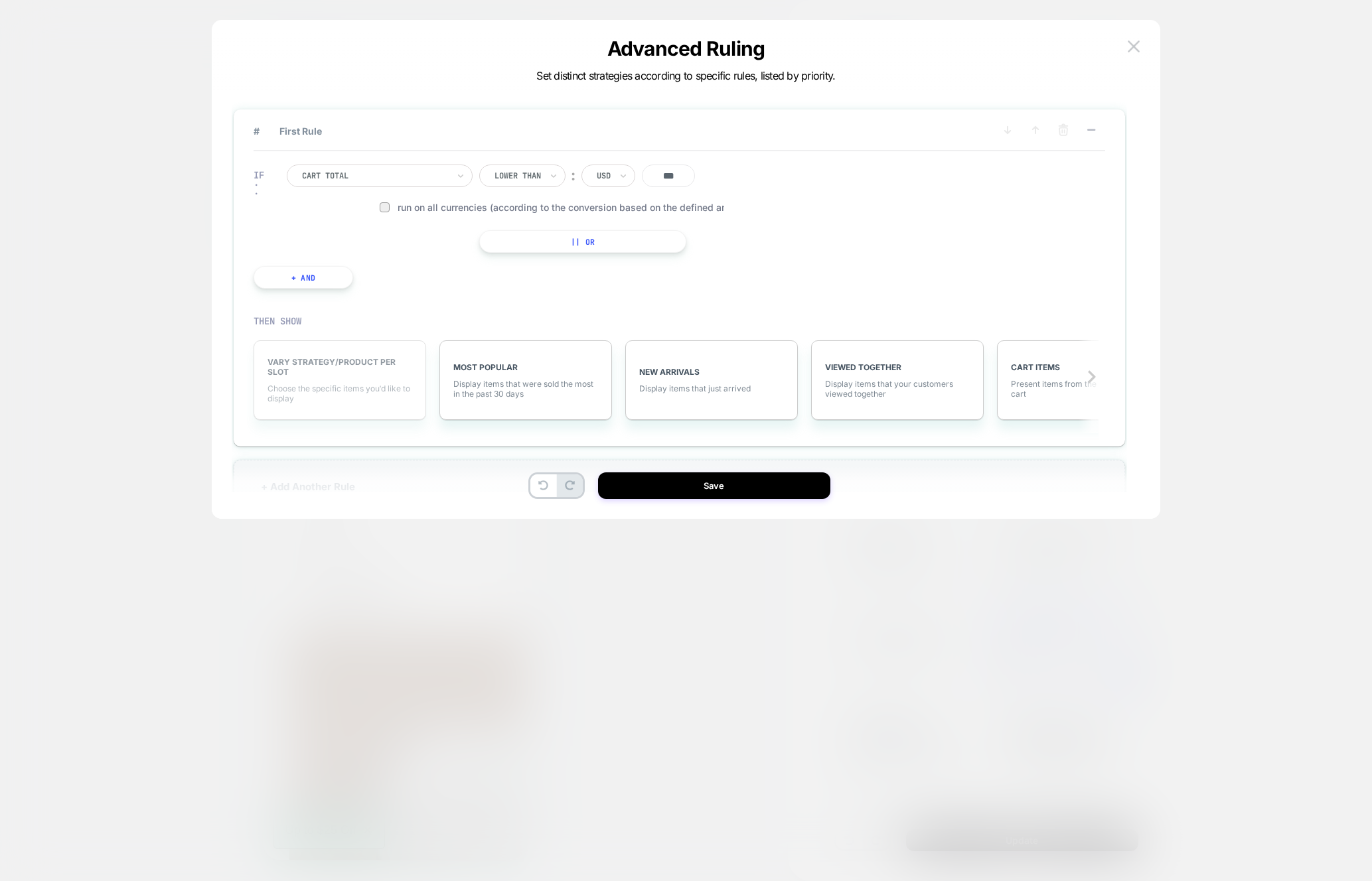 click on "Choose the specific items you׳d like to display" at bounding box center (340, 393) 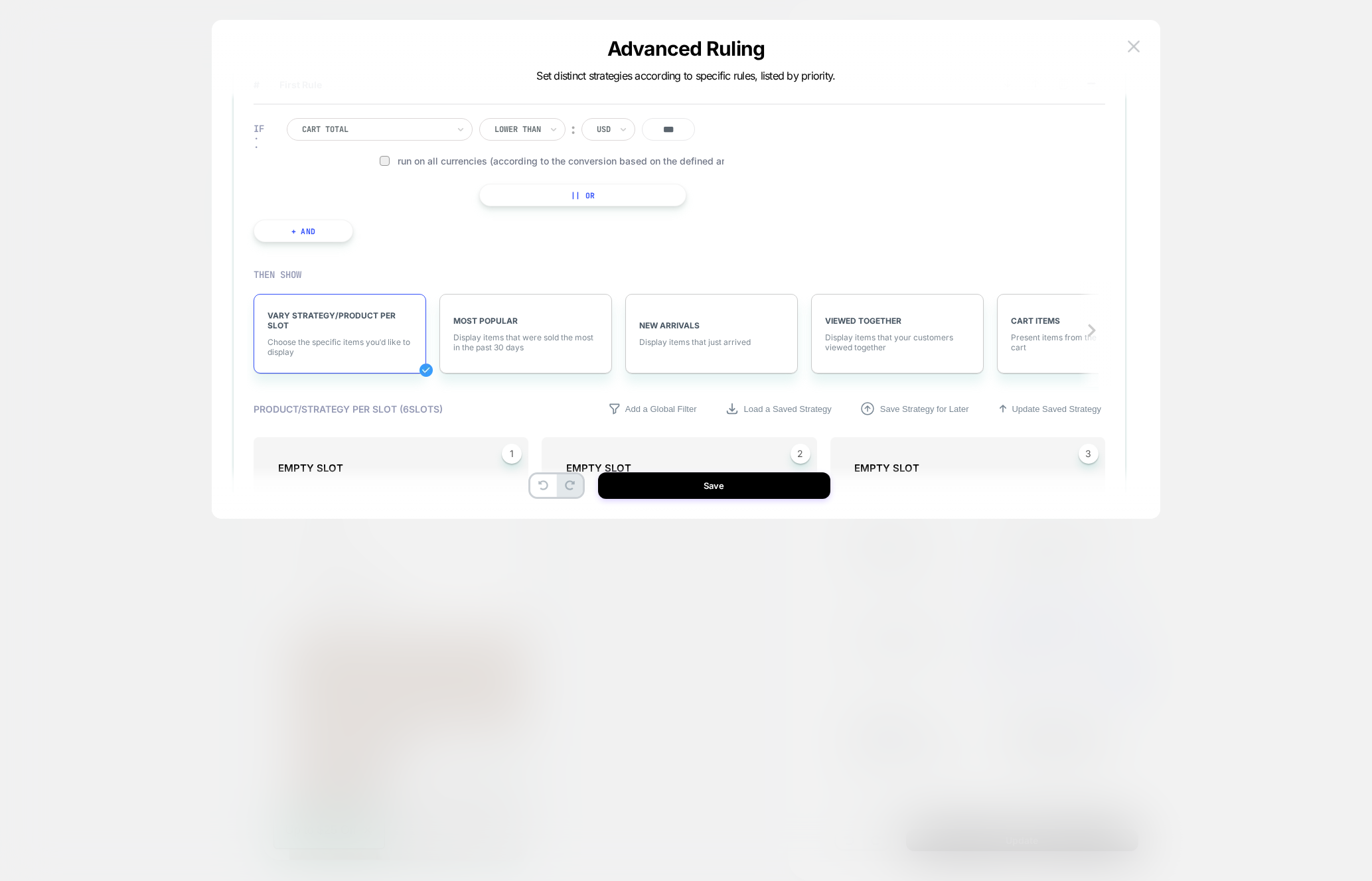 scroll, scrollTop: 36, scrollLeft: 0, axis: vertical 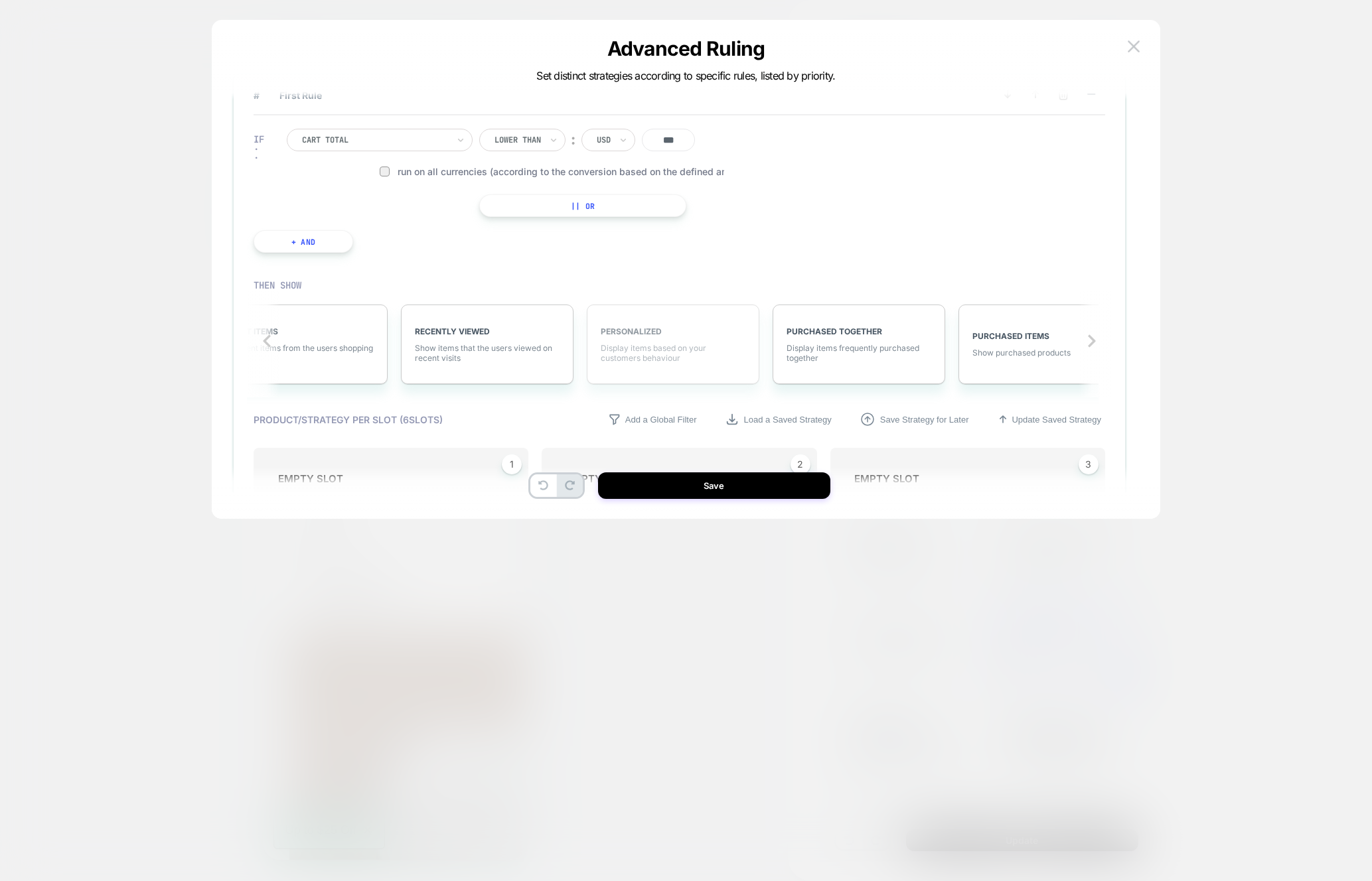 click on "PERSONALIZED Display items based on your customers behaviour" at bounding box center [673, 344] 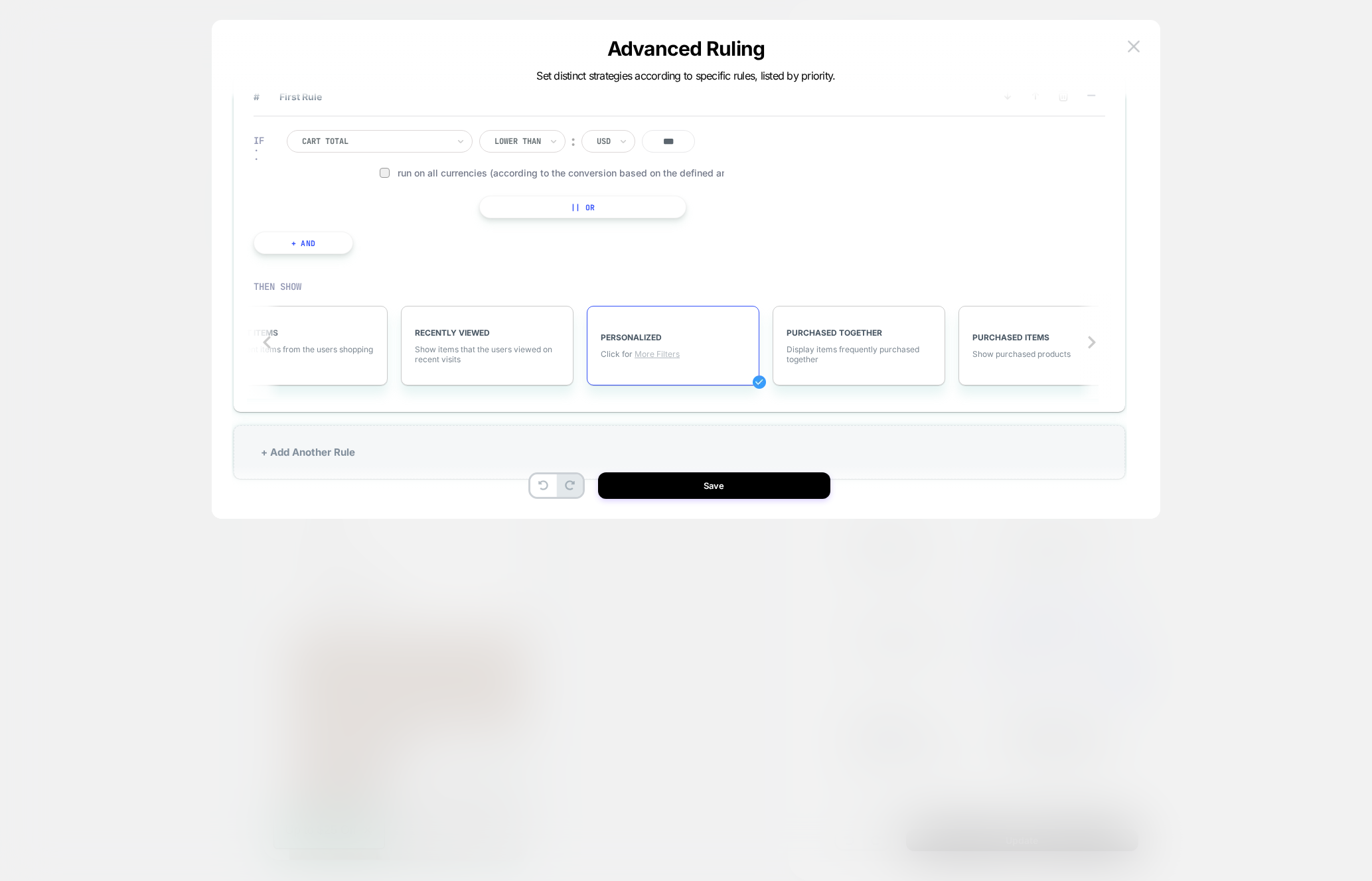 click on "More Filters" at bounding box center (657, 354) 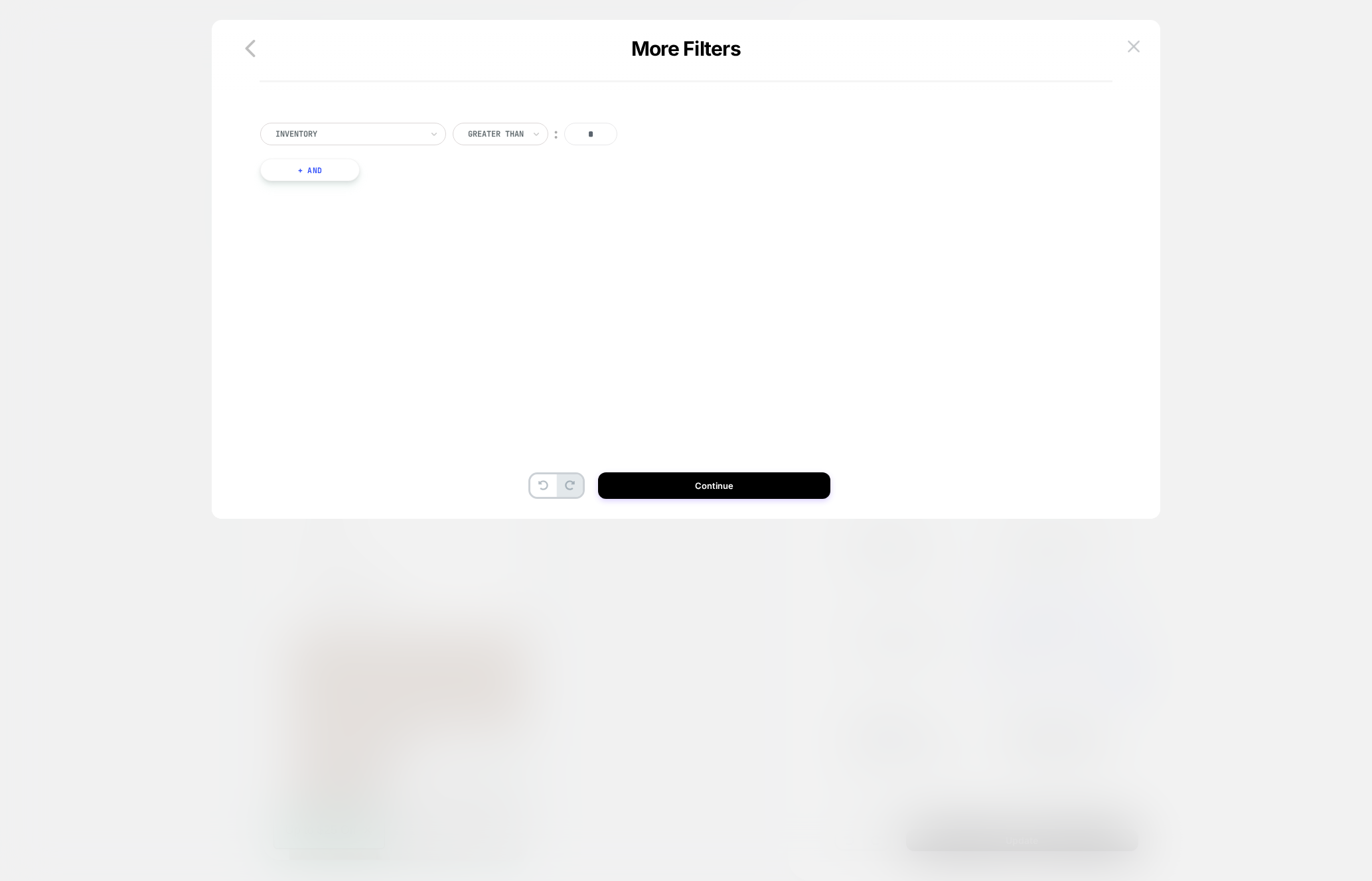 scroll, scrollTop: 0, scrollLeft: 0, axis: both 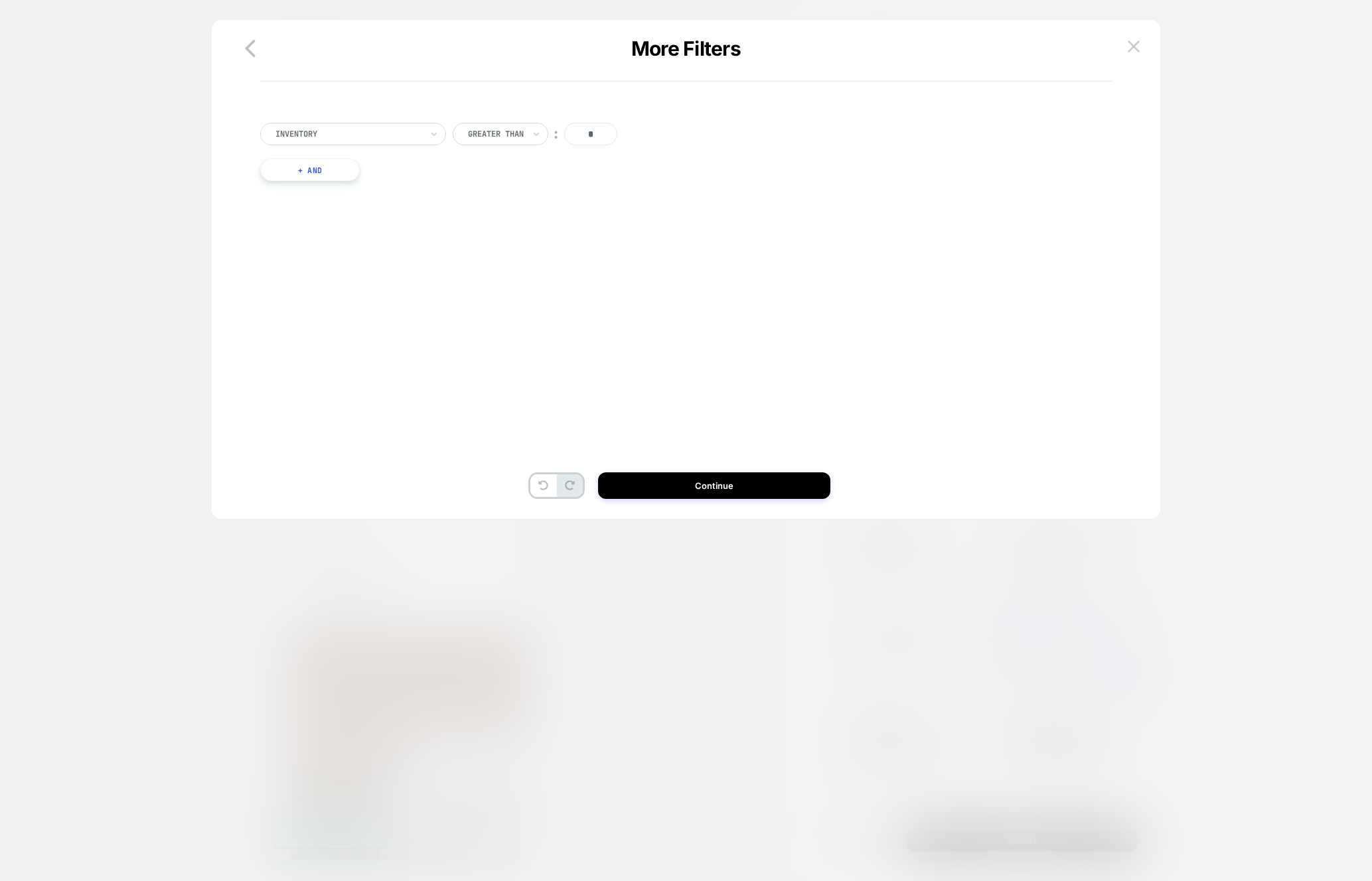 click at bounding box center (348, 134) 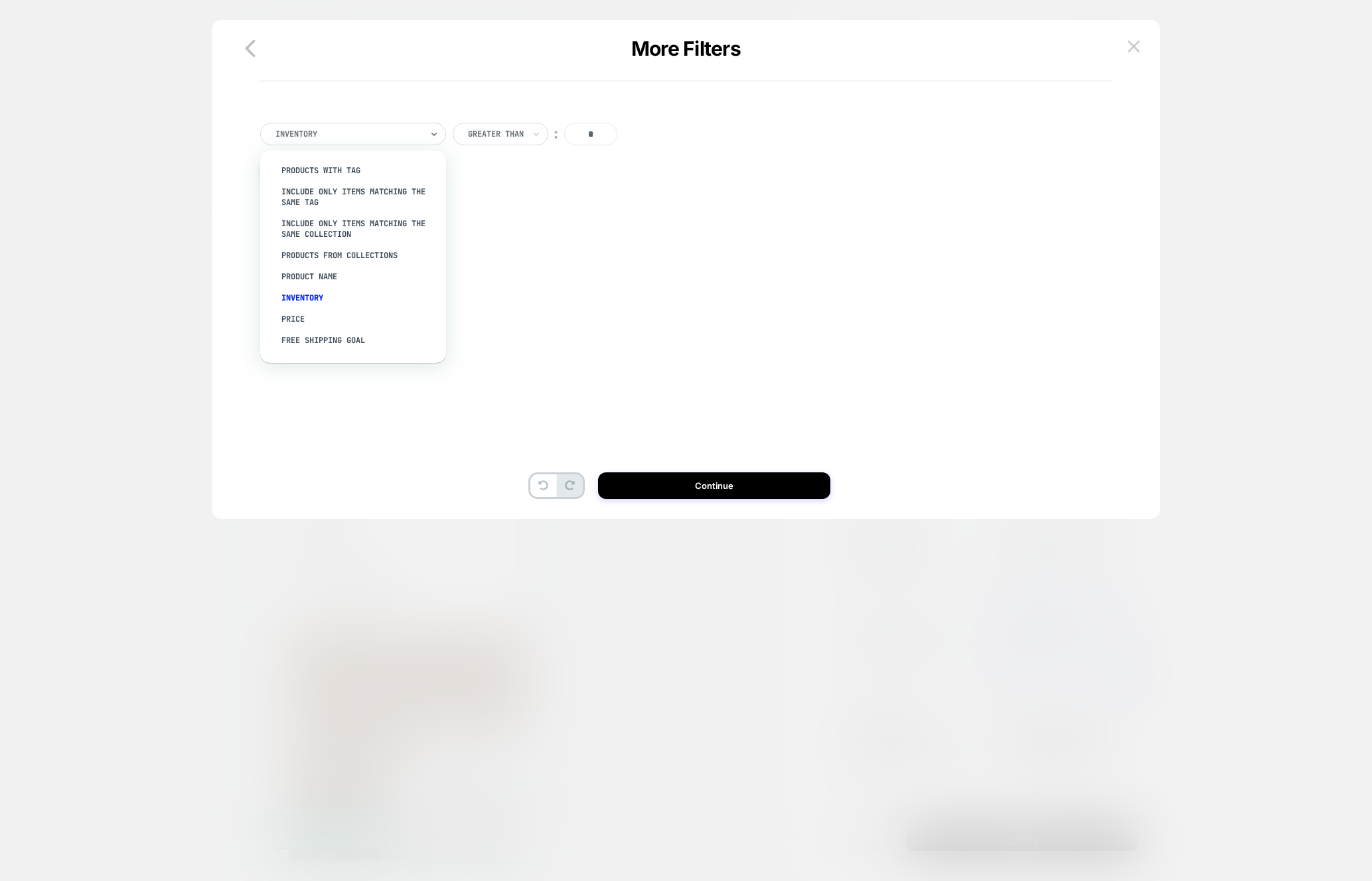 click at bounding box center (348, 134) 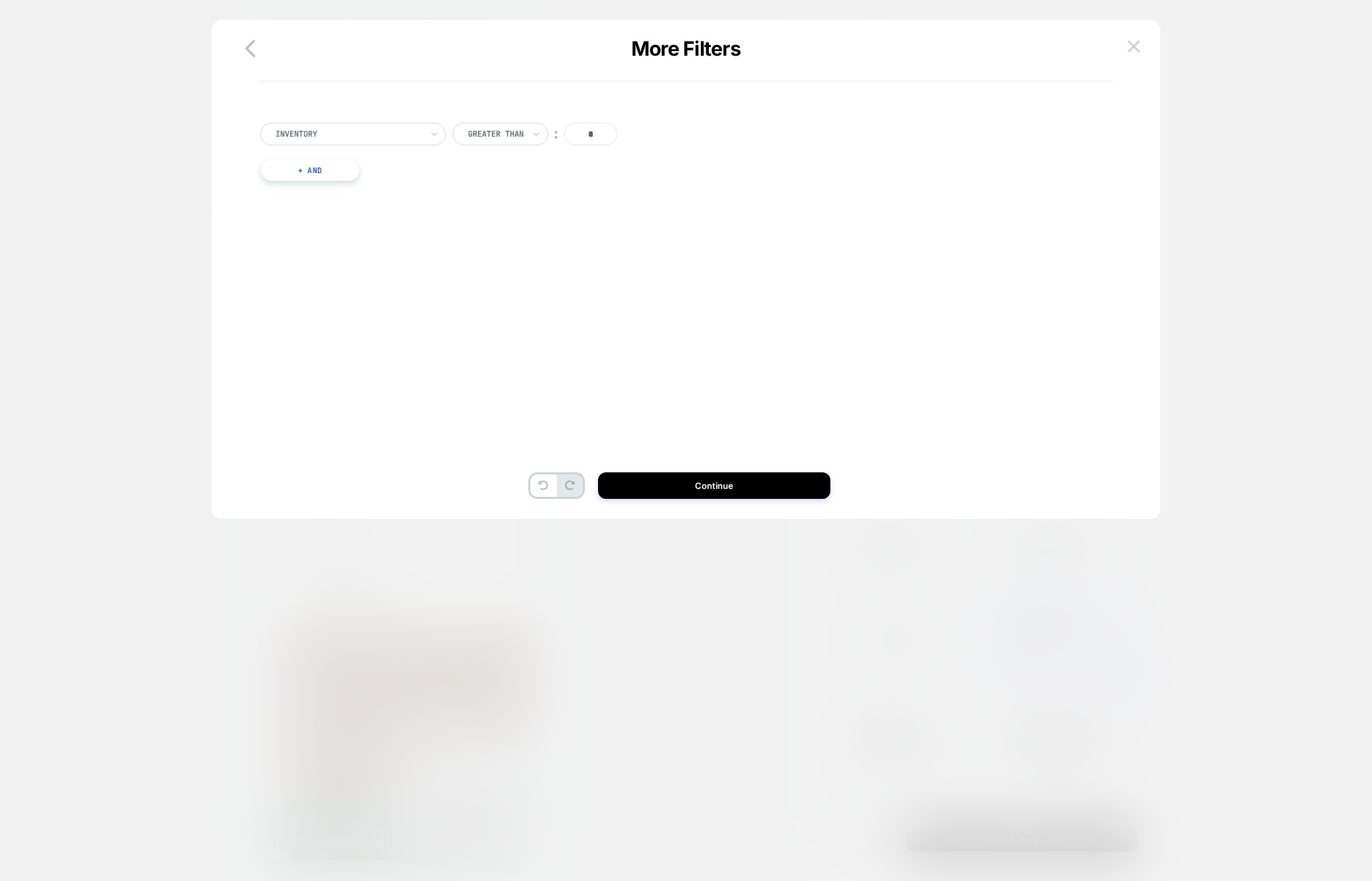click on "+ And" at bounding box center [310, 170] 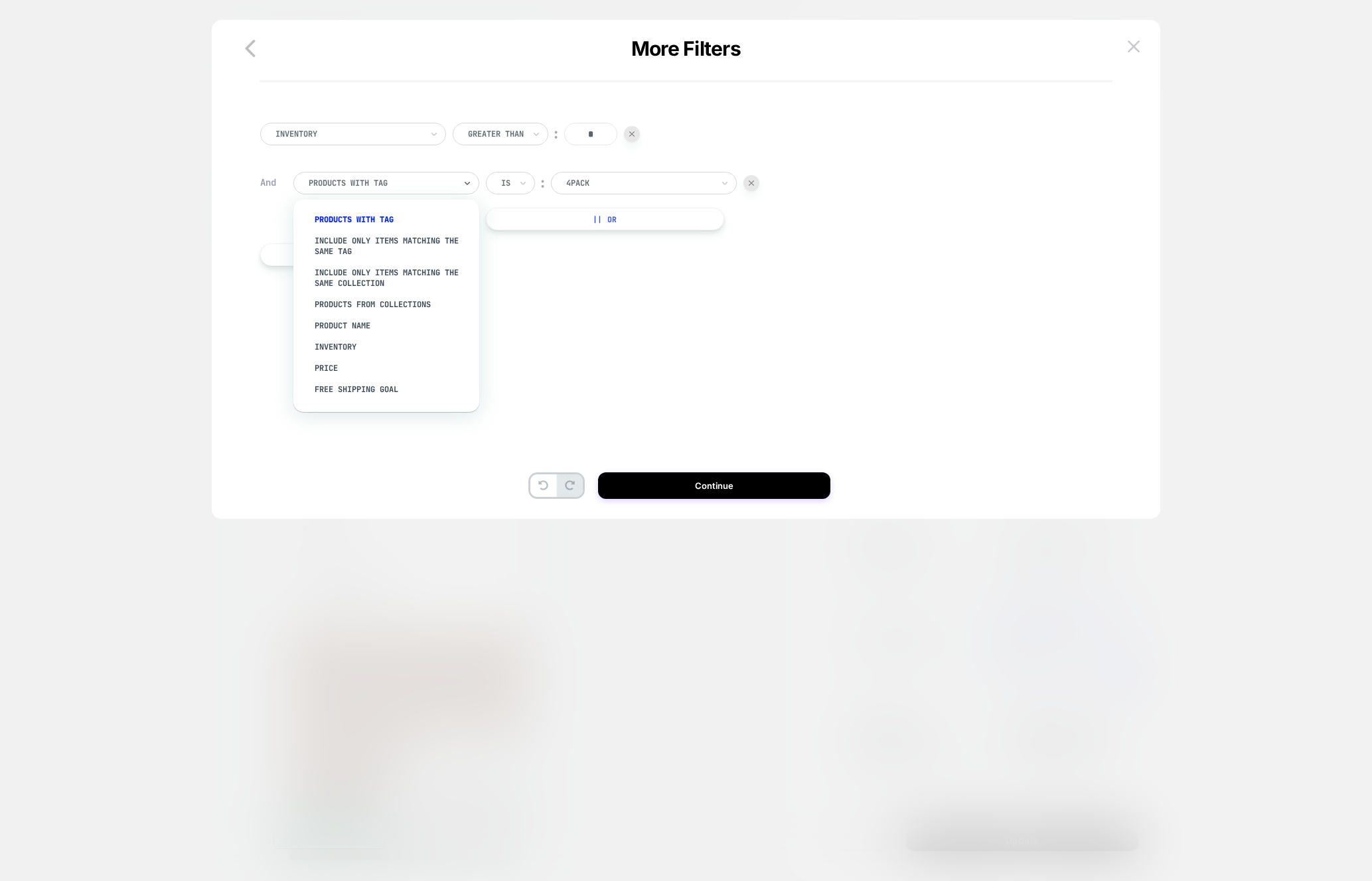 click at bounding box center (382, 183) 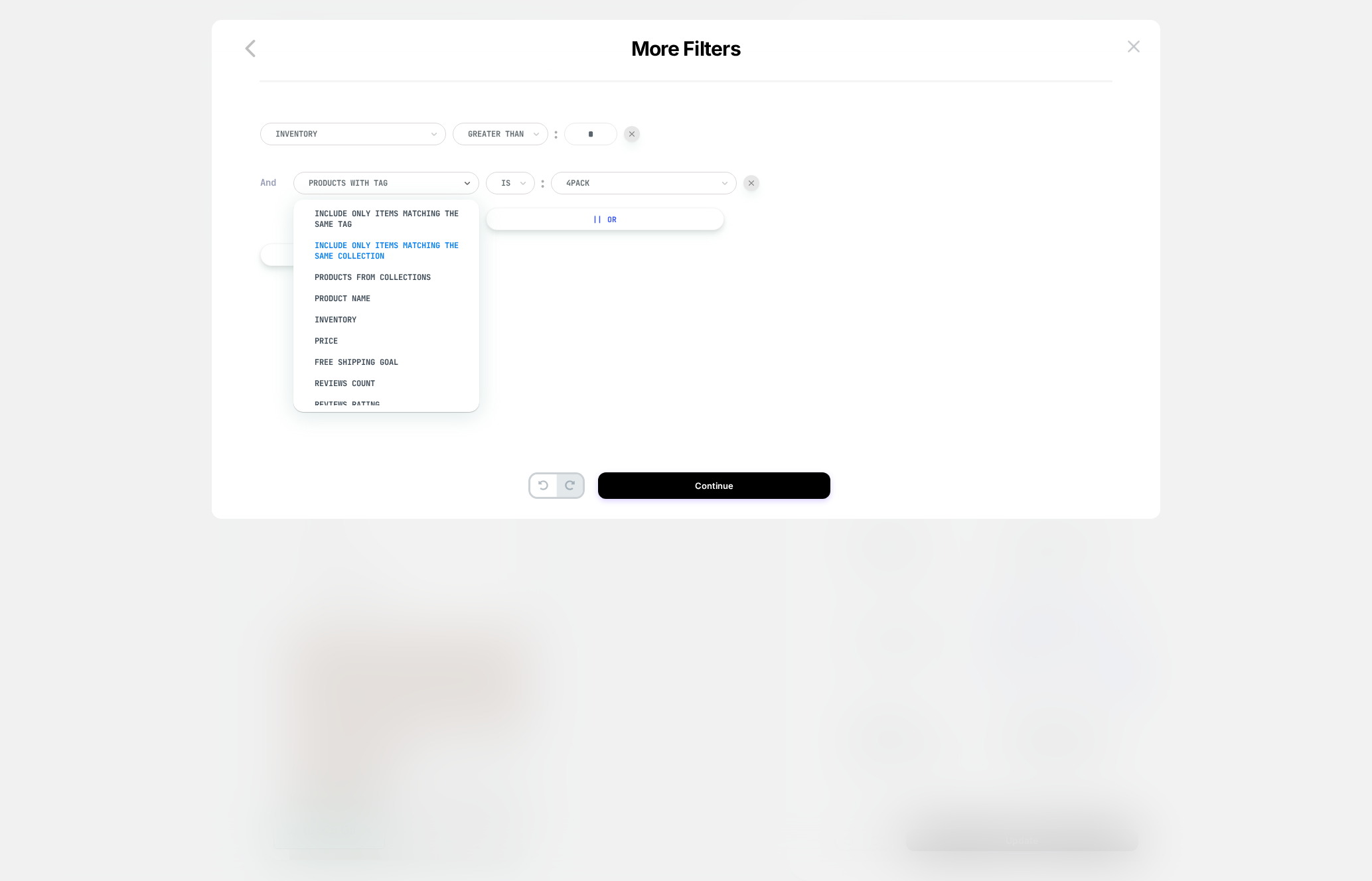 scroll, scrollTop: 36, scrollLeft: 0, axis: vertical 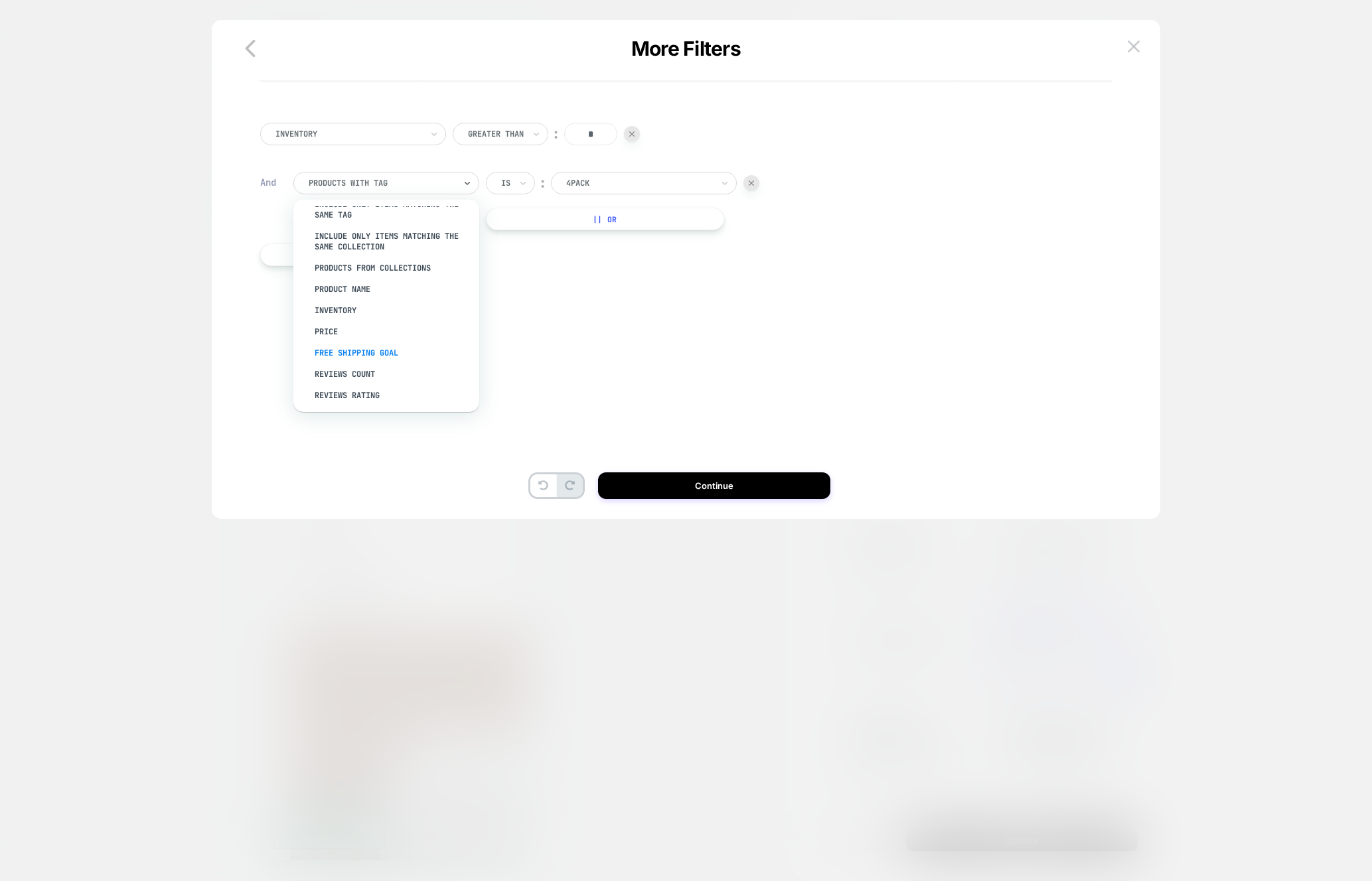 click on "free shipping goal" at bounding box center [393, 353] 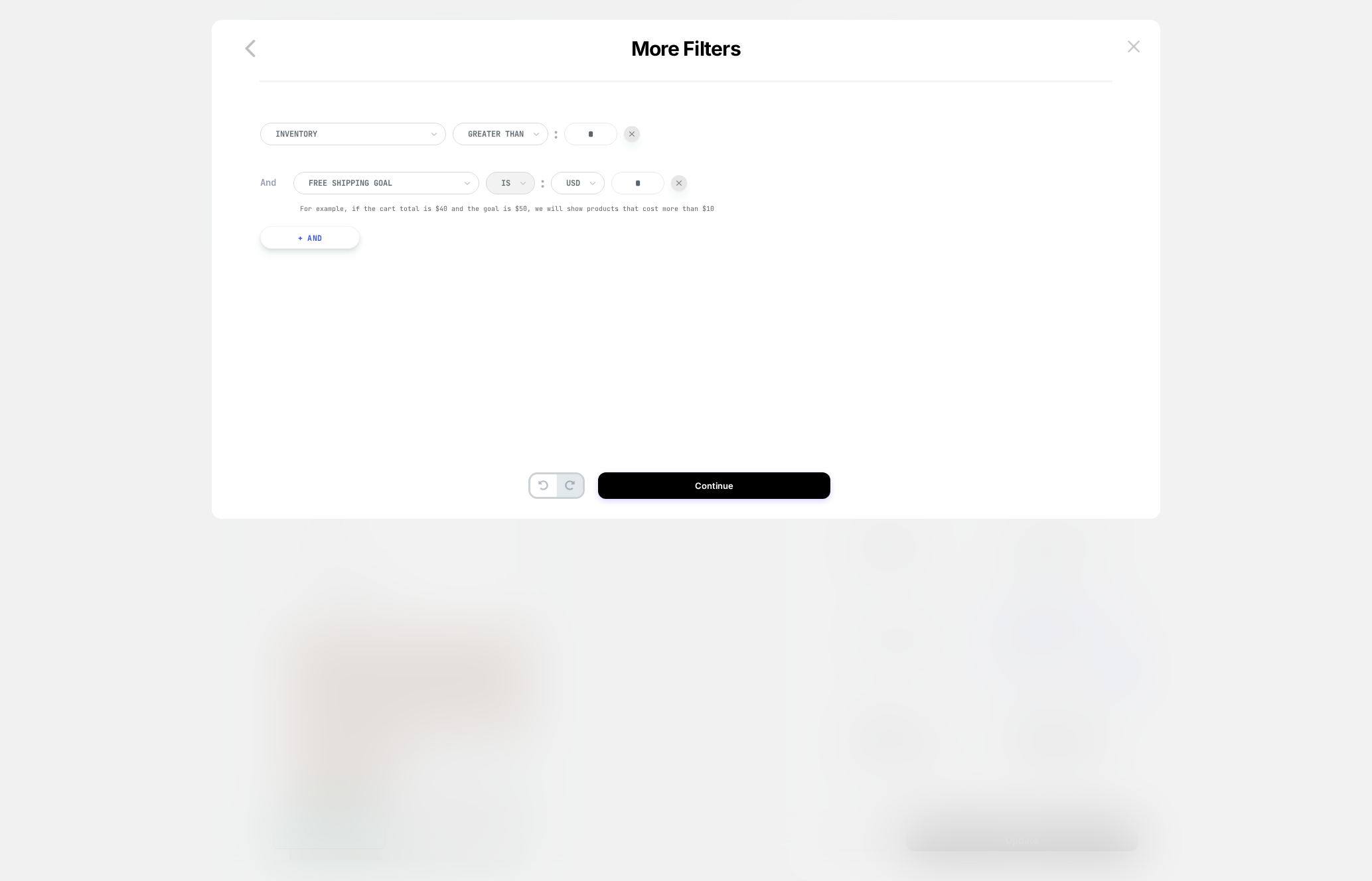 drag, startPoint x: 650, startPoint y: 179, endPoint x: 627, endPoint y: 179, distance: 23 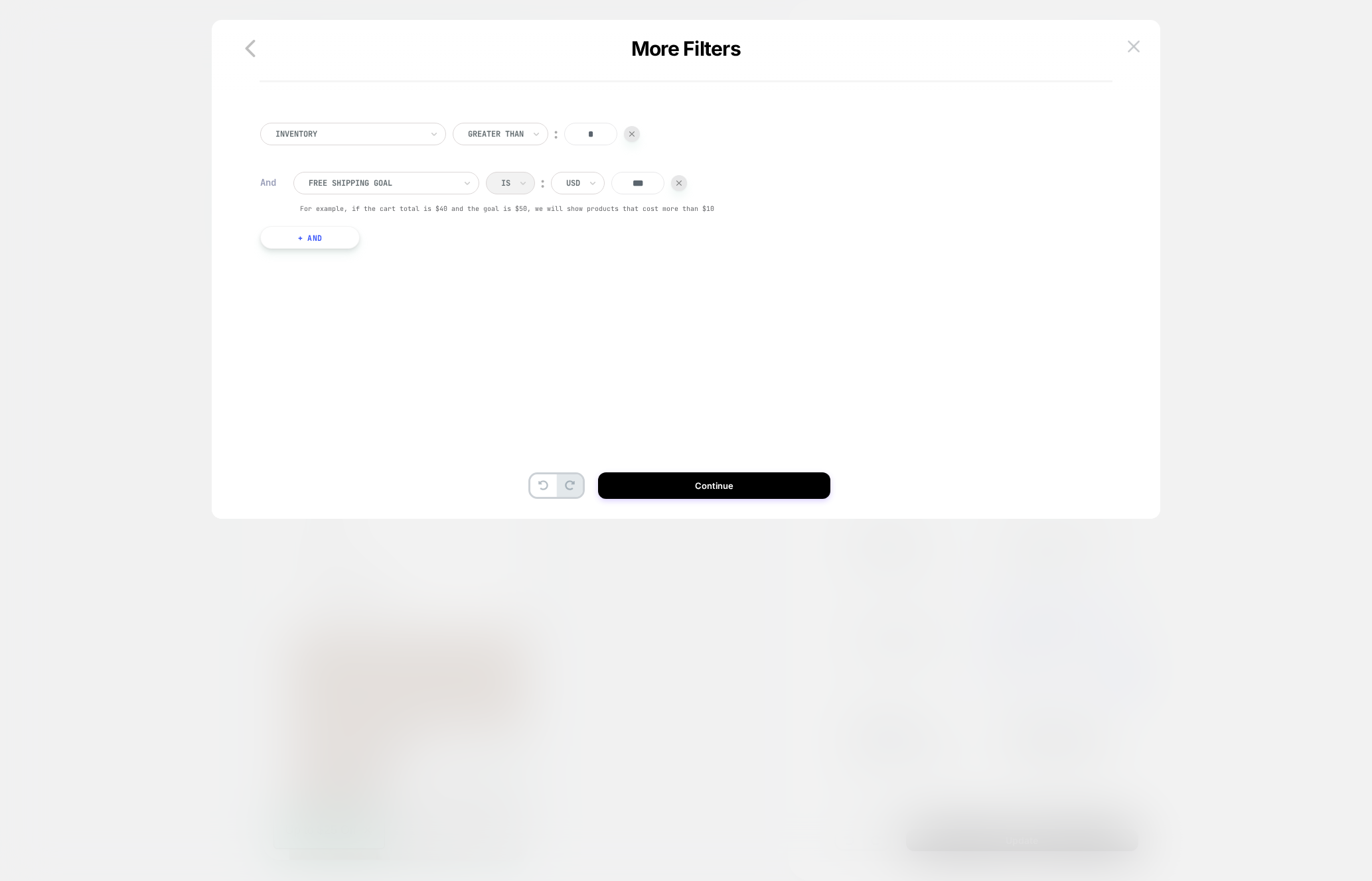 type on "***" 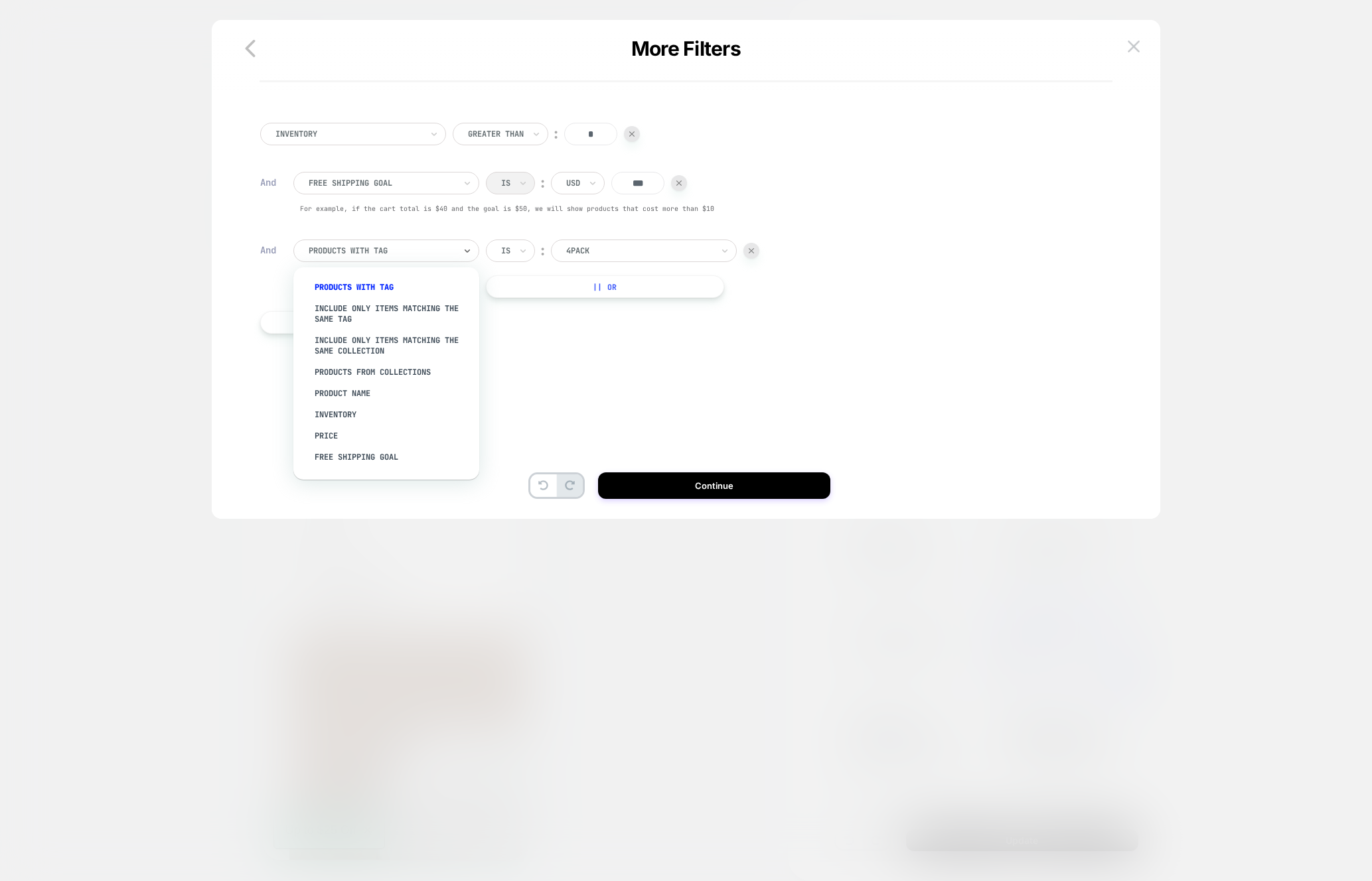 click at bounding box center (382, 251) 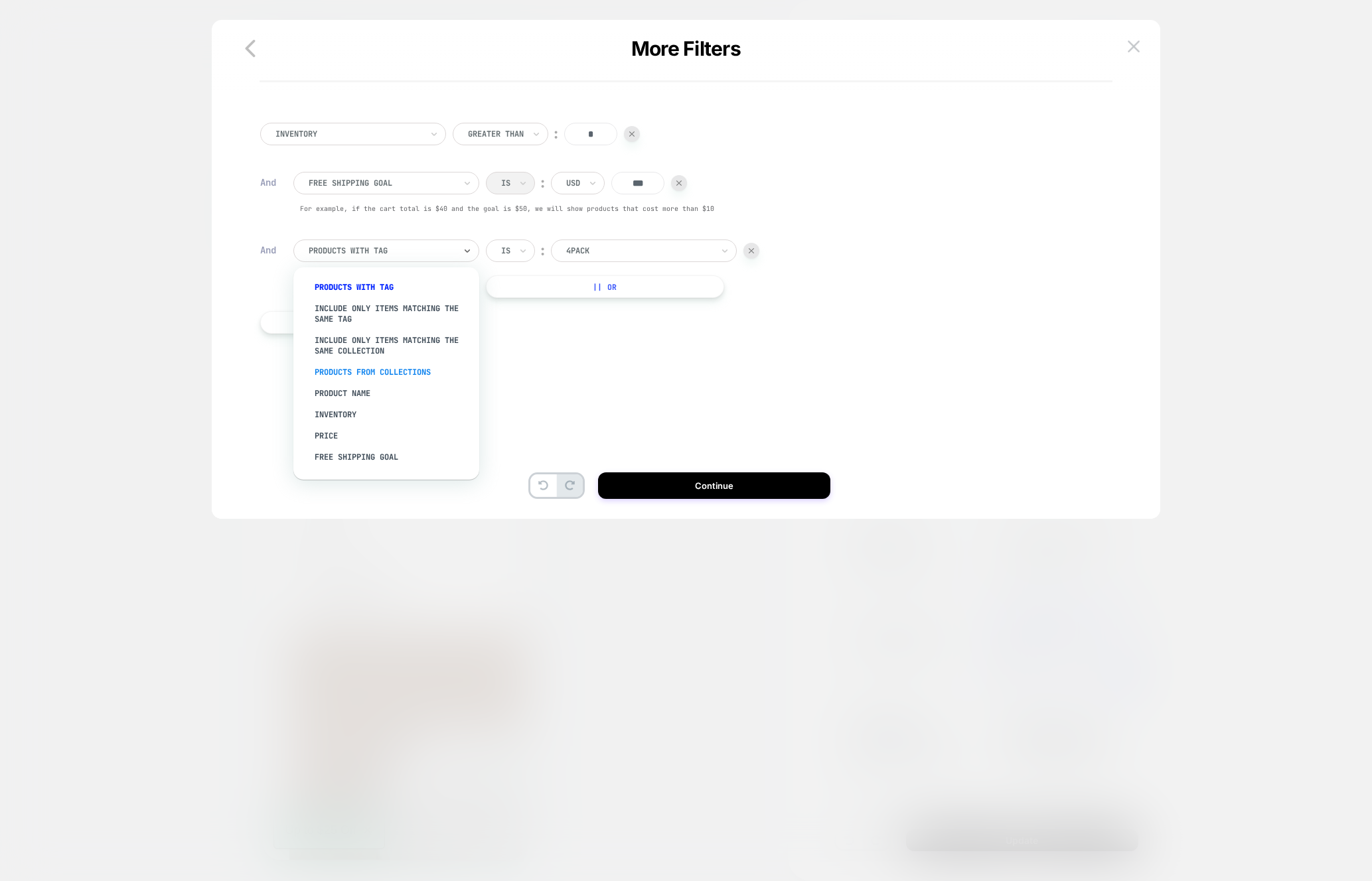 click on "PRODUCTS FROM COLLECTIONS" at bounding box center [393, 372] 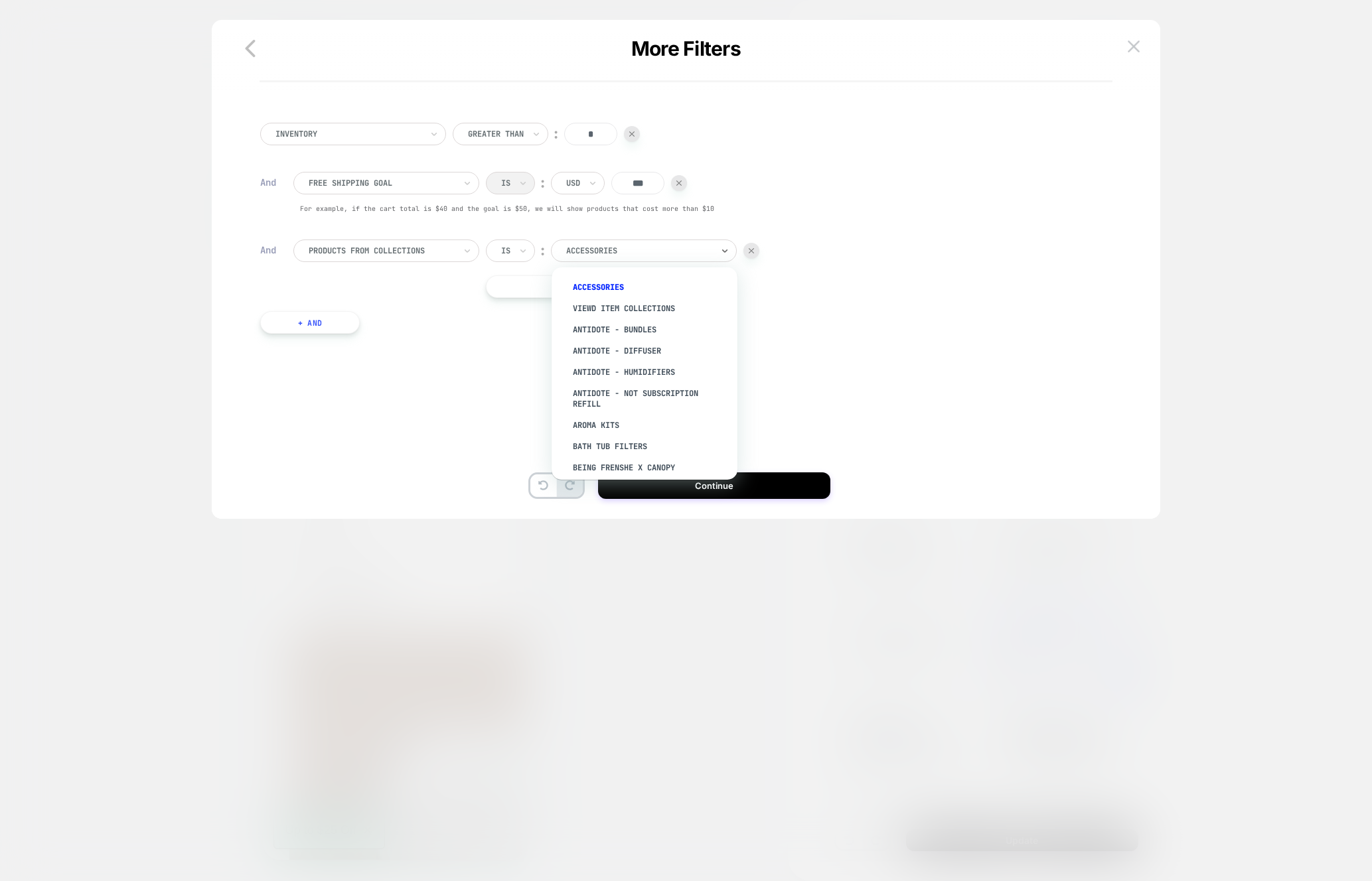 click at bounding box center [569, 251] 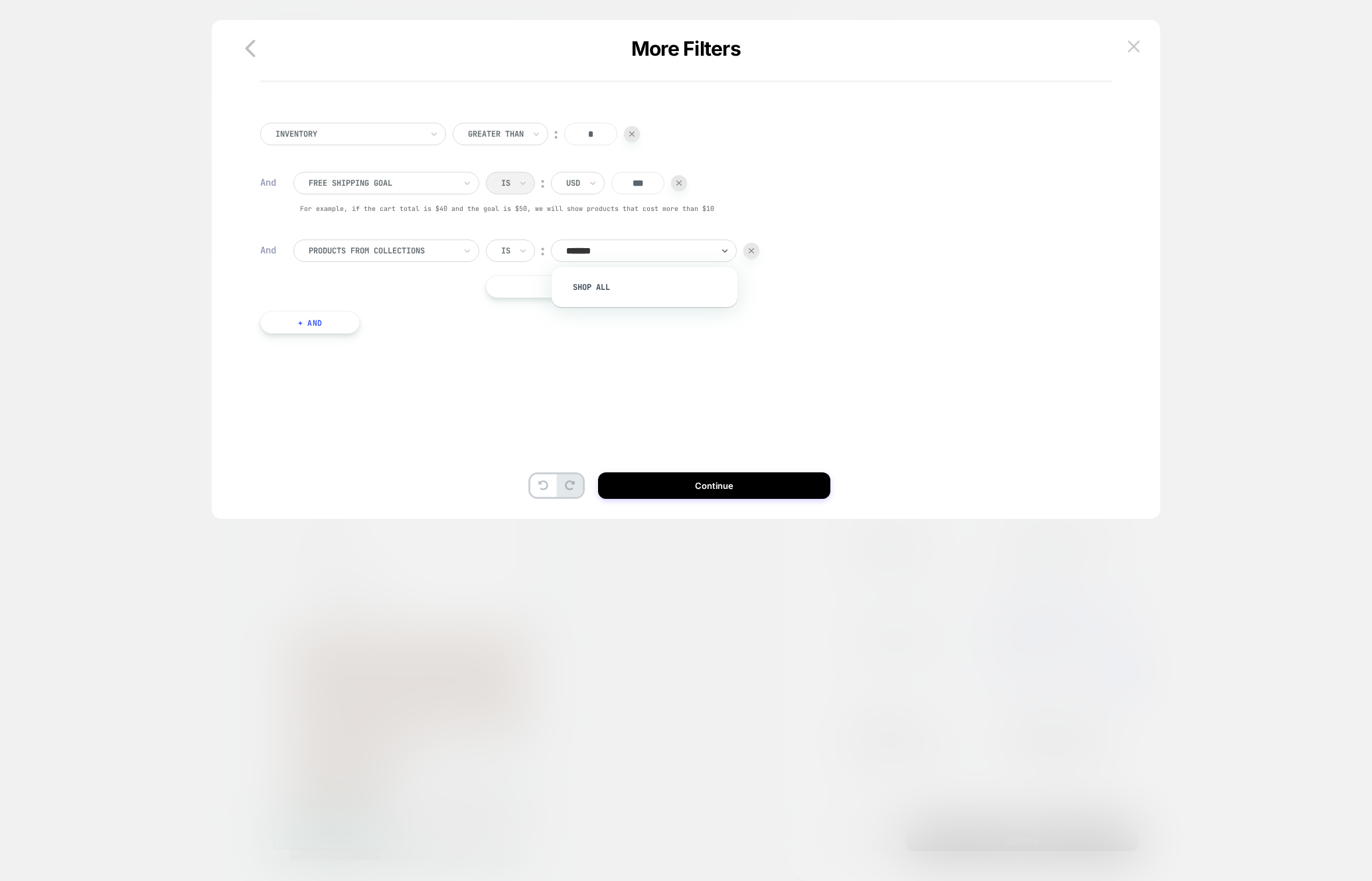type on "********" 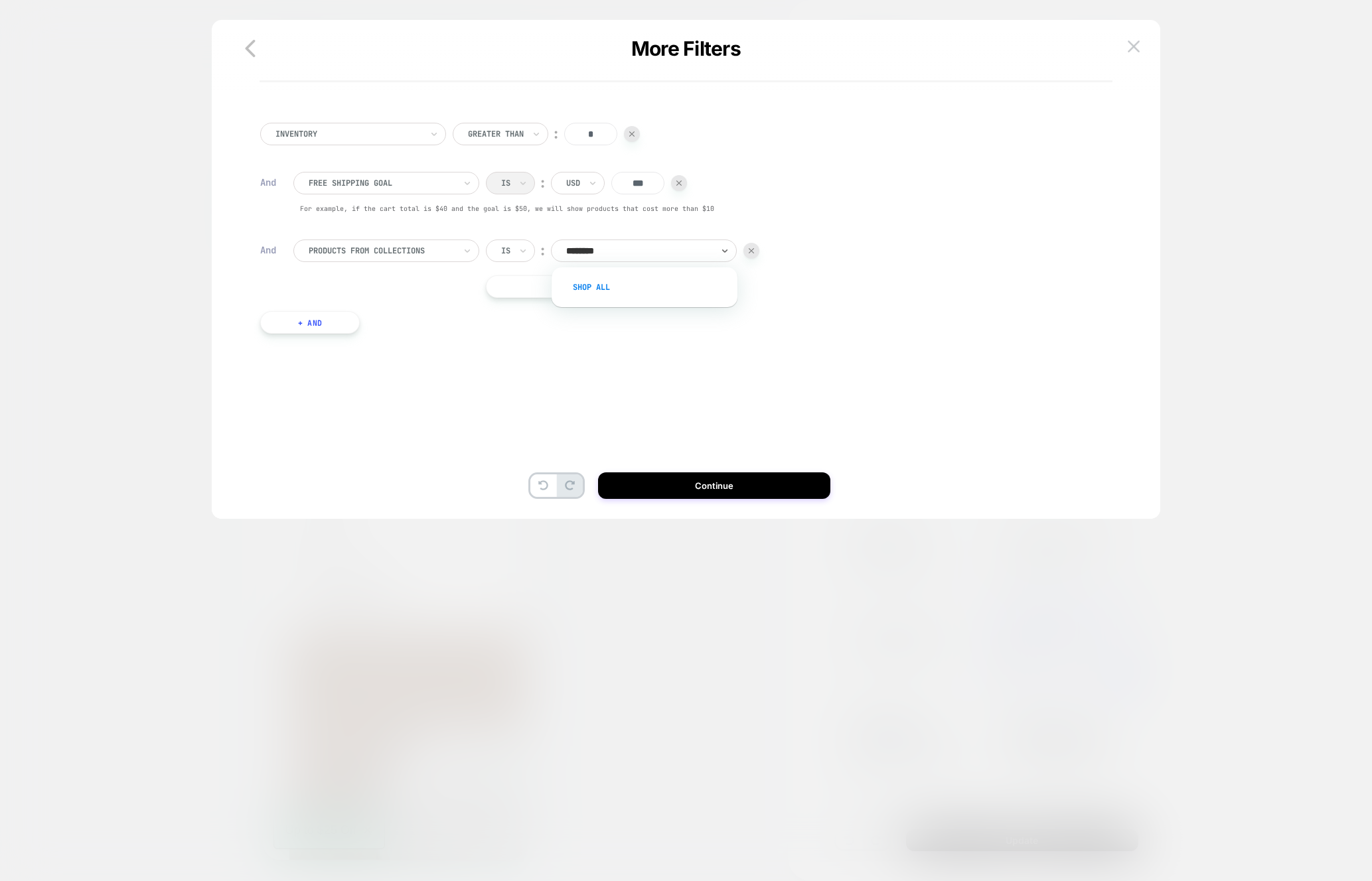 click on "Shop All" at bounding box center [651, 287] 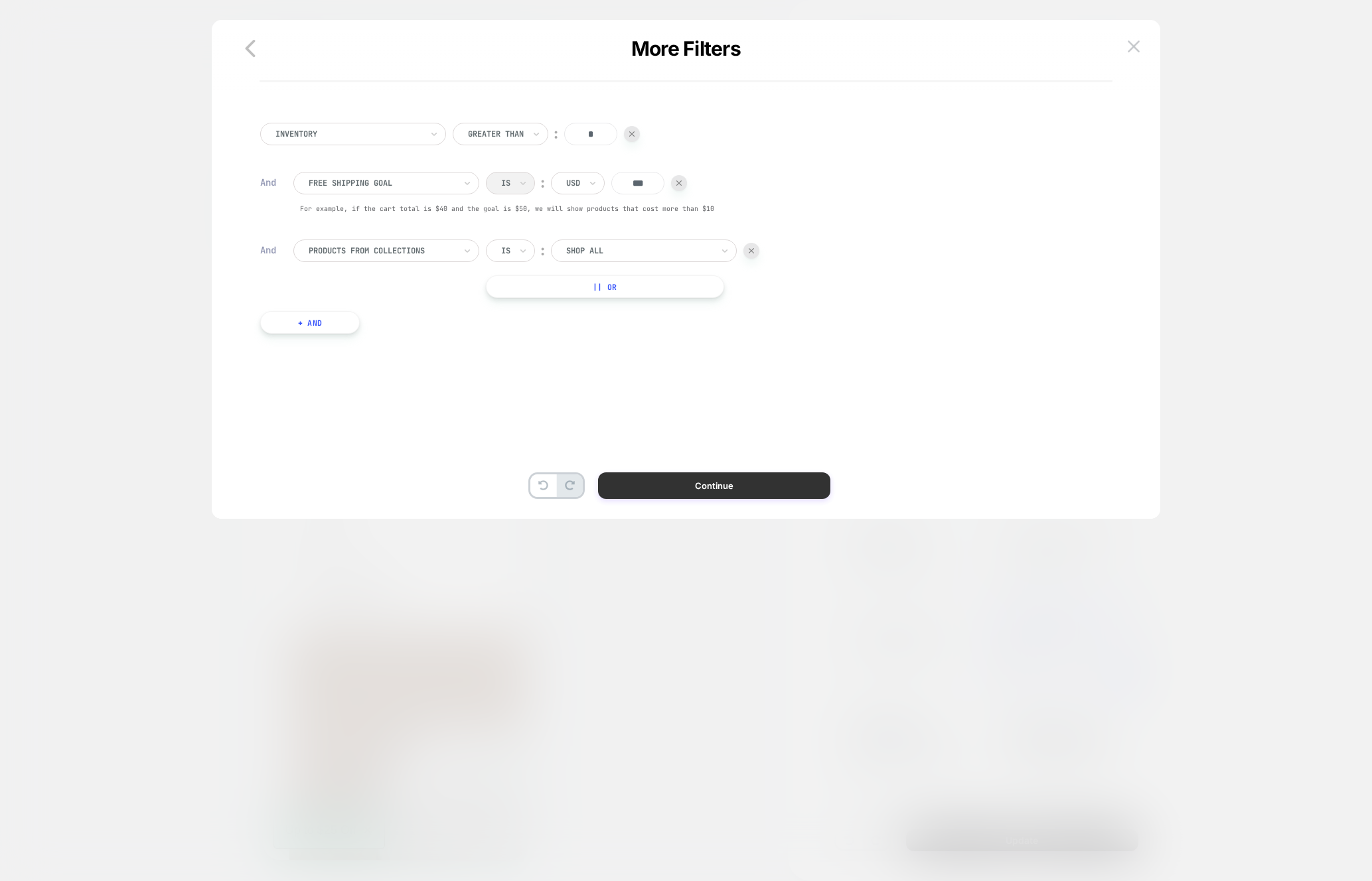 click on "Continue" at bounding box center (714, 486) 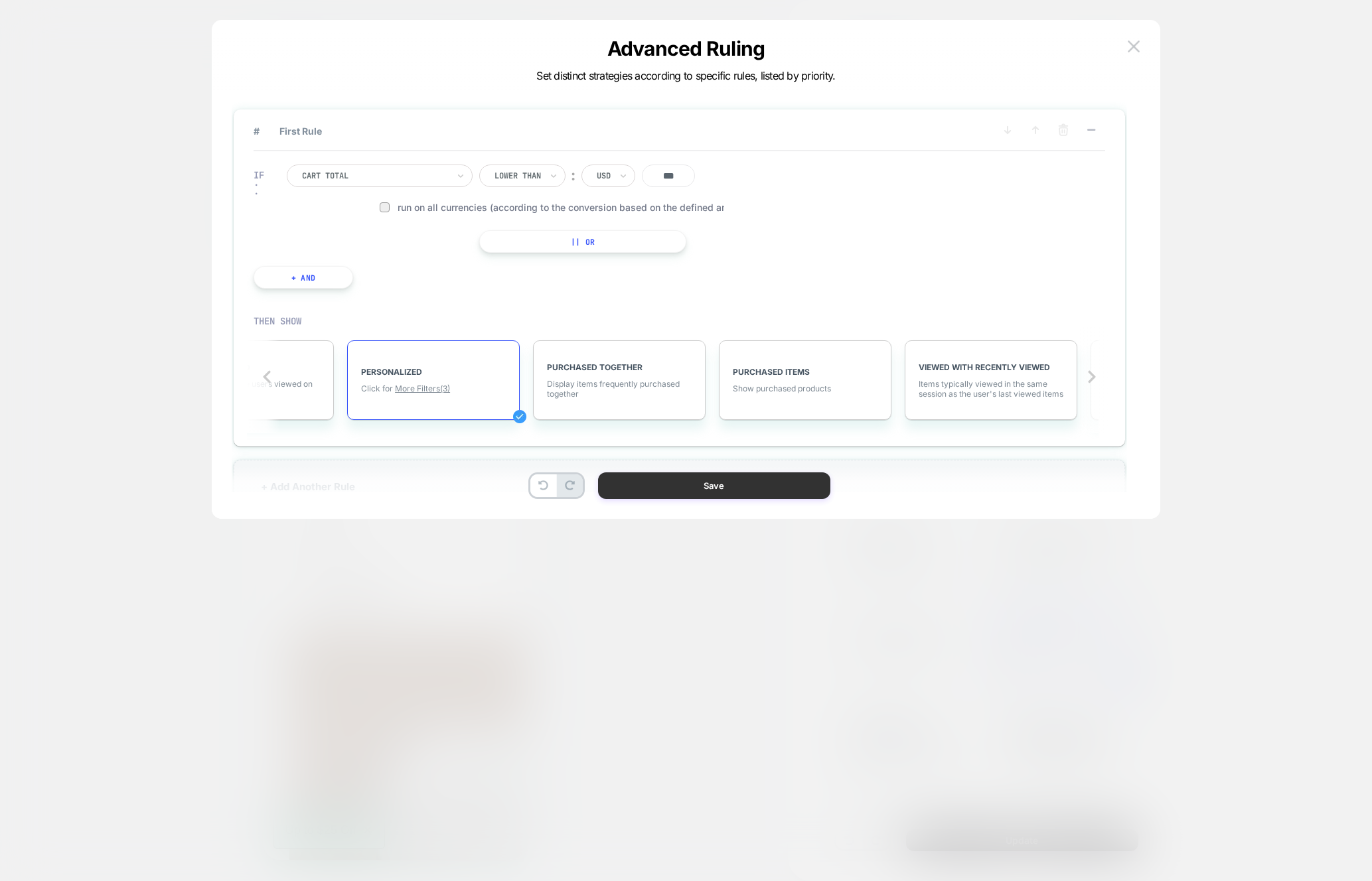 scroll, scrollTop: 0, scrollLeft: 1055, axis: horizontal 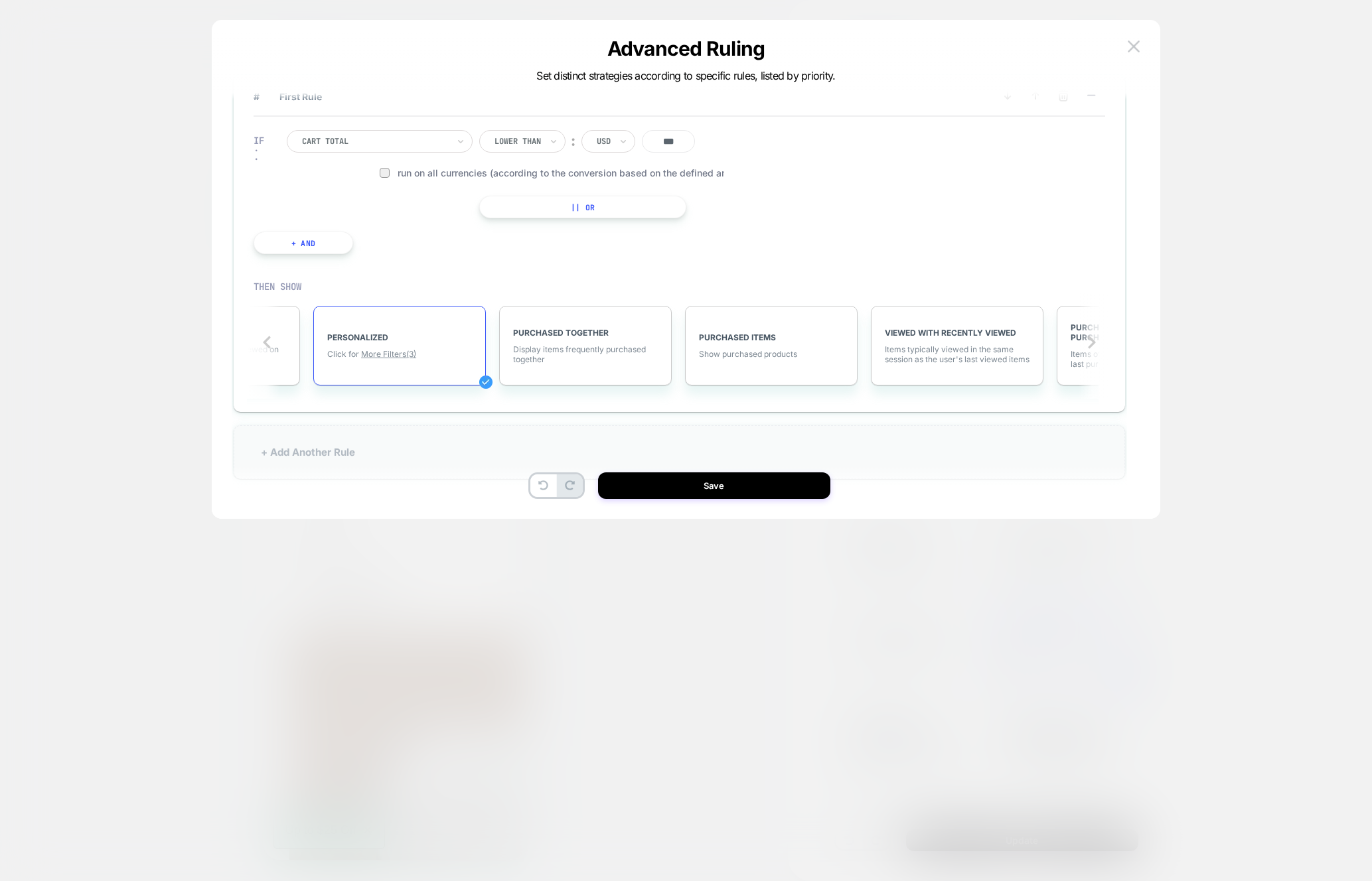 click on "+ Add Another Rule" at bounding box center (679, 452) 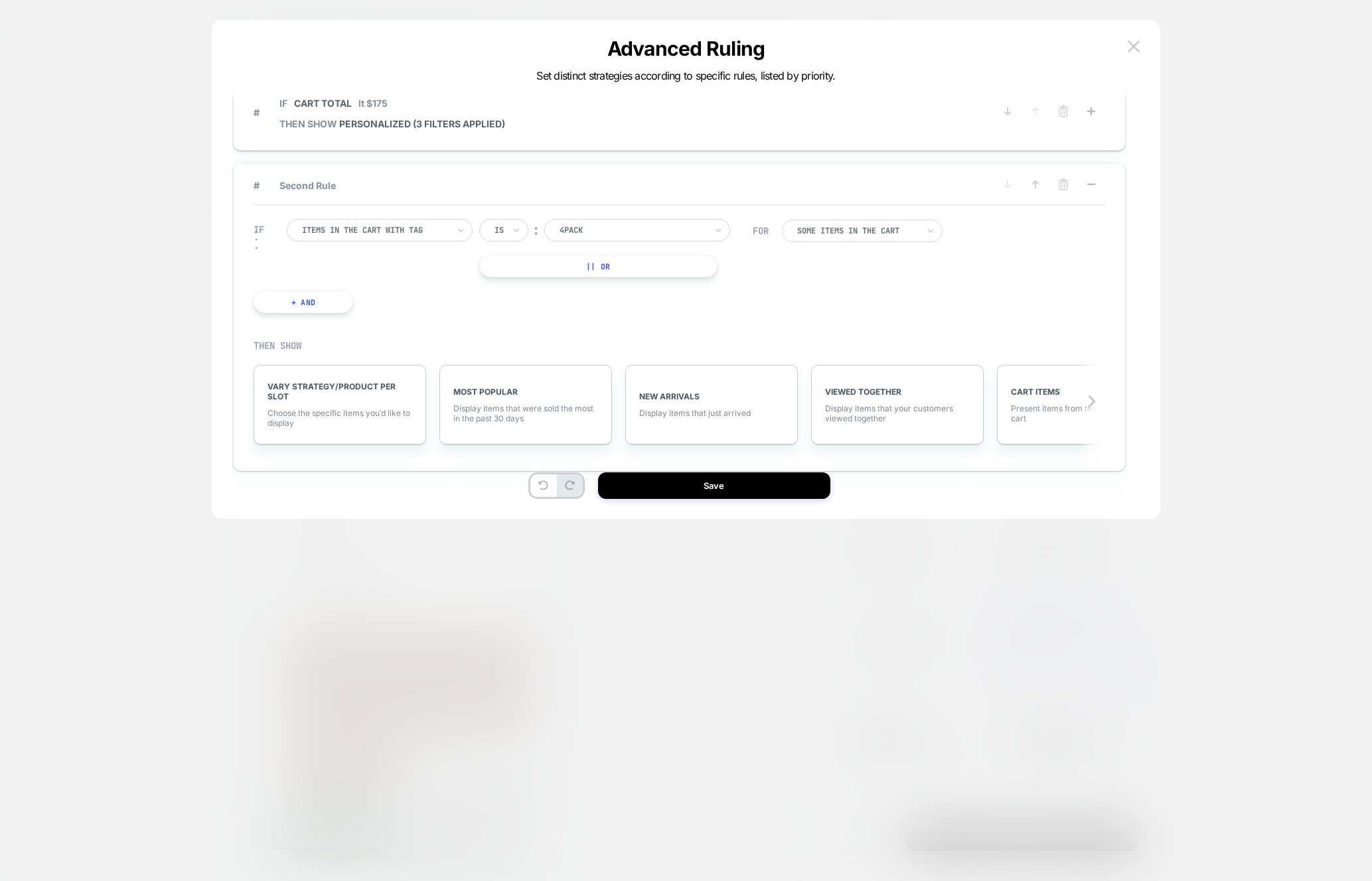 scroll, scrollTop: 0, scrollLeft: 0, axis: both 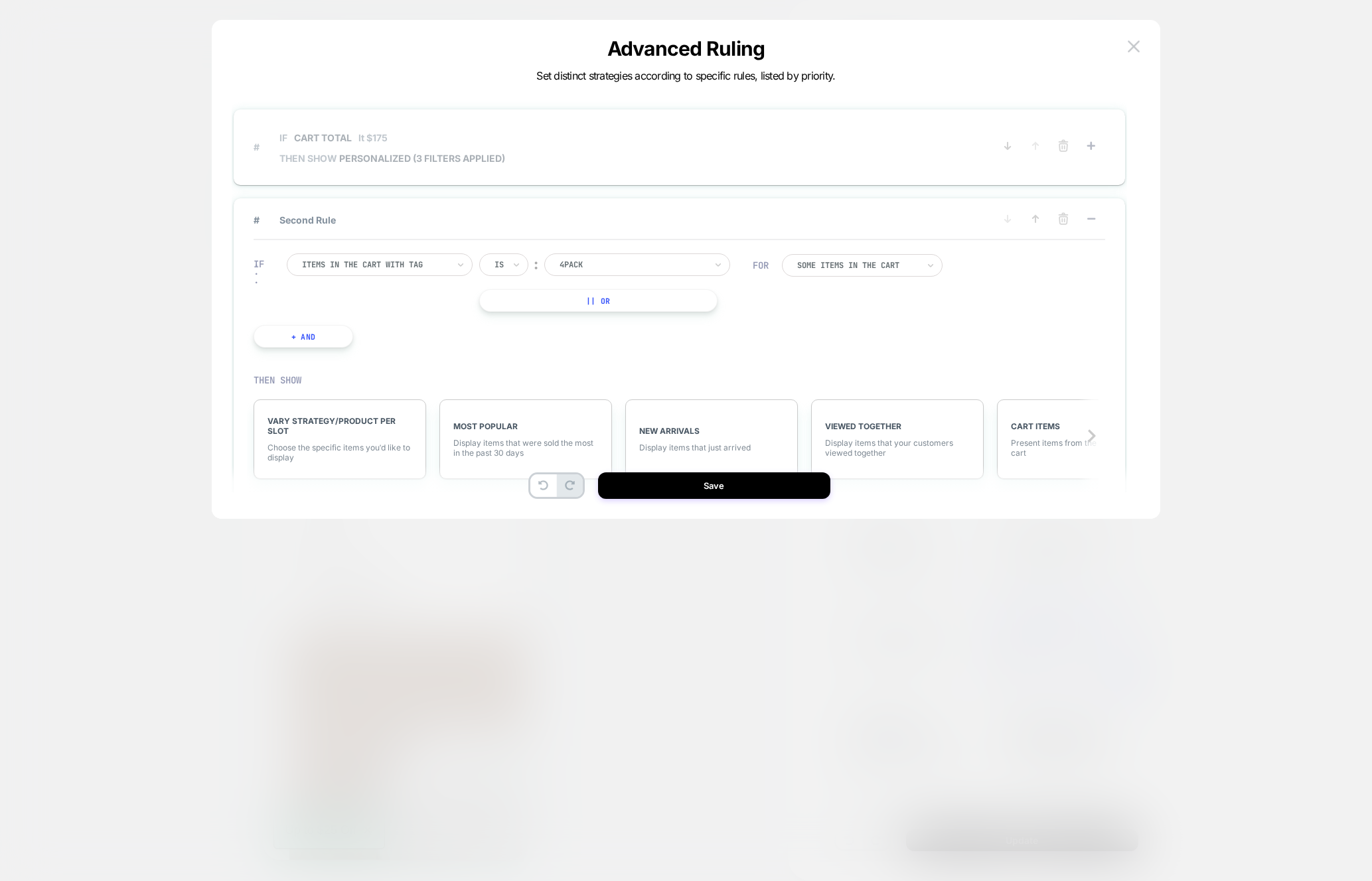 click on "IF Cart Total  lt $175" at bounding box center (392, 137) 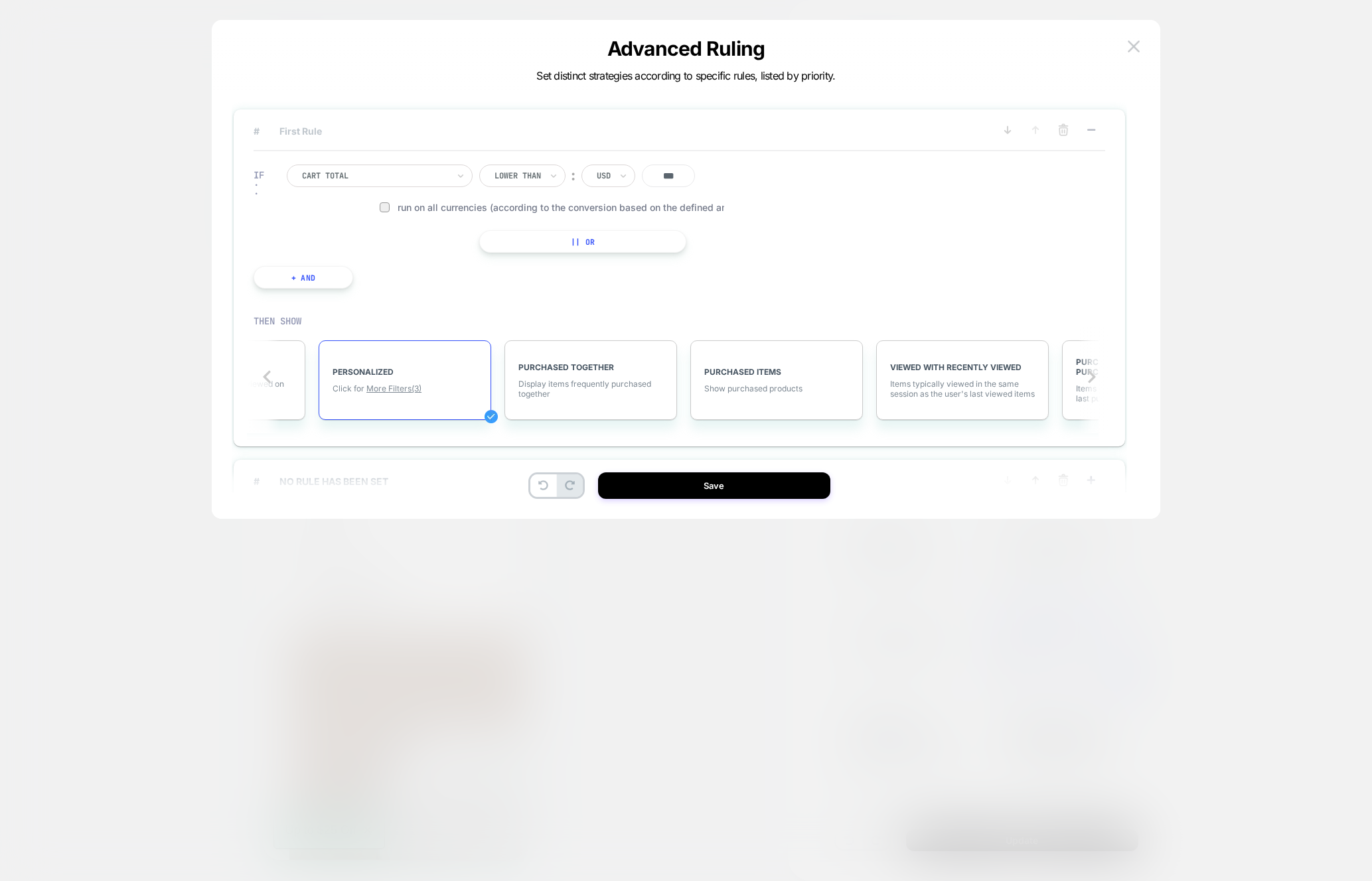 scroll, scrollTop: 0, scrollLeft: 1055, axis: horizontal 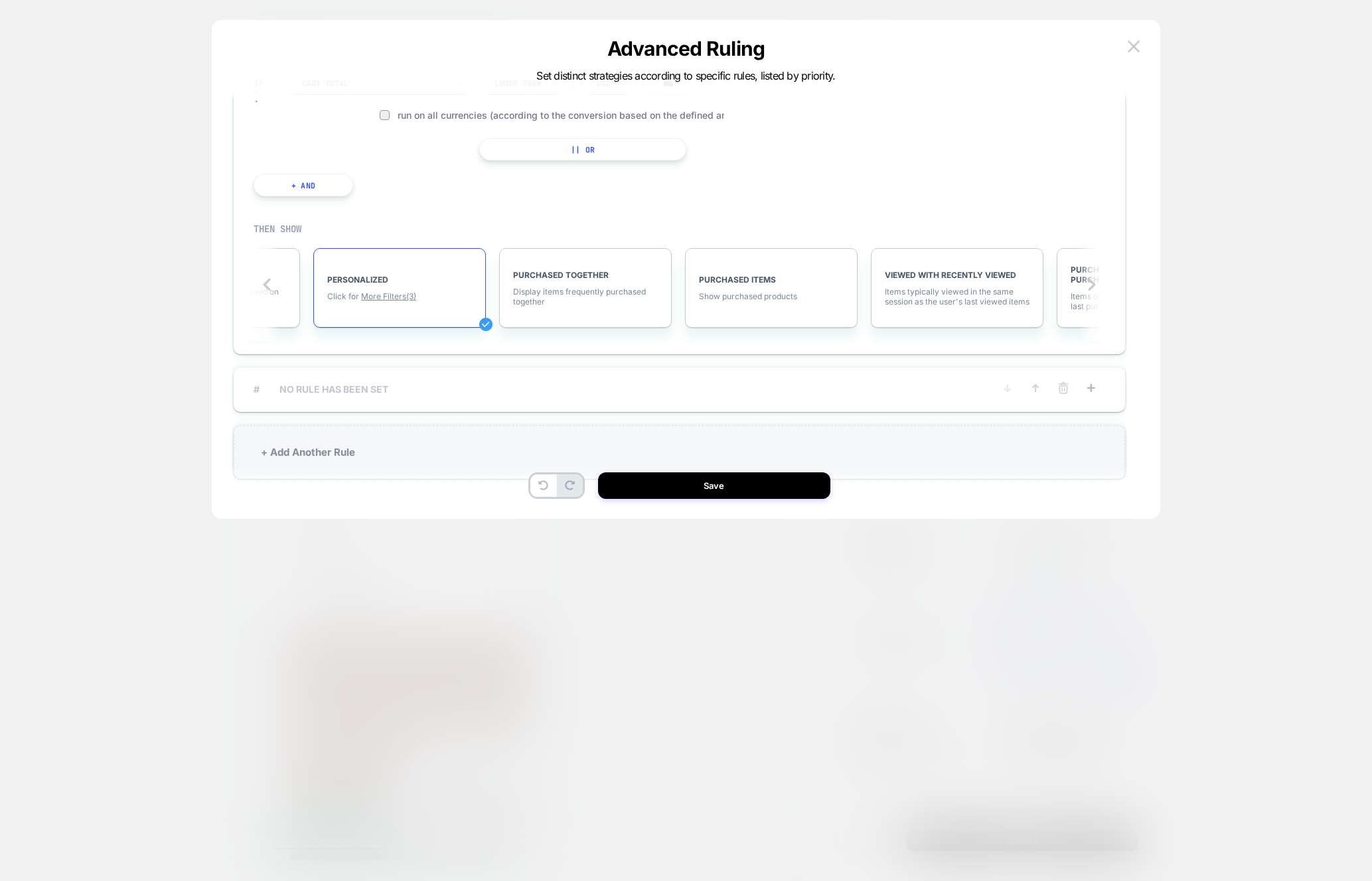 click on "# NO RULE HAS BEEN SET" at bounding box center (679, 389) 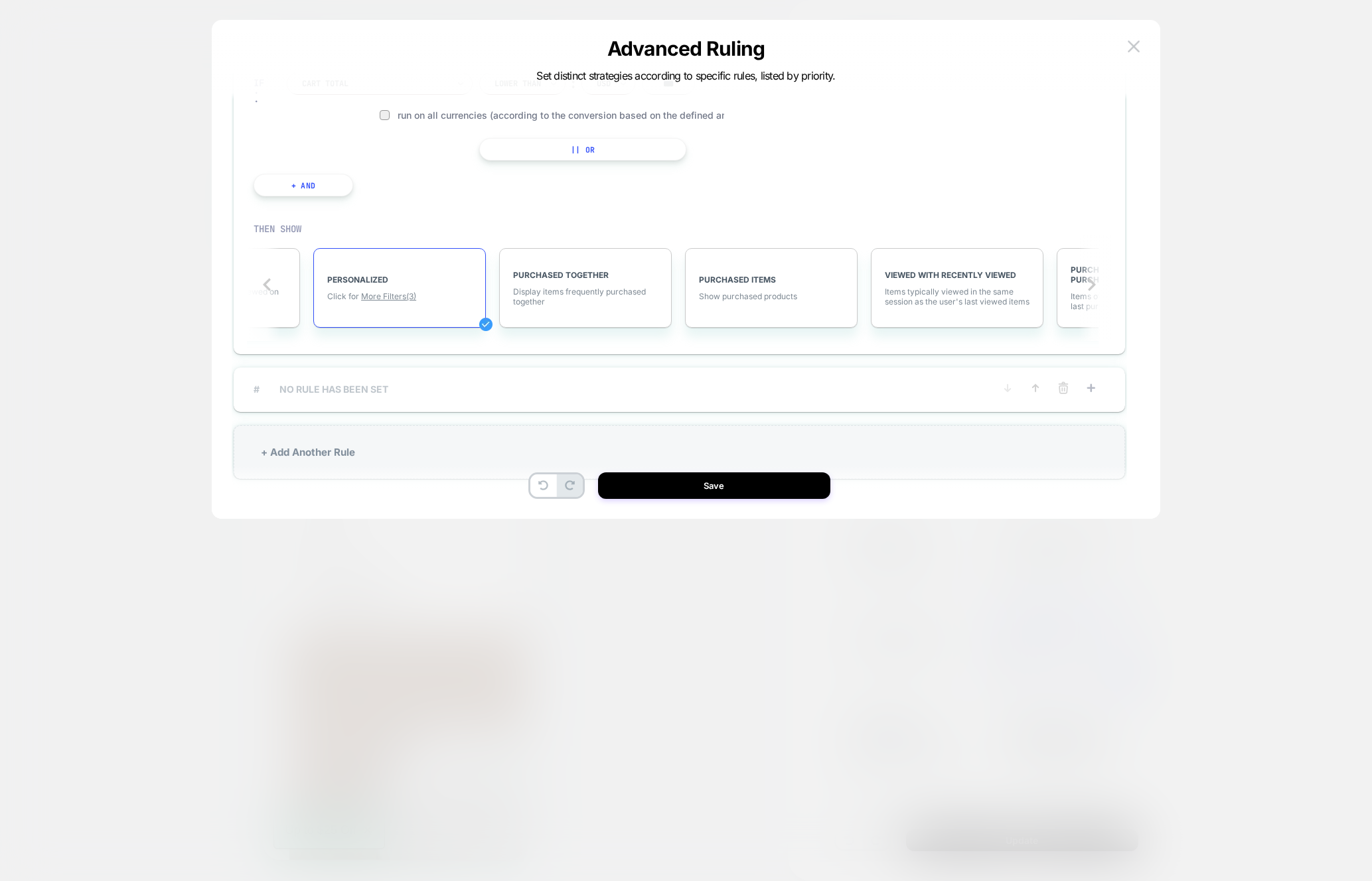 click on "# NO RULE HAS BEEN SET" at bounding box center (623, 389) 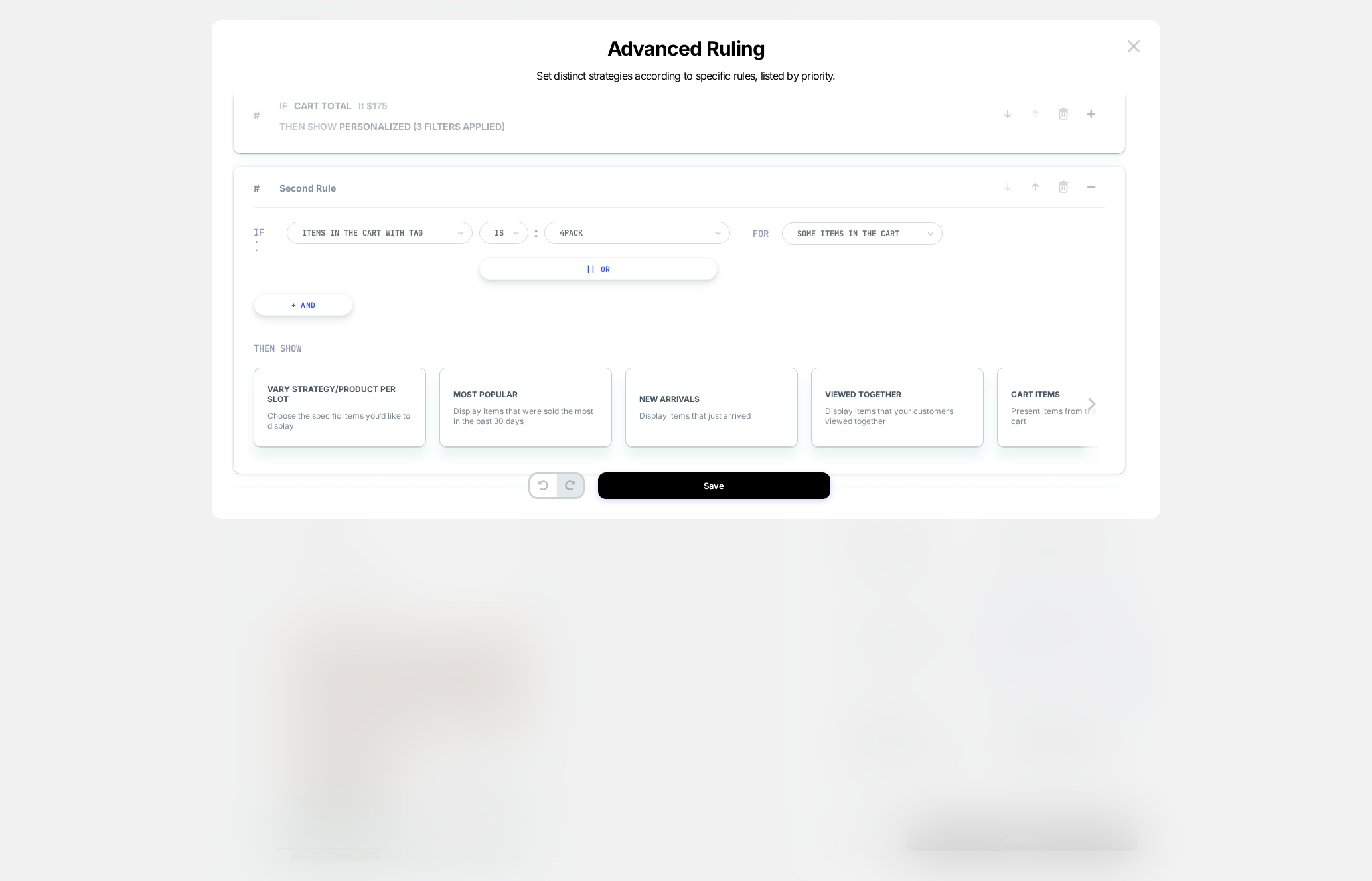 scroll, scrollTop: 31, scrollLeft: 0, axis: vertical 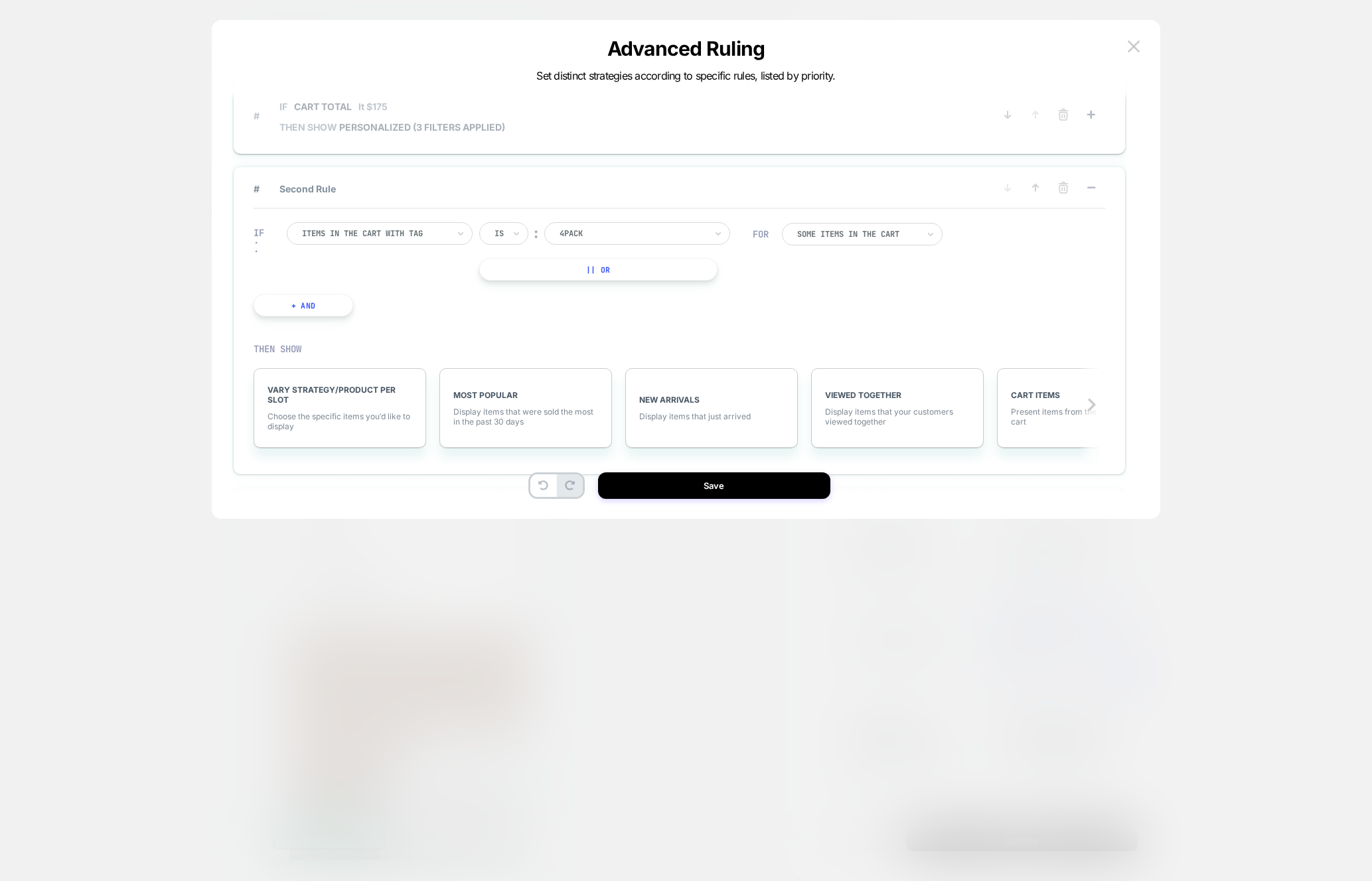 click at bounding box center [375, 234] 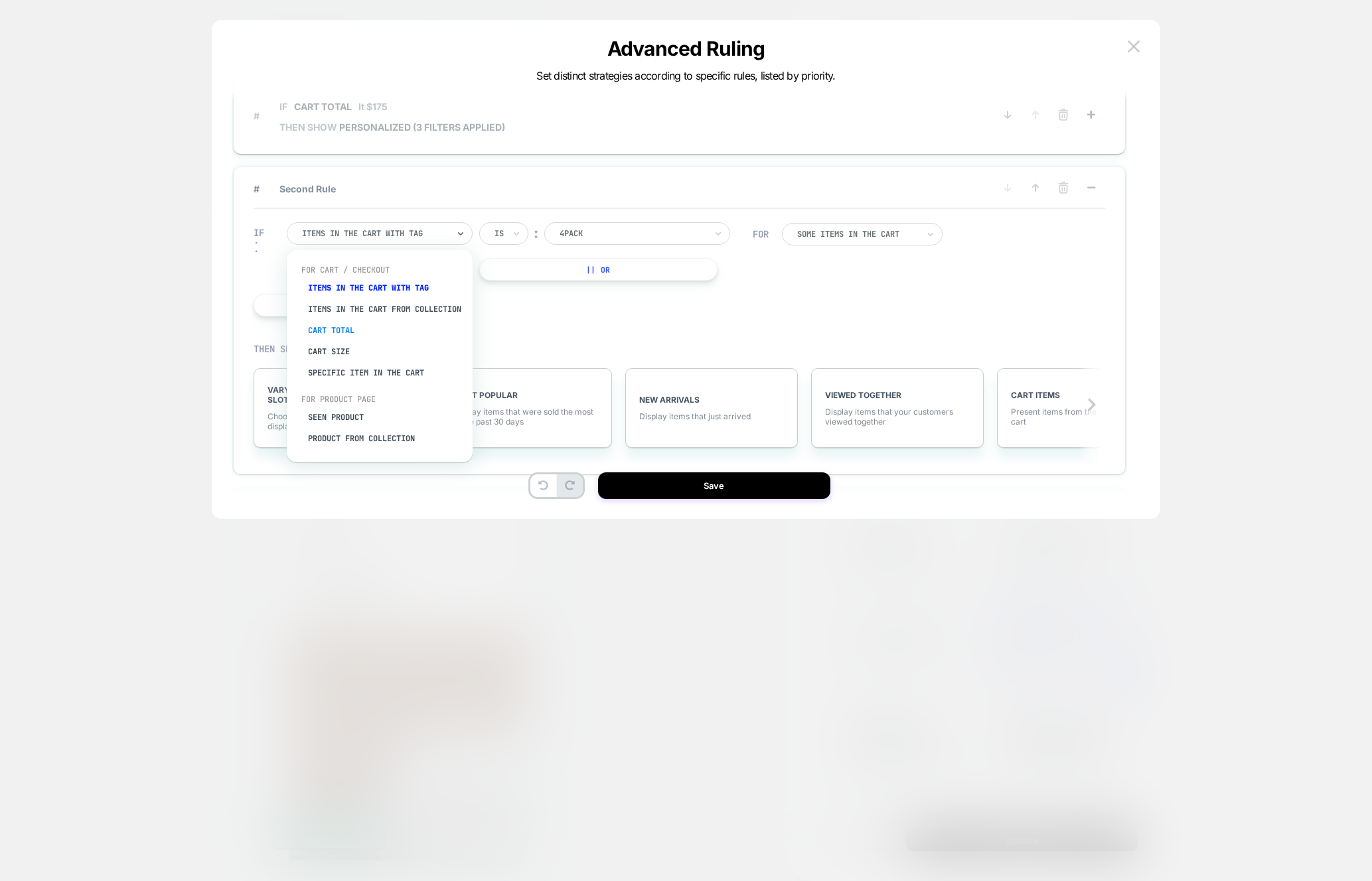 click on "Cart Total" at bounding box center [386, 330] 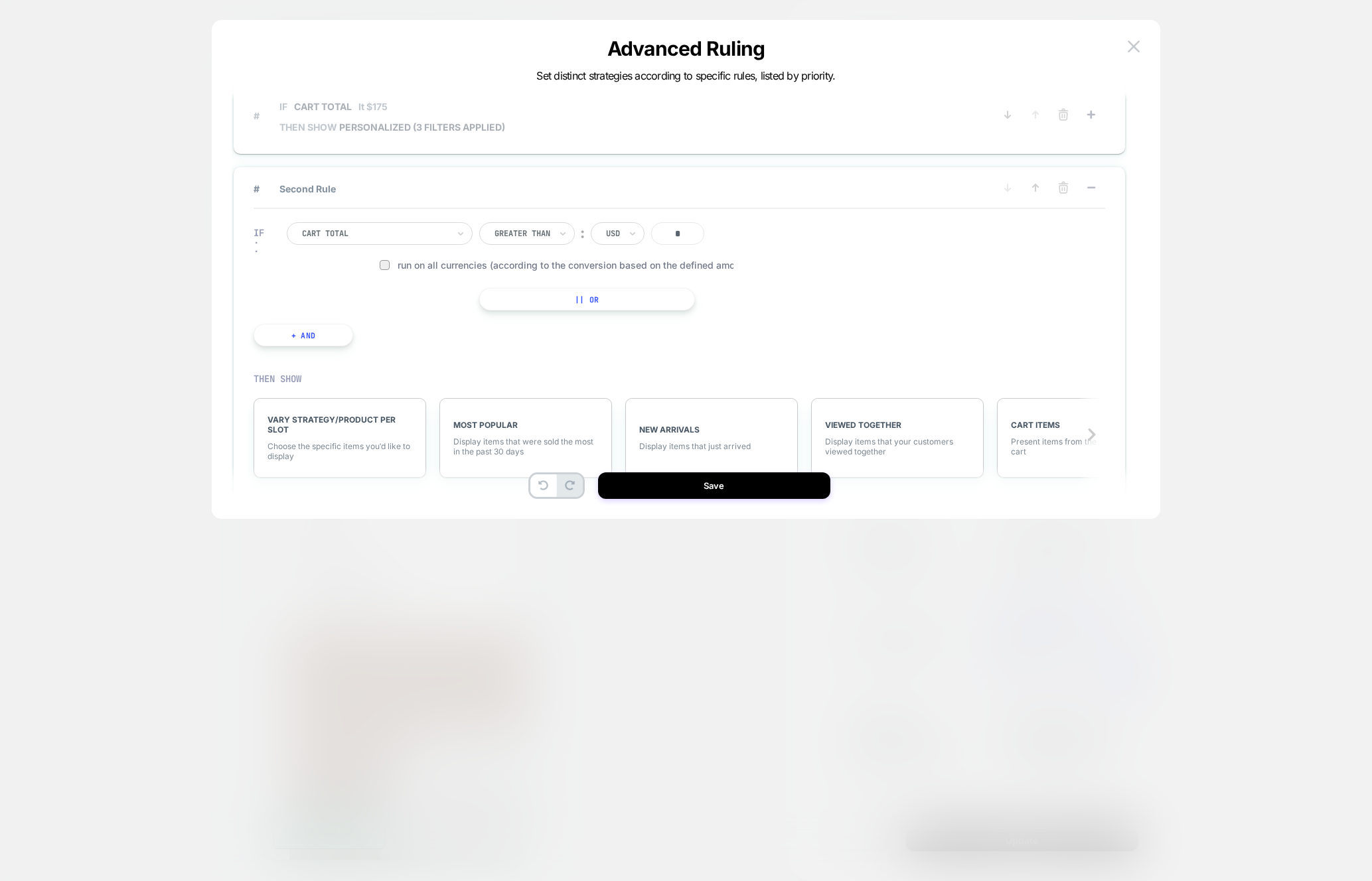 click at bounding box center [522, 234] 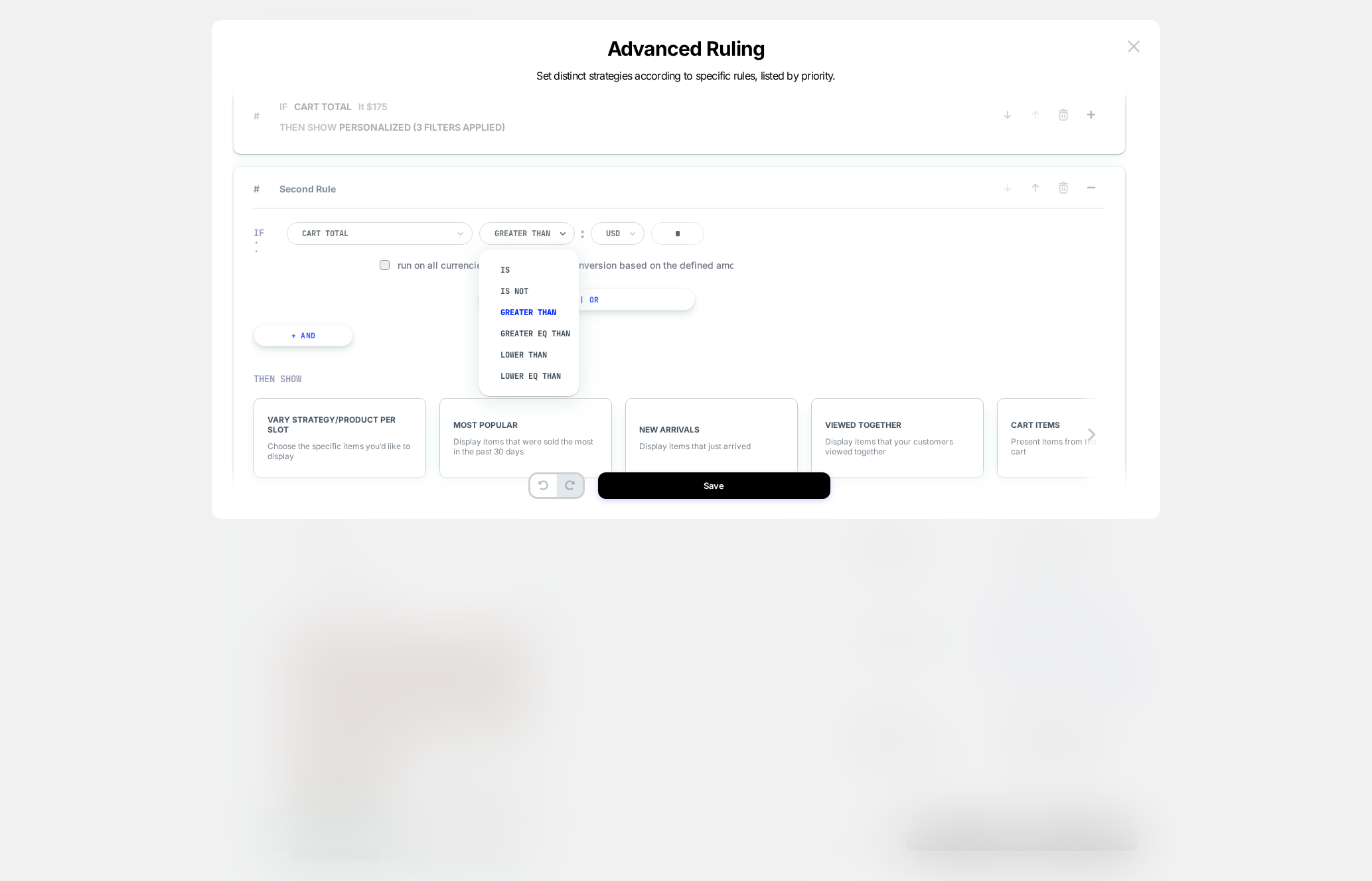 click on "*" at bounding box center (678, 234) 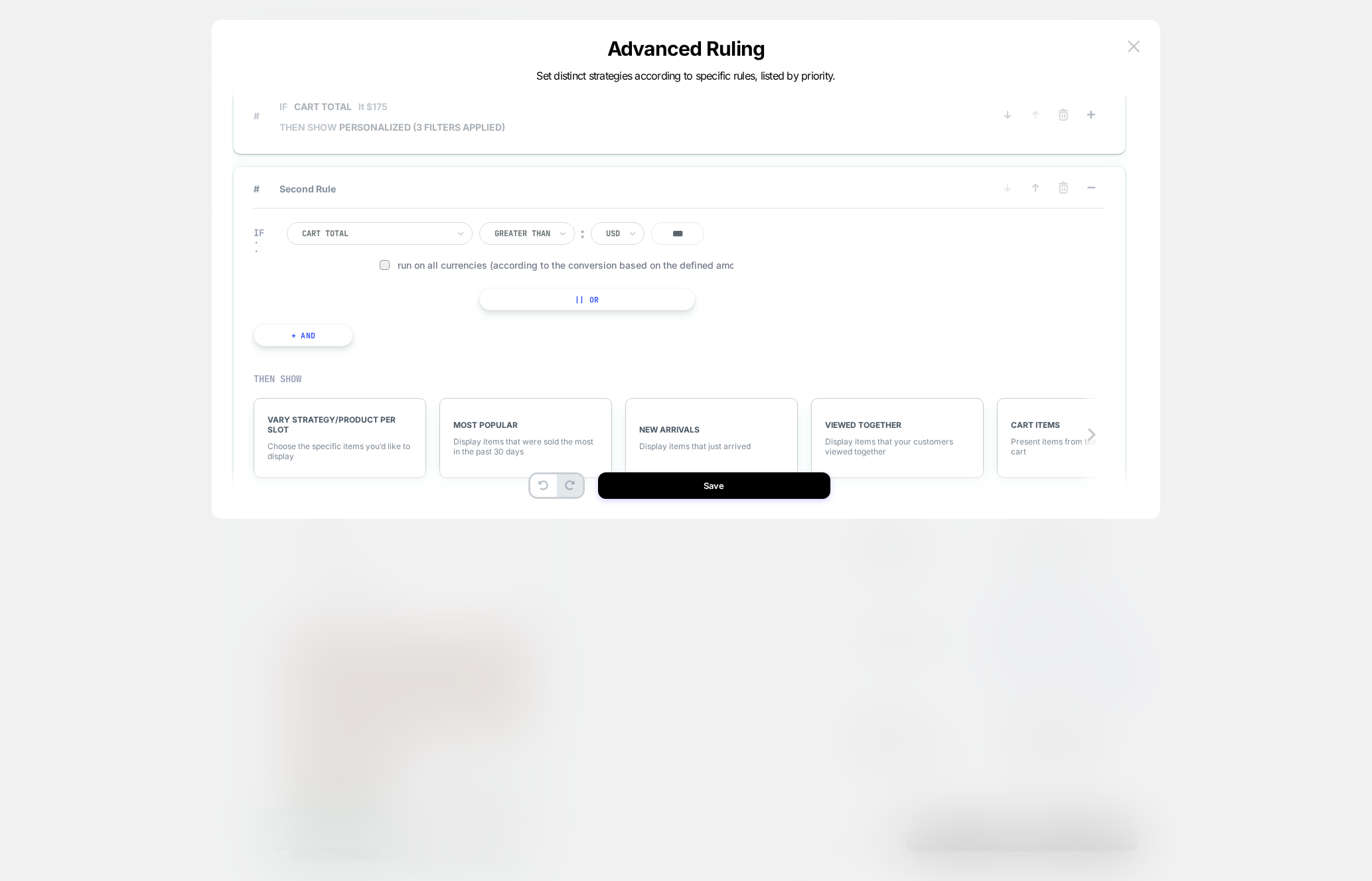 type on "***" 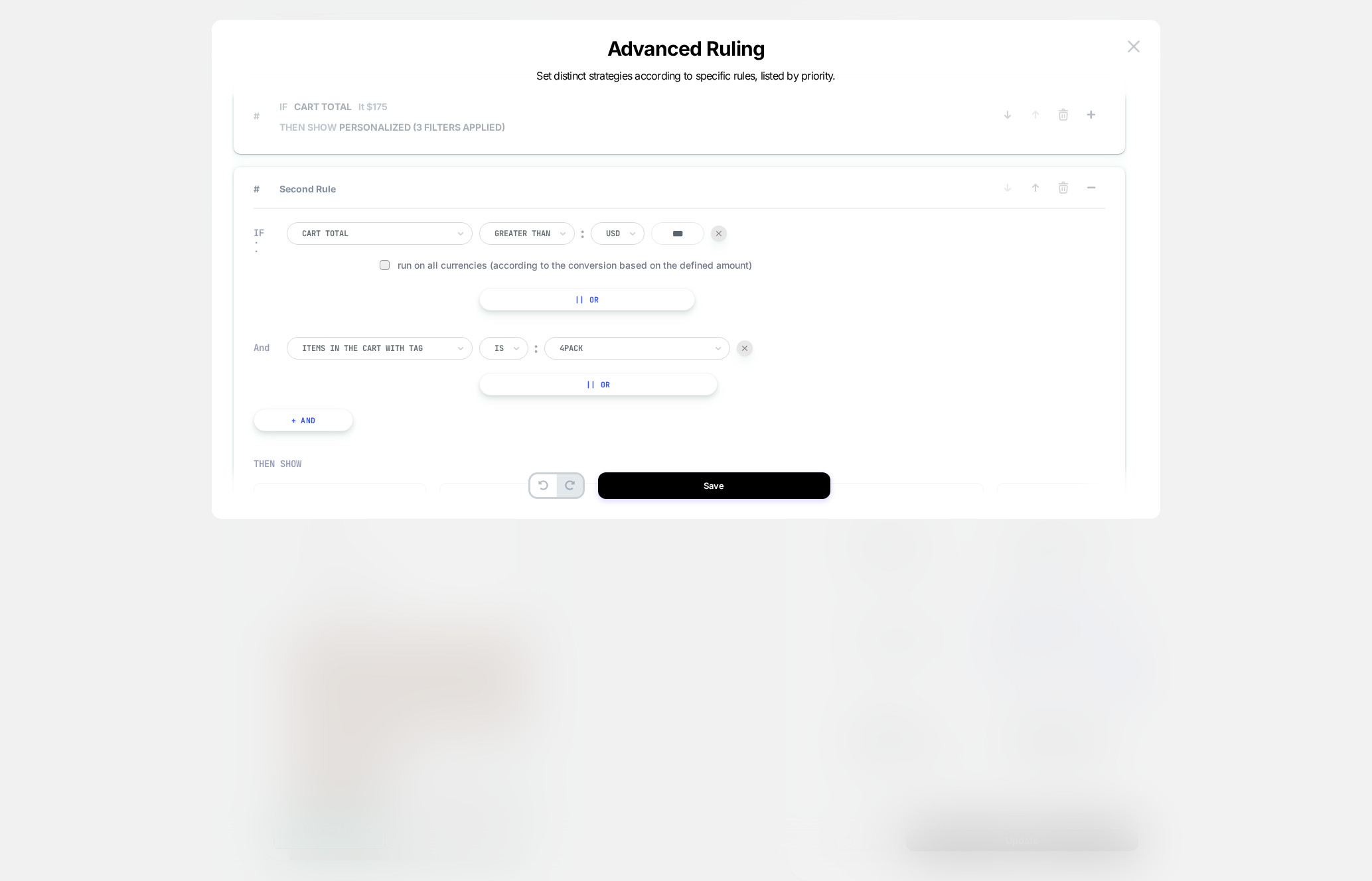 scroll, scrollTop: 59, scrollLeft: 0, axis: vertical 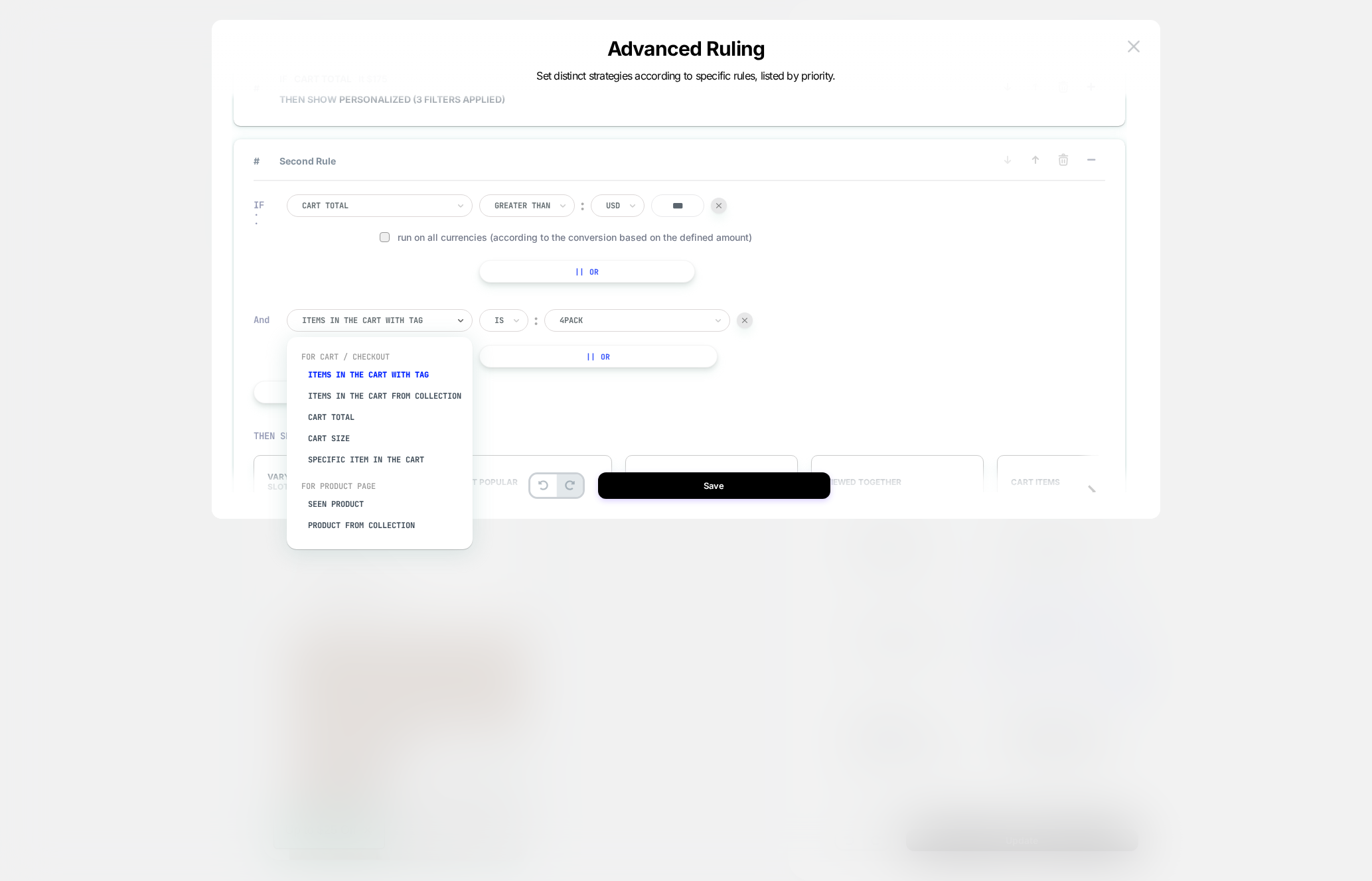click at bounding box center [375, 320] 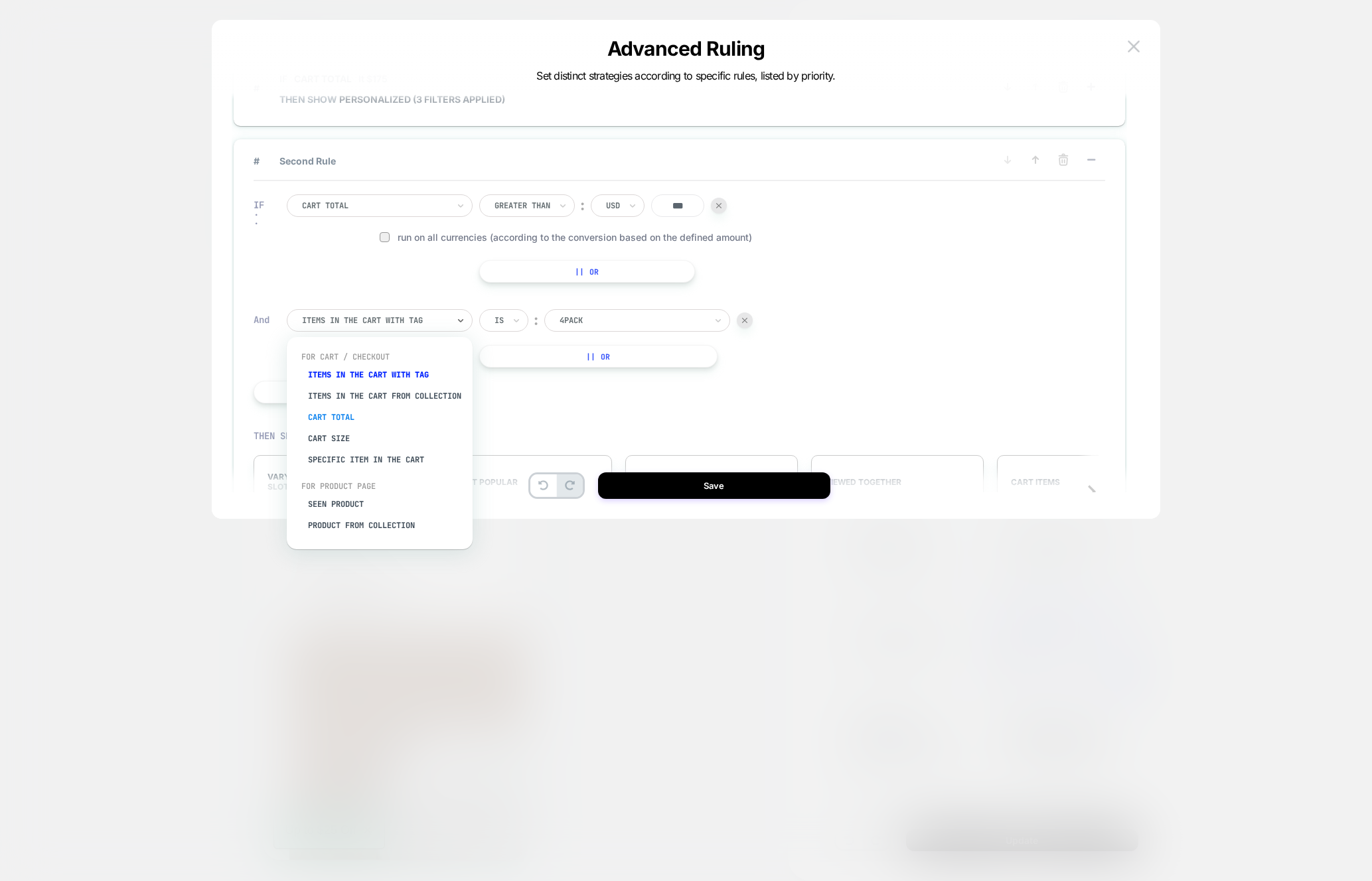 click on "Cart Total" at bounding box center [386, 417] 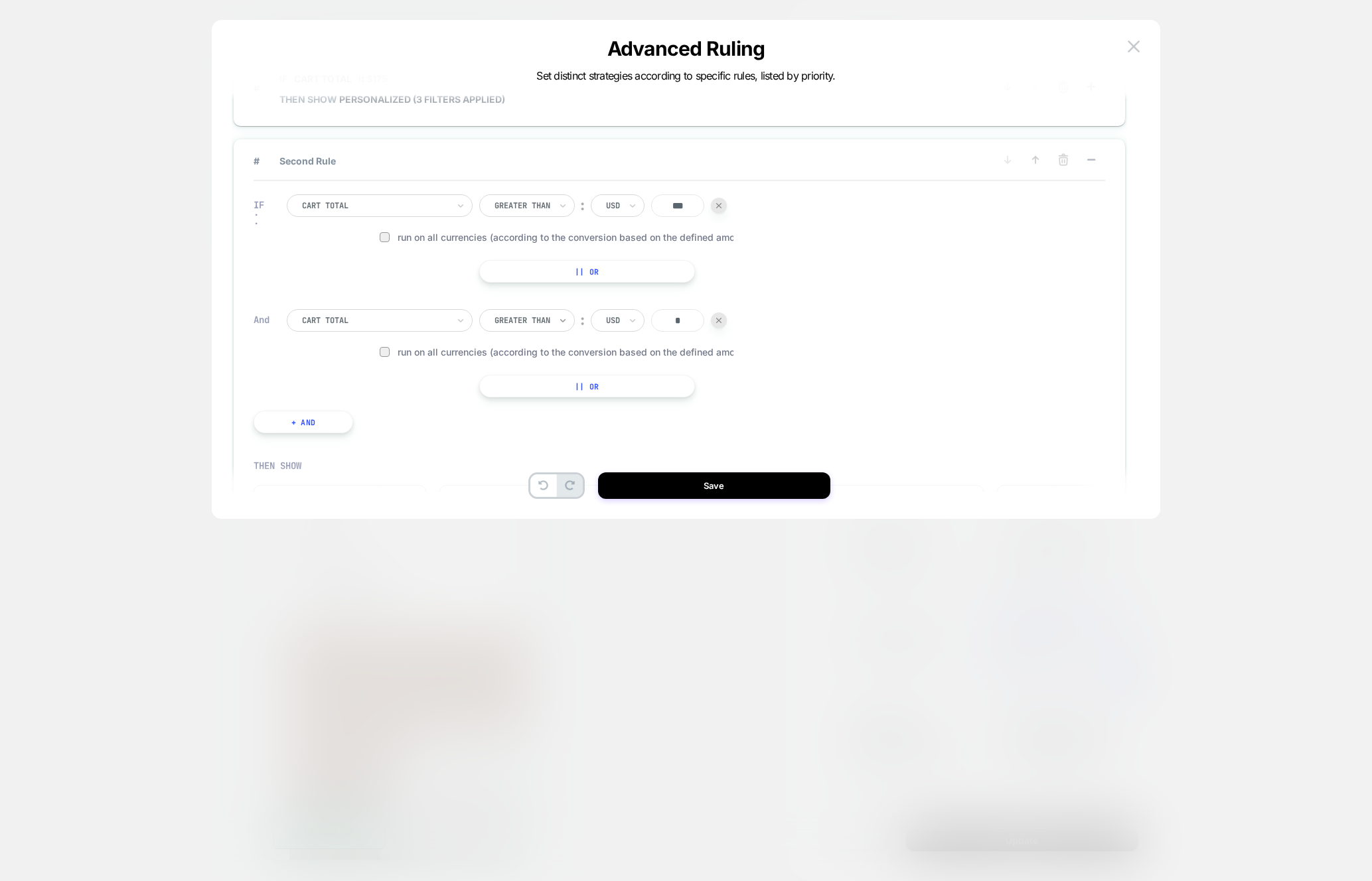 click 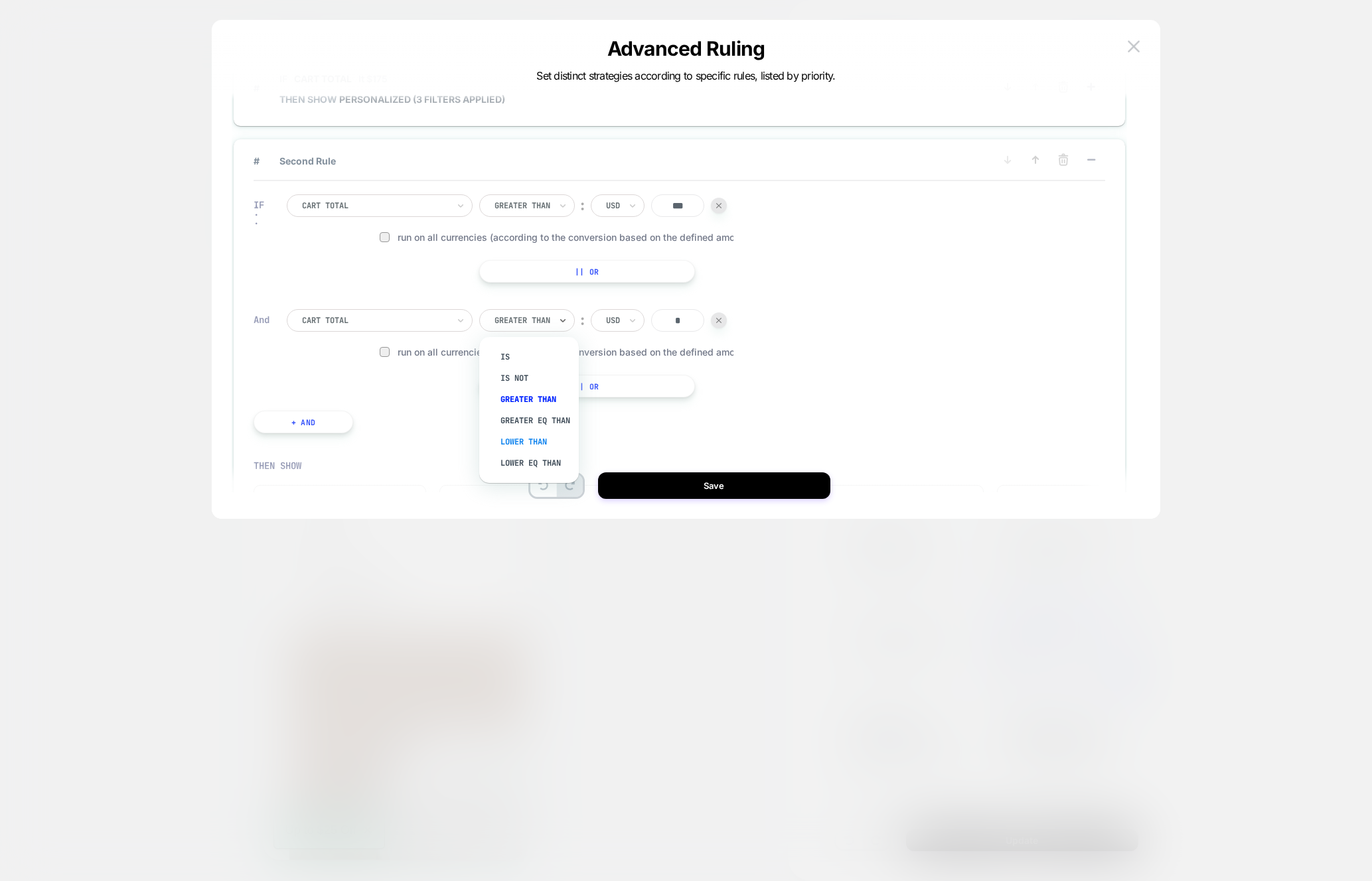 click on "Lower Than" at bounding box center (536, 442) 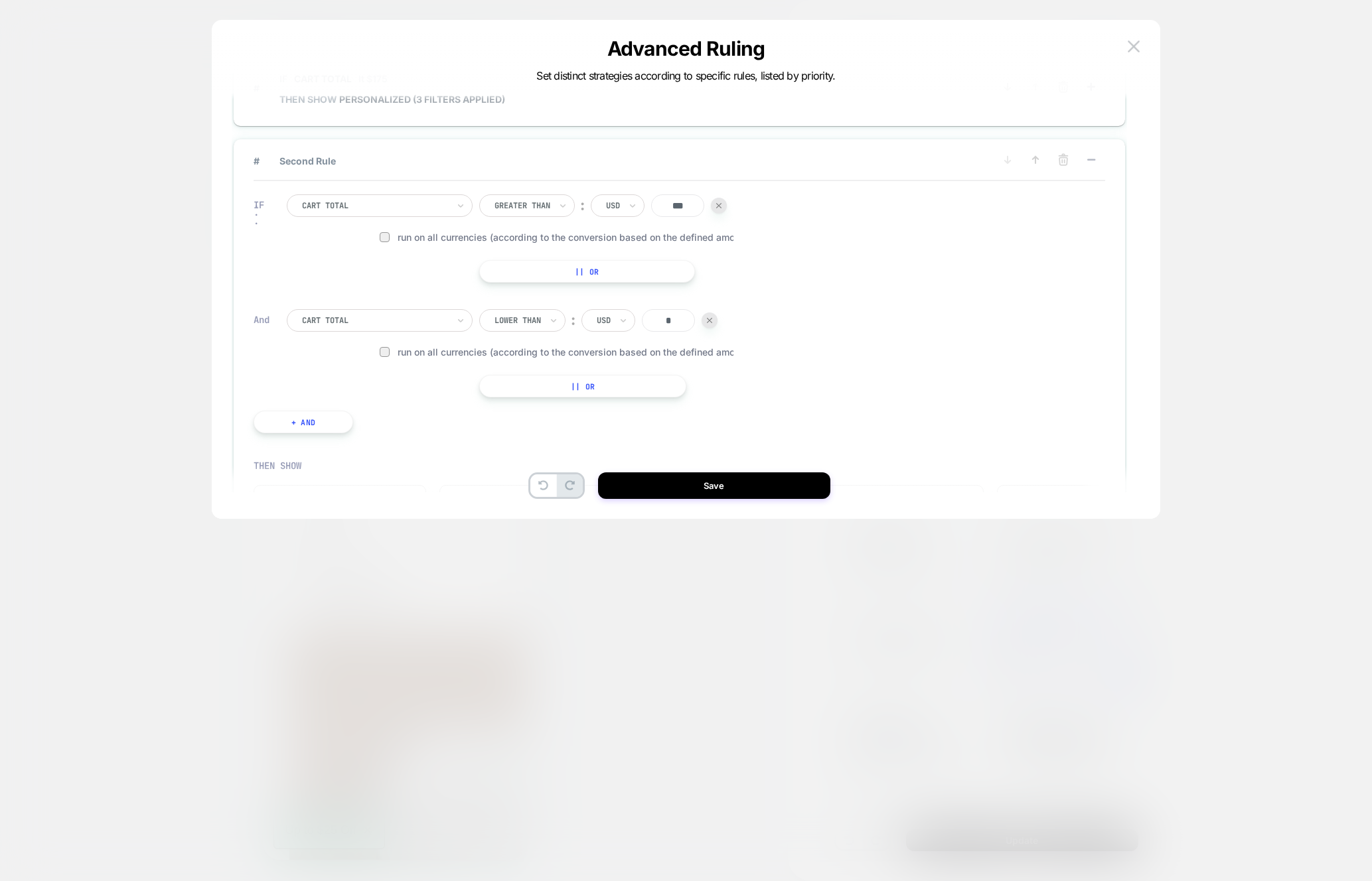 drag, startPoint x: 680, startPoint y: 320, endPoint x: 660, endPoint y: 320, distance: 20 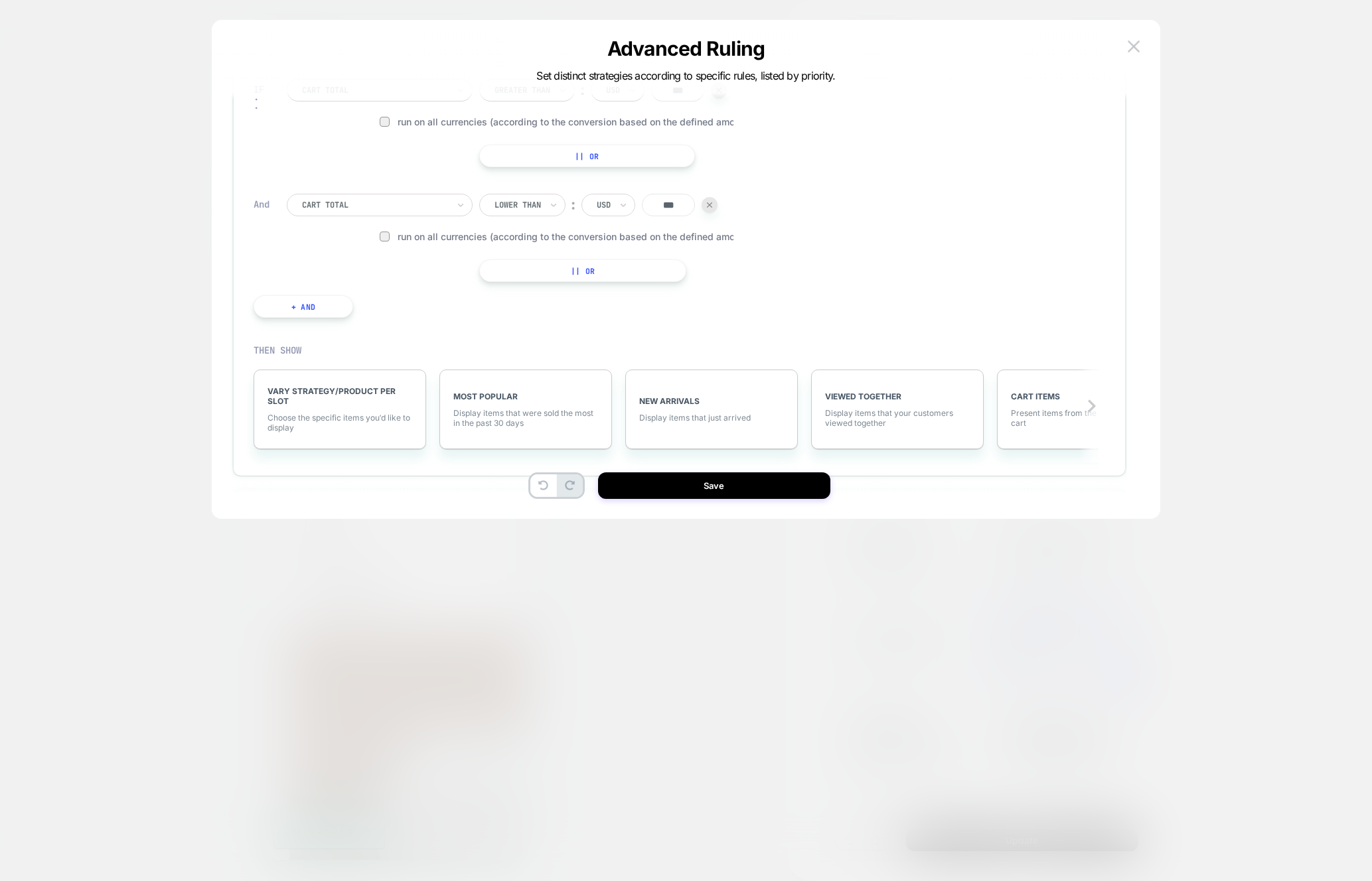 scroll, scrollTop: 180, scrollLeft: 0, axis: vertical 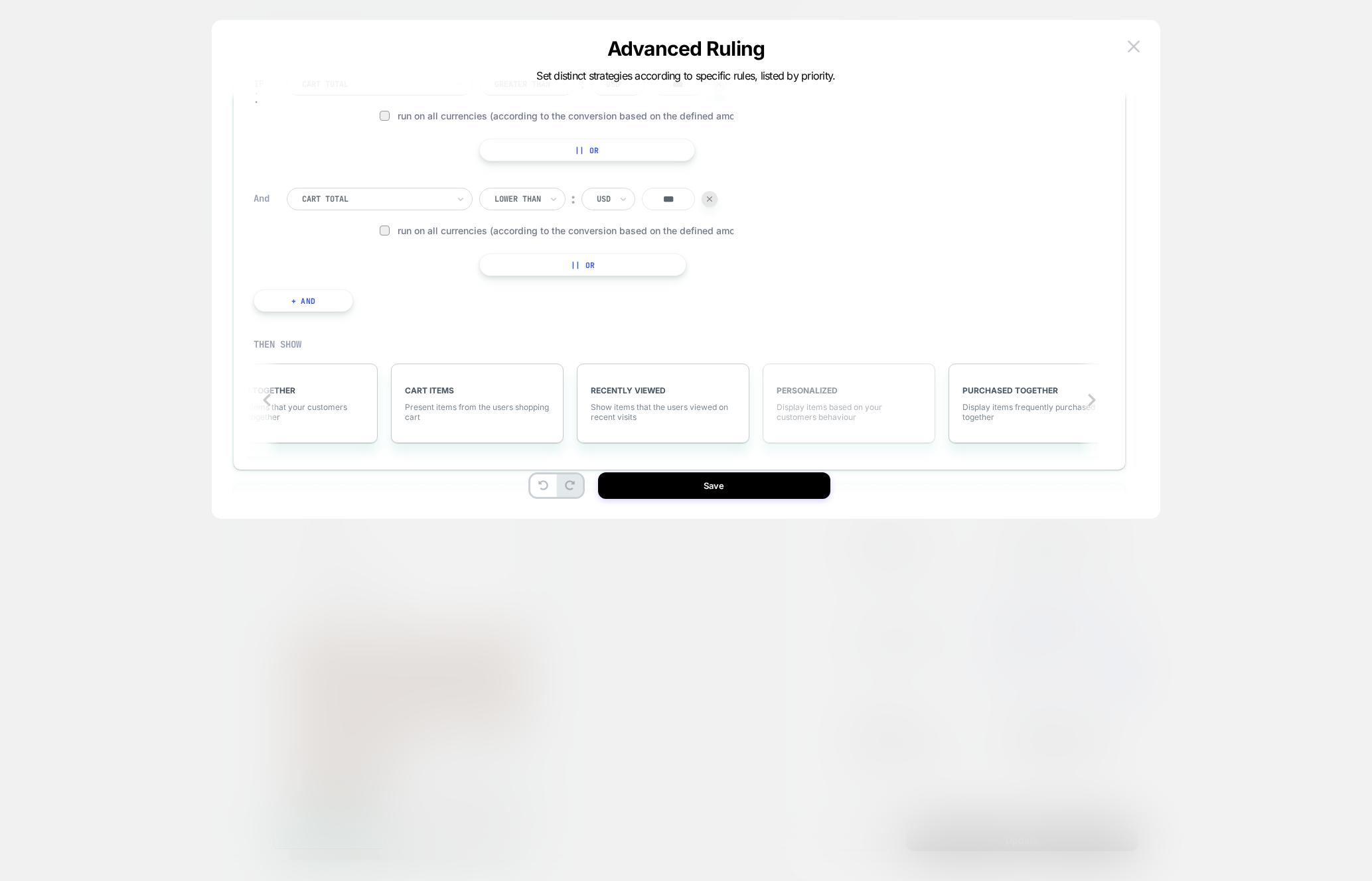 type on "***" 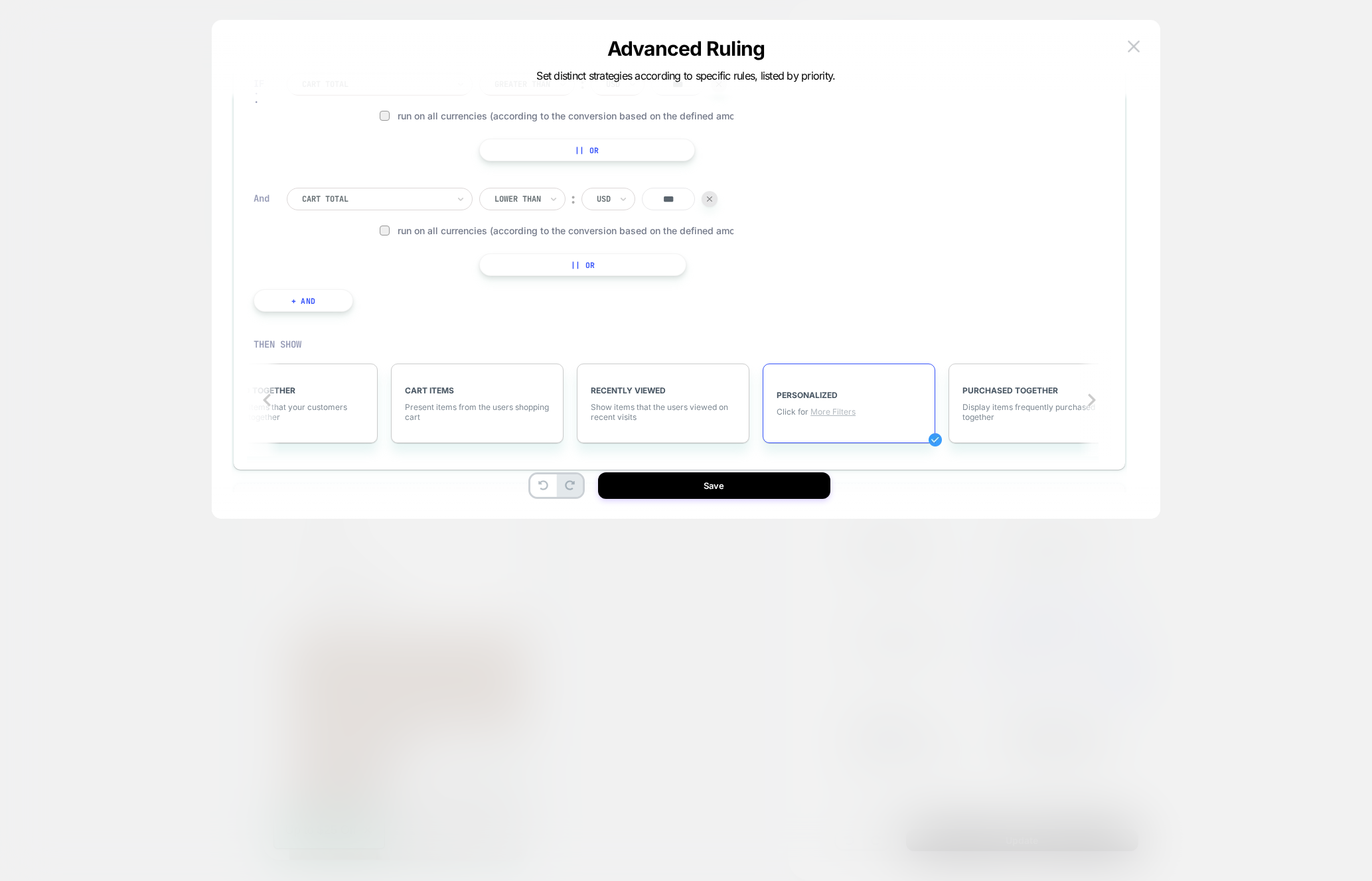 click on "More Filters" at bounding box center (833, 411) 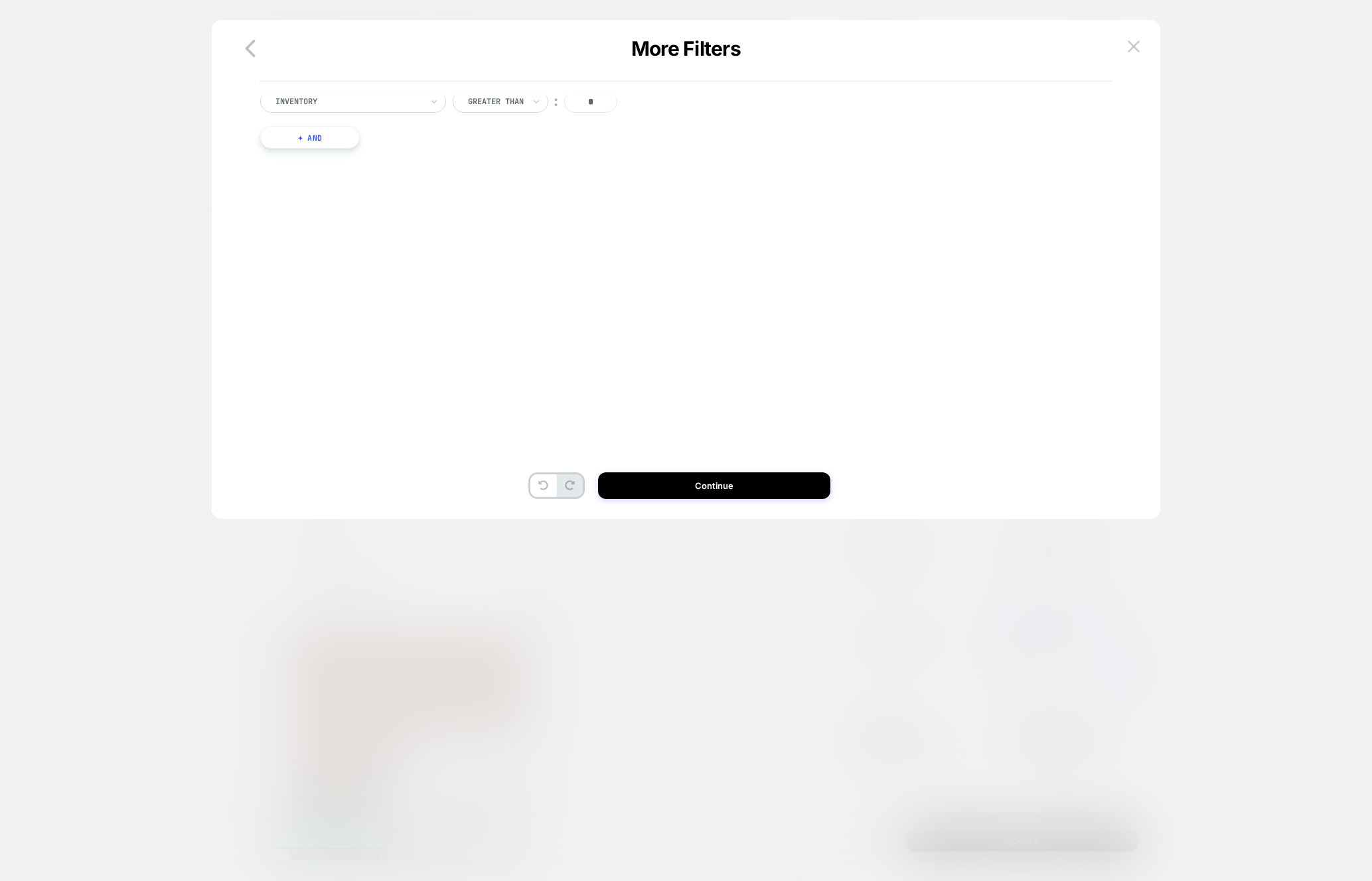 scroll, scrollTop: 40, scrollLeft: 0, axis: vertical 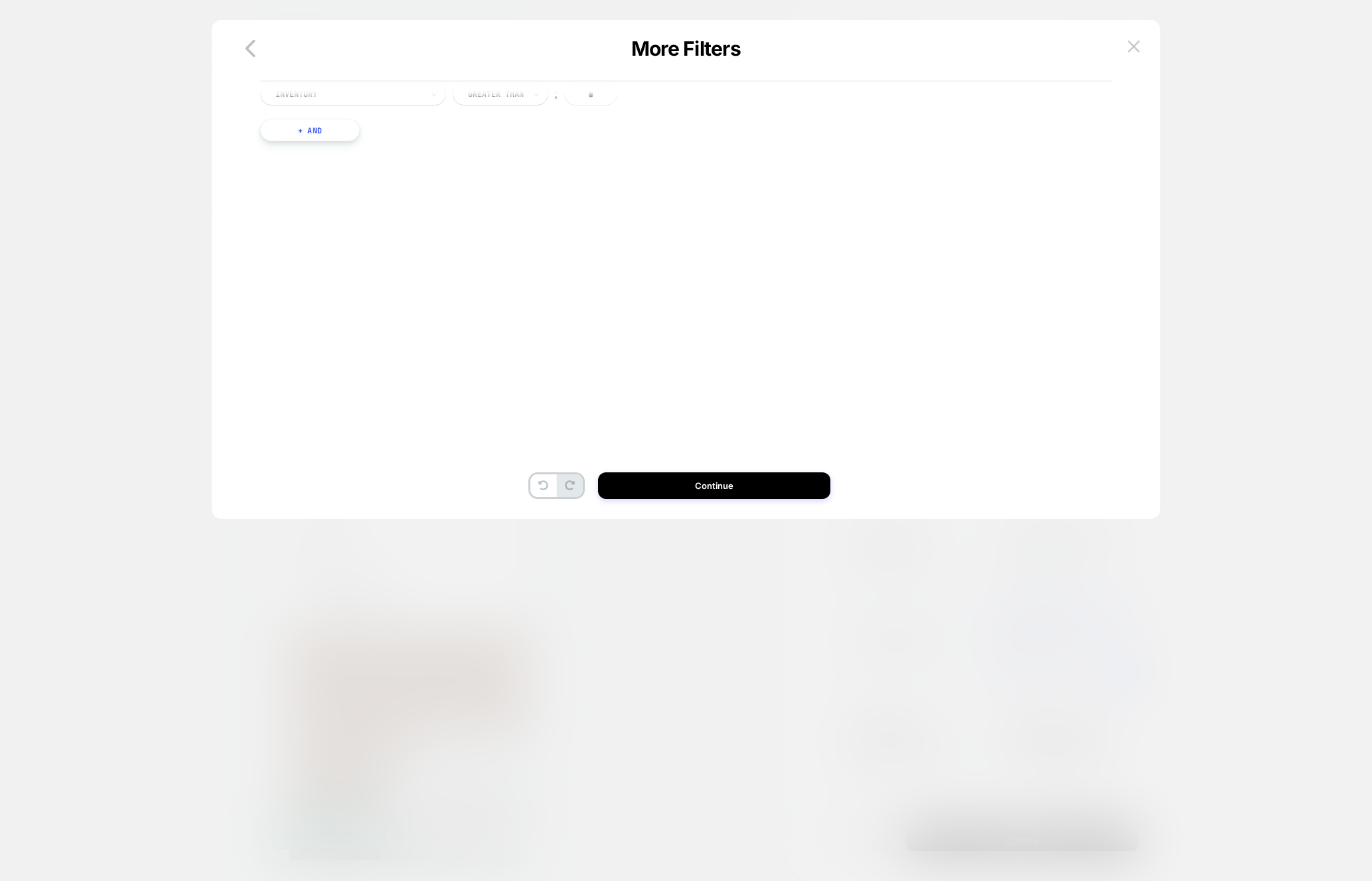 click on "+ And" at bounding box center [310, 130] 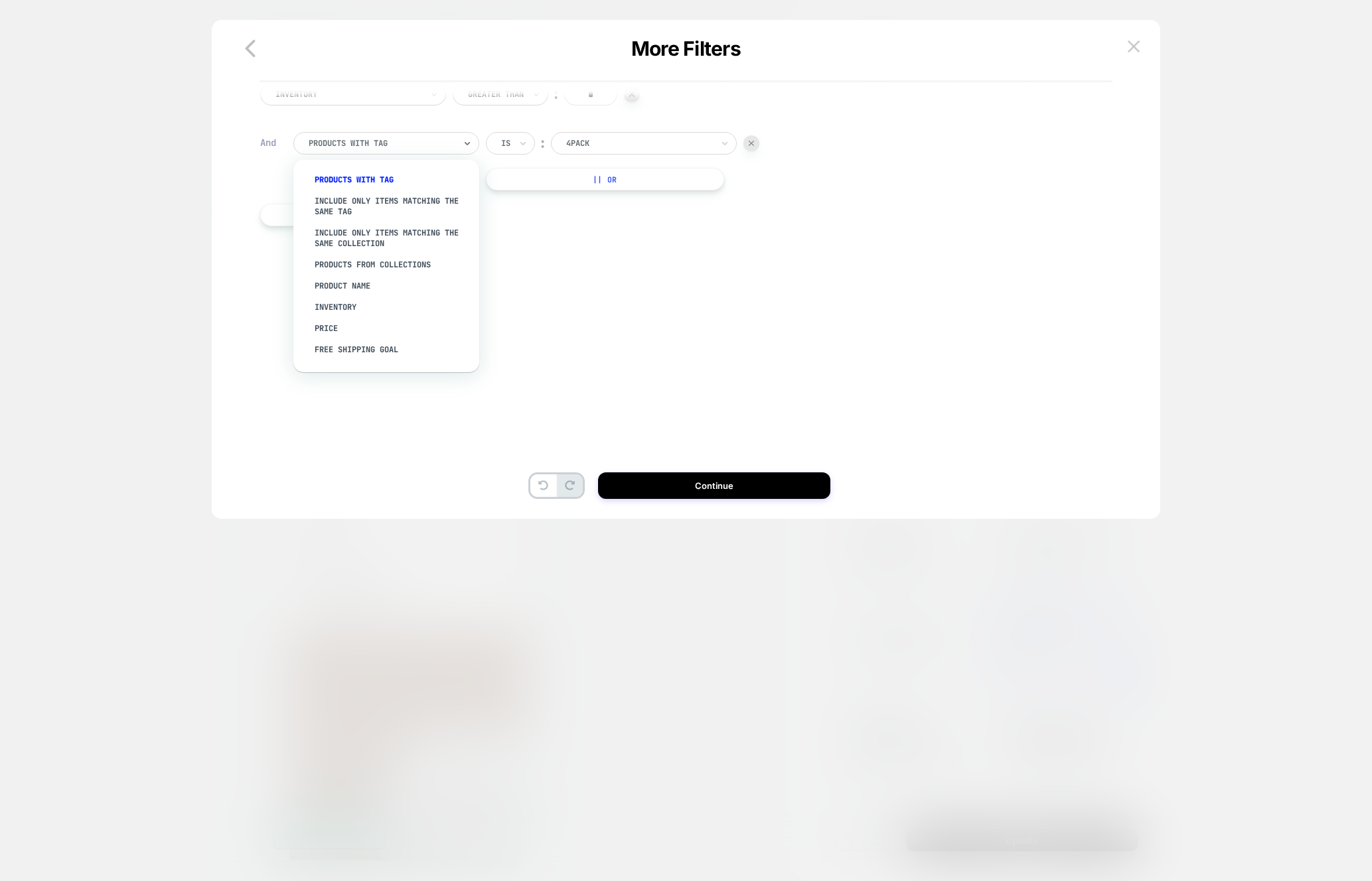 click at bounding box center (382, 143) 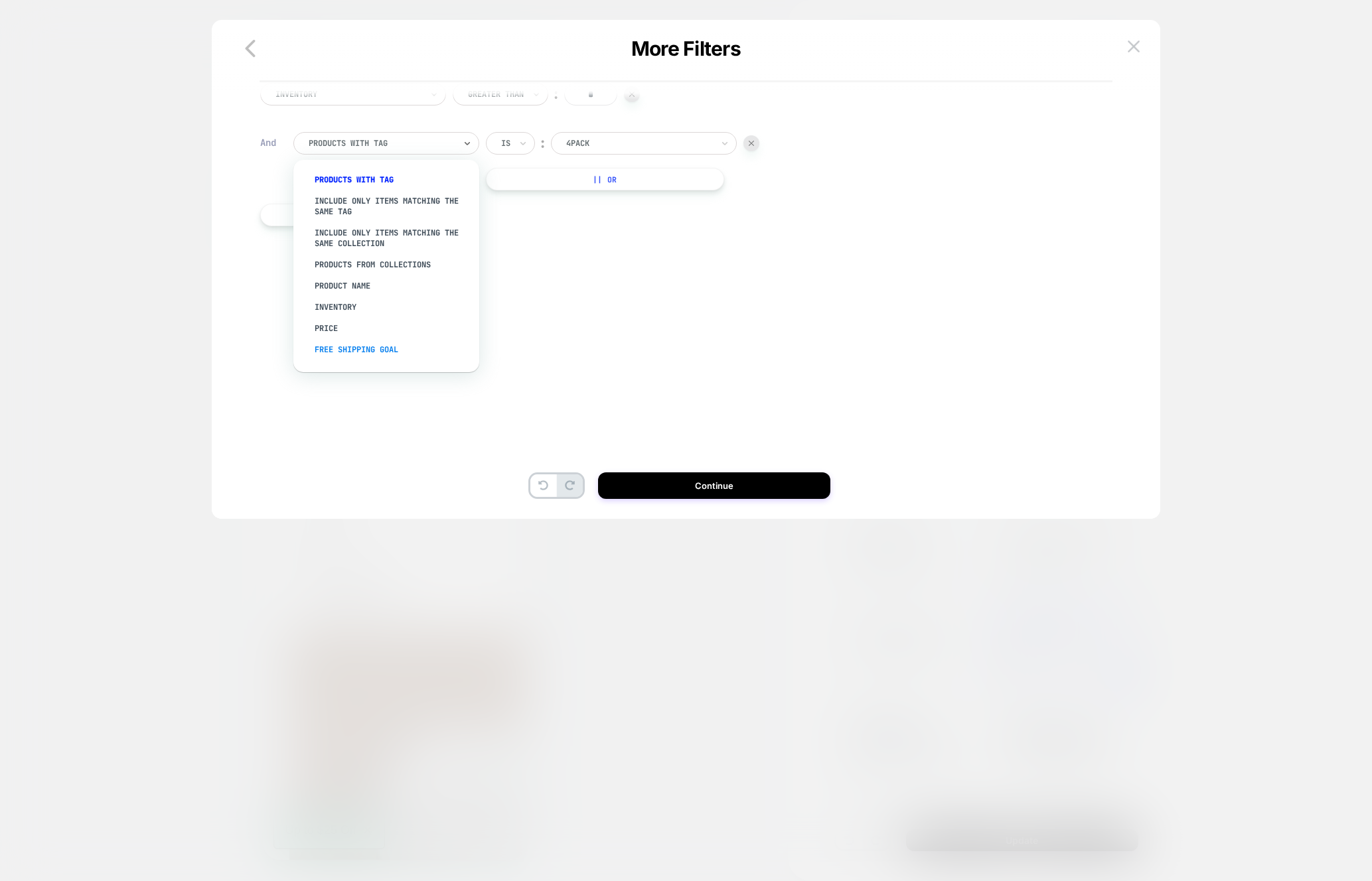 click on "free shipping goal" at bounding box center [393, 350] 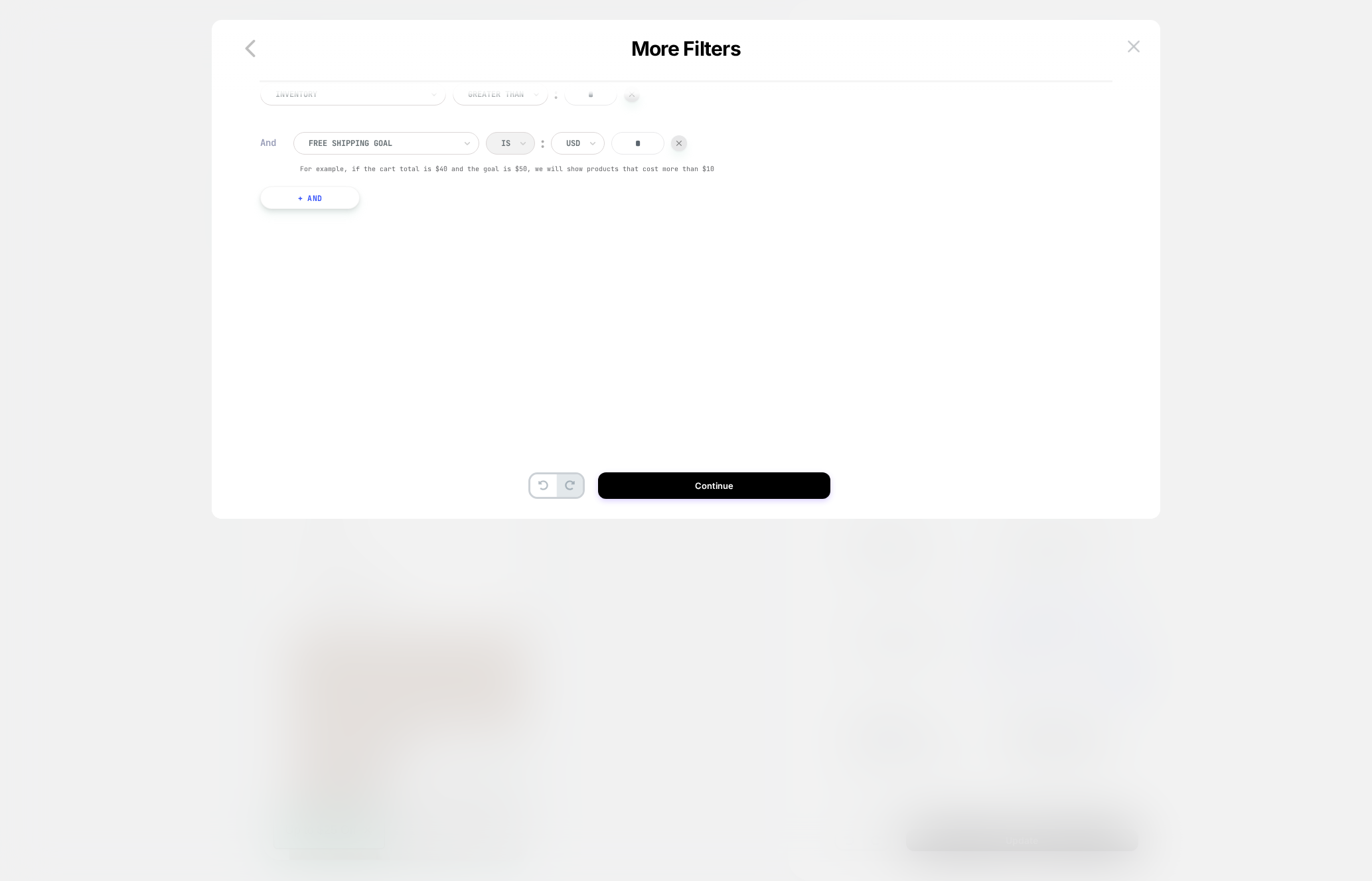 drag, startPoint x: 648, startPoint y: 142, endPoint x: 631, endPoint y: 142, distance: 17 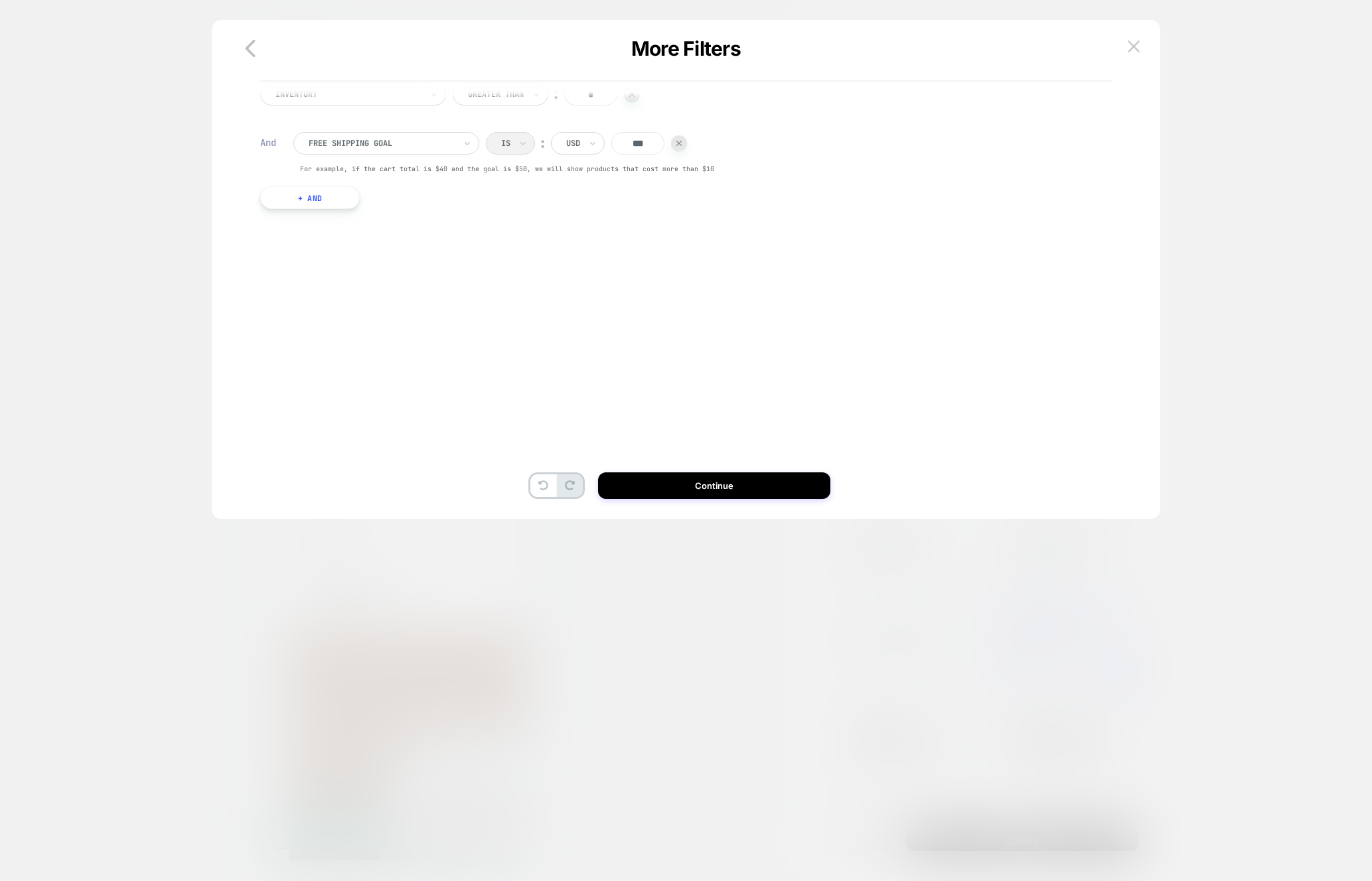 type on "***" 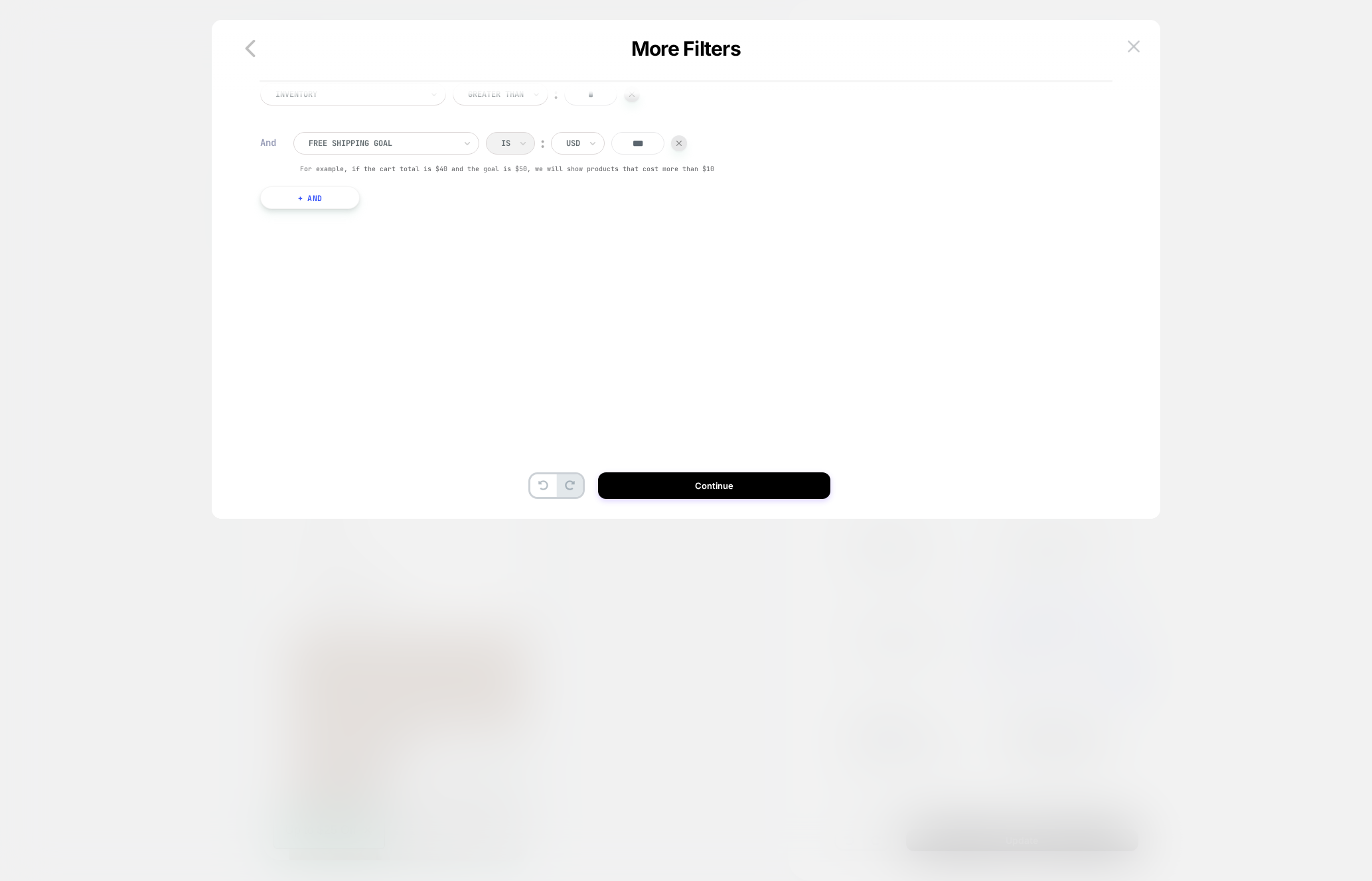 click on "+ And" at bounding box center [310, 198] 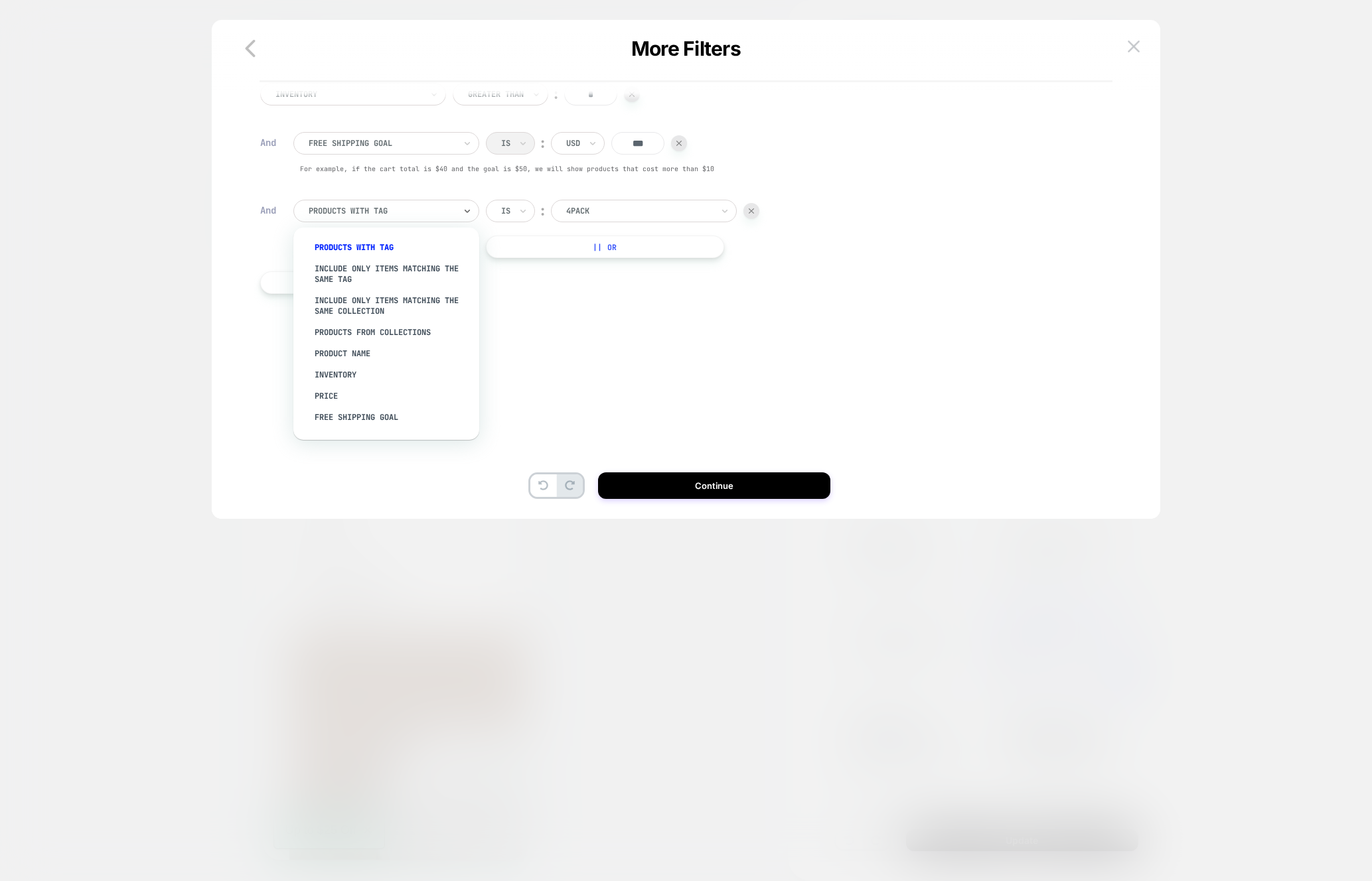 click at bounding box center [382, 211] 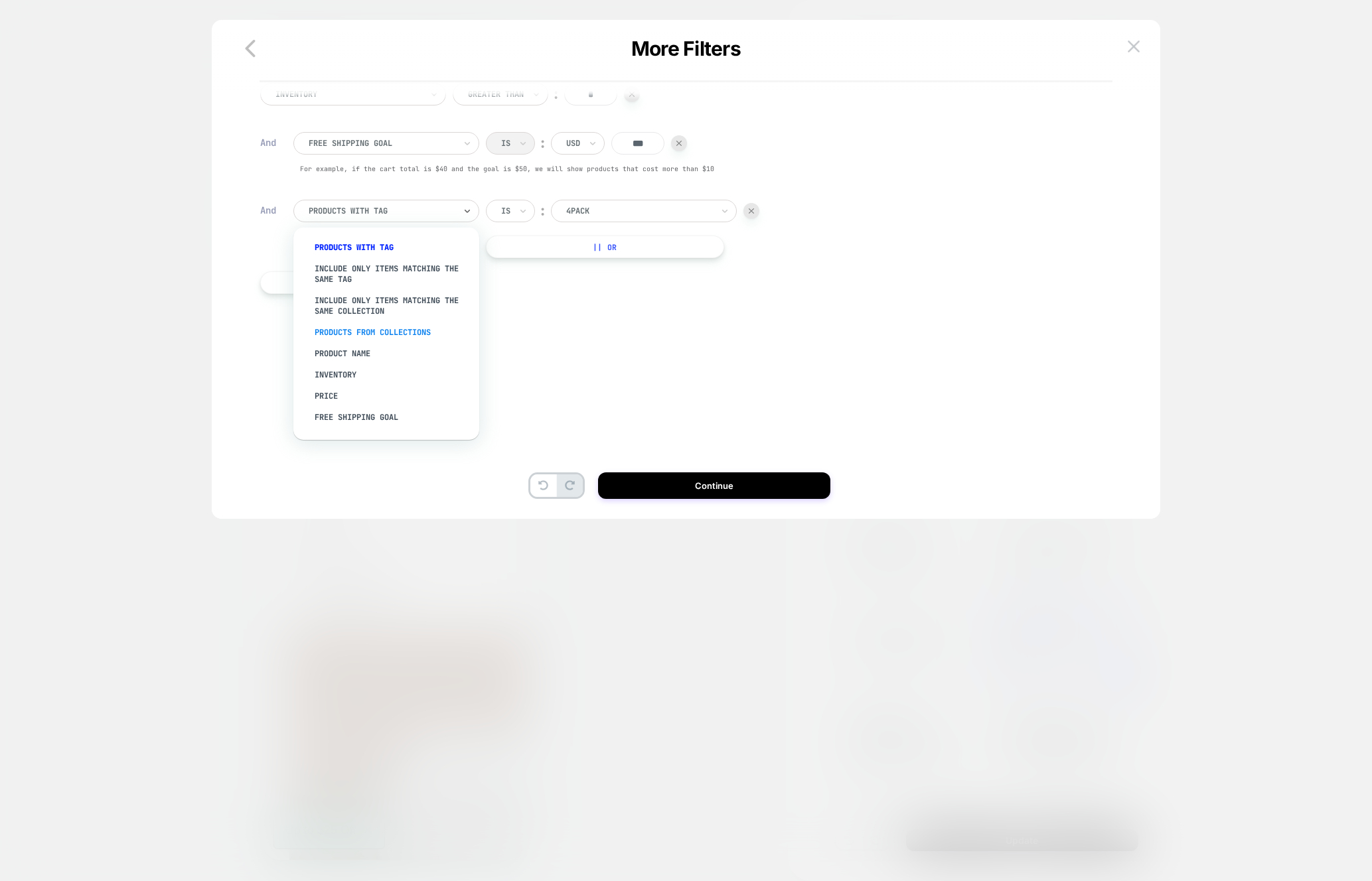 click on "PRODUCTS FROM COLLECTIONS" at bounding box center (393, 332) 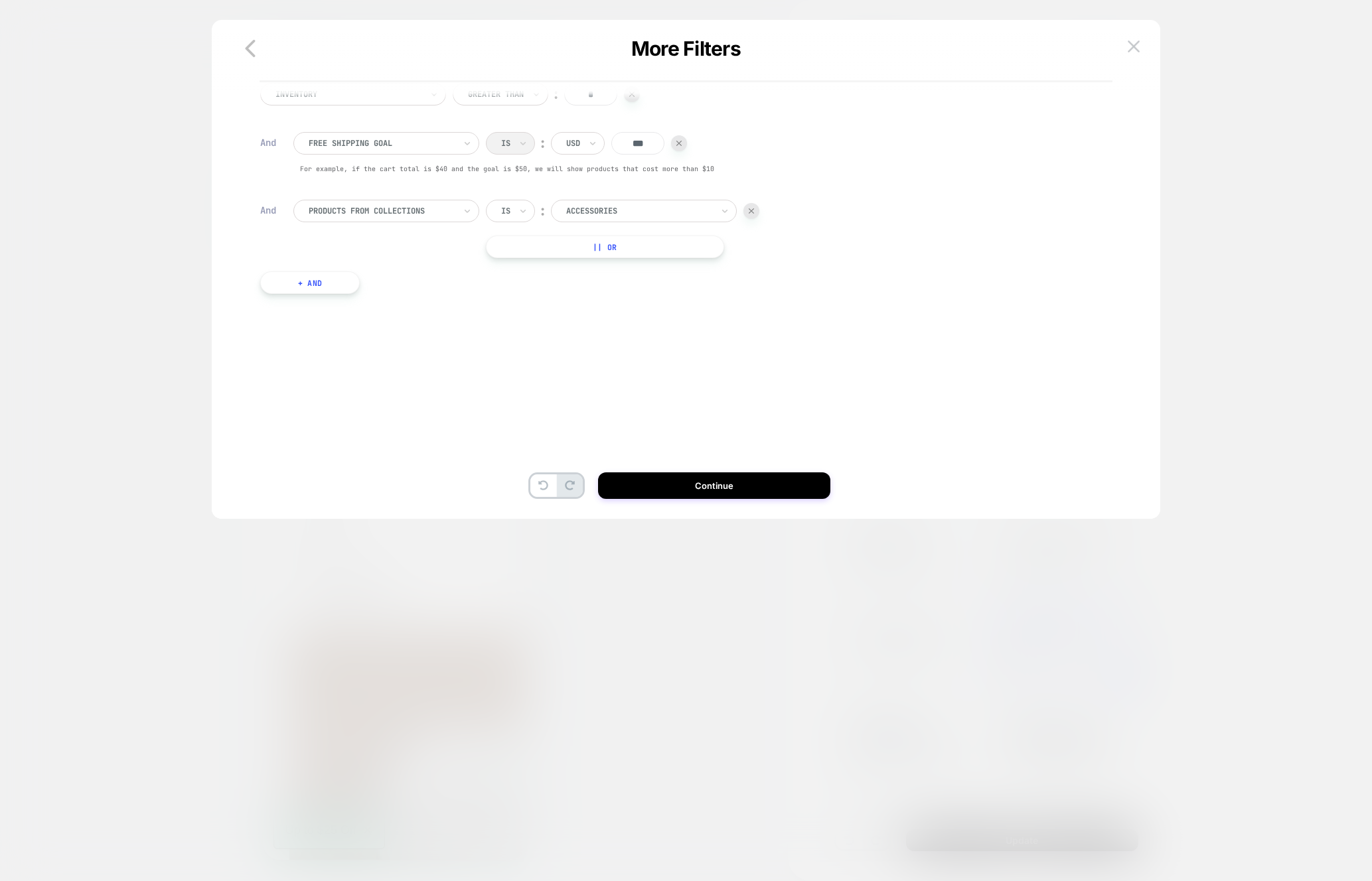 click at bounding box center [639, 211] 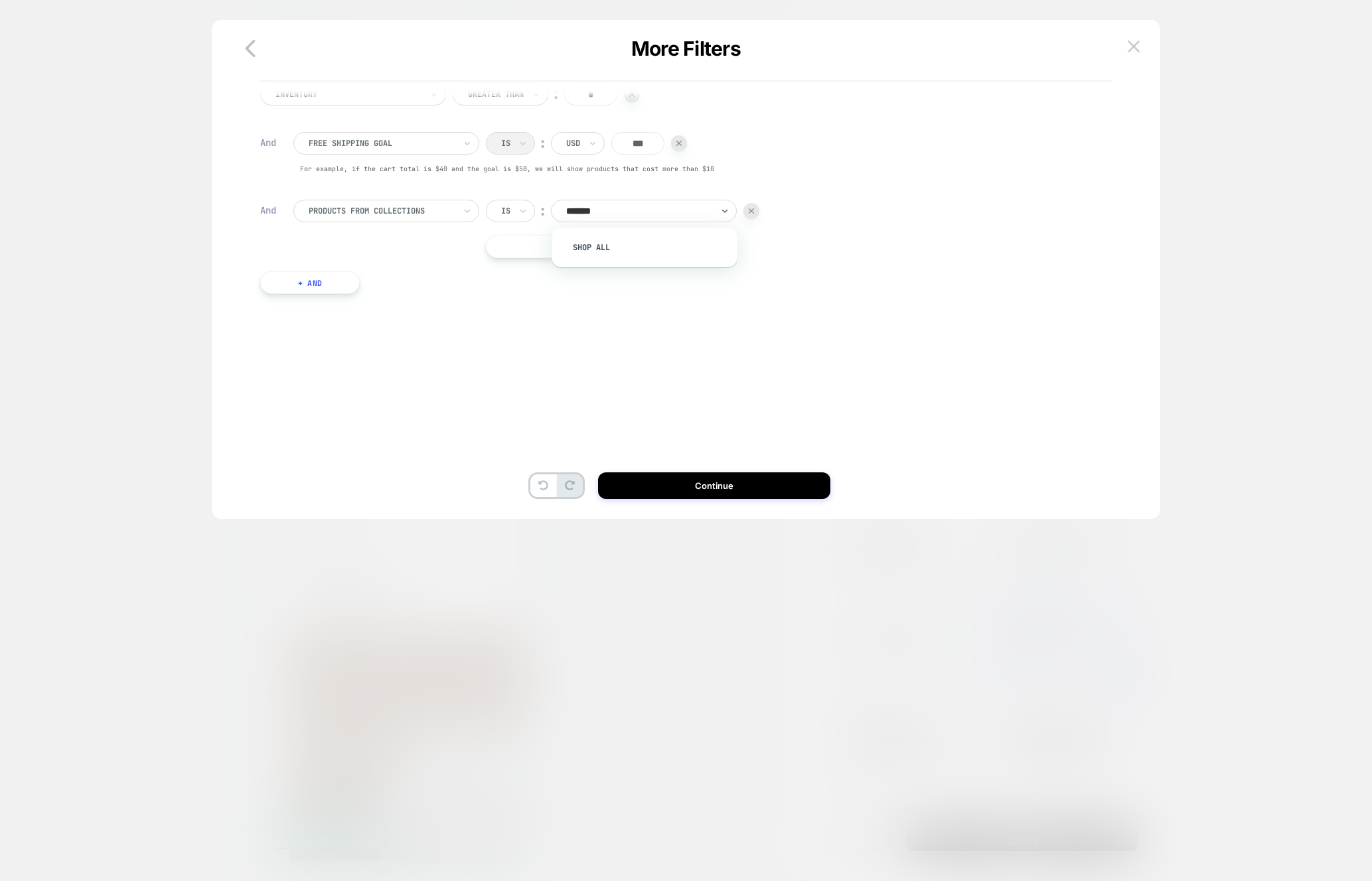 type on "********" 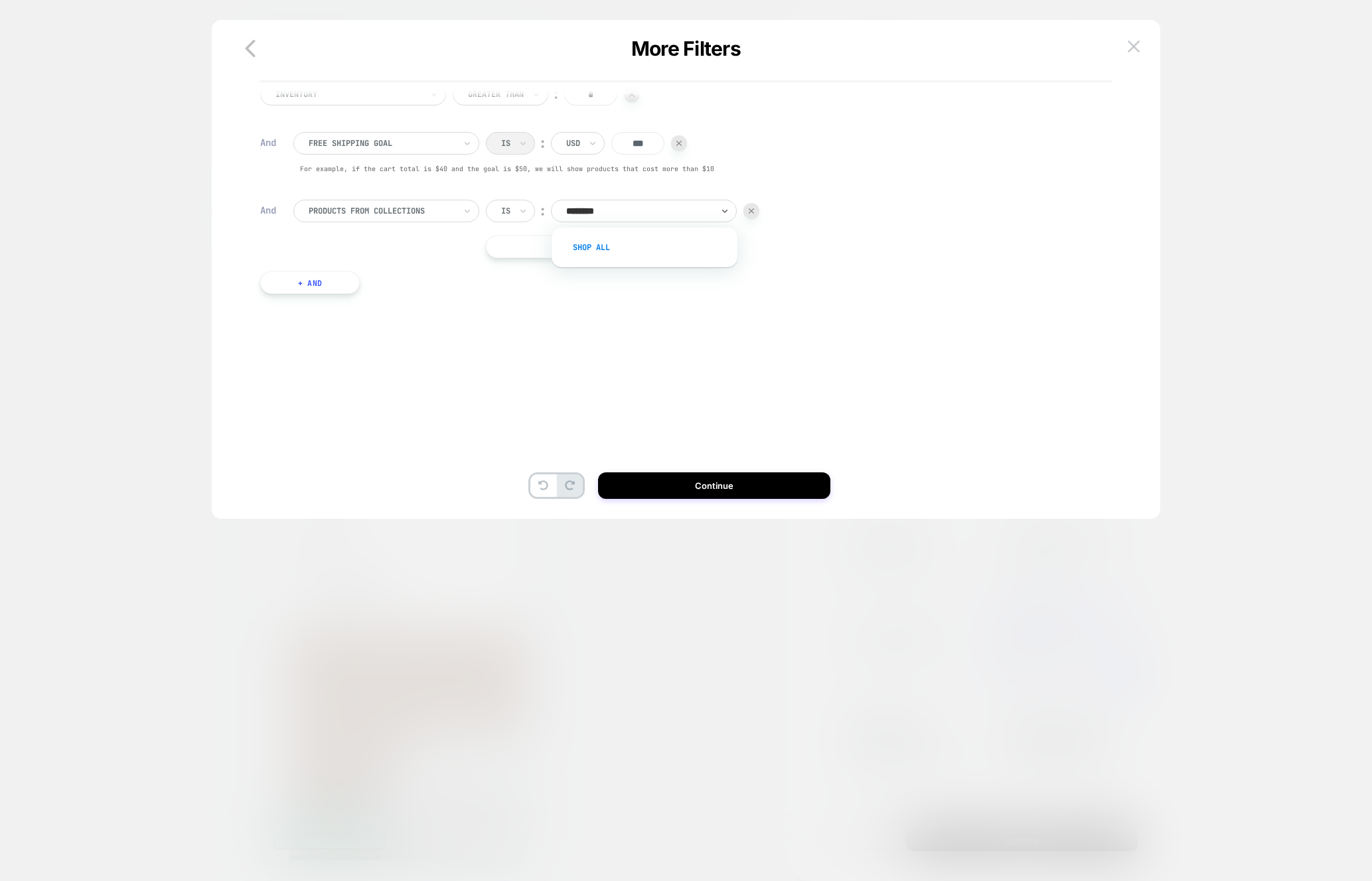click on "Shop All" at bounding box center (651, 247) 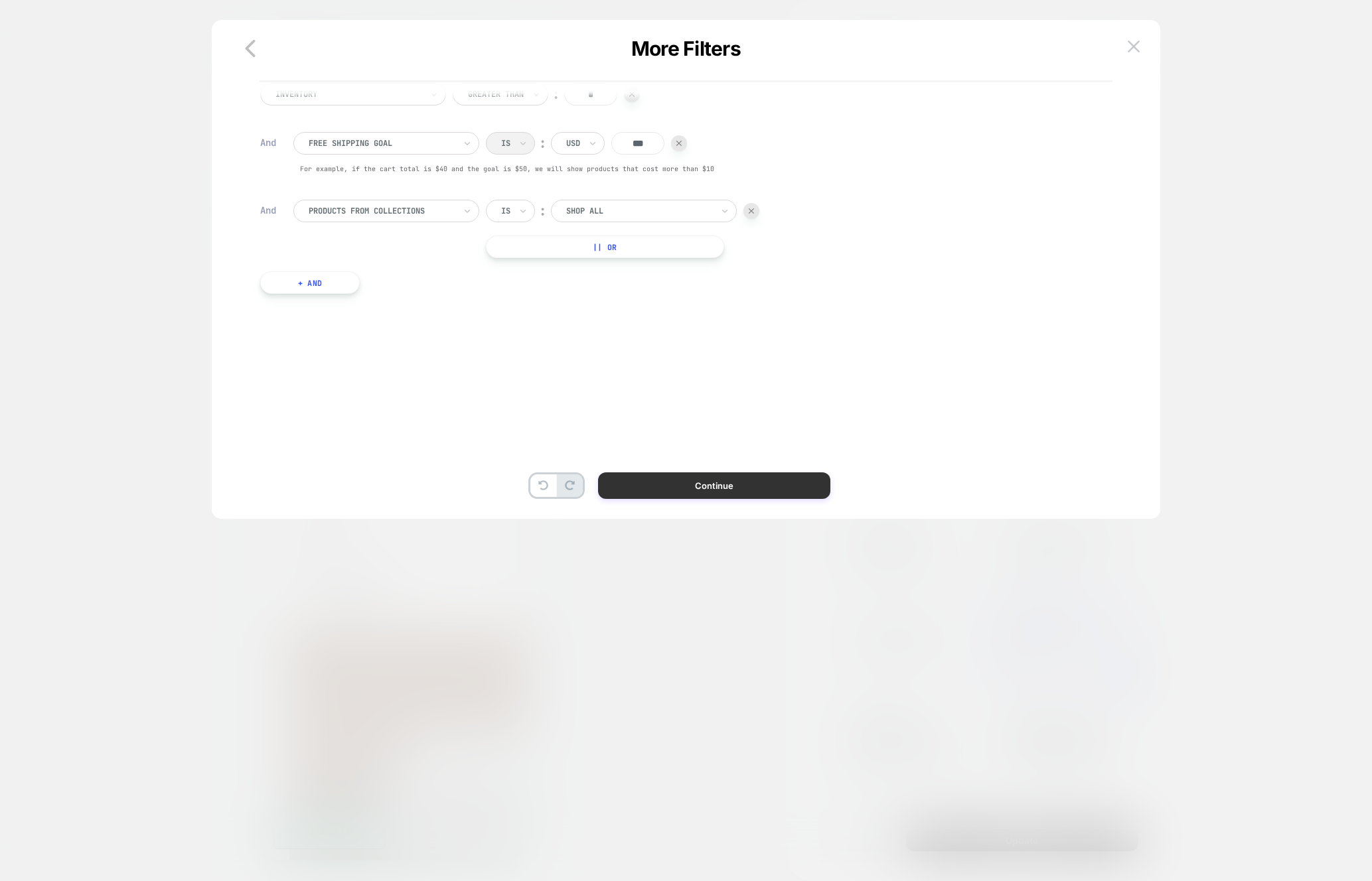 click on "Continue" at bounding box center [714, 486] 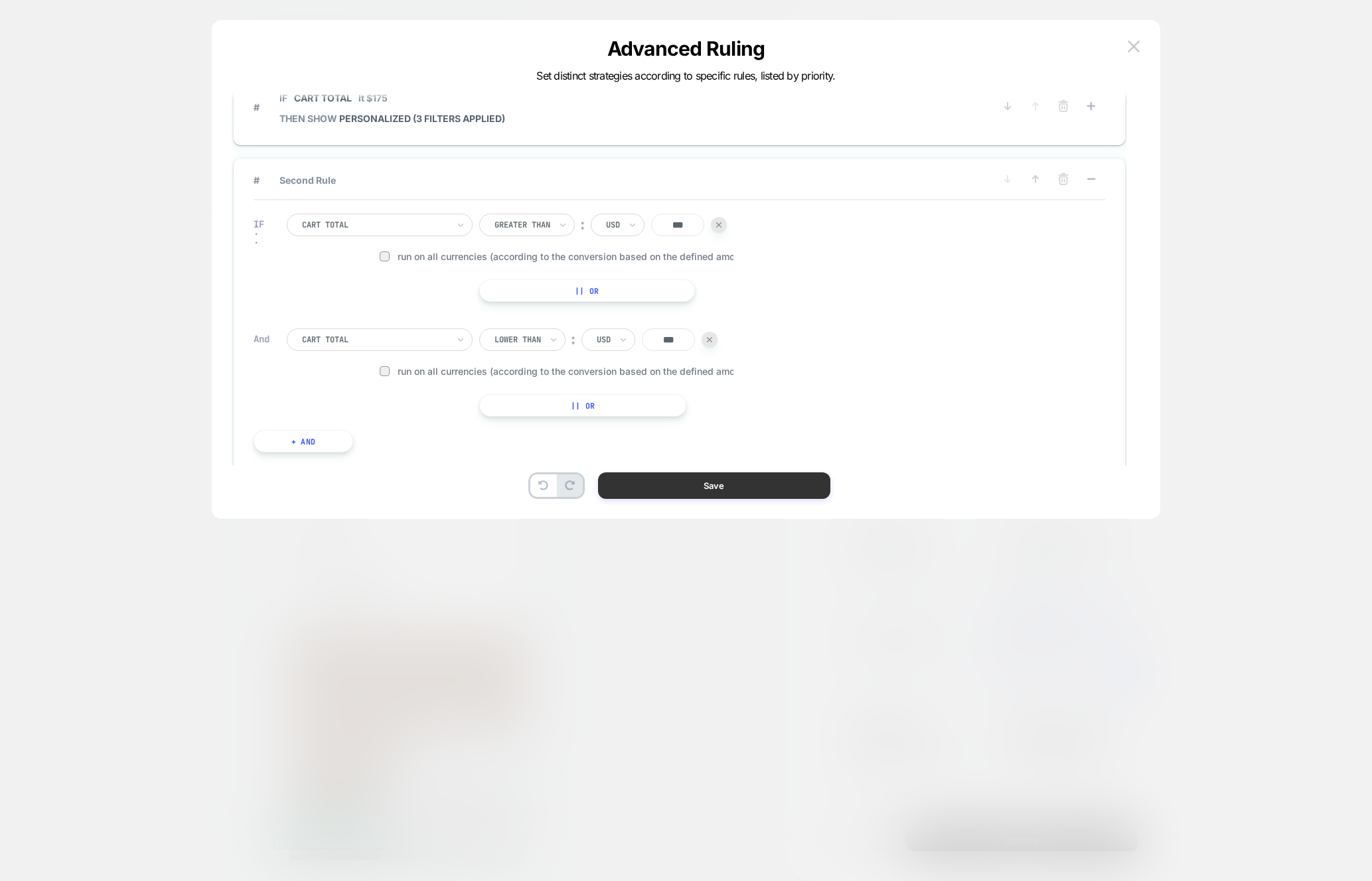 scroll, scrollTop: 0, scrollLeft: 1055, axis: horizontal 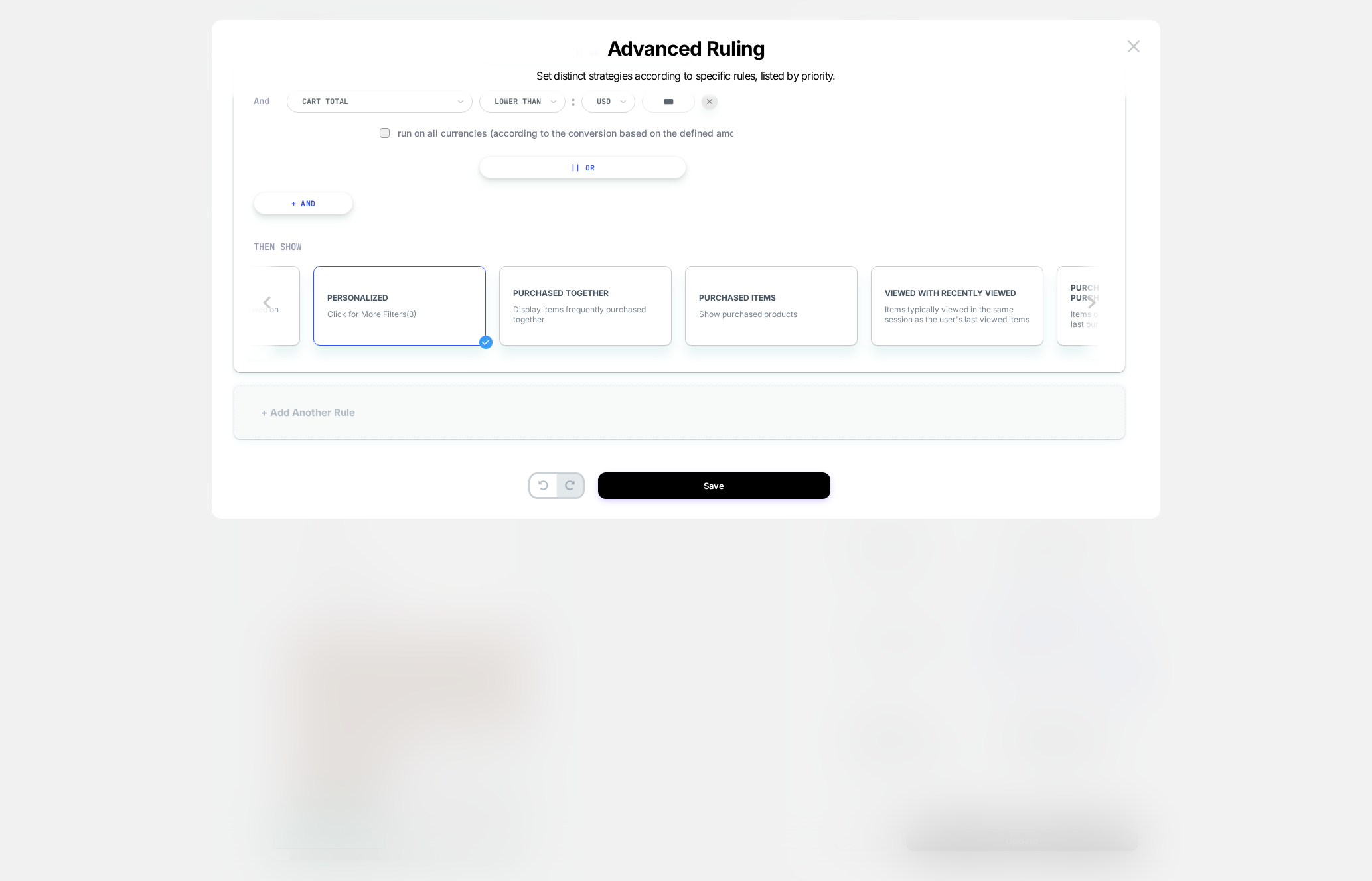 click on "+ Add Another Rule" at bounding box center (679, 412) 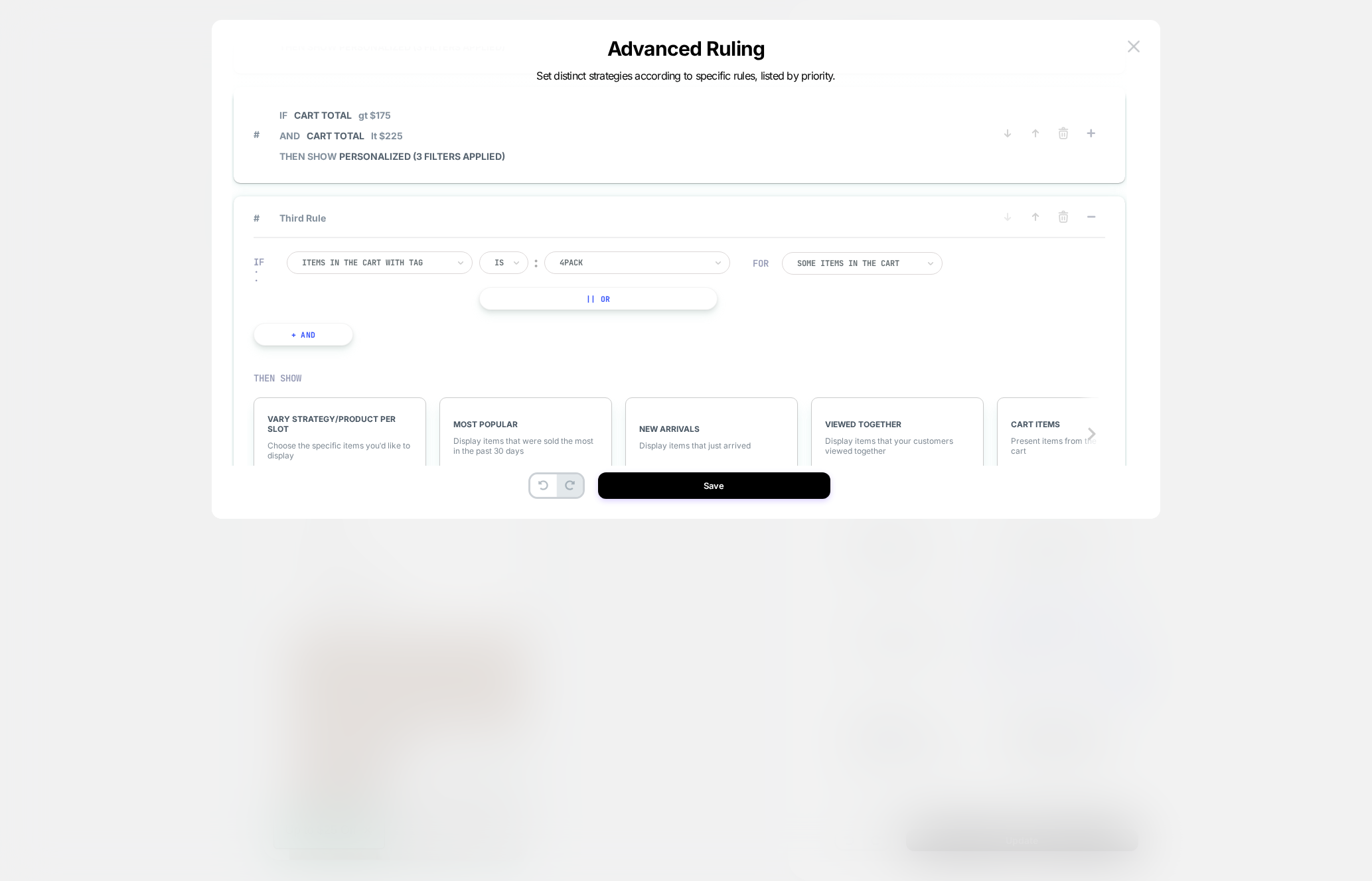 scroll, scrollTop: 70, scrollLeft: 0, axis: vertical 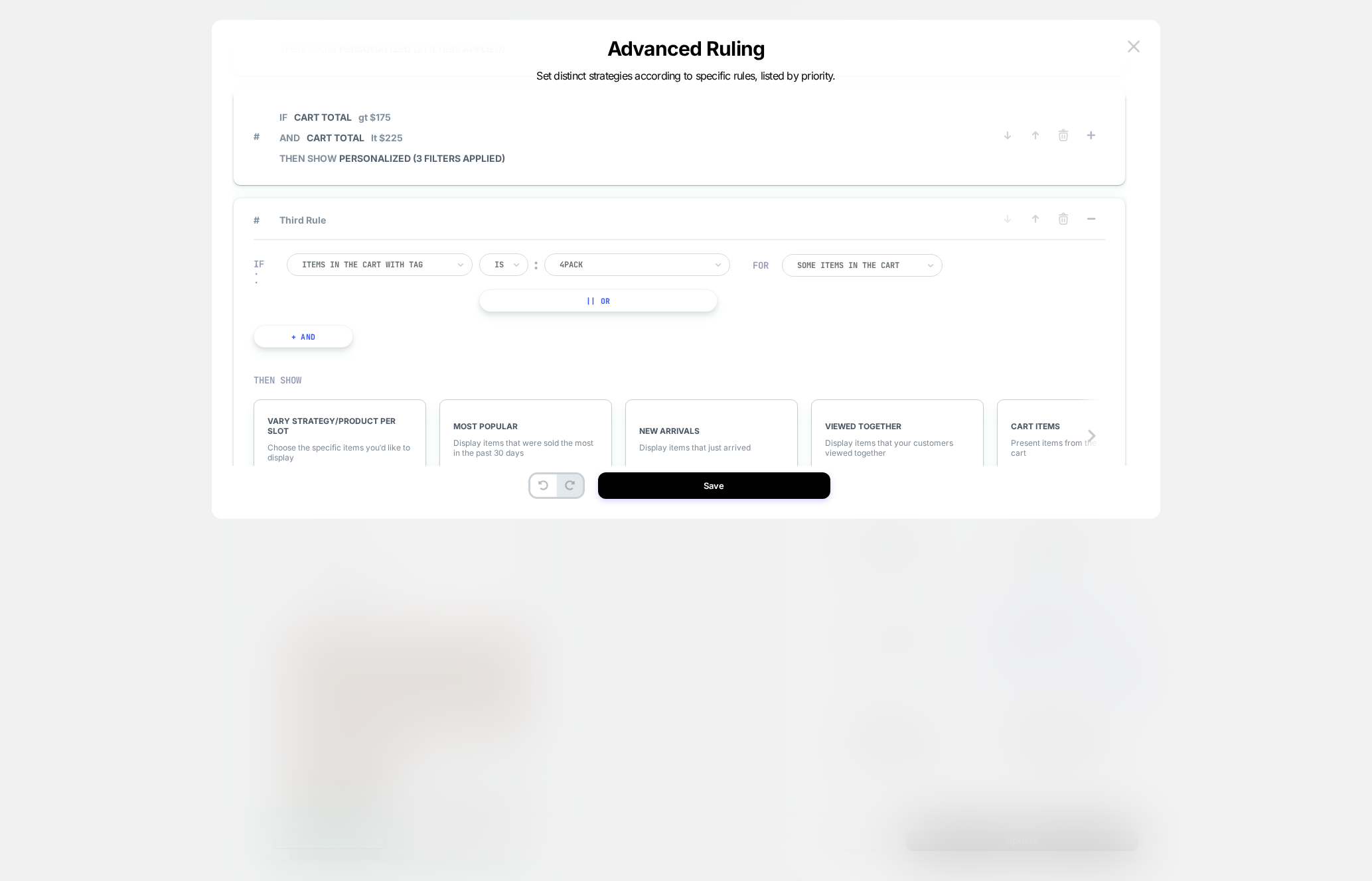 click at bounding box center (375, 265) 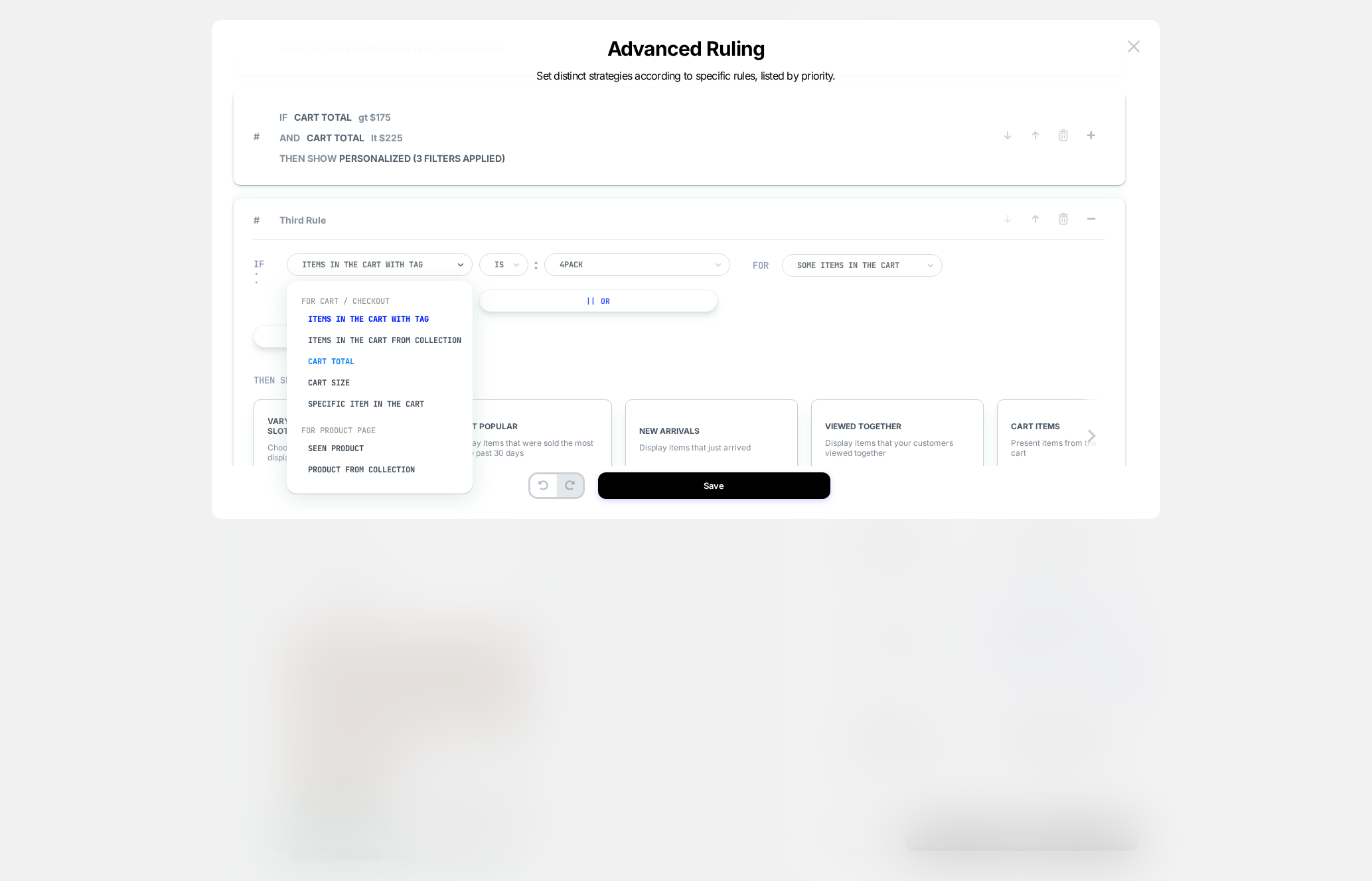 click on "Cart Total" at bounding box center (386, 362) 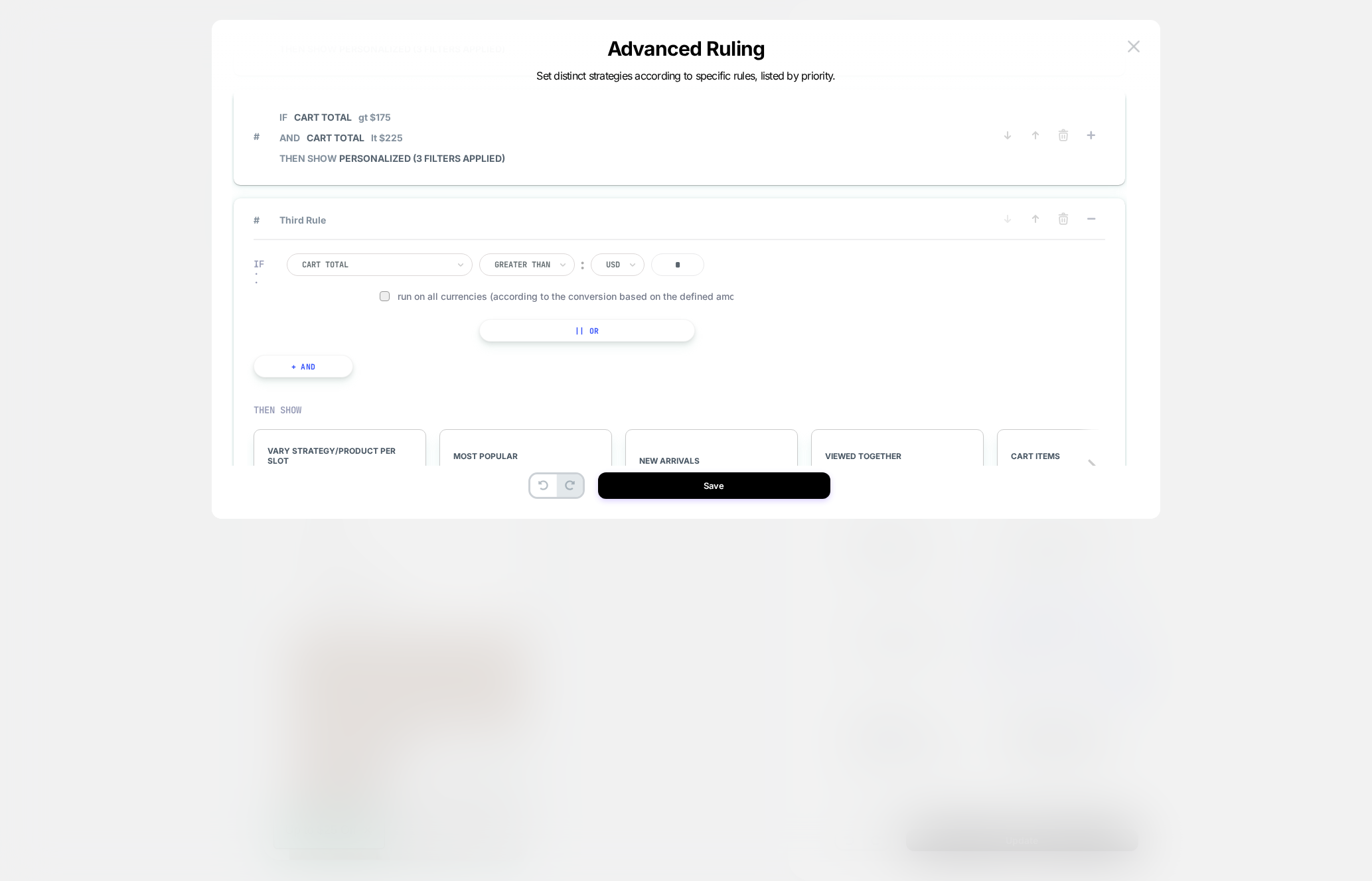 drag, startPoint x: 688, startPoint y: 264, endPoint x: 661, endPoint y: 264, distance: 27 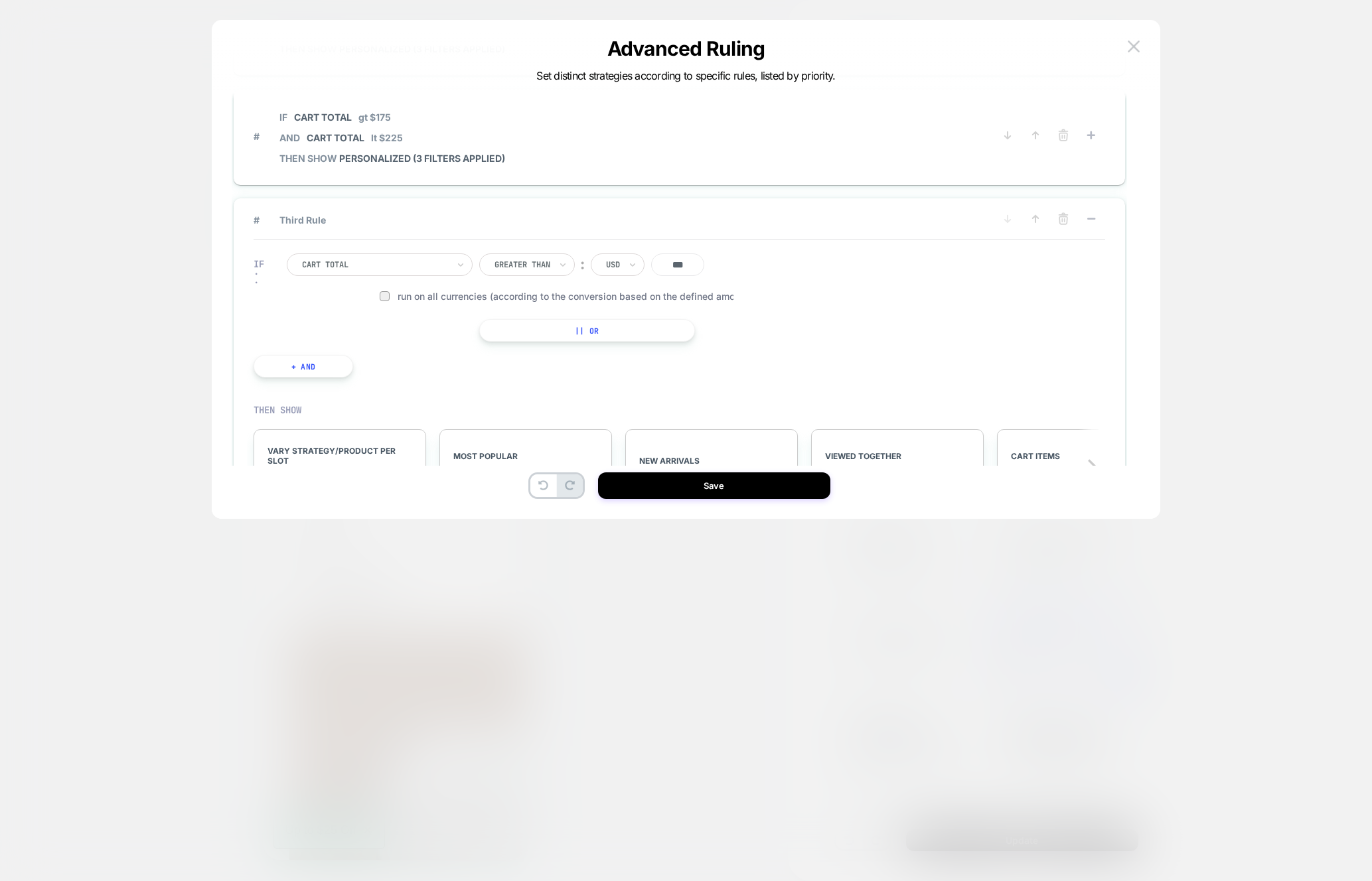 type on "***" 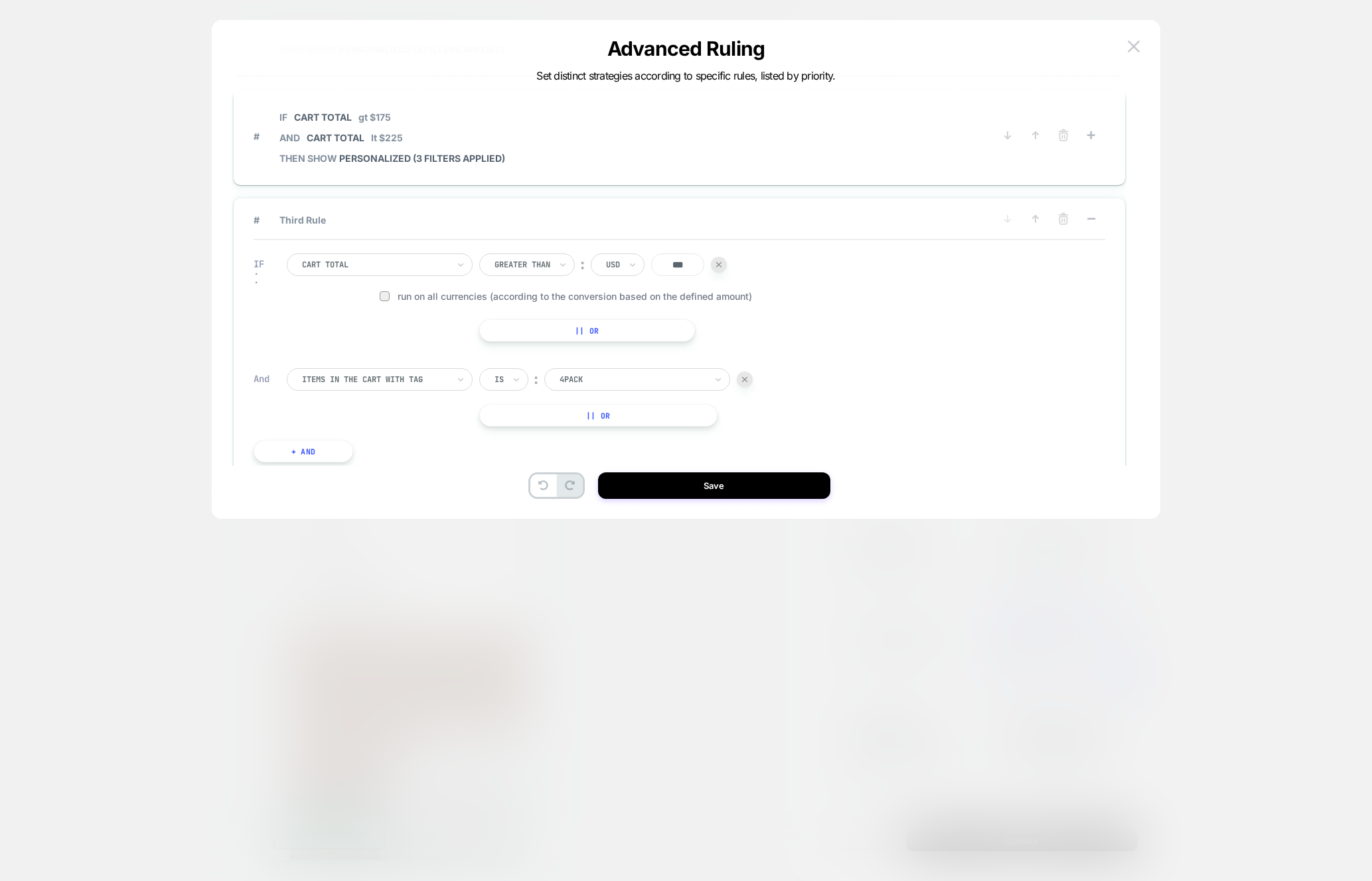 click at bounding box center (375, 379) 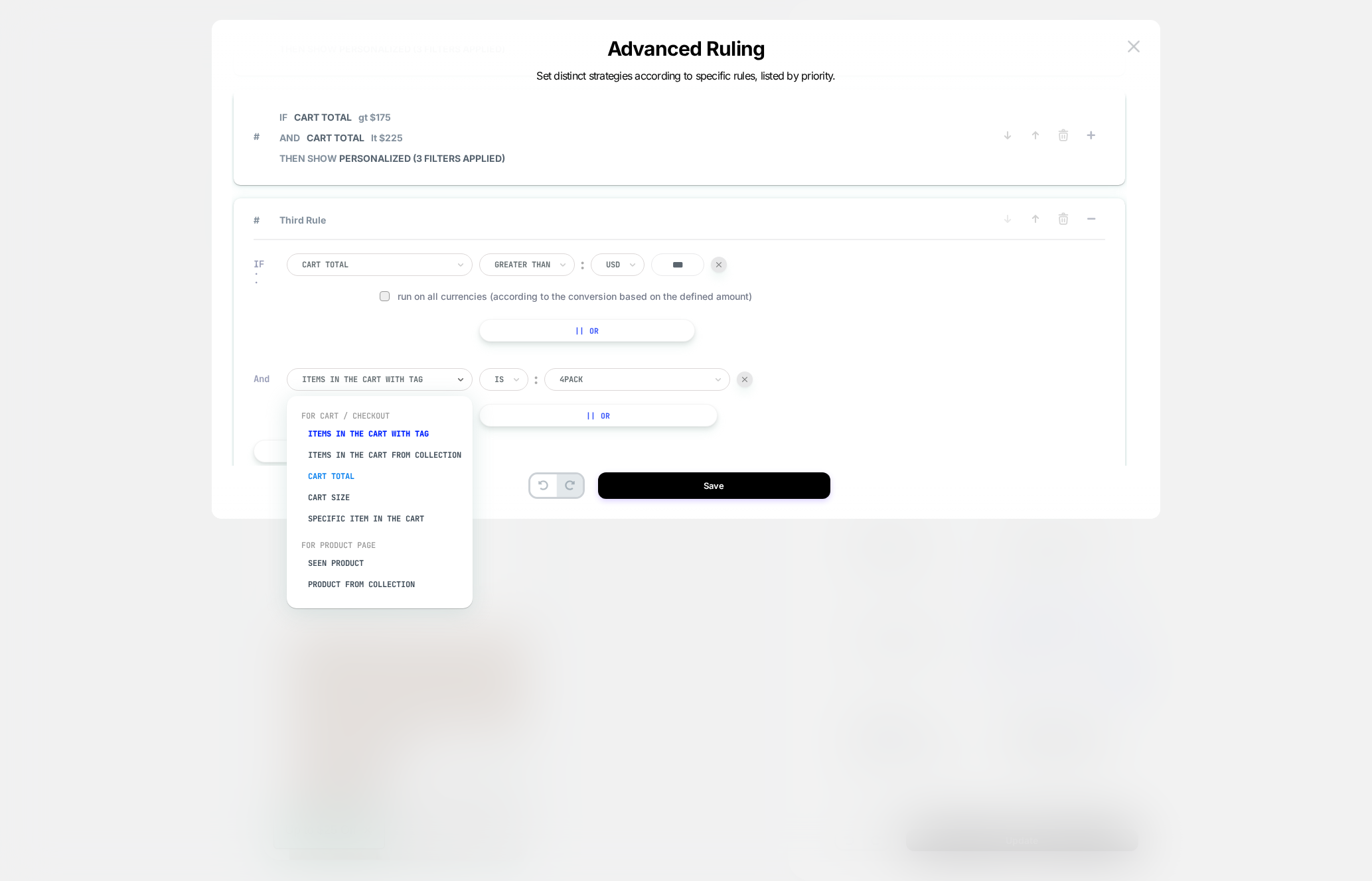 click on "Cart Total" at bounding box center [386, 476] 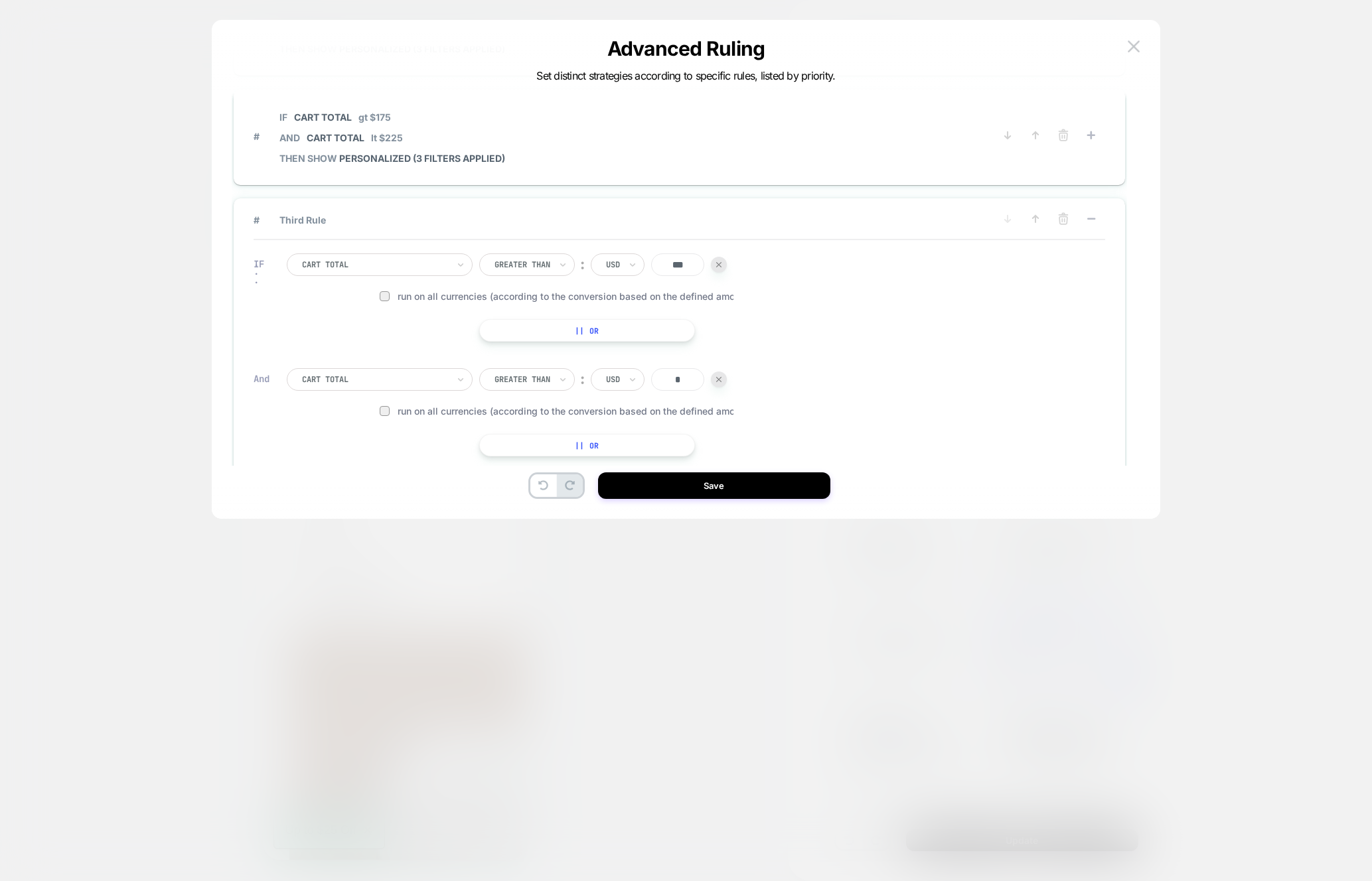 click at bounding box center [522, 379] 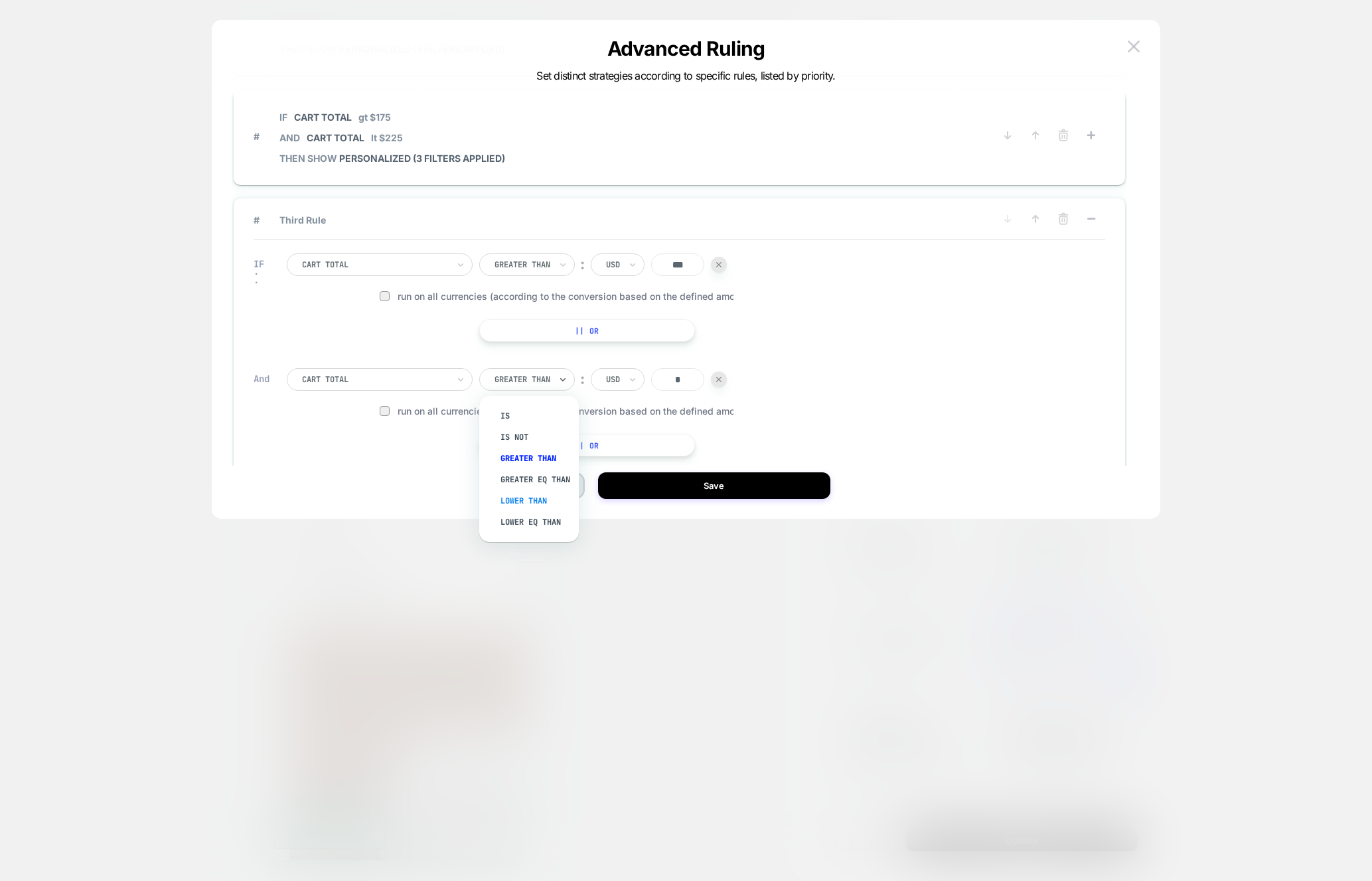 click on "Lower Than" at bounding box center (536, 501) 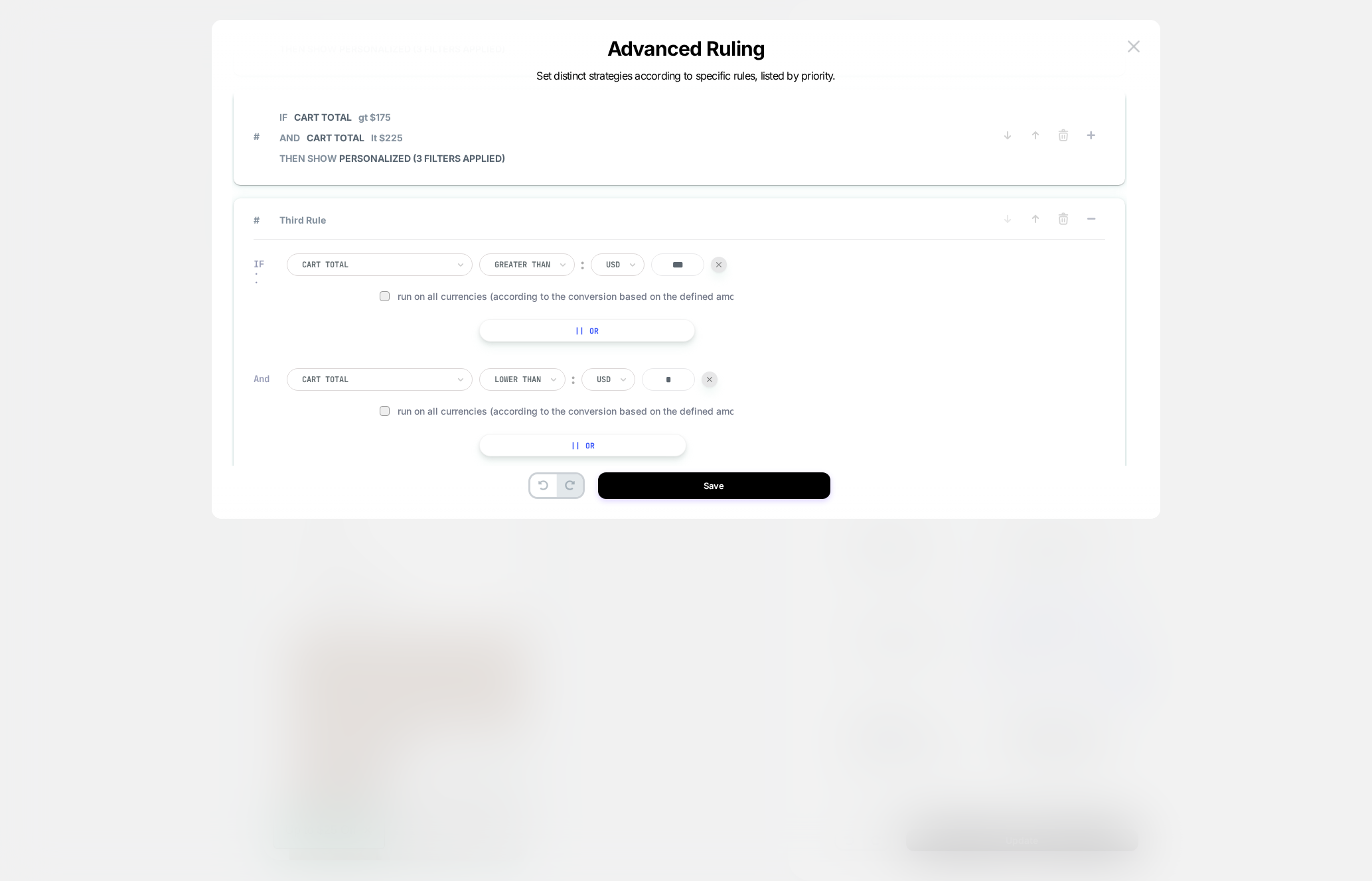 click on "*" at bounding box center (668, 379) 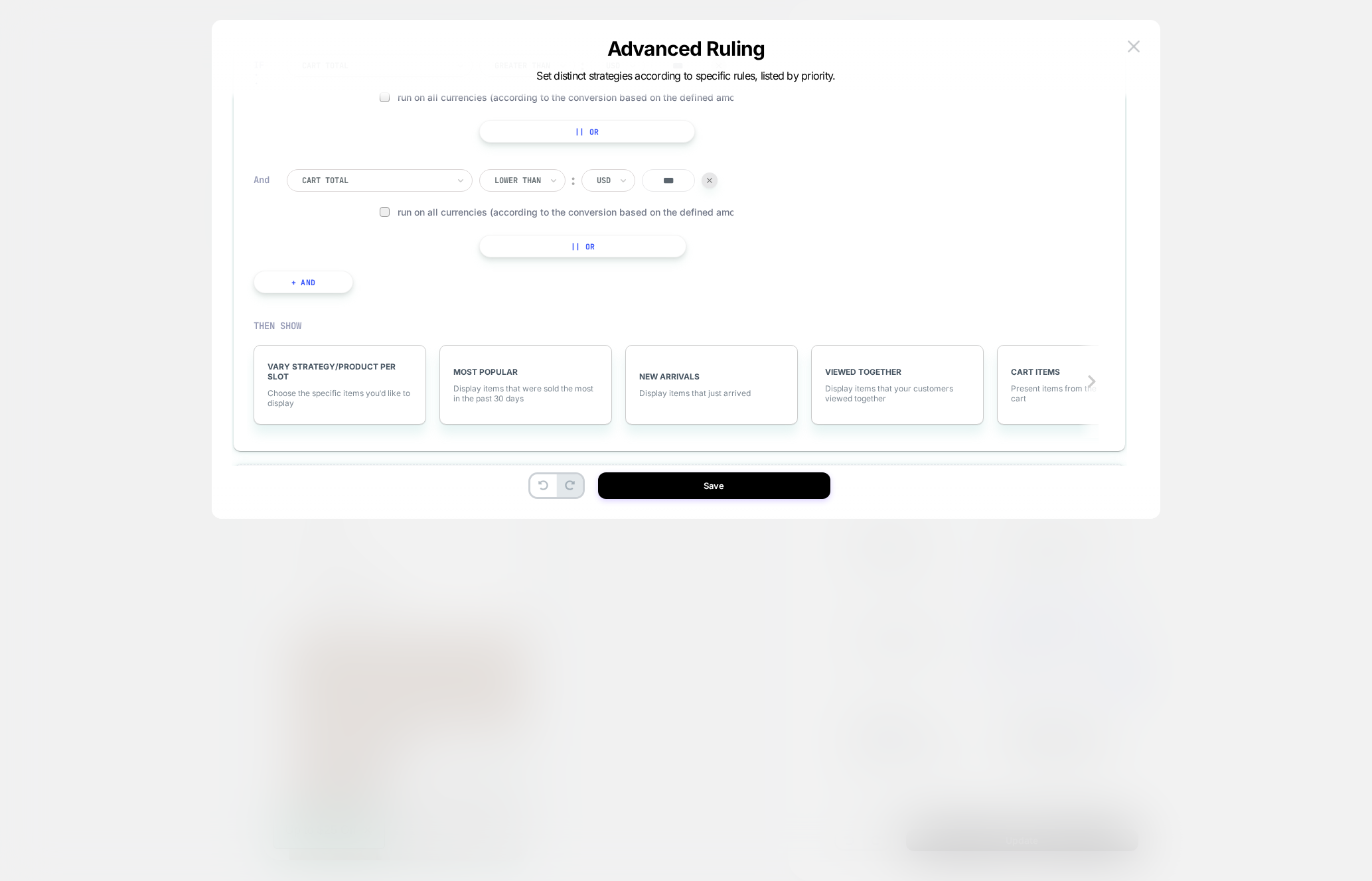 scroll, scrollTop: 287, scrollLeft: 0, axis: vertical 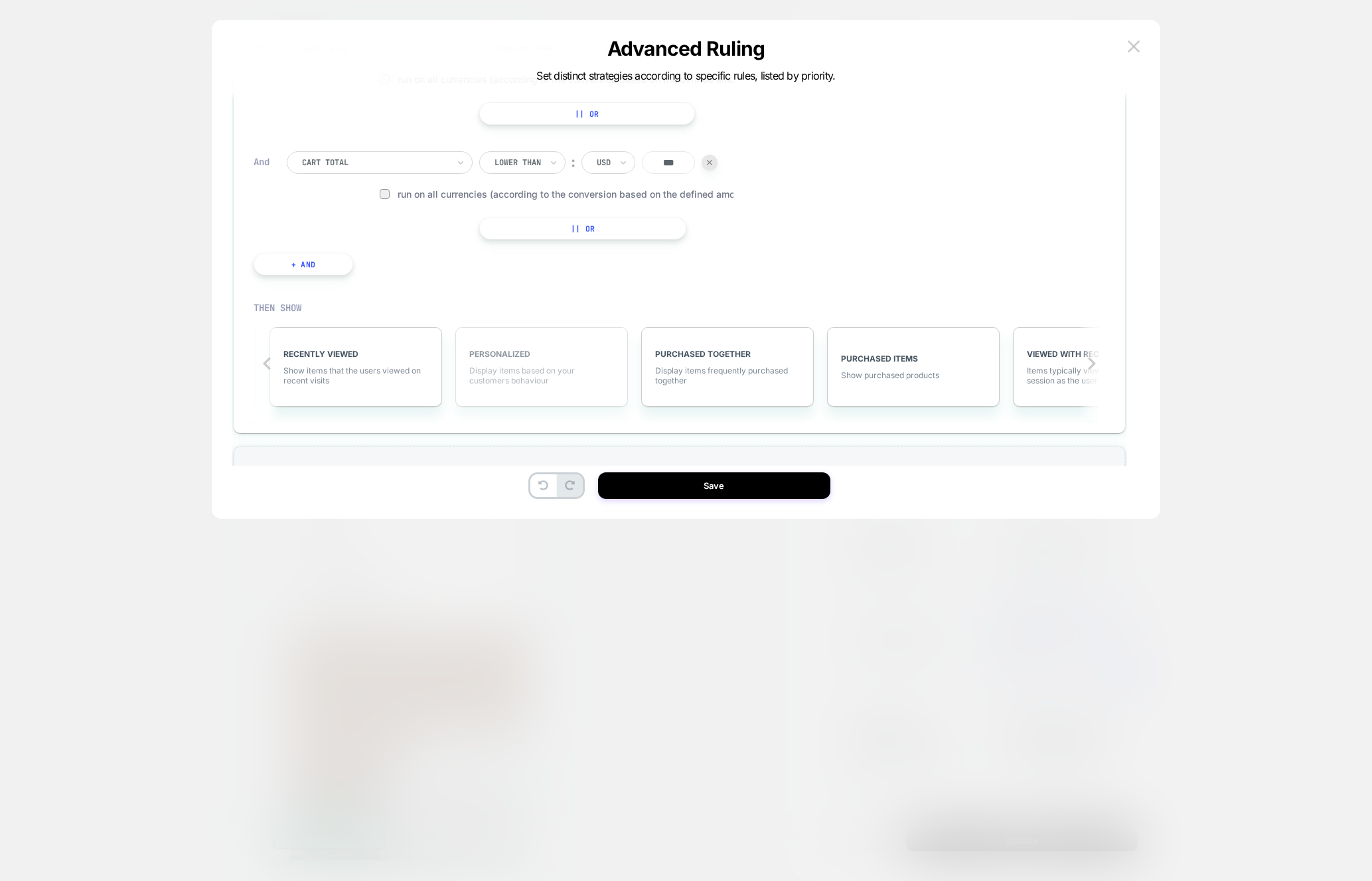 type on "***" 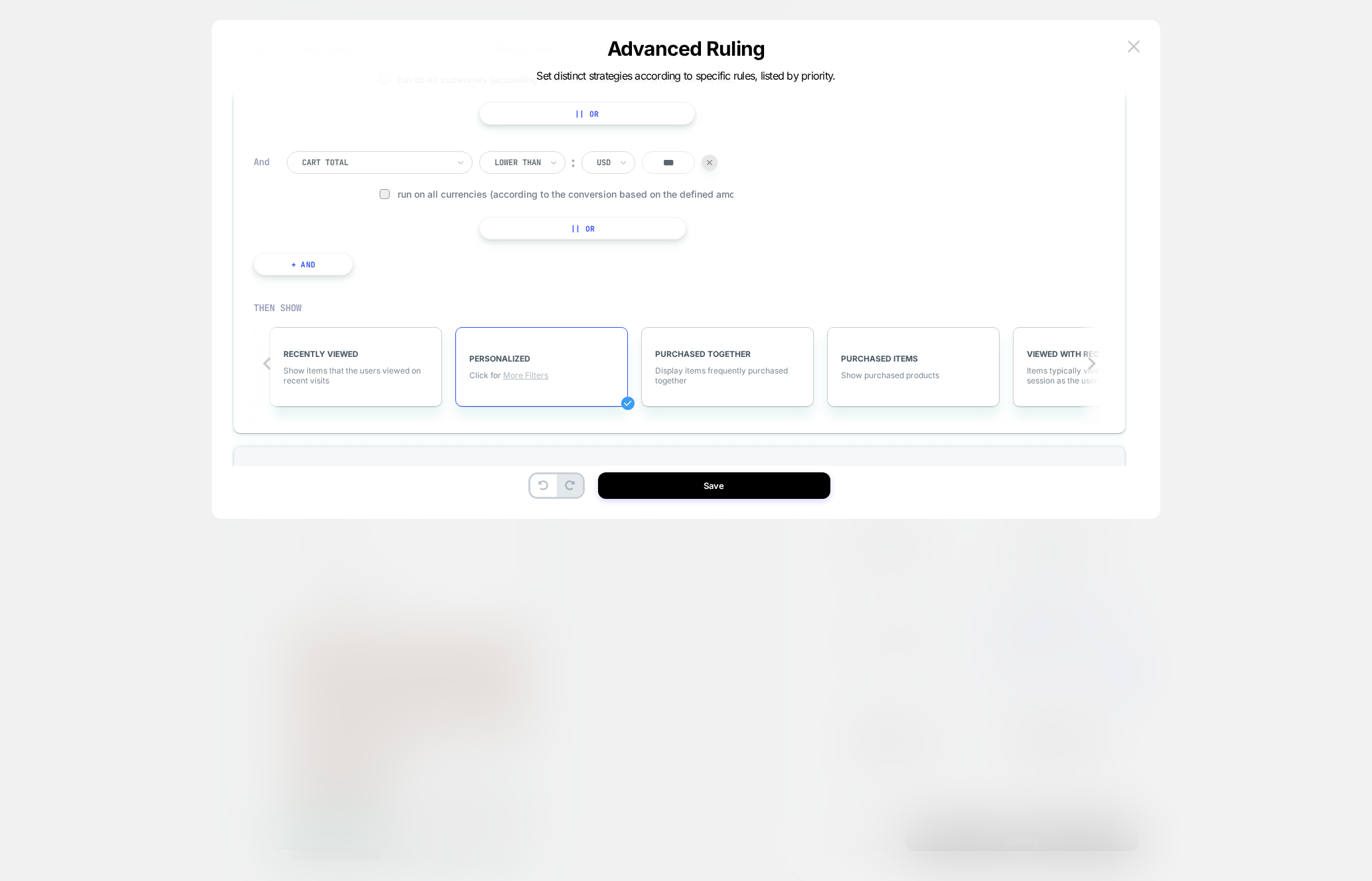 click on "More Filters" at bounding box center [526, 375] 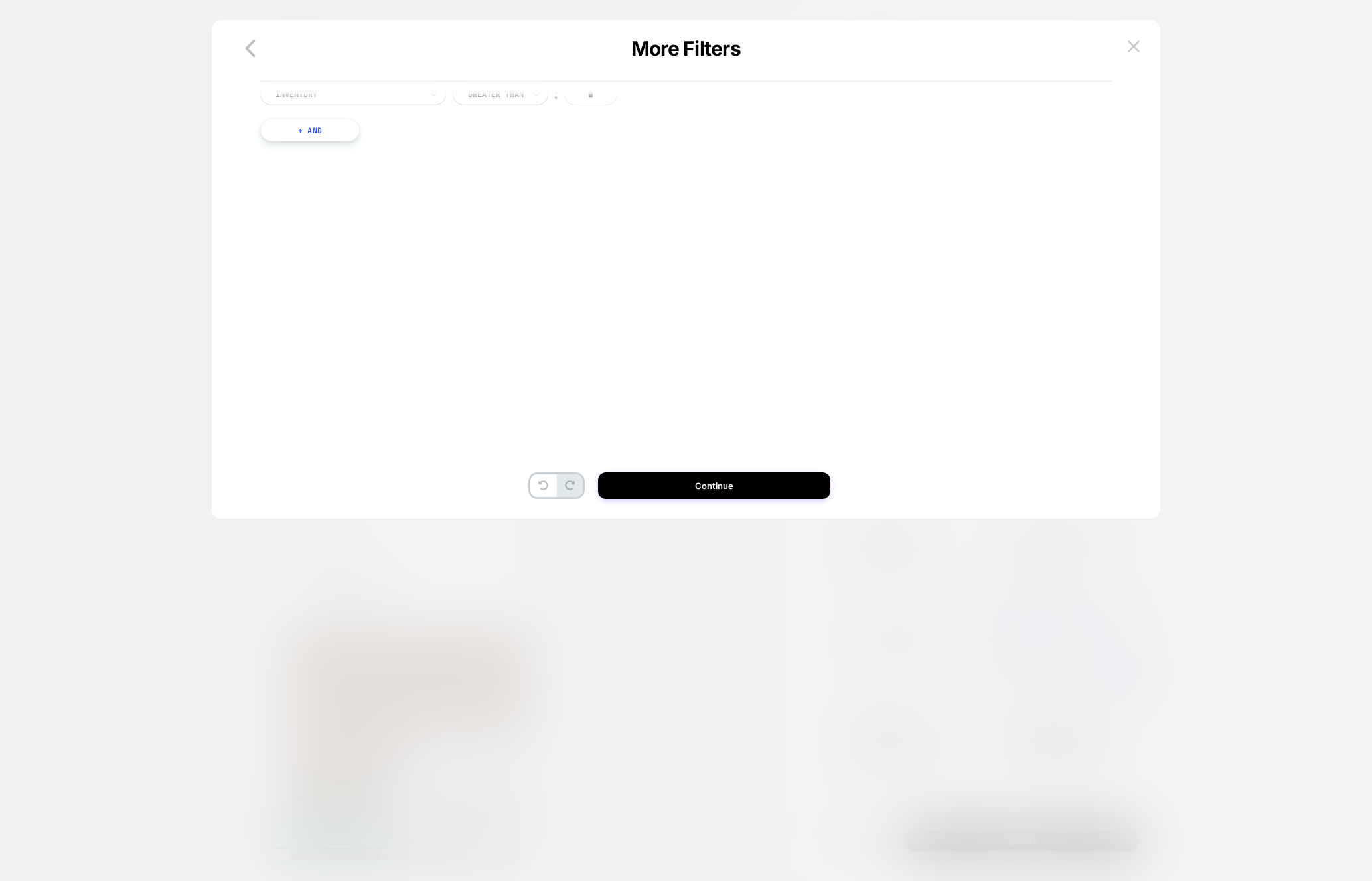 scroll, scrollTop: 0, scrollLeft: 0, axis: both 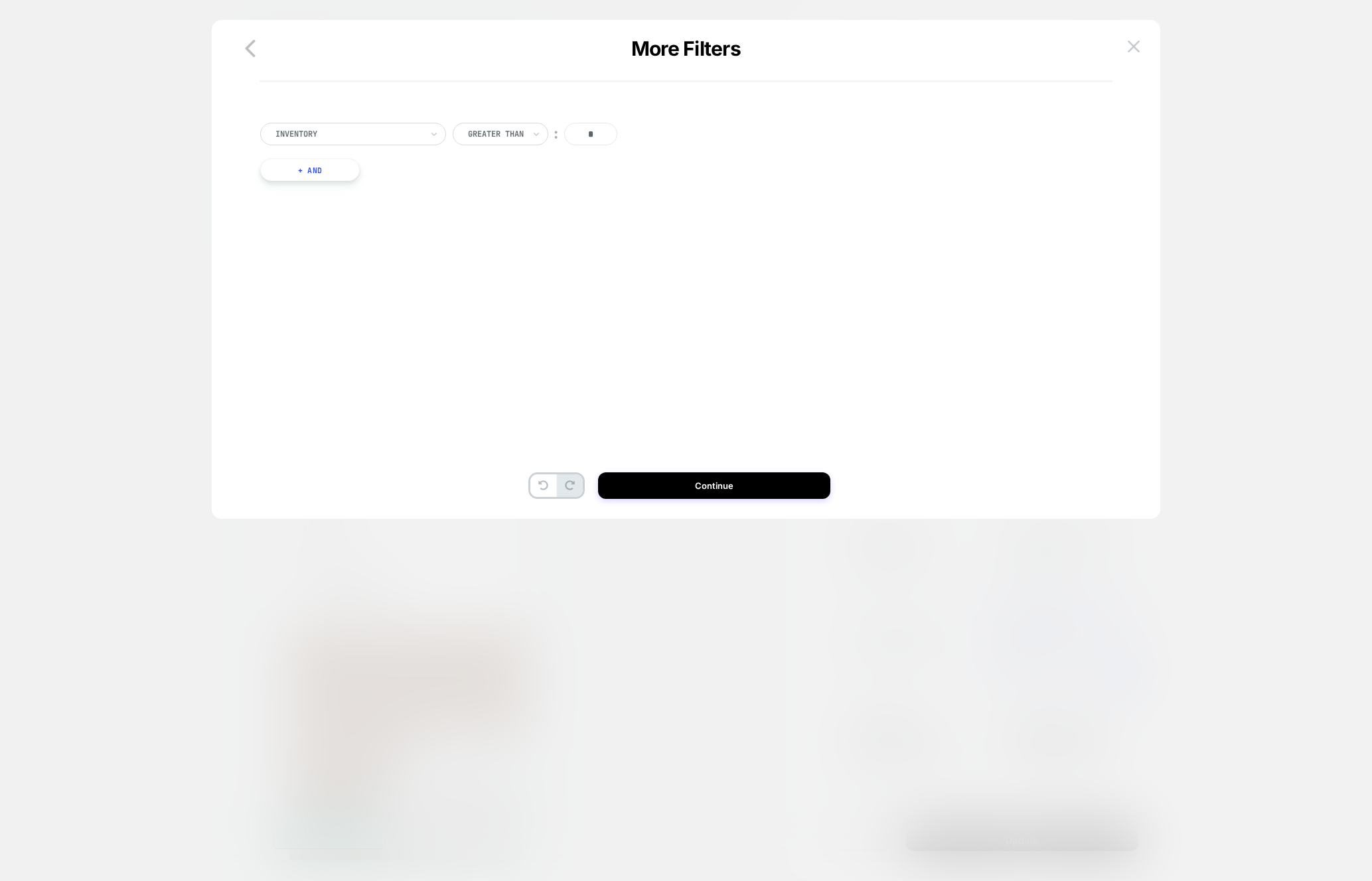 click on "+ And" at bounding box center (310, 170) 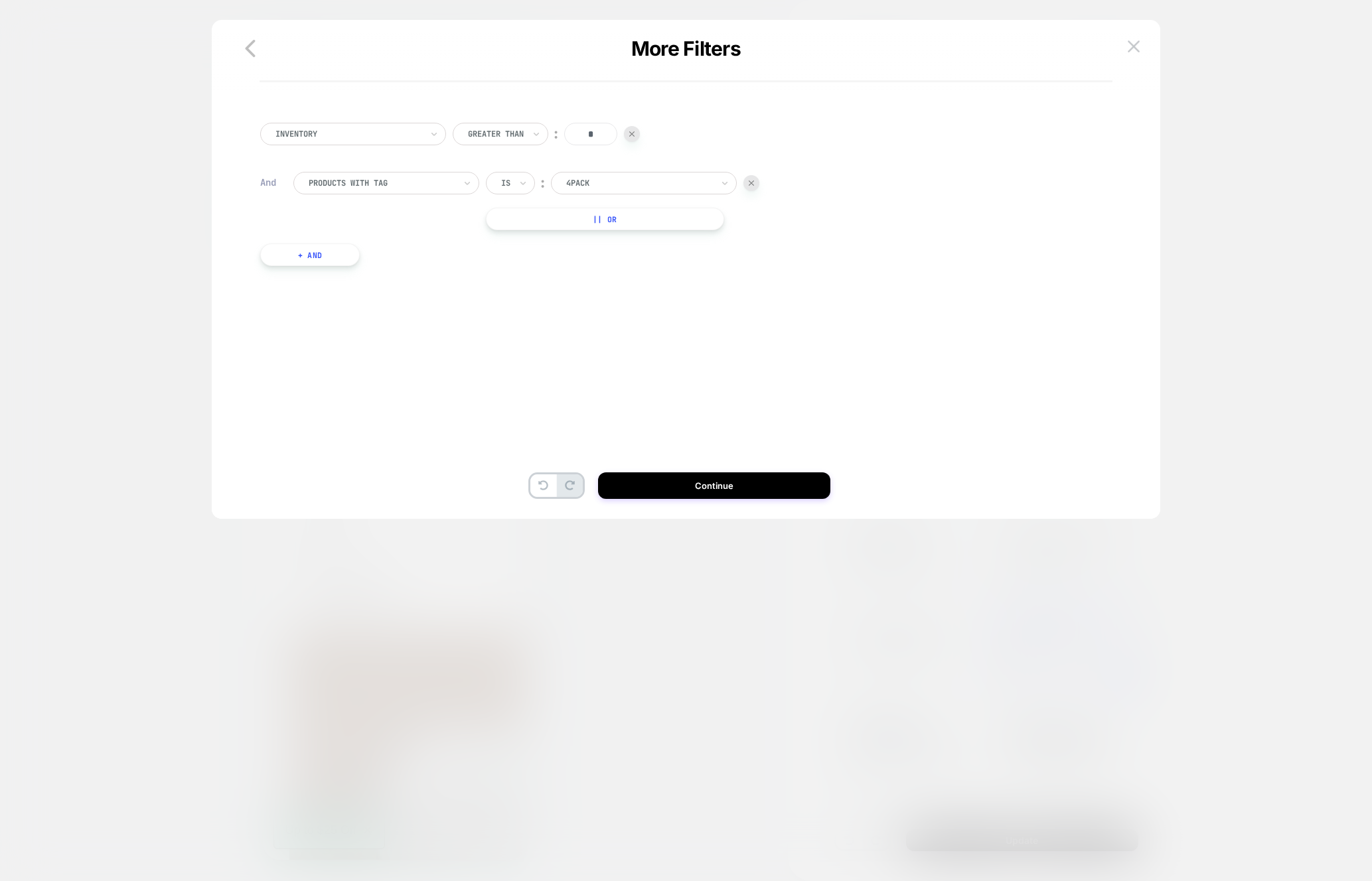 click at bounding box center [382, 183] 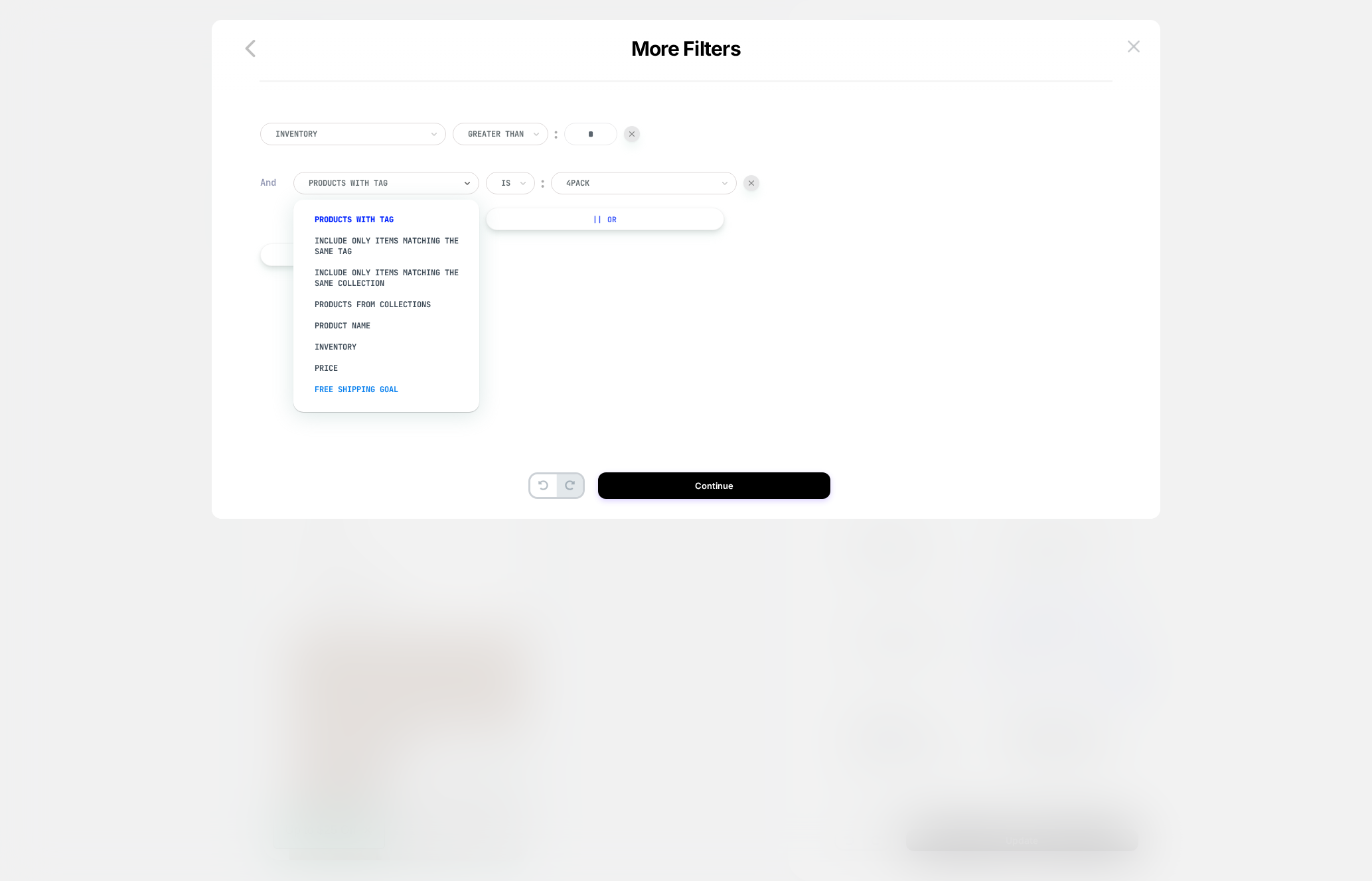 click on "free shipping goal" at bounding box center (393, 389) 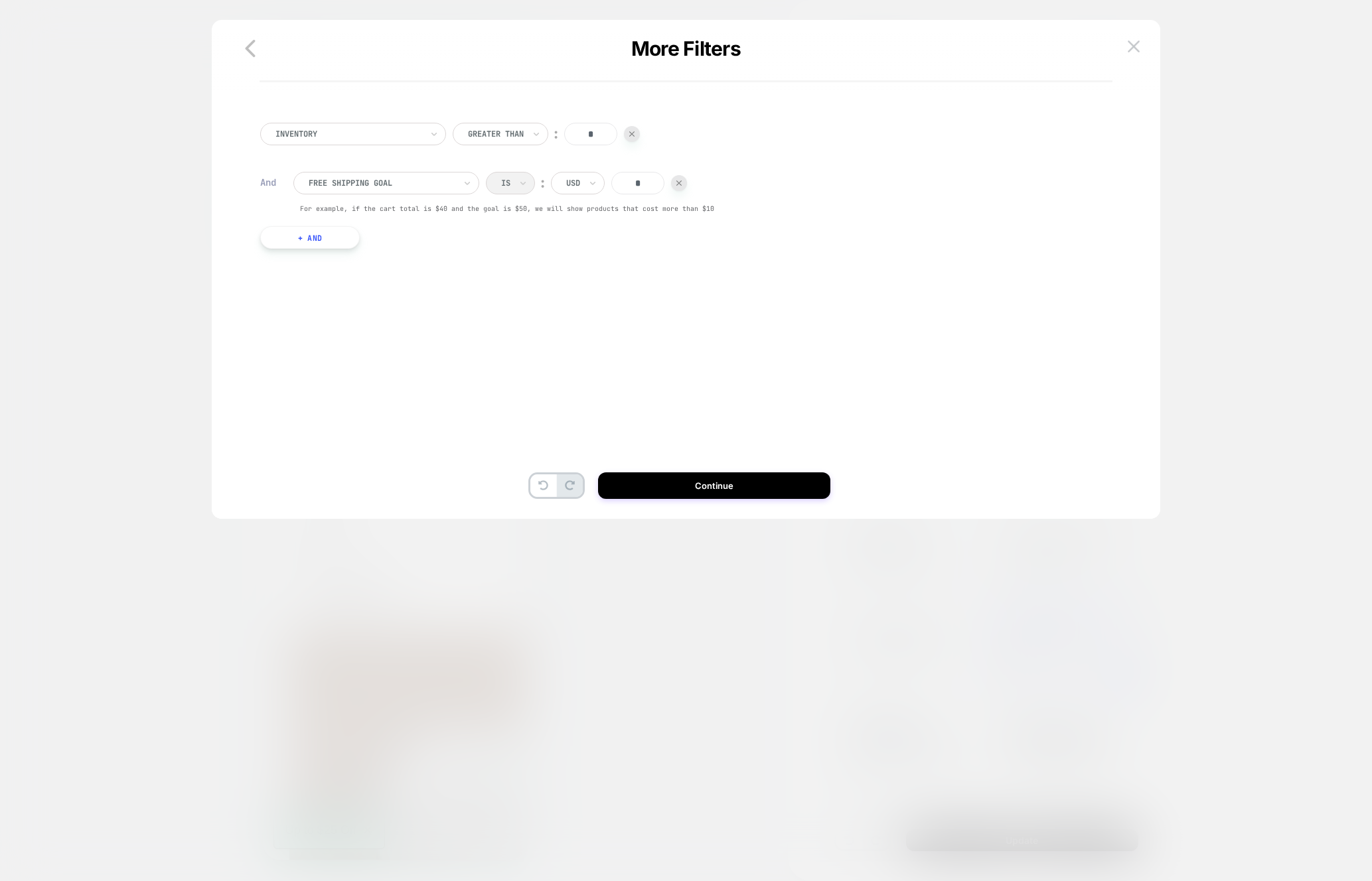 click on "*" at bounding box center (638, 183) 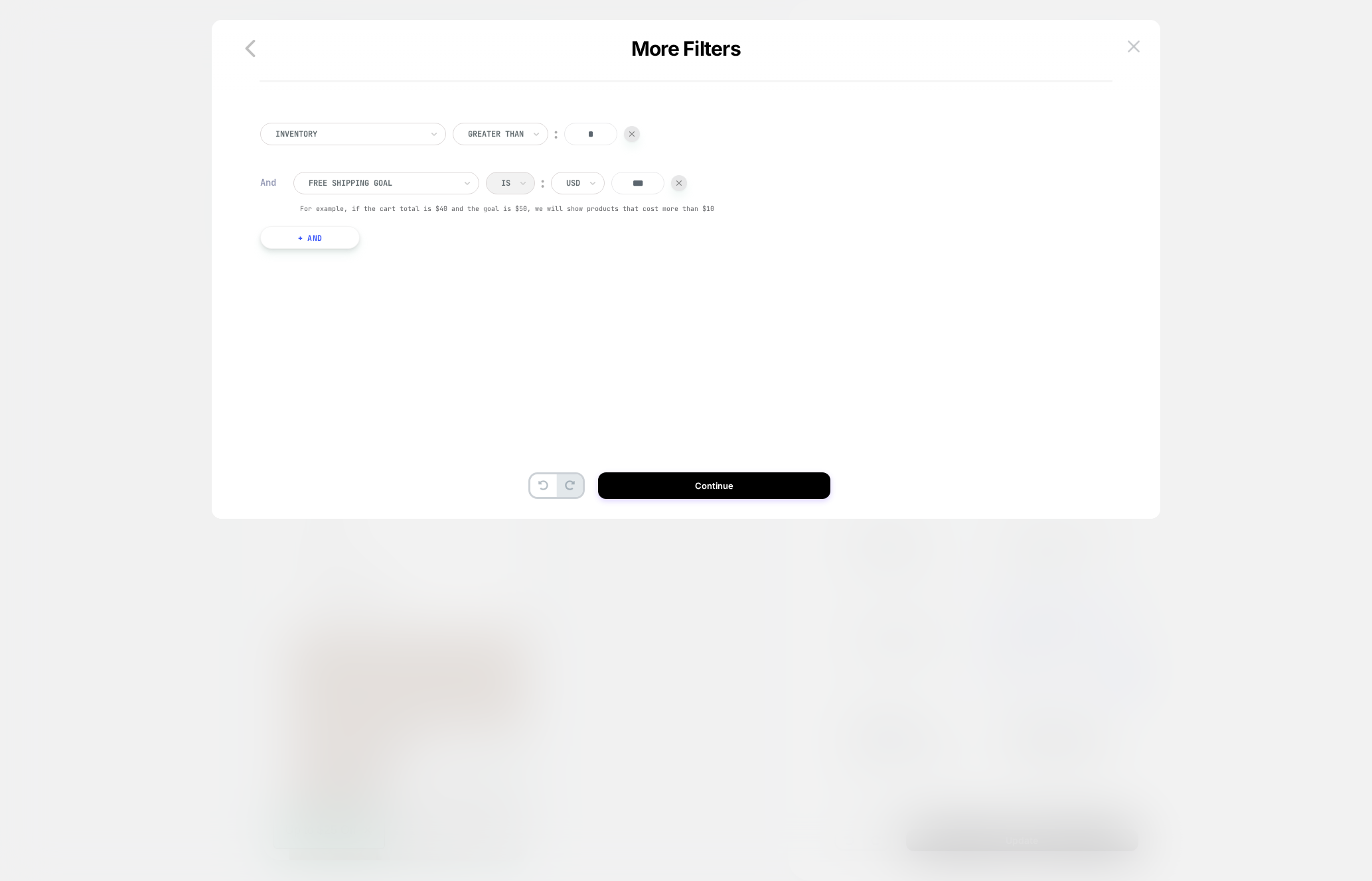 type on "***" 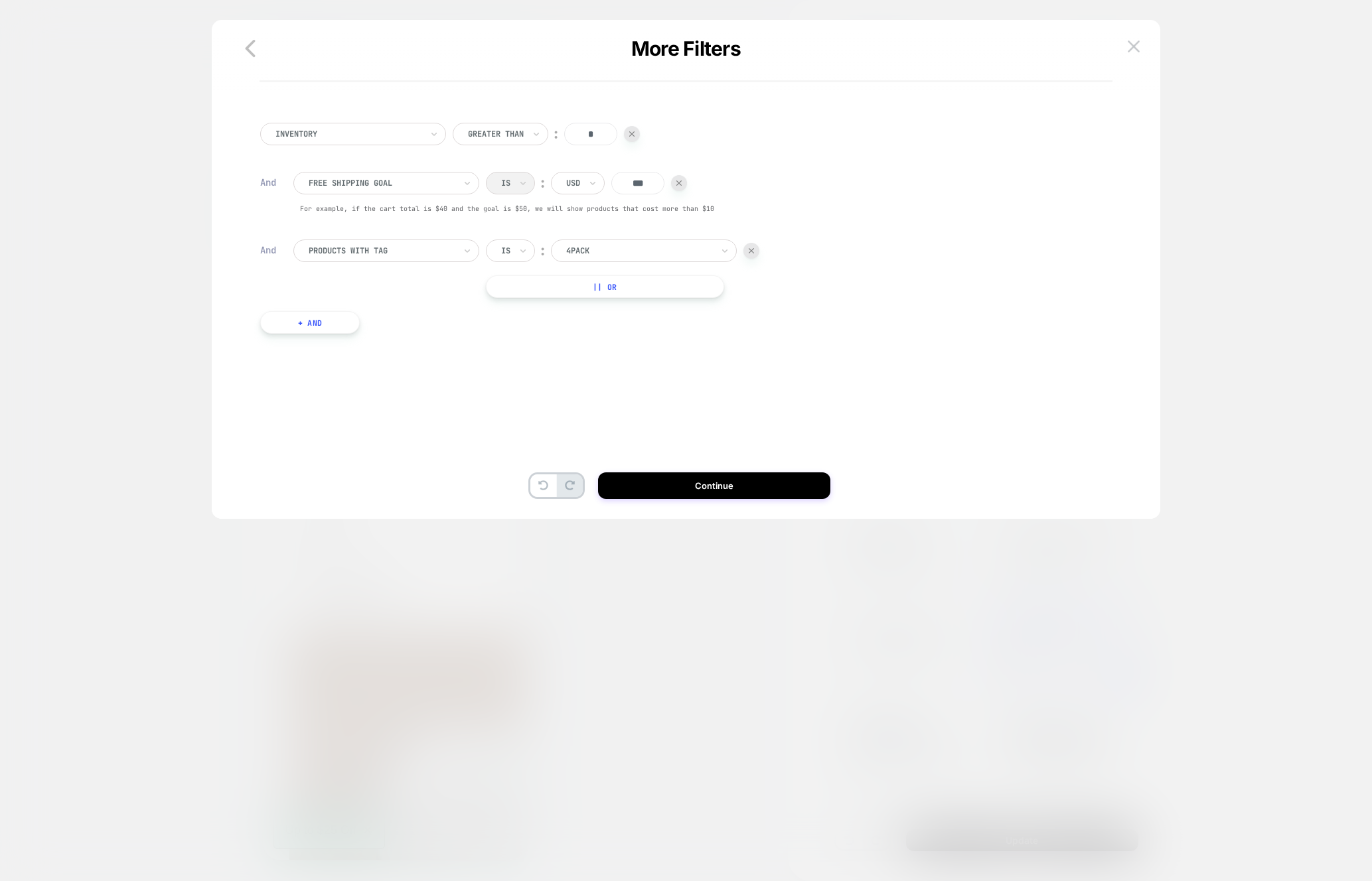 click at bounding box center [382, 251] 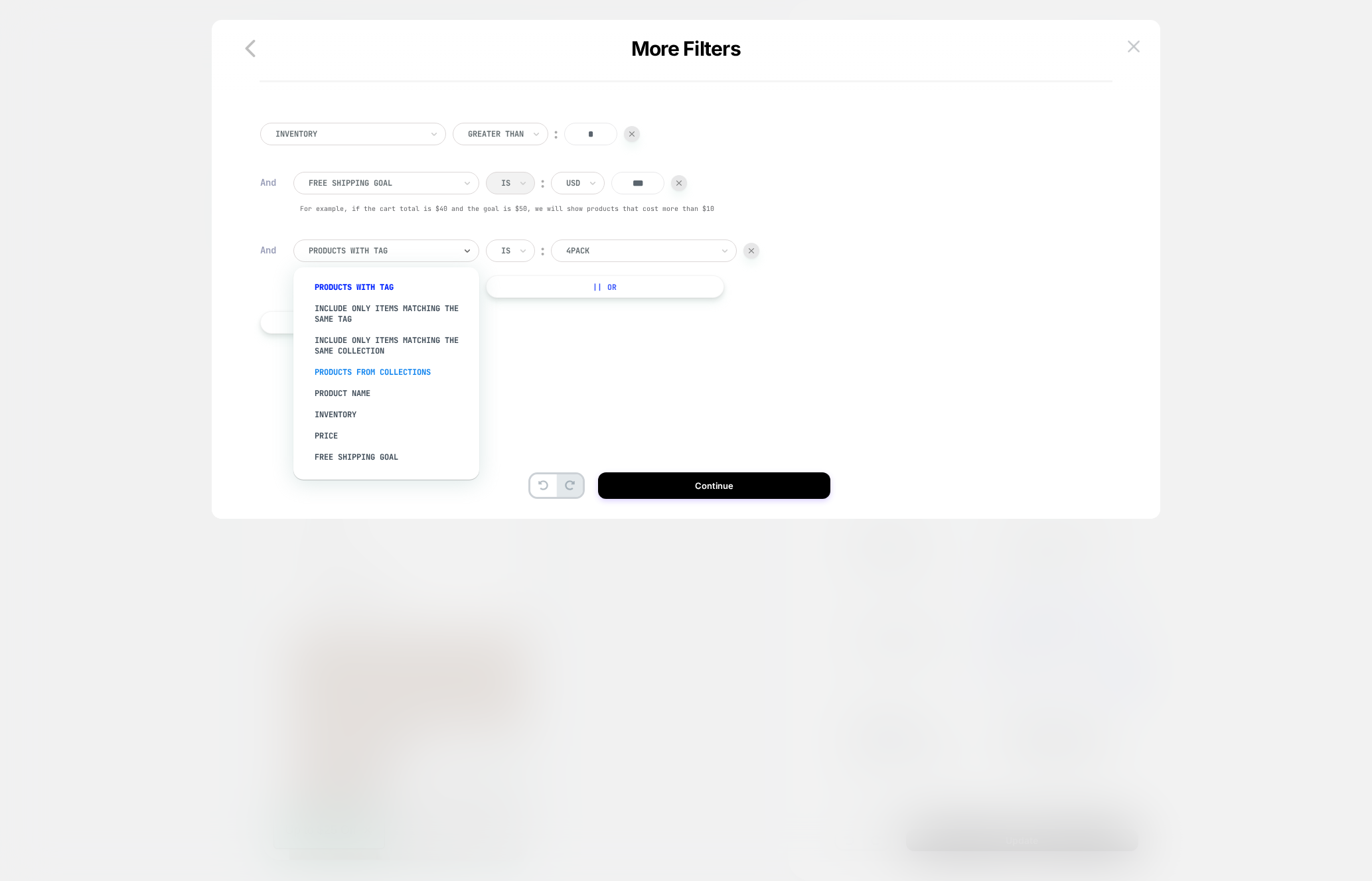 click on "PRODUCTS FROM COLLECTIONS" at bounding box center (393, 372) 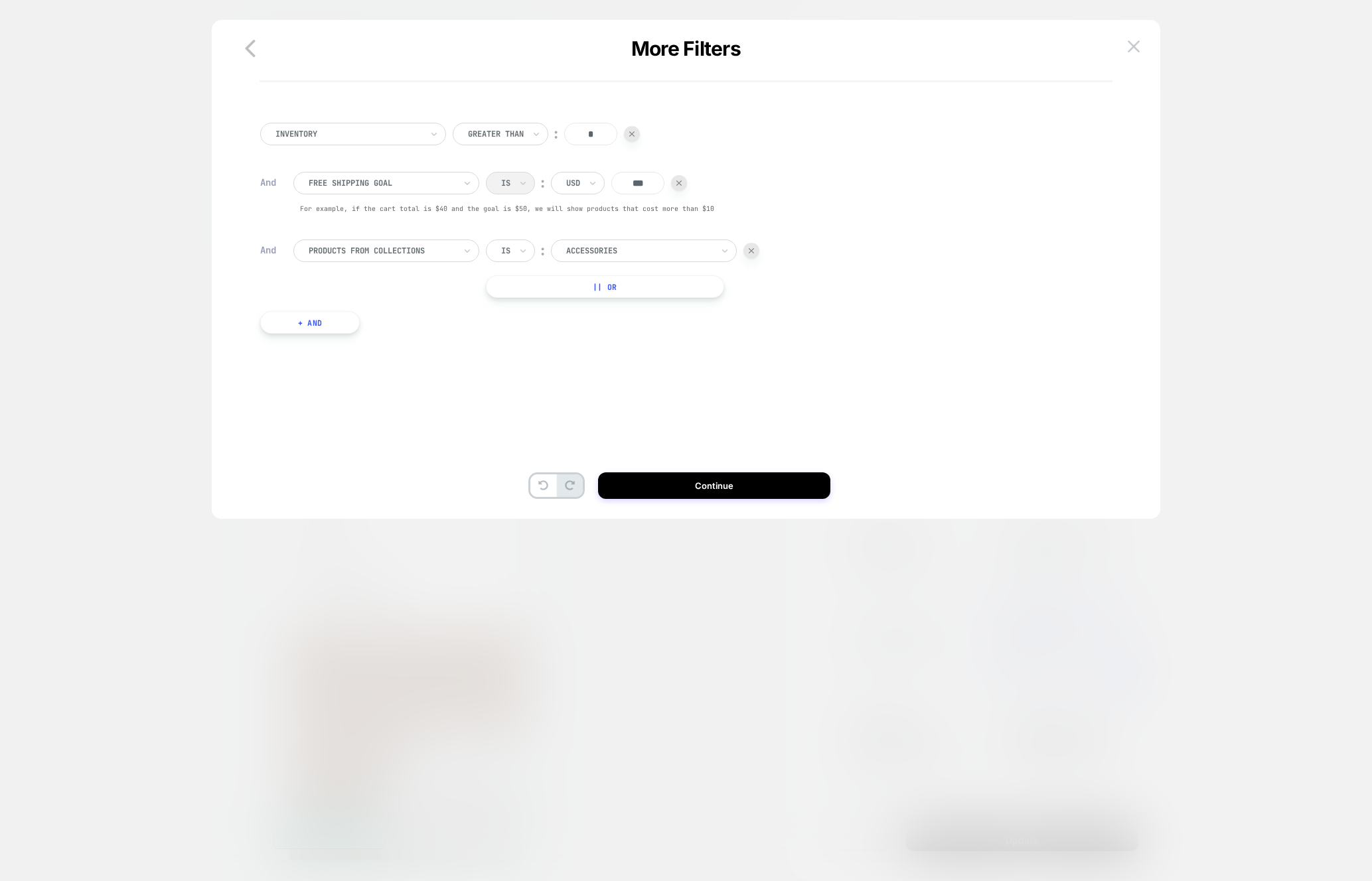 click at bounding box center (639, 251) 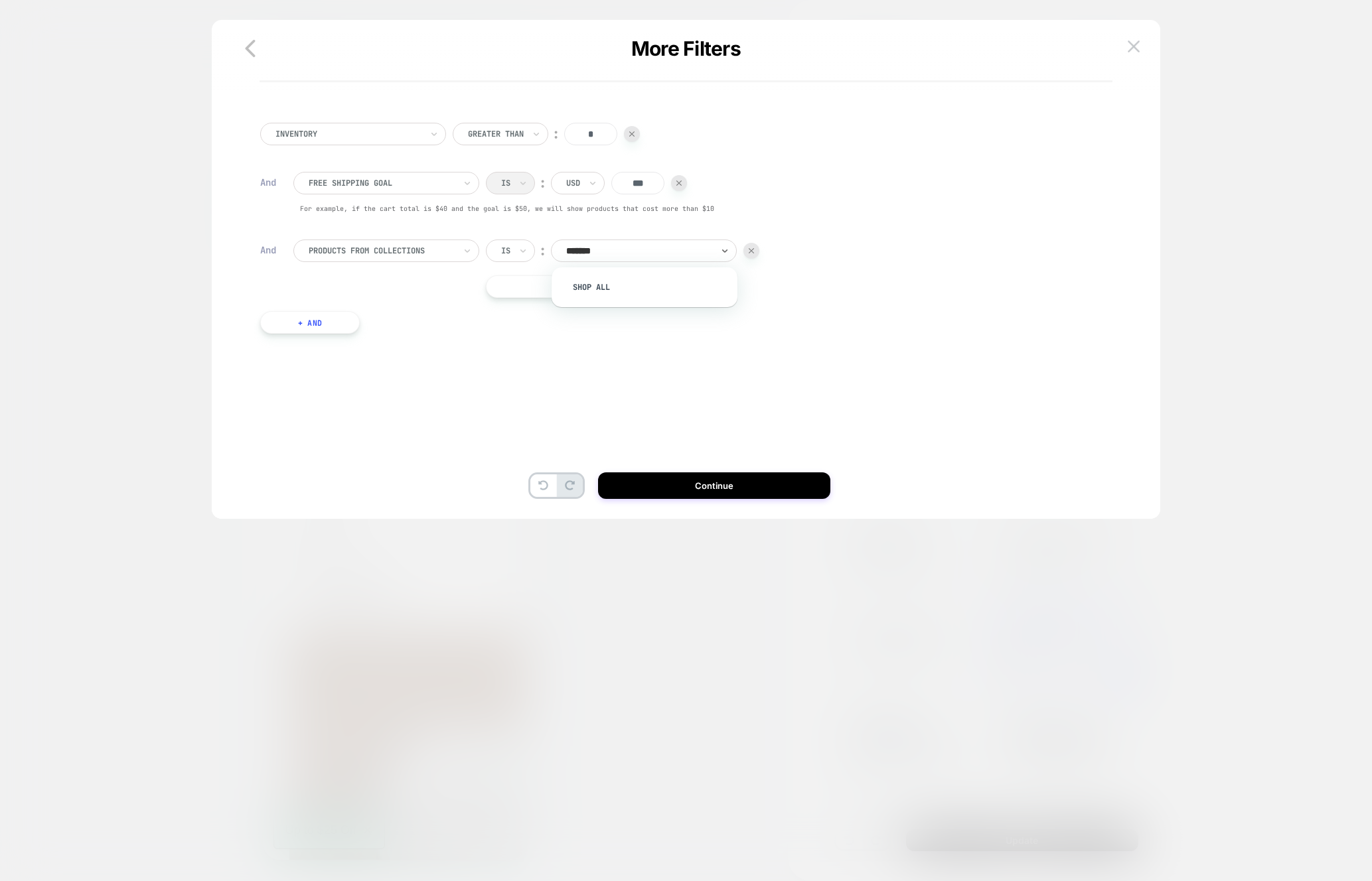 type on "********" 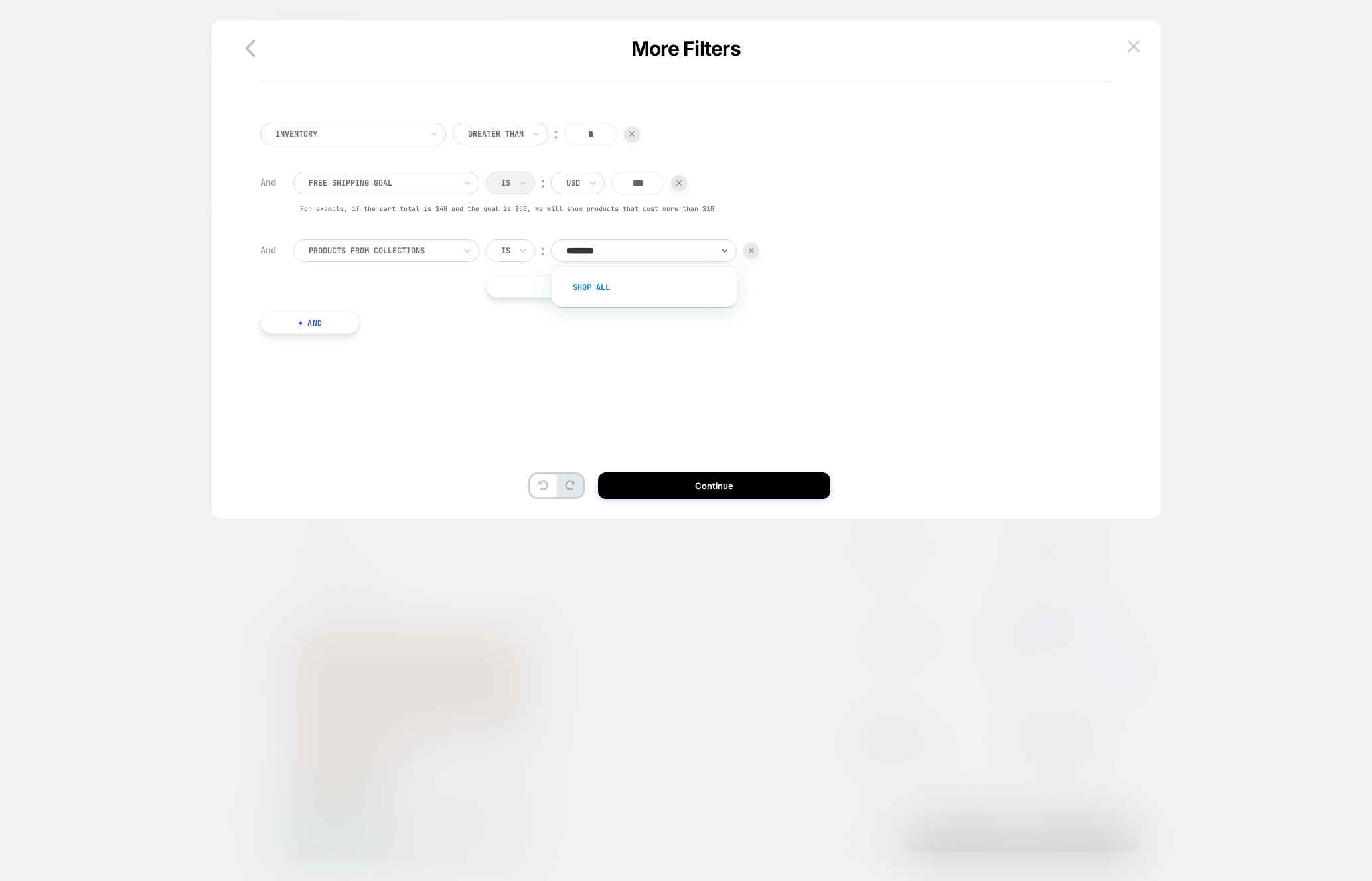 click on "Shop All" at bounding box center (651, 287) 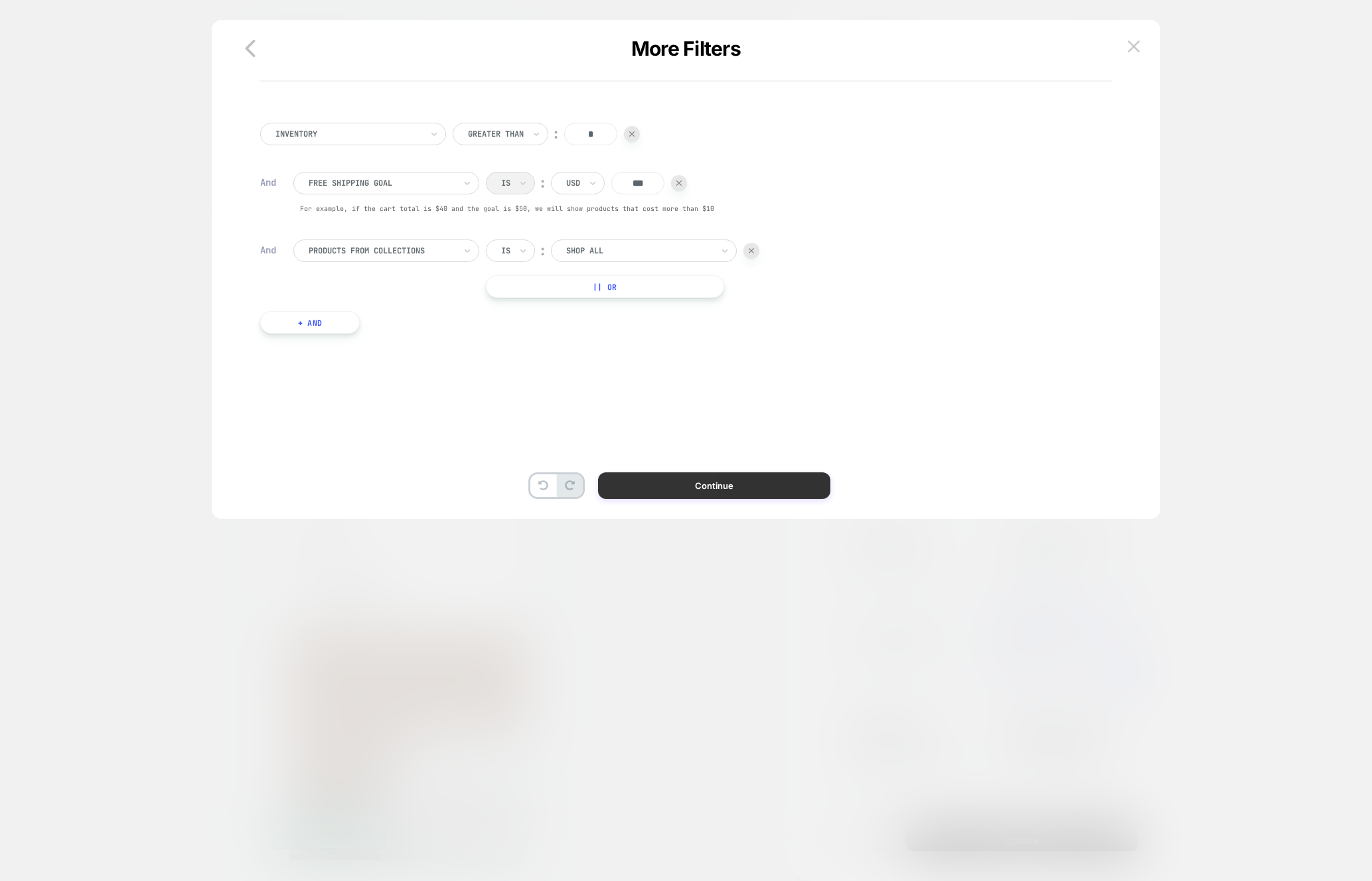 click on "Continue" at bounding box center [714, 486] 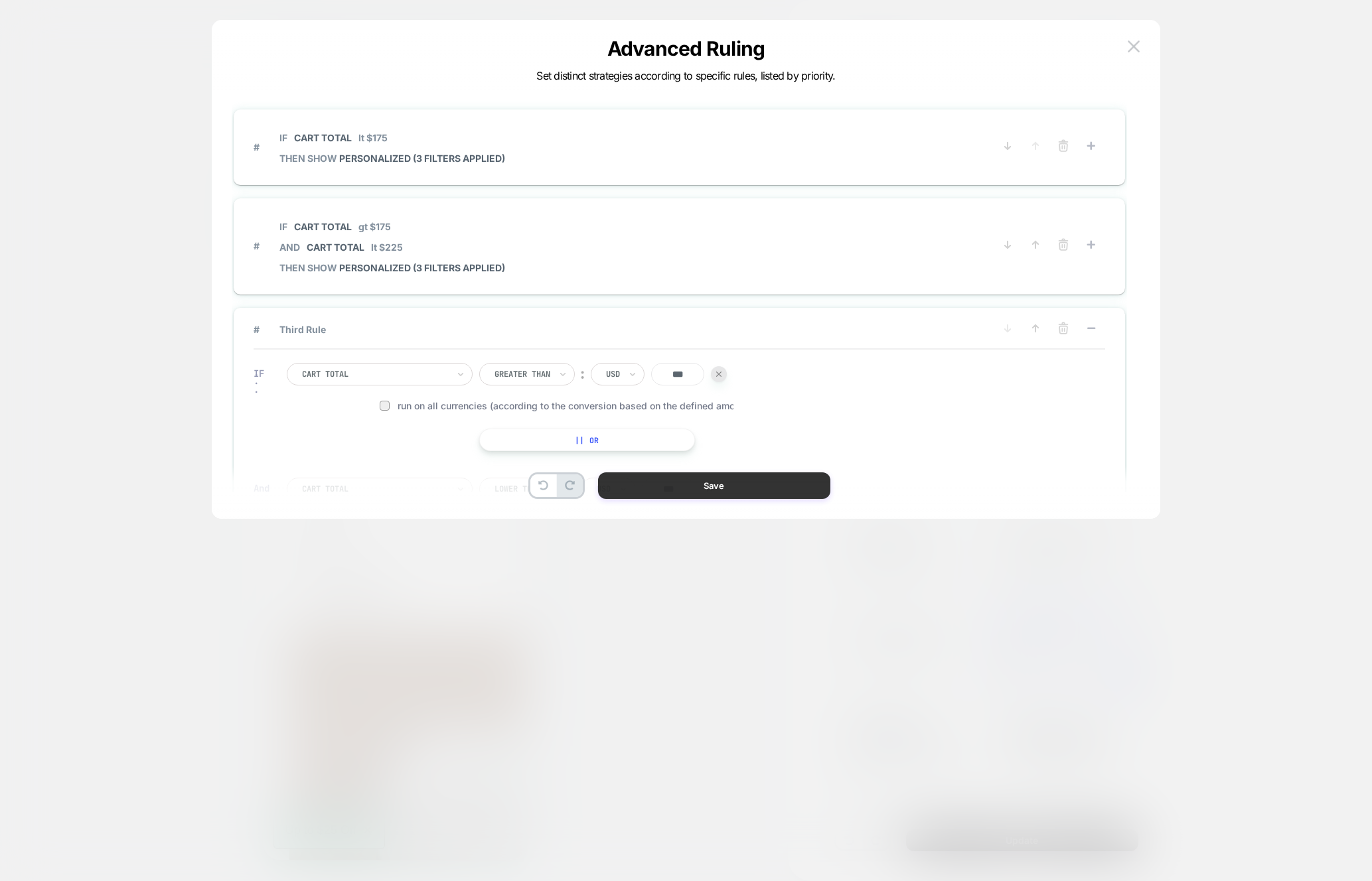 scroll, scrollTop: 0, scrollLeft: 141, axis: horizontal 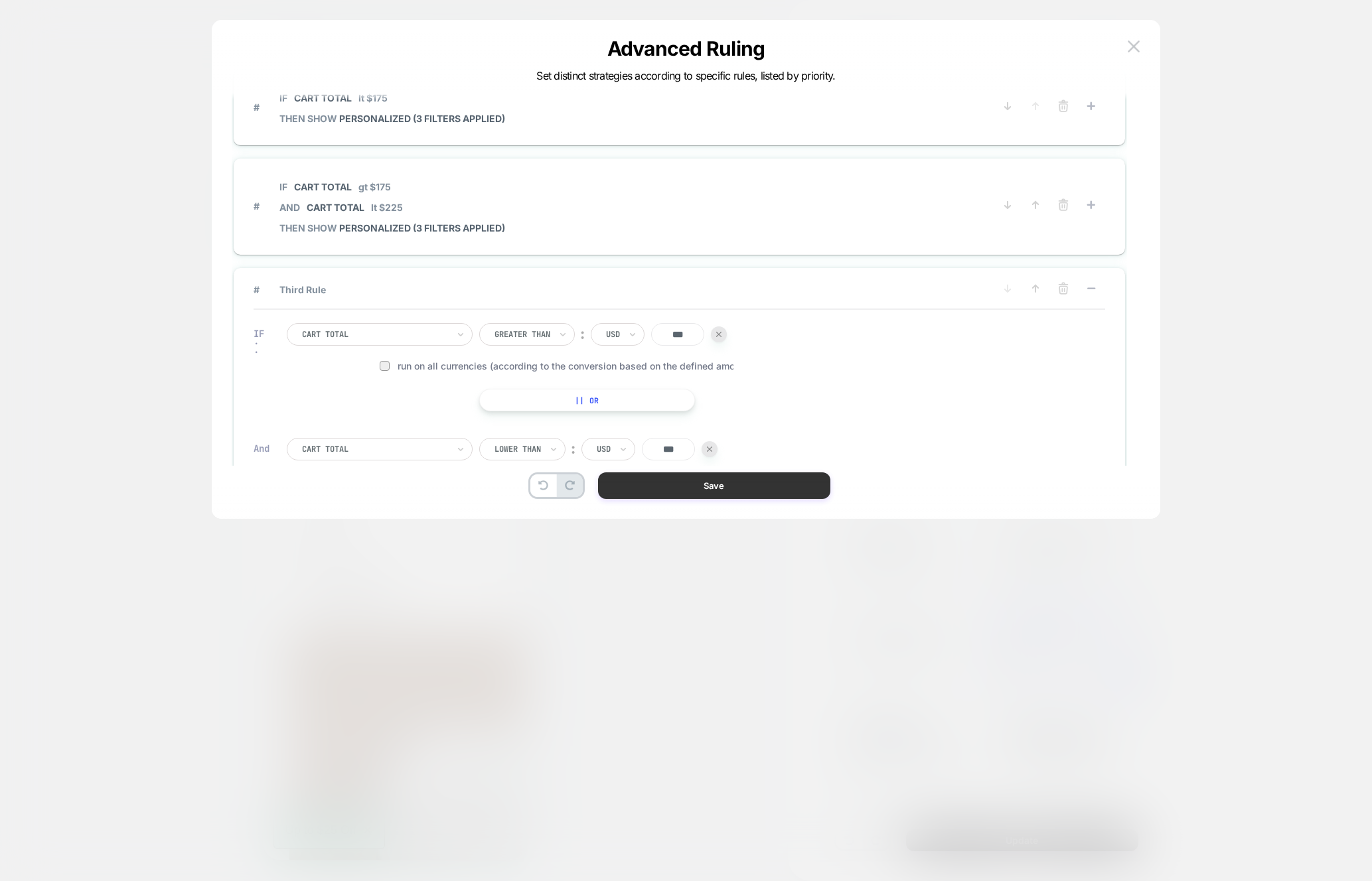 click on "Save" at bounding box center [714, 486] 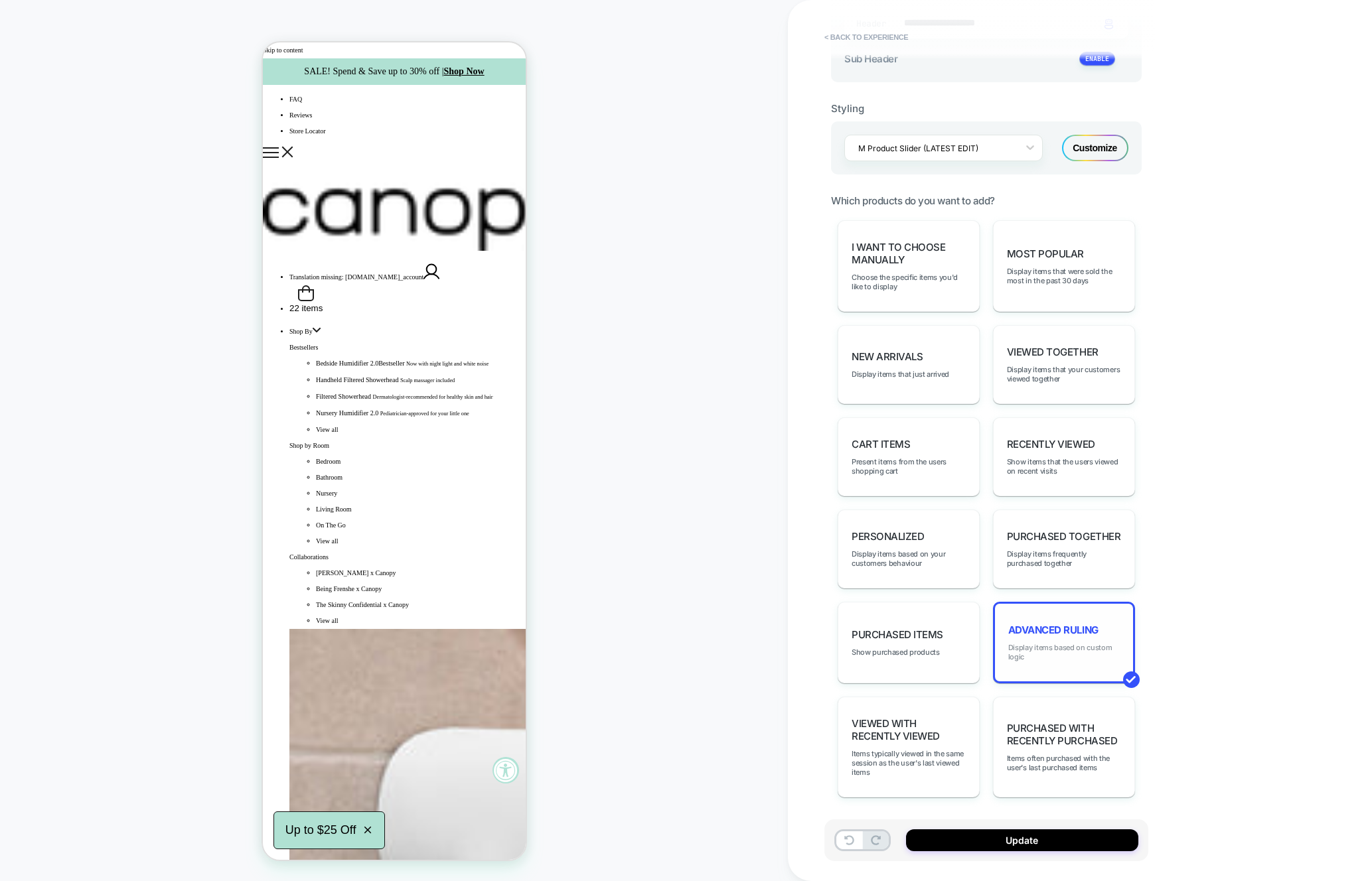 click on "Display items based on custom logic" at bounding box center [1064, 652] 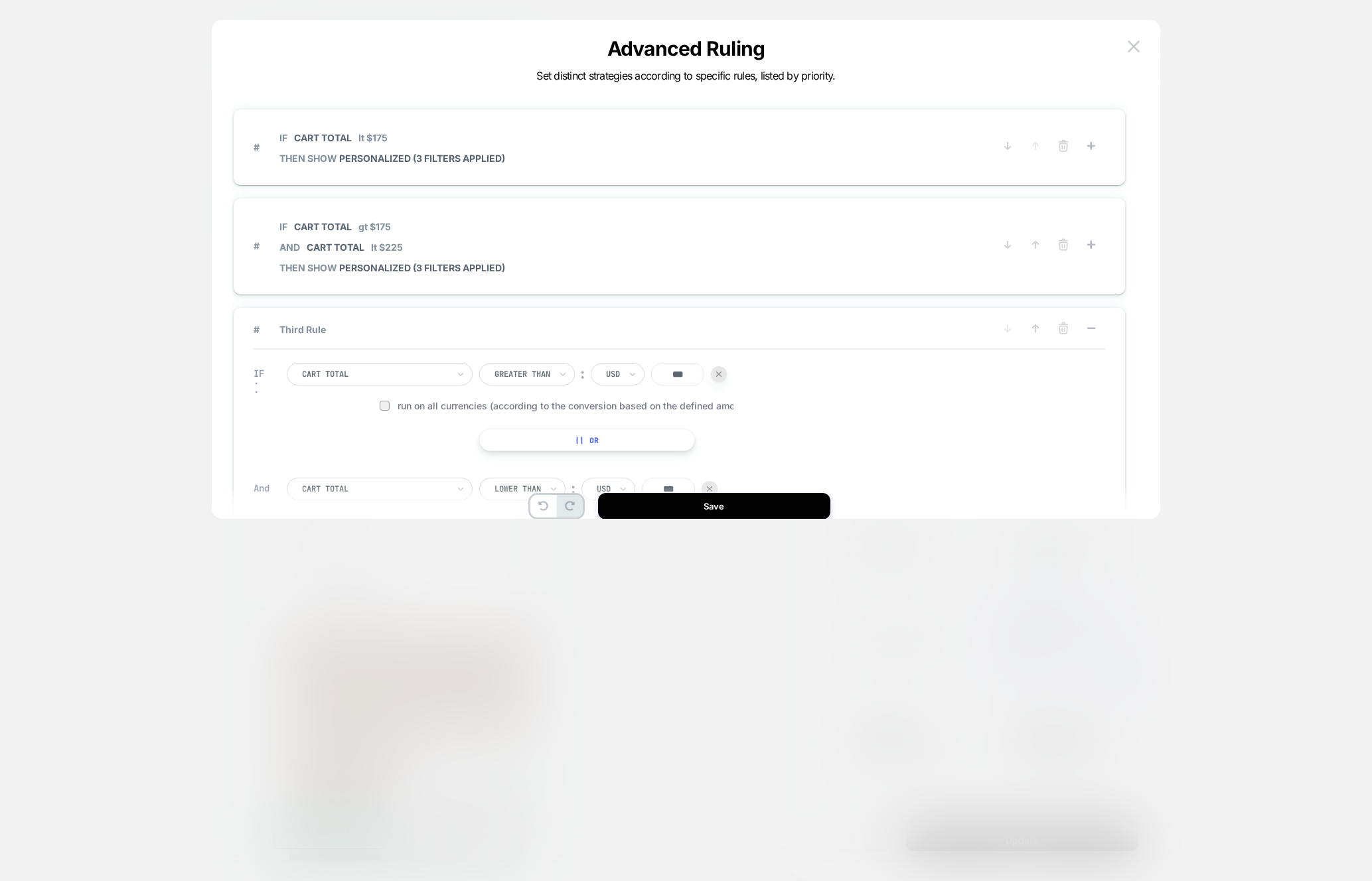 scroll, scrollTop: 33, scrollLeft: 0, axis: vertical 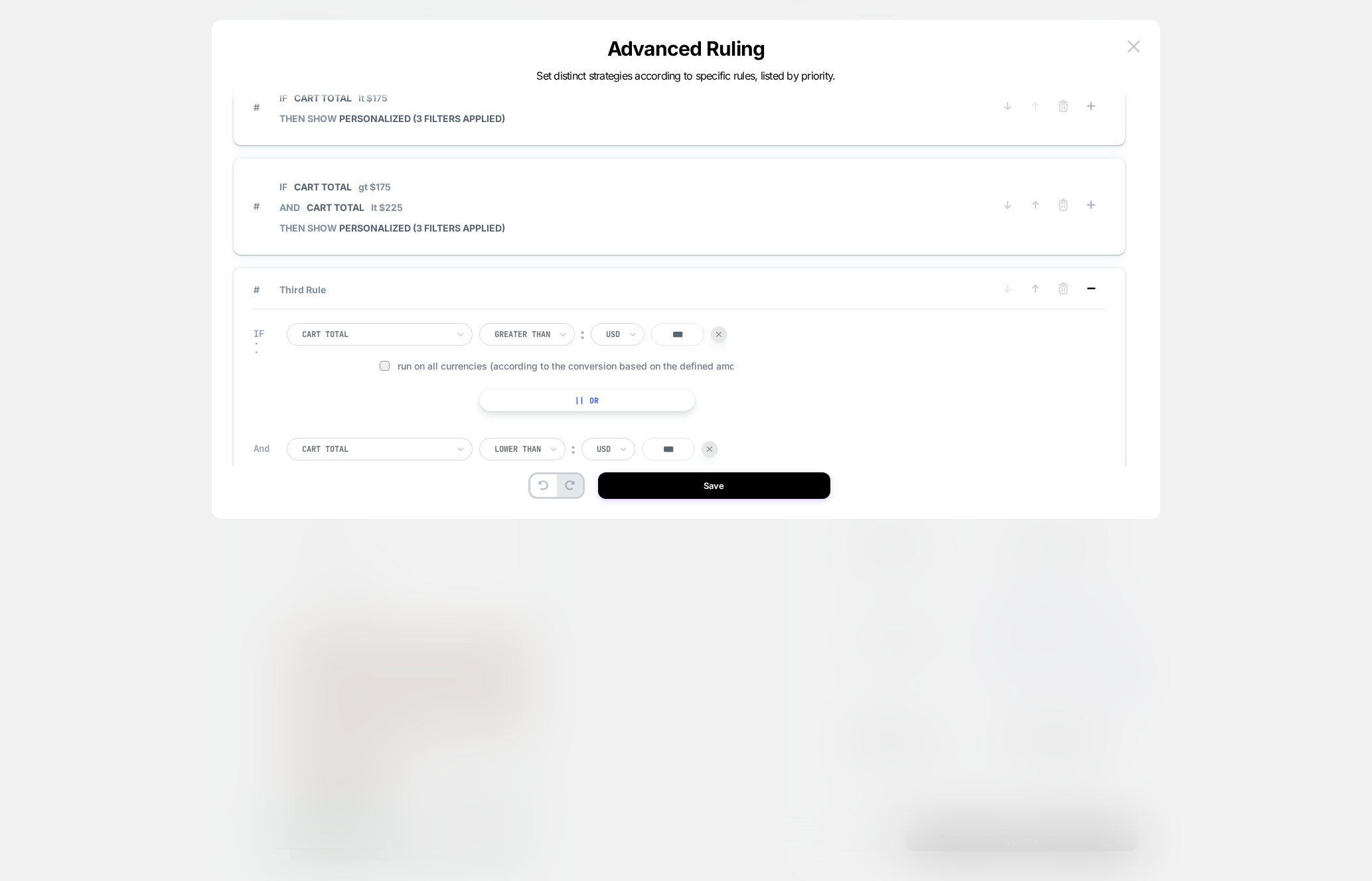 click 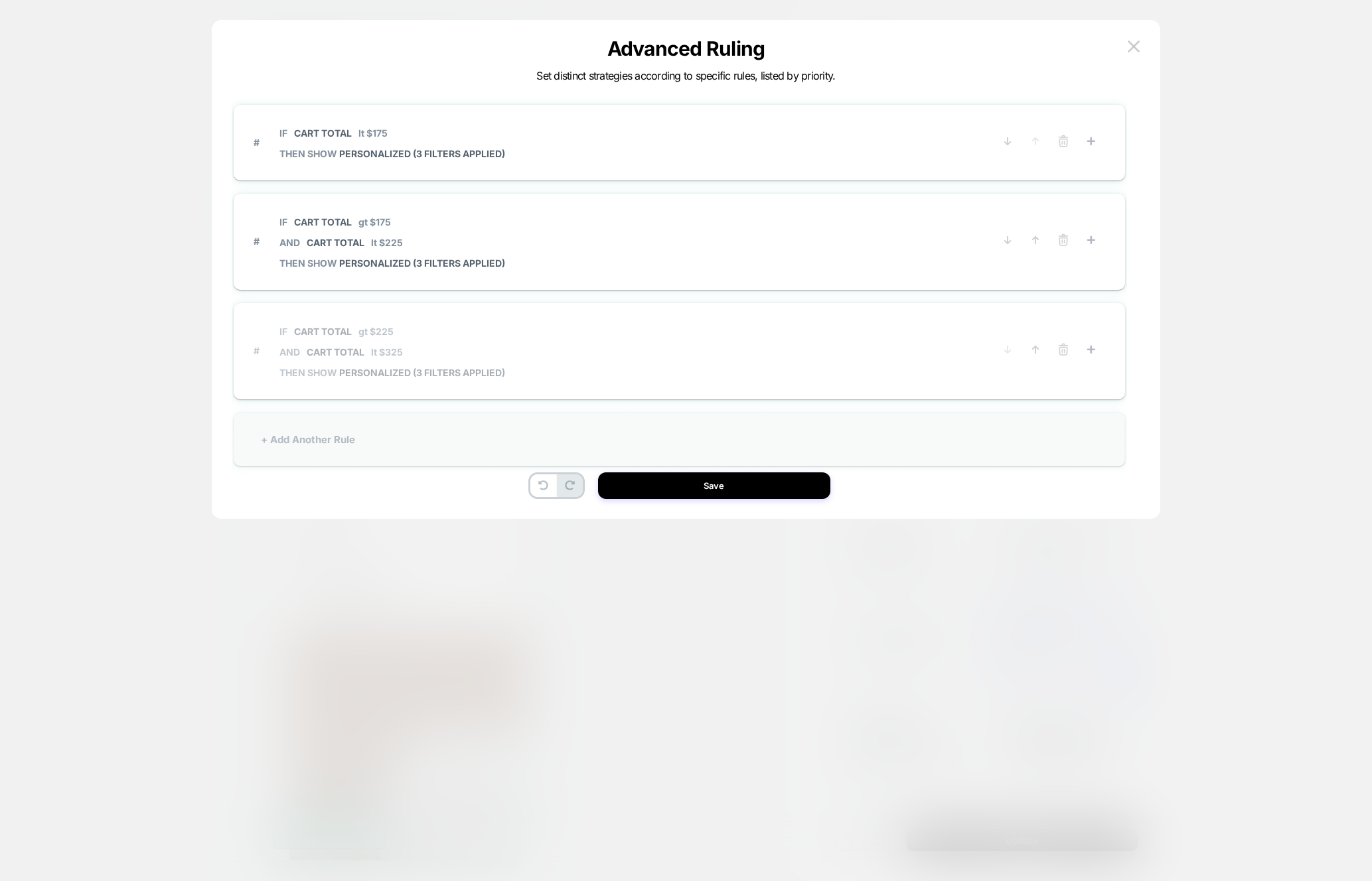 scroll, scrollTop: 0, scrollLeft: 0, axis: both 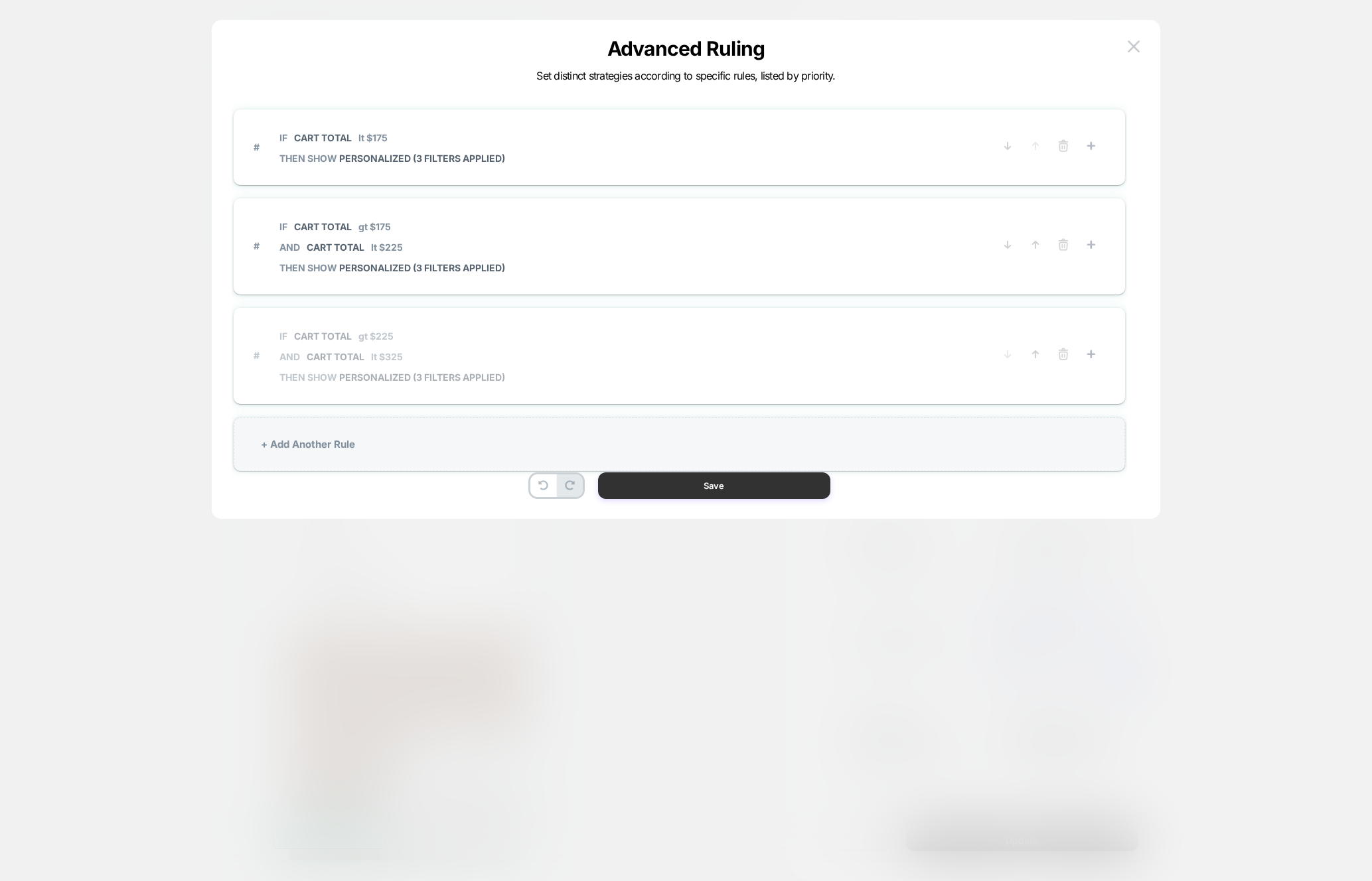 click on "Save" at bounding box center (714, 486) 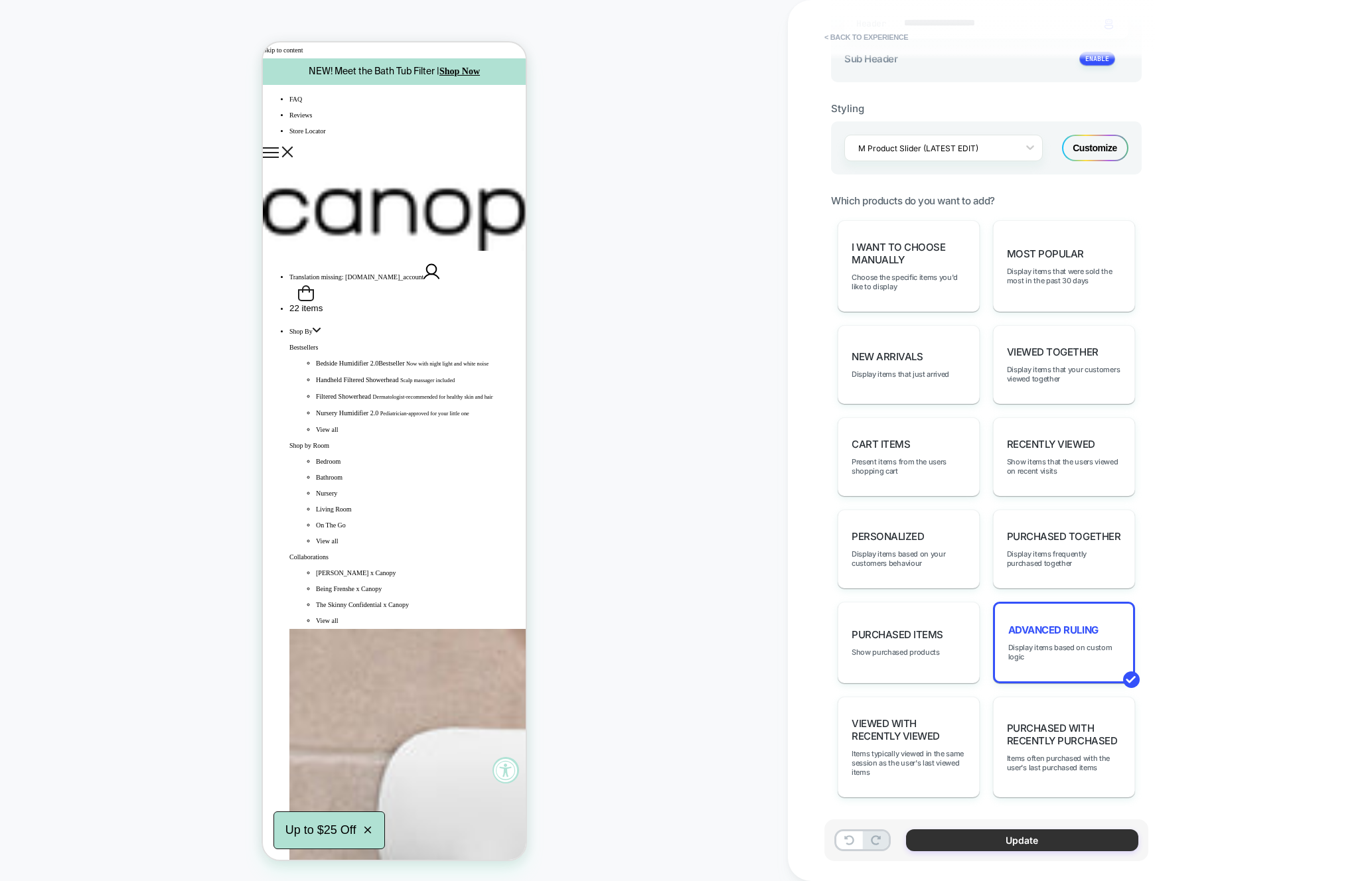 click on "Update" at bounding box center (1022, 840) 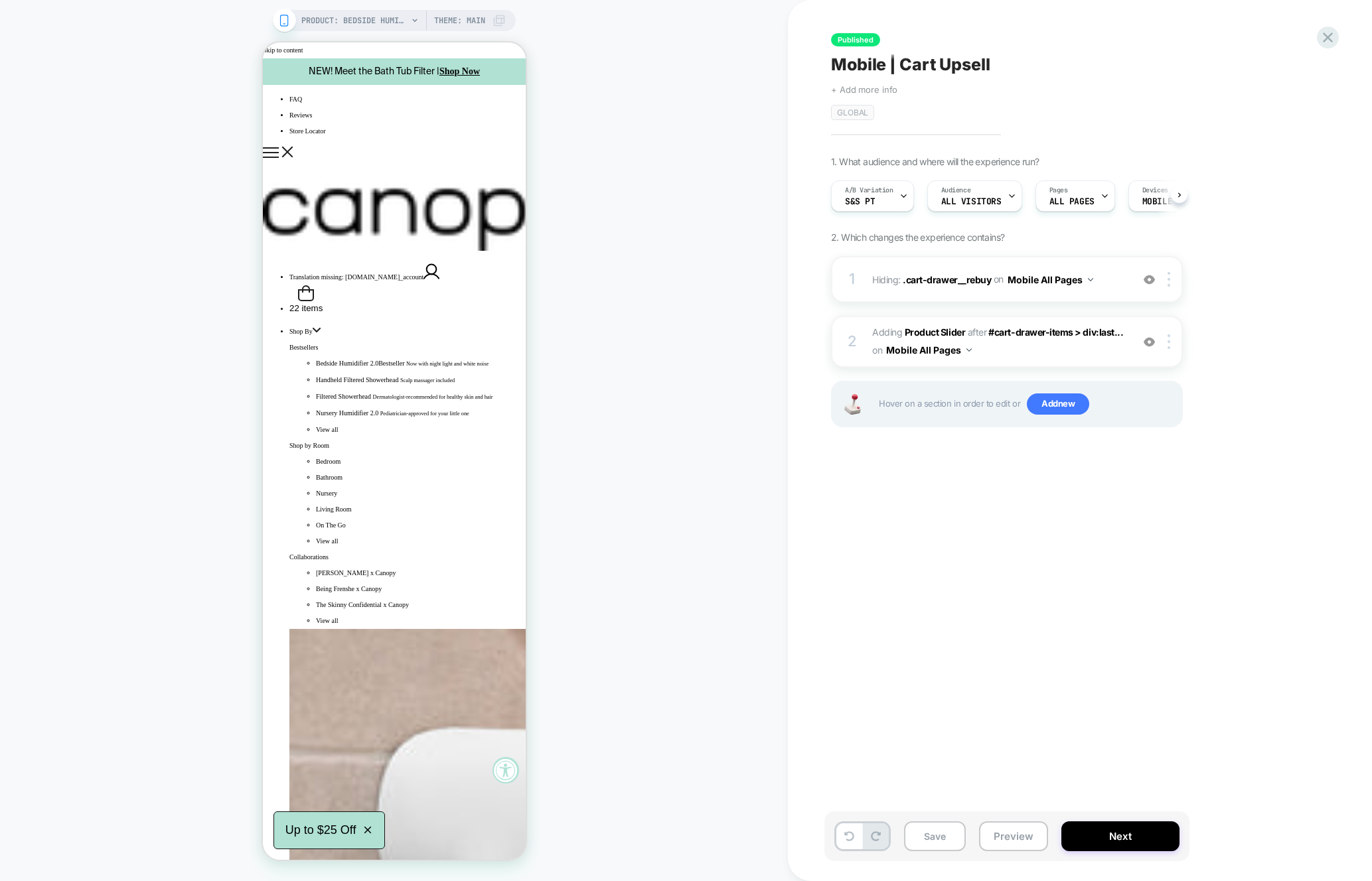 scroll, scrollTop: 0, scrollLeft: 1, axis: horizontal 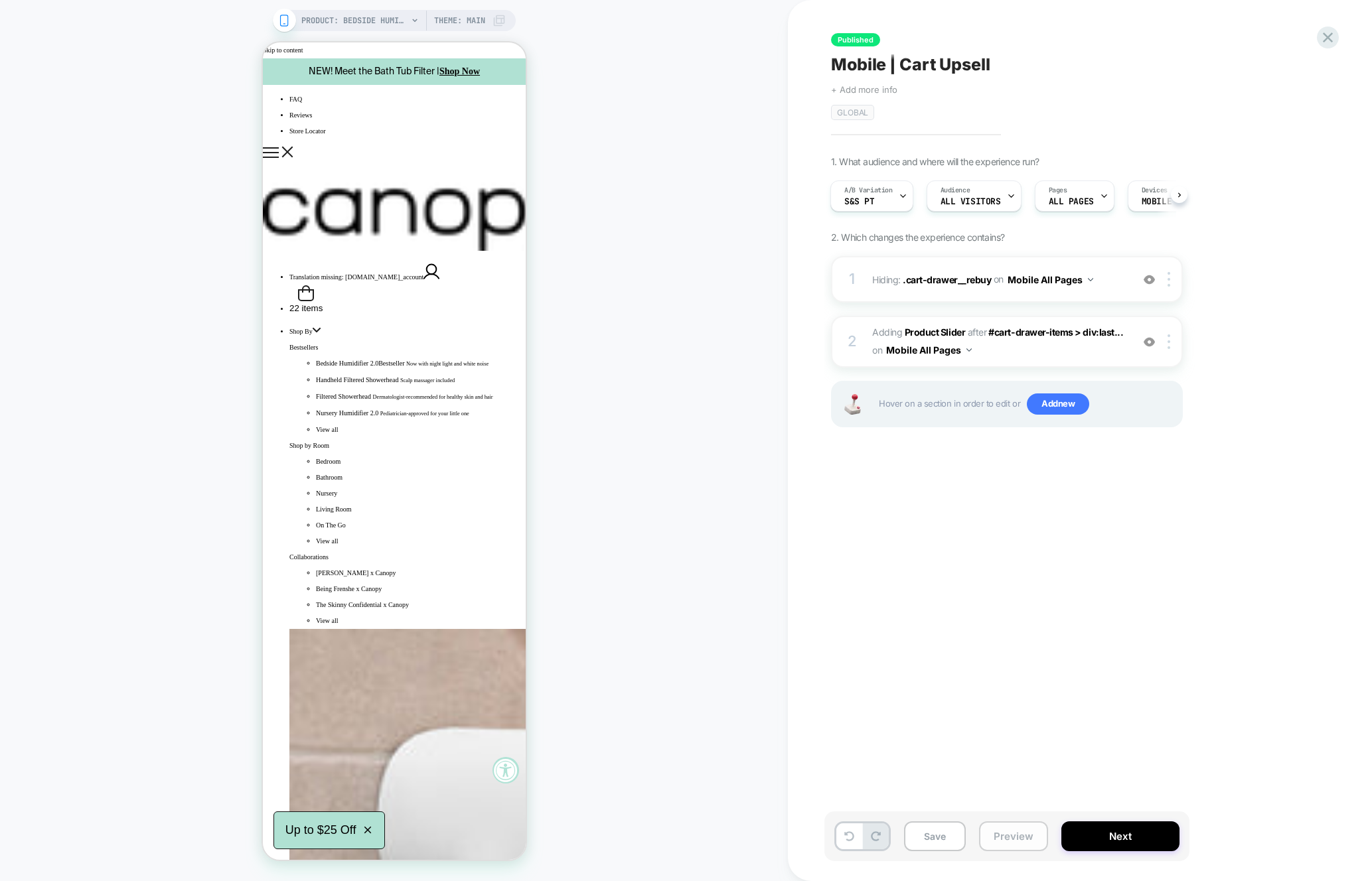 click on "Preview" at bounding box center [1014, 836] 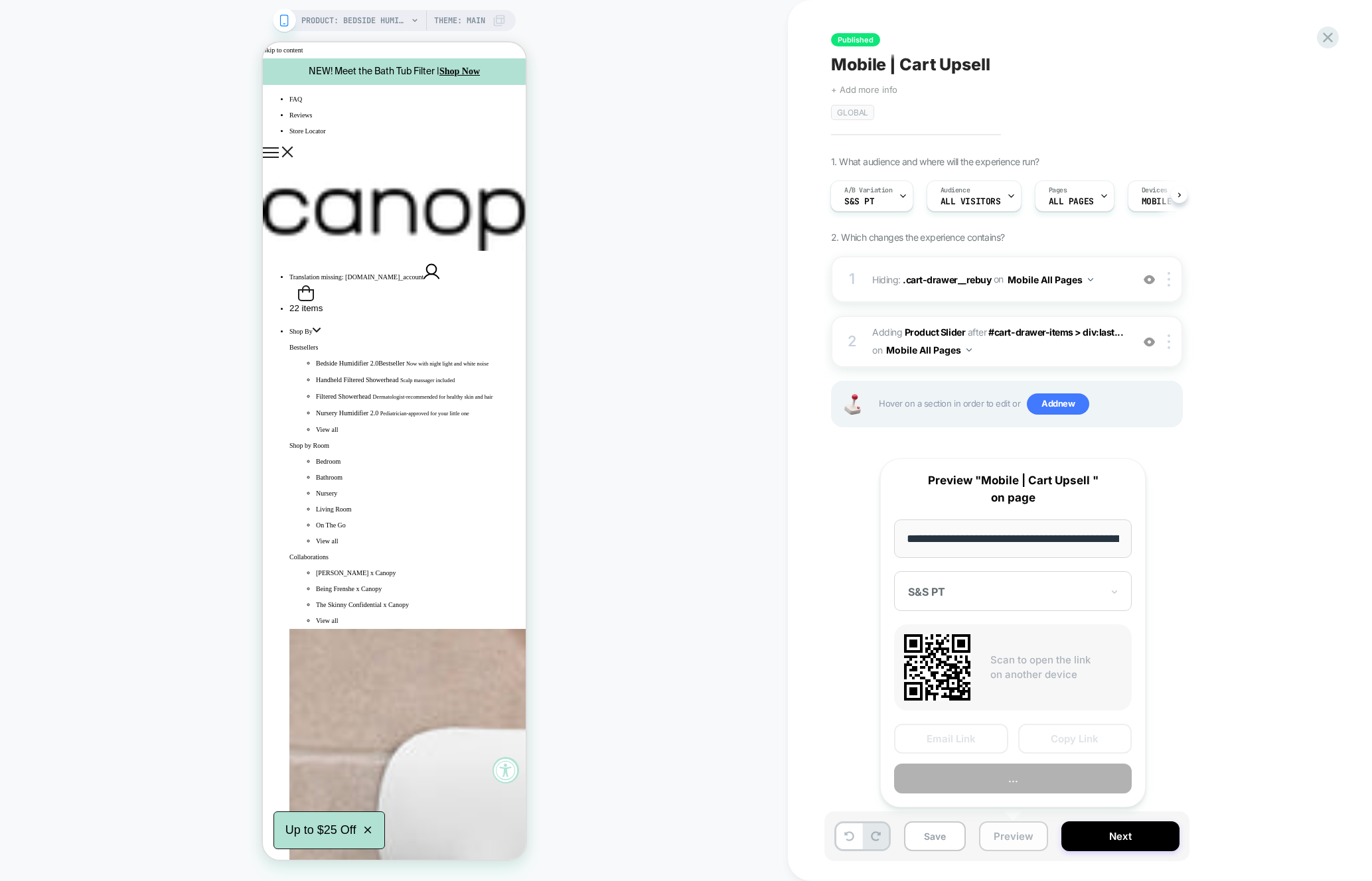 scroll, scrollTop: 0, scrollLeft: 221, axis: horizontal 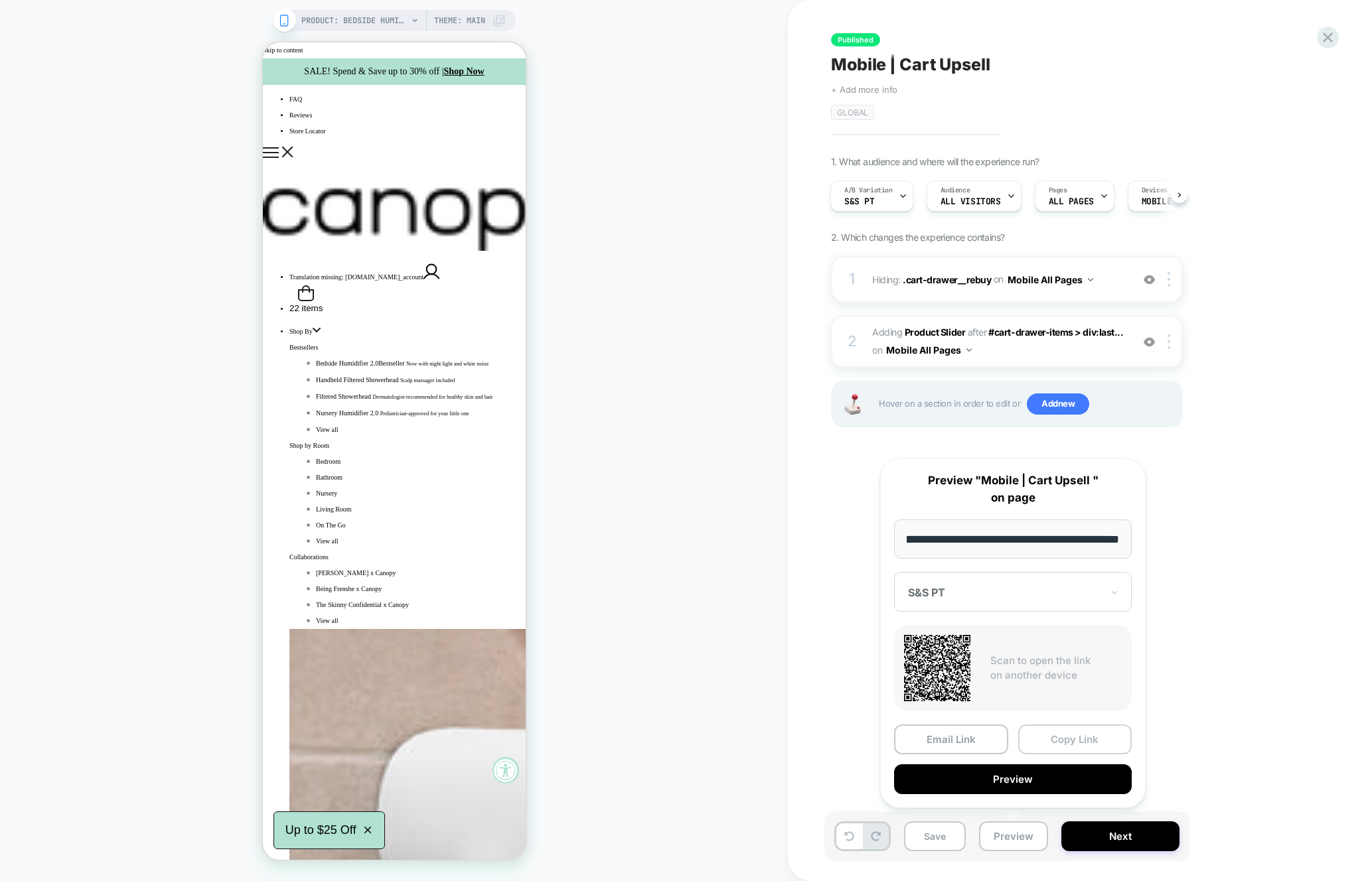 click on "Copy Link" at bounding box center [1075, 739] 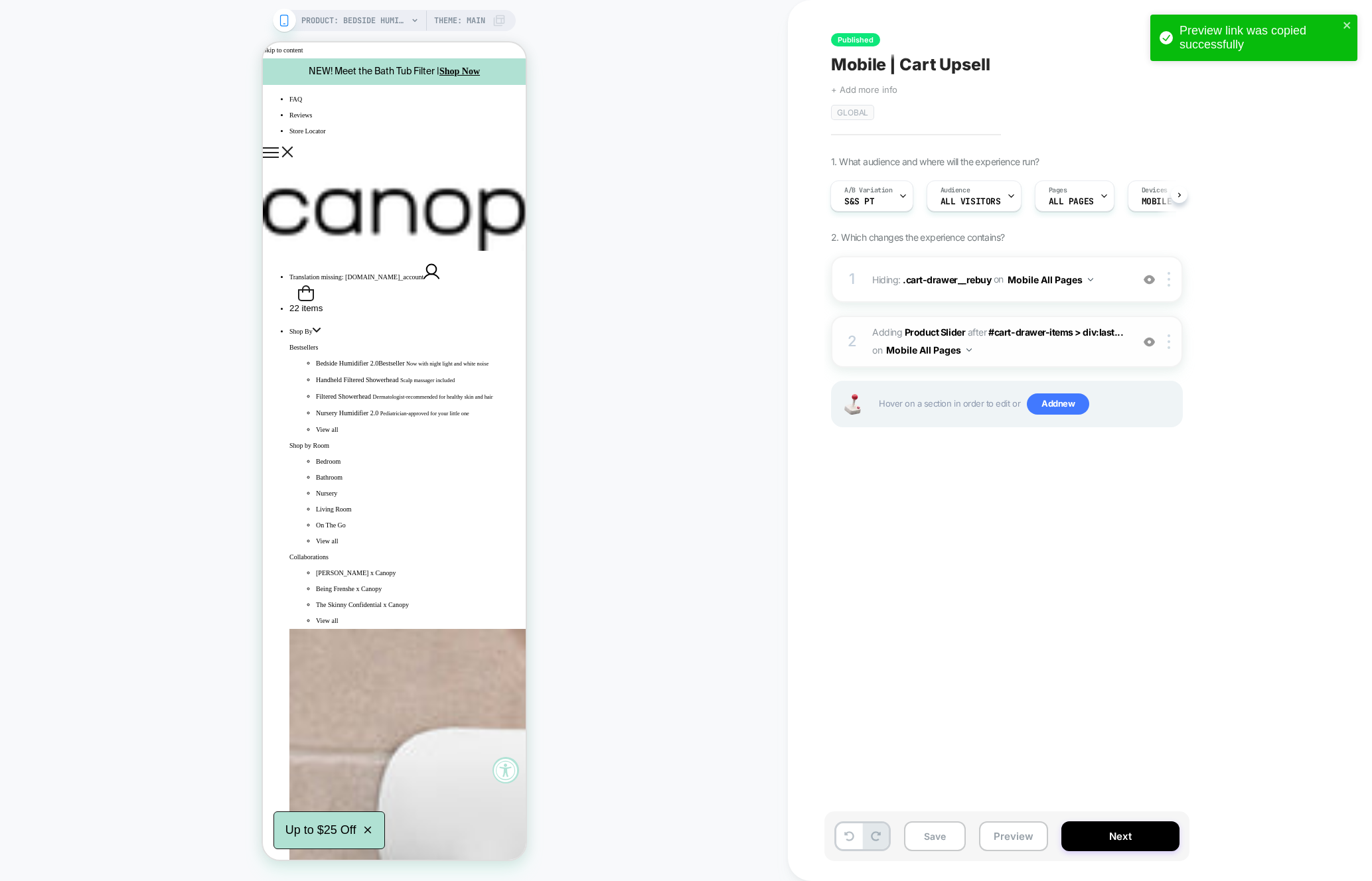 click on "#_loomi_addon_1721742022996 Adding   Product Slider   AFTER #cart-drawer-items > div:last... #cart-drawer-items > div:last-of-type   on Mobile All Pages" at bounding box center [998, 342] 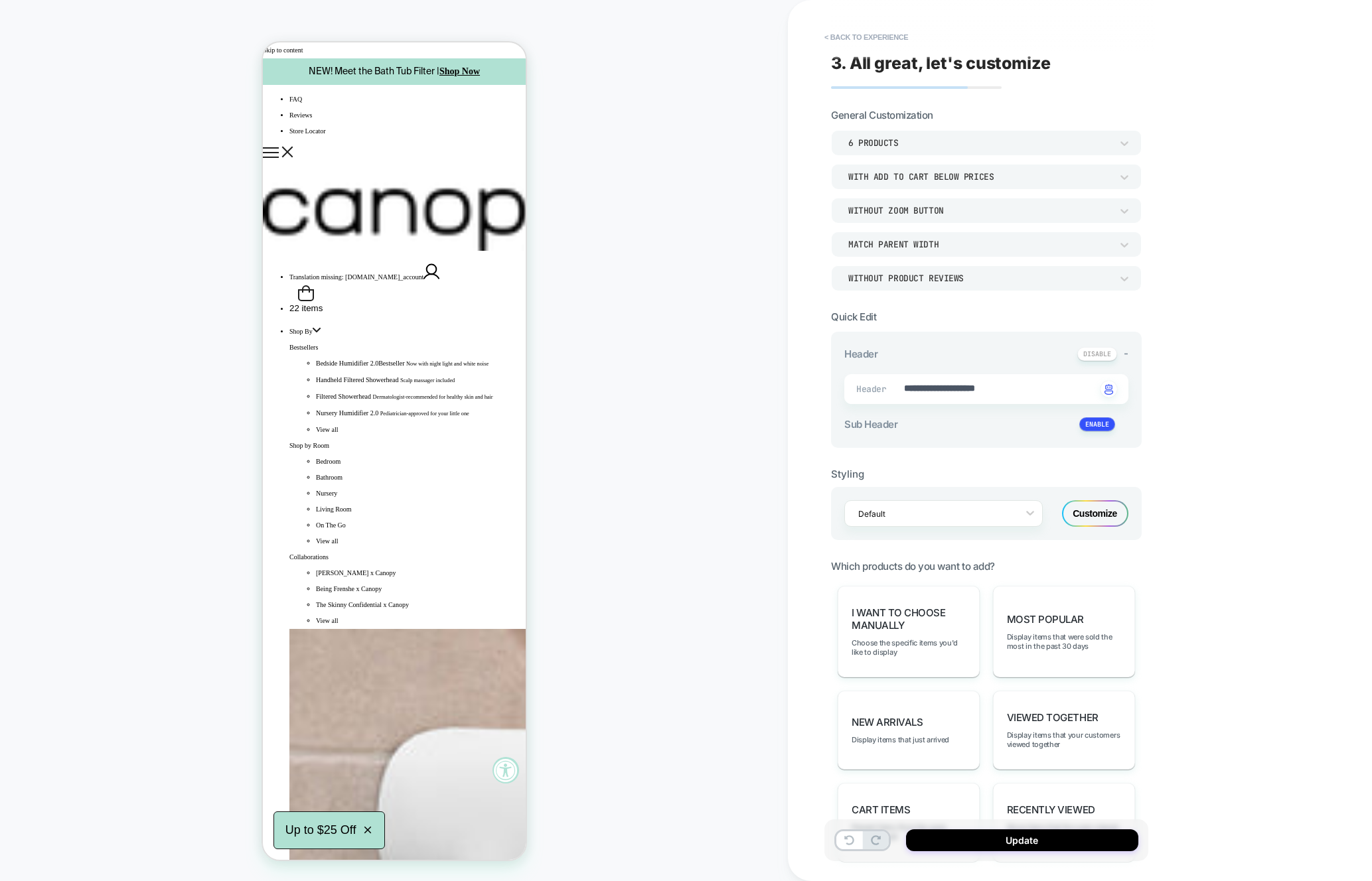 type on "*" 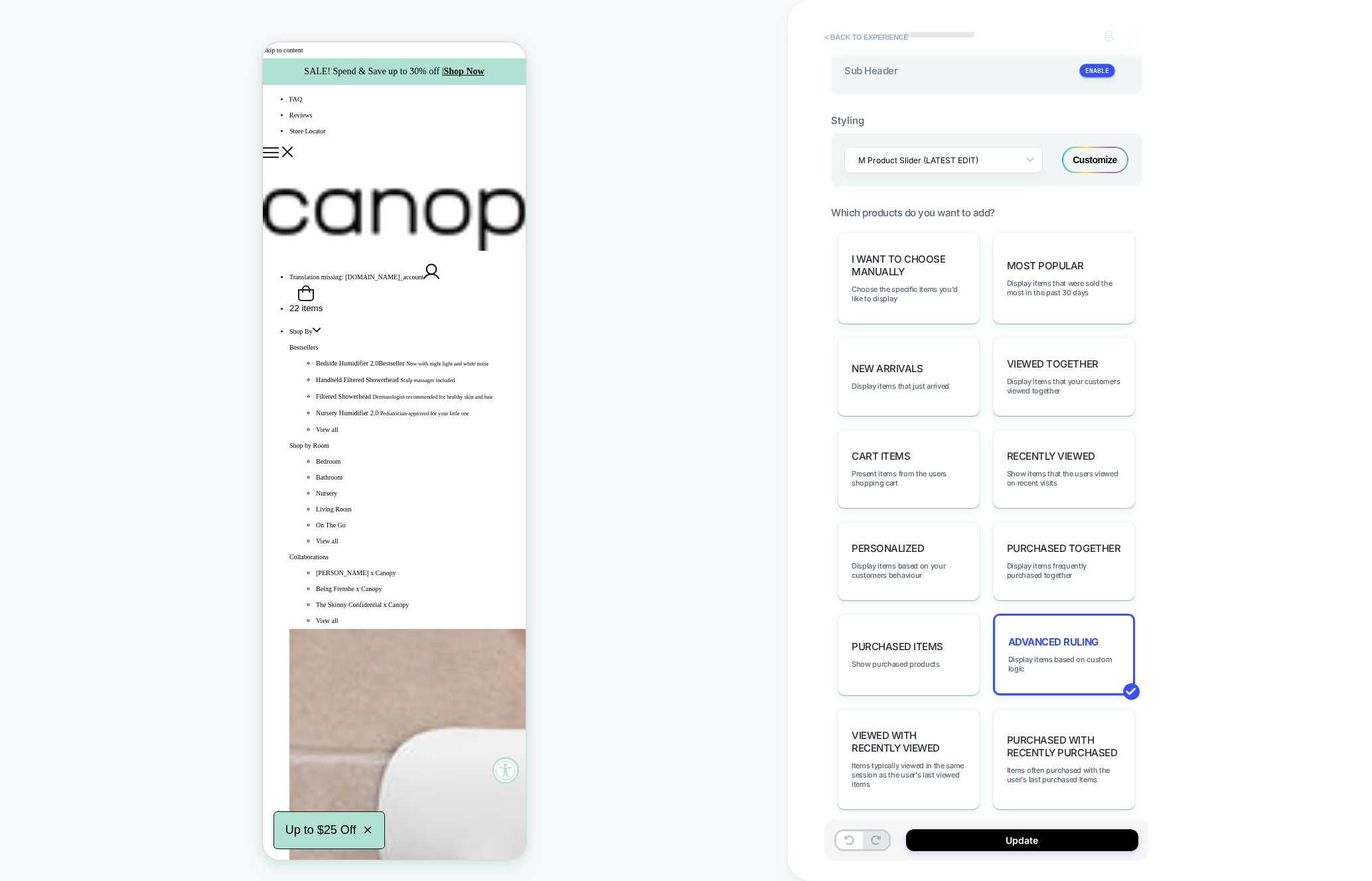 scroll, scrollTop: 368, scrollLeft: 0, axis: vertical 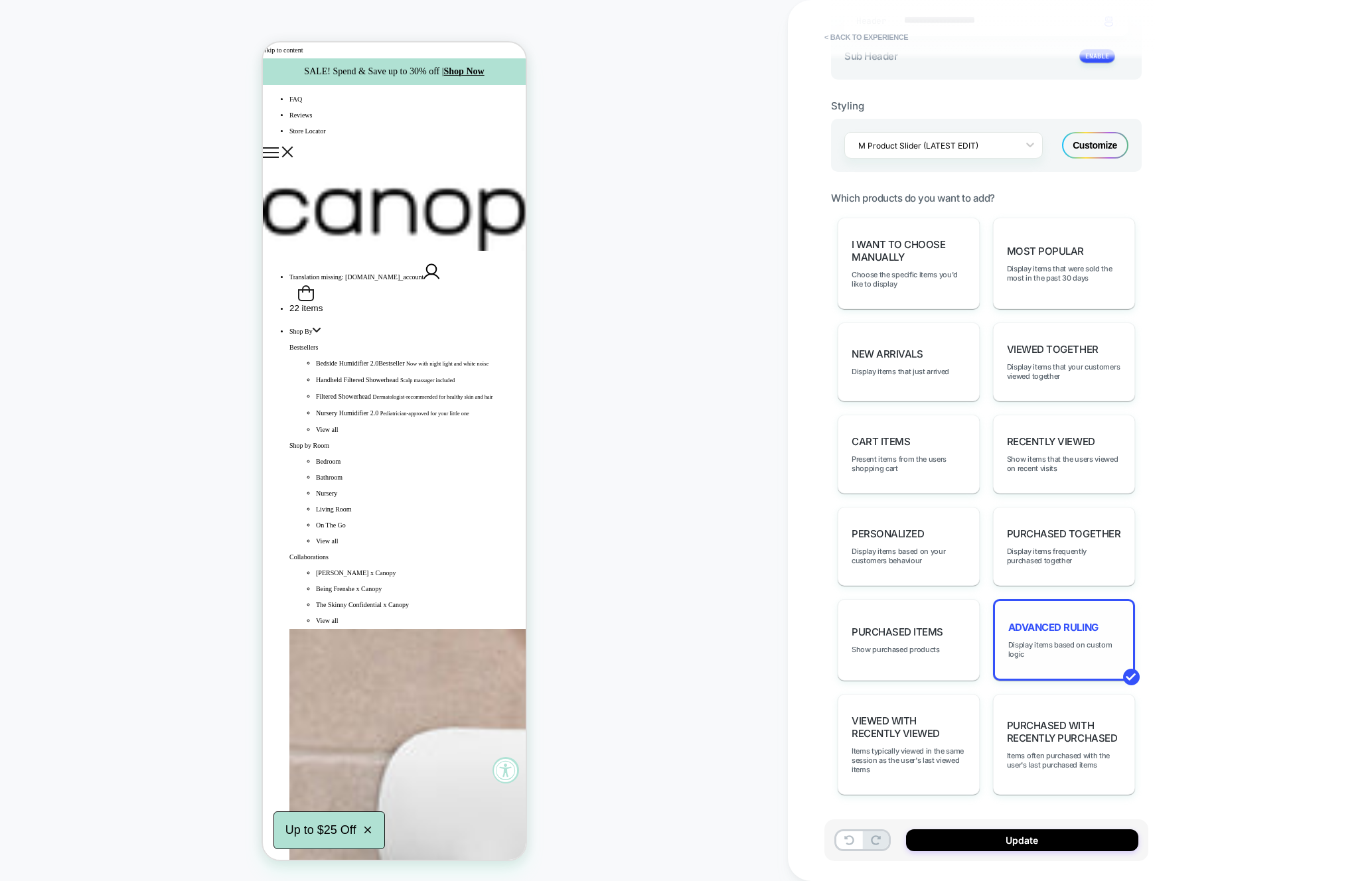 click on "Advanced Ruling Display items based on custom logic" at bounding box center [1064, 640] 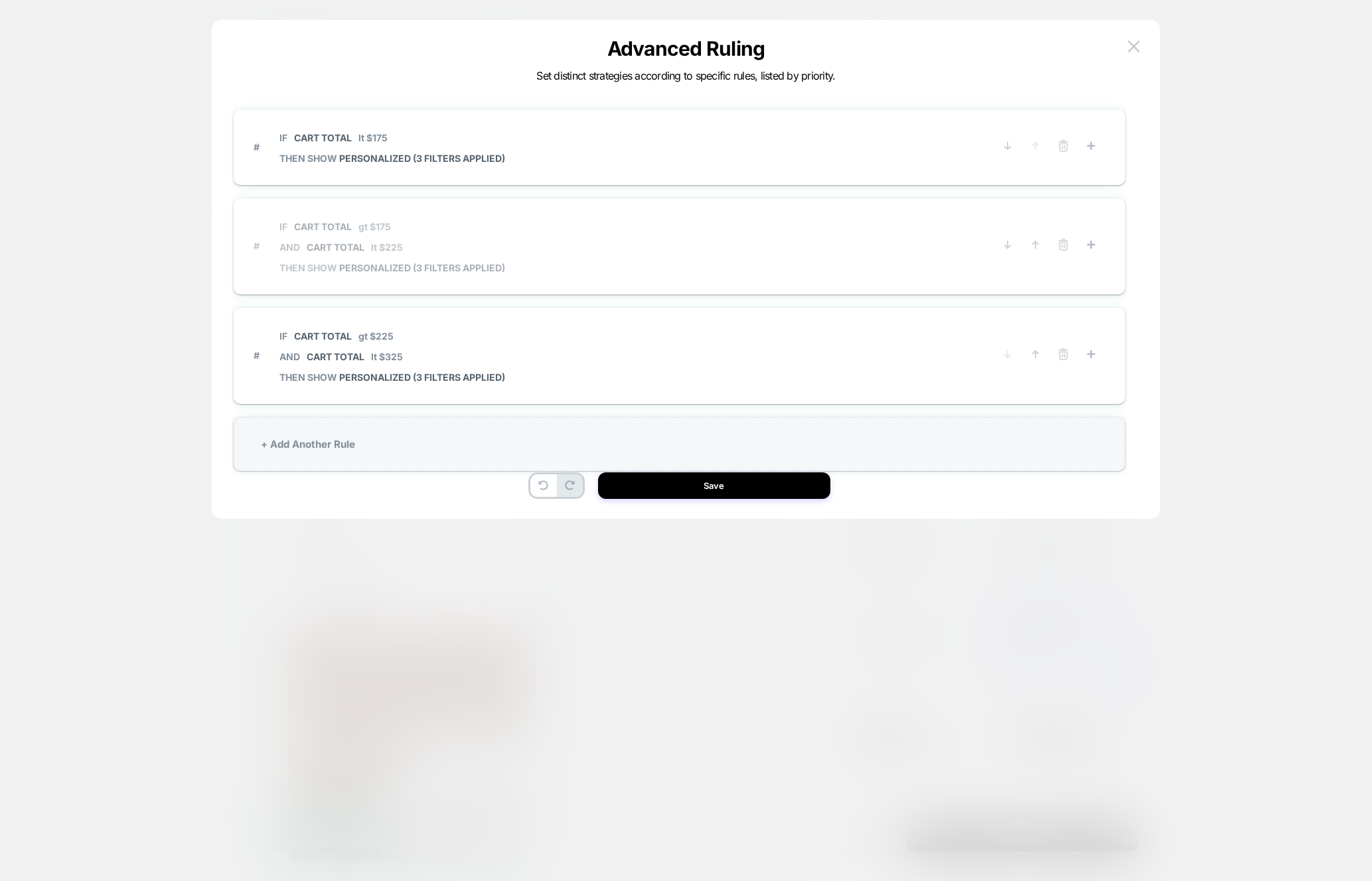 click on "IF Cart Total  gt $175" at bounding box center (392, 226) 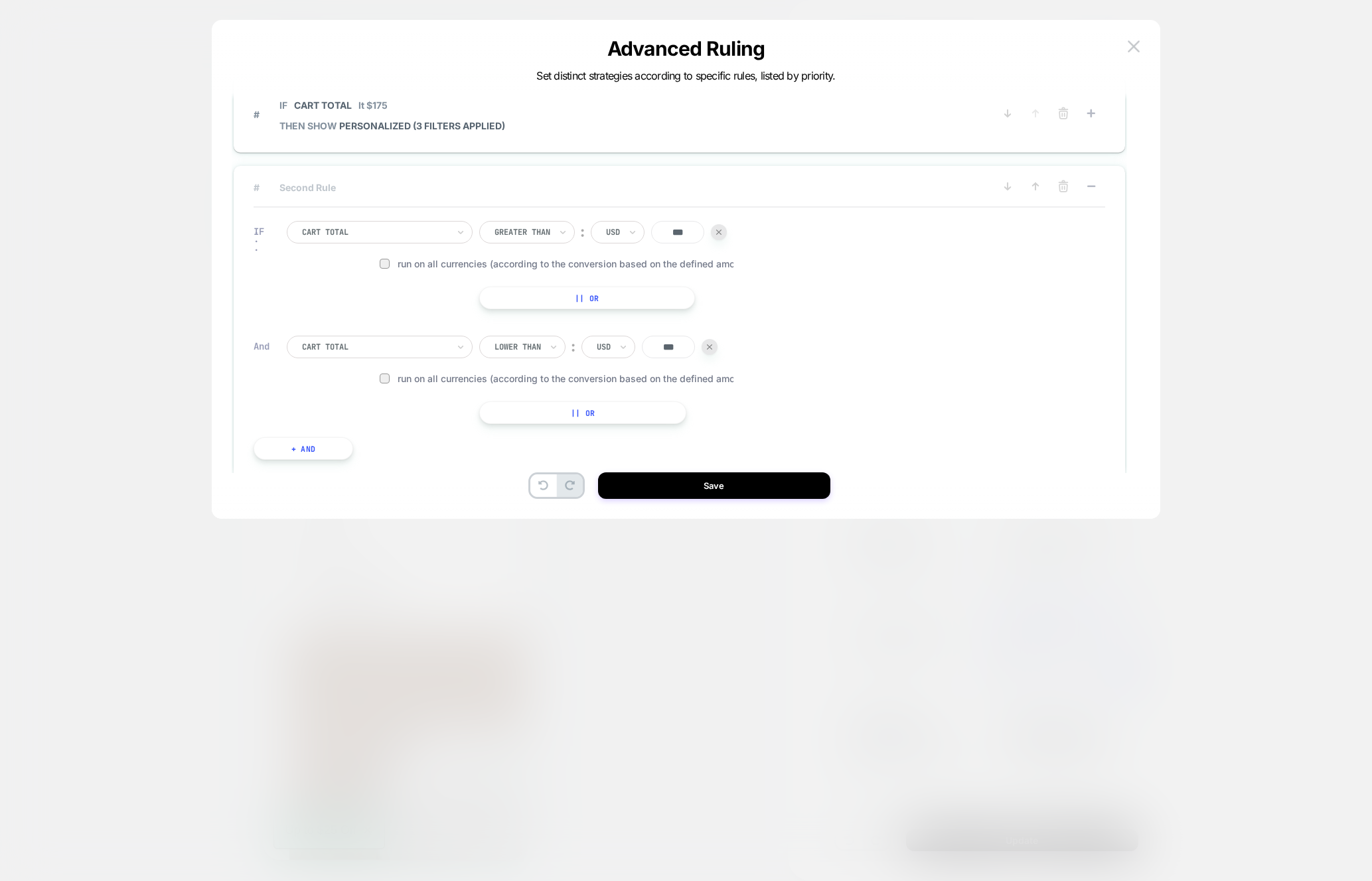 scroll, scrollTop: 40, scrollLeft: 0, axis: vertical 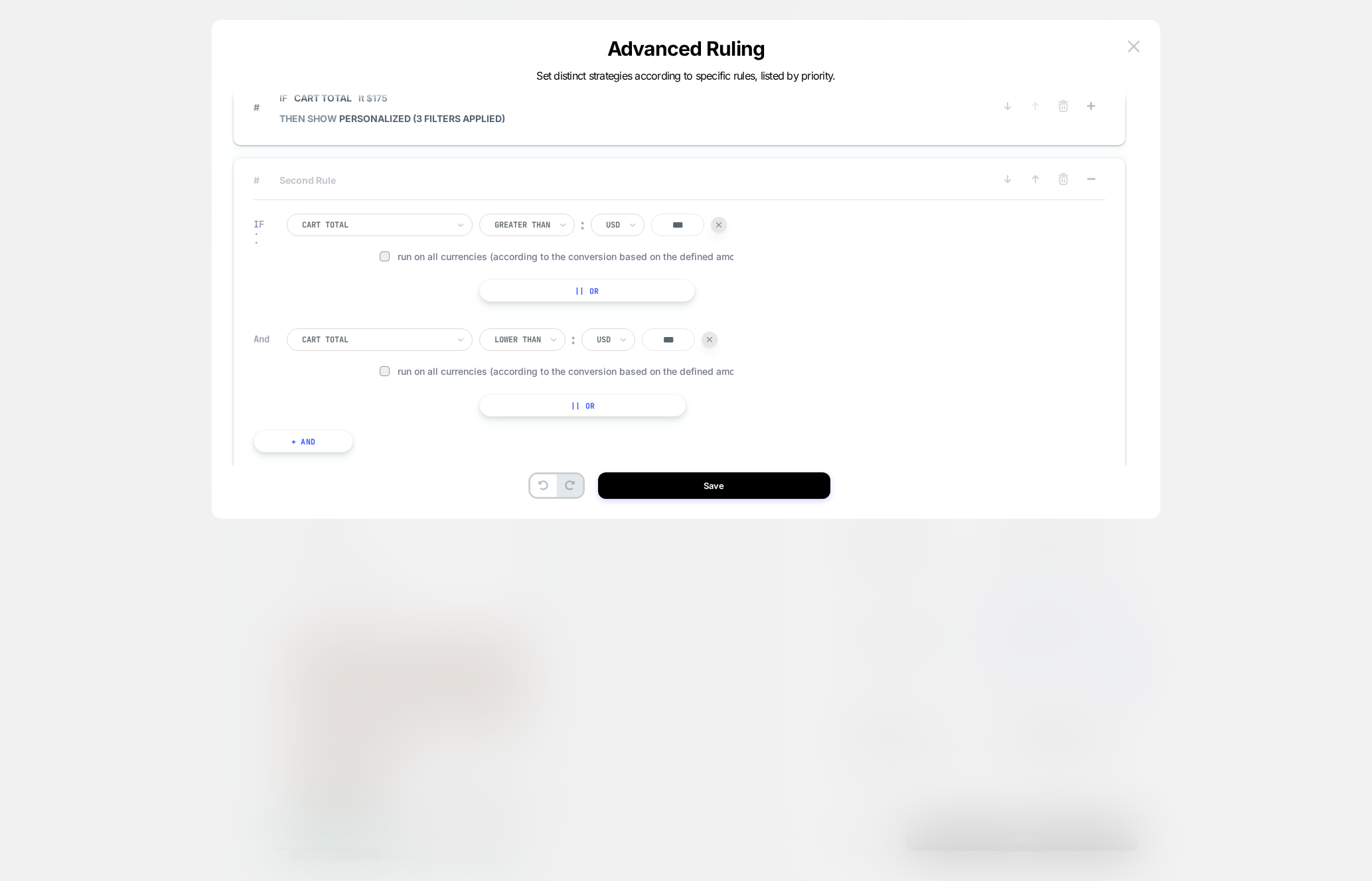 click at bounding box center (719, 225) 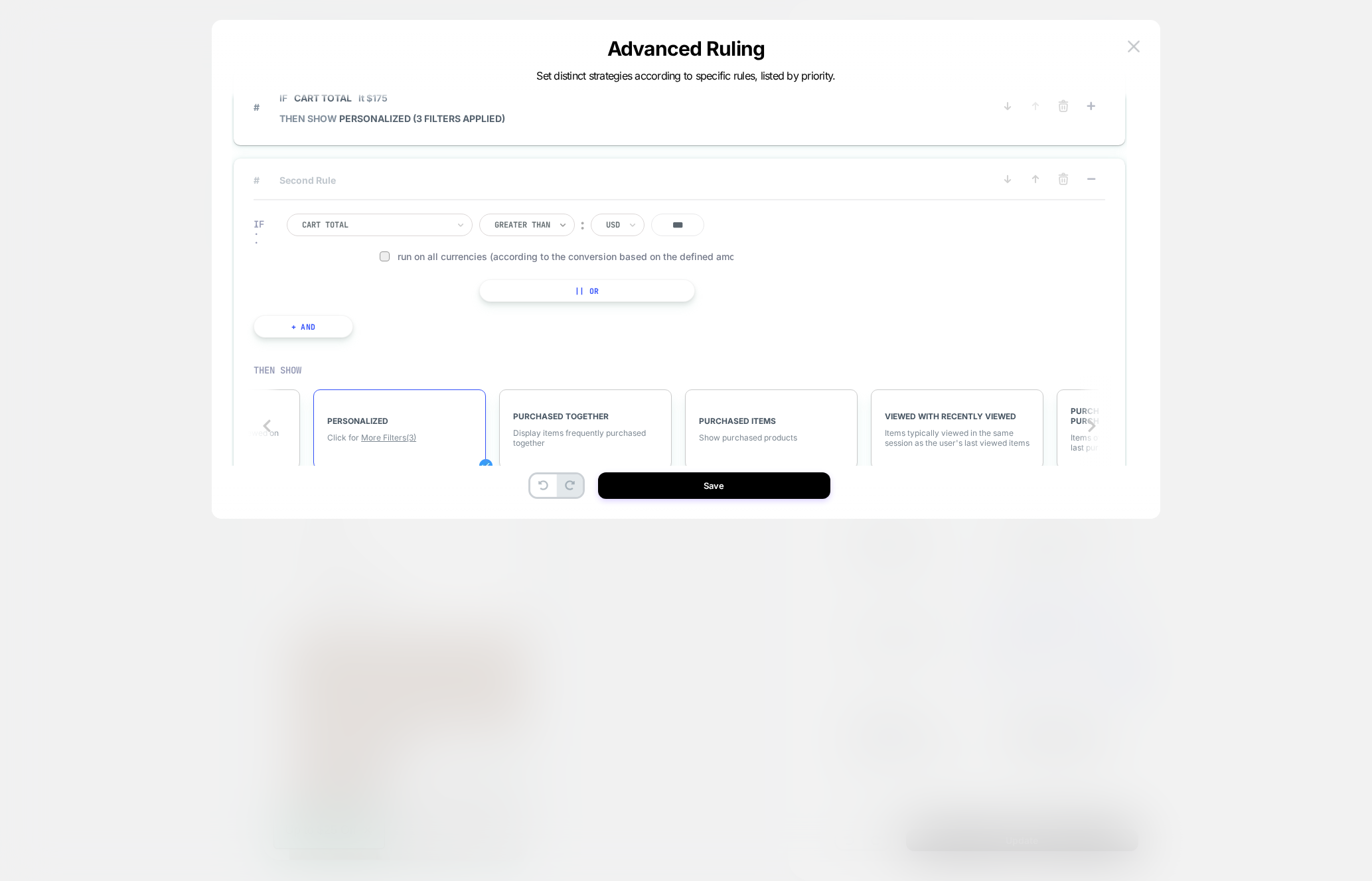 click 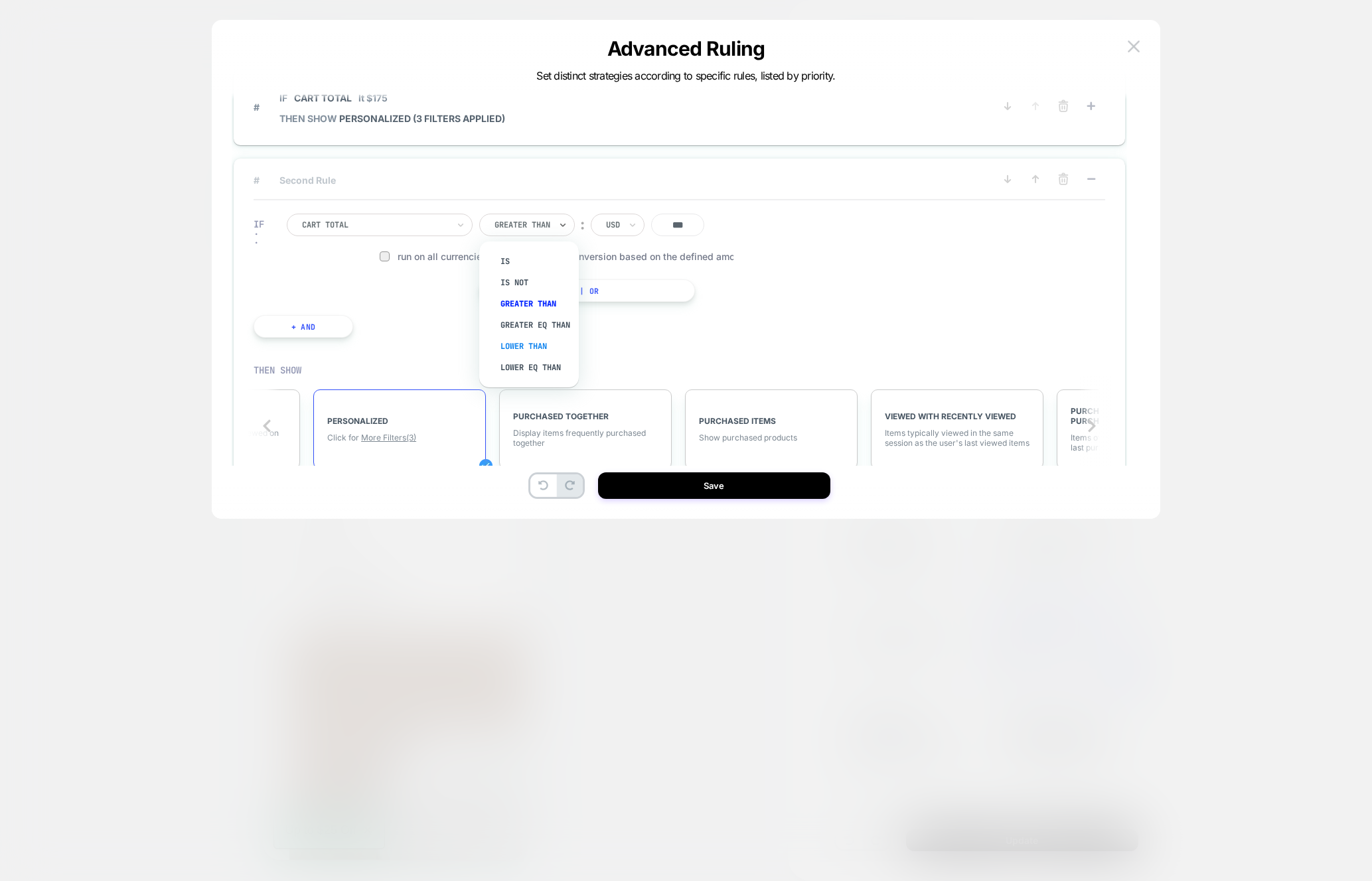 click on "Lower Than" at bounding box center [536, 346] 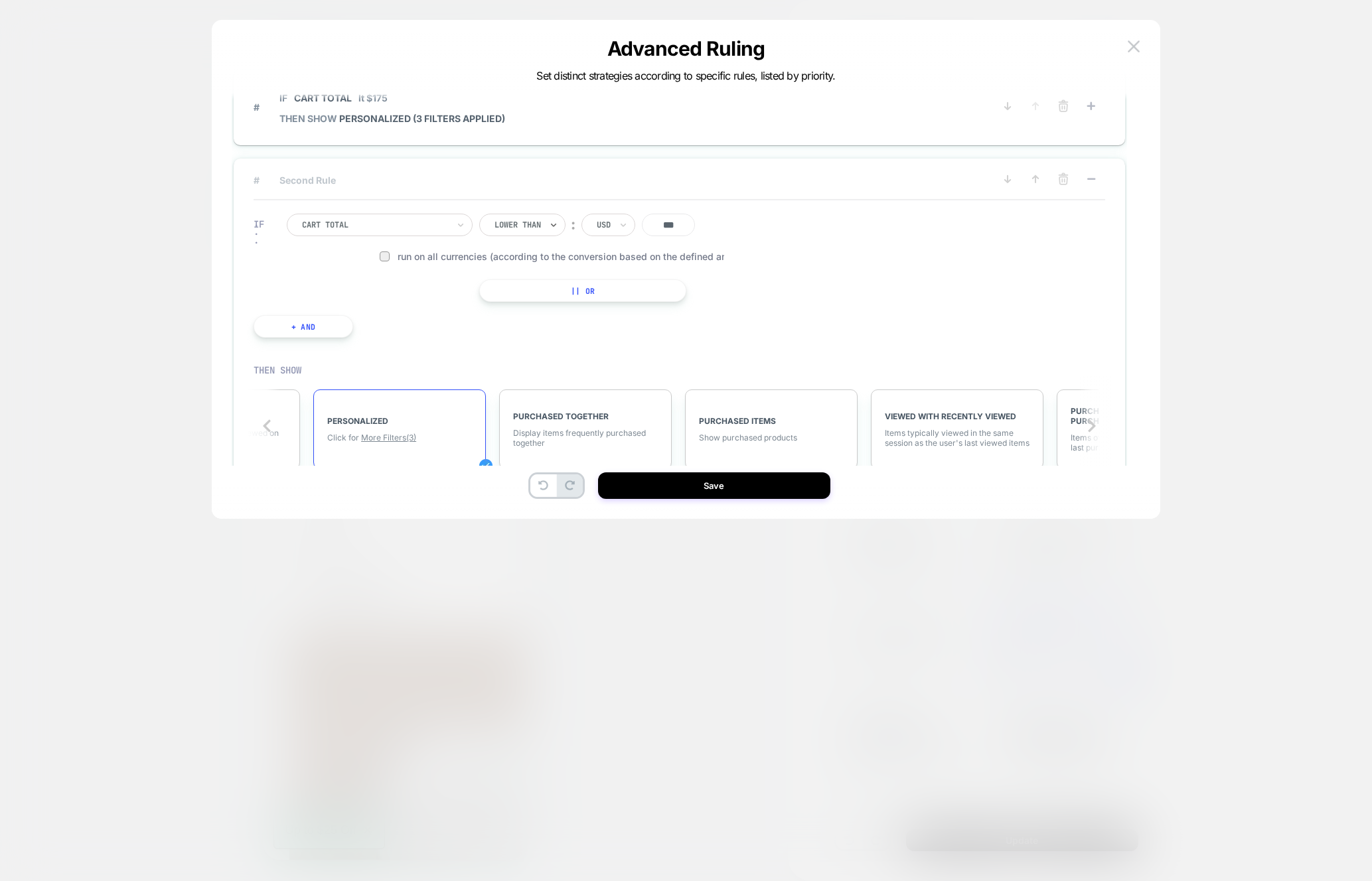 click on "***" at bounding box center [668, 225] 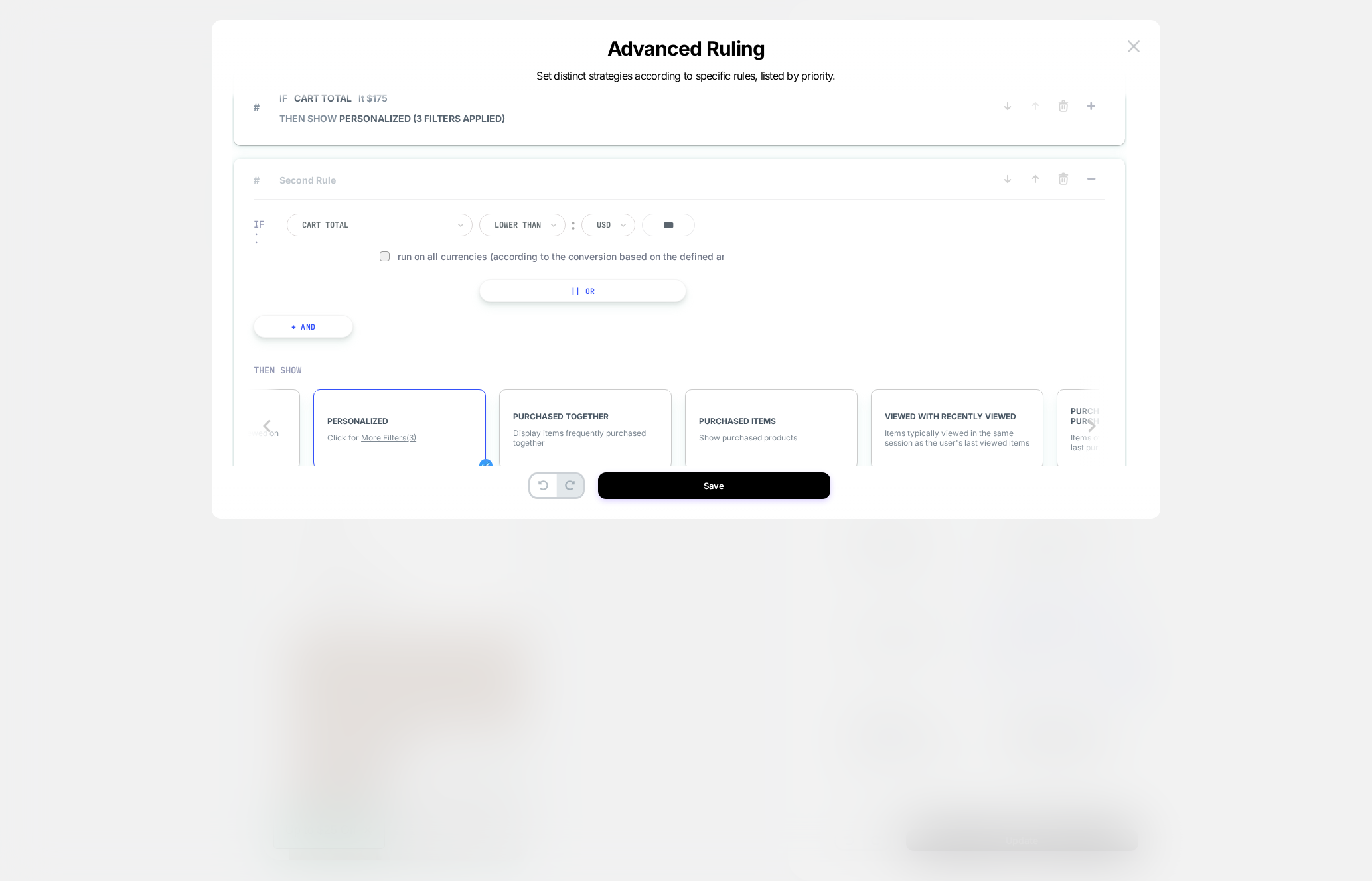 drag, startPoint x: 678, startPoint y: 223, endPoint x: 642, endPoint y: 223, distance: 36 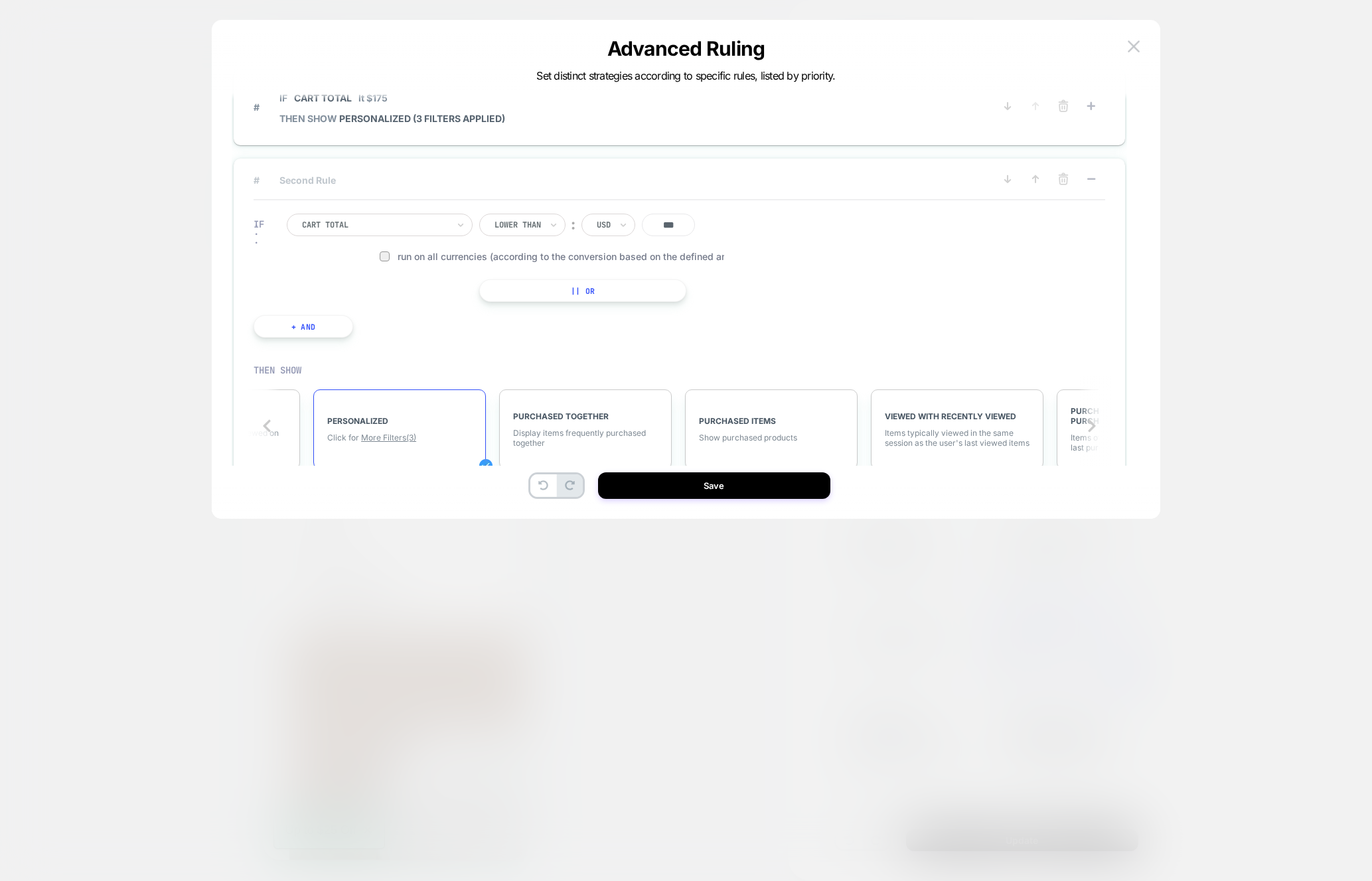 type on "***" 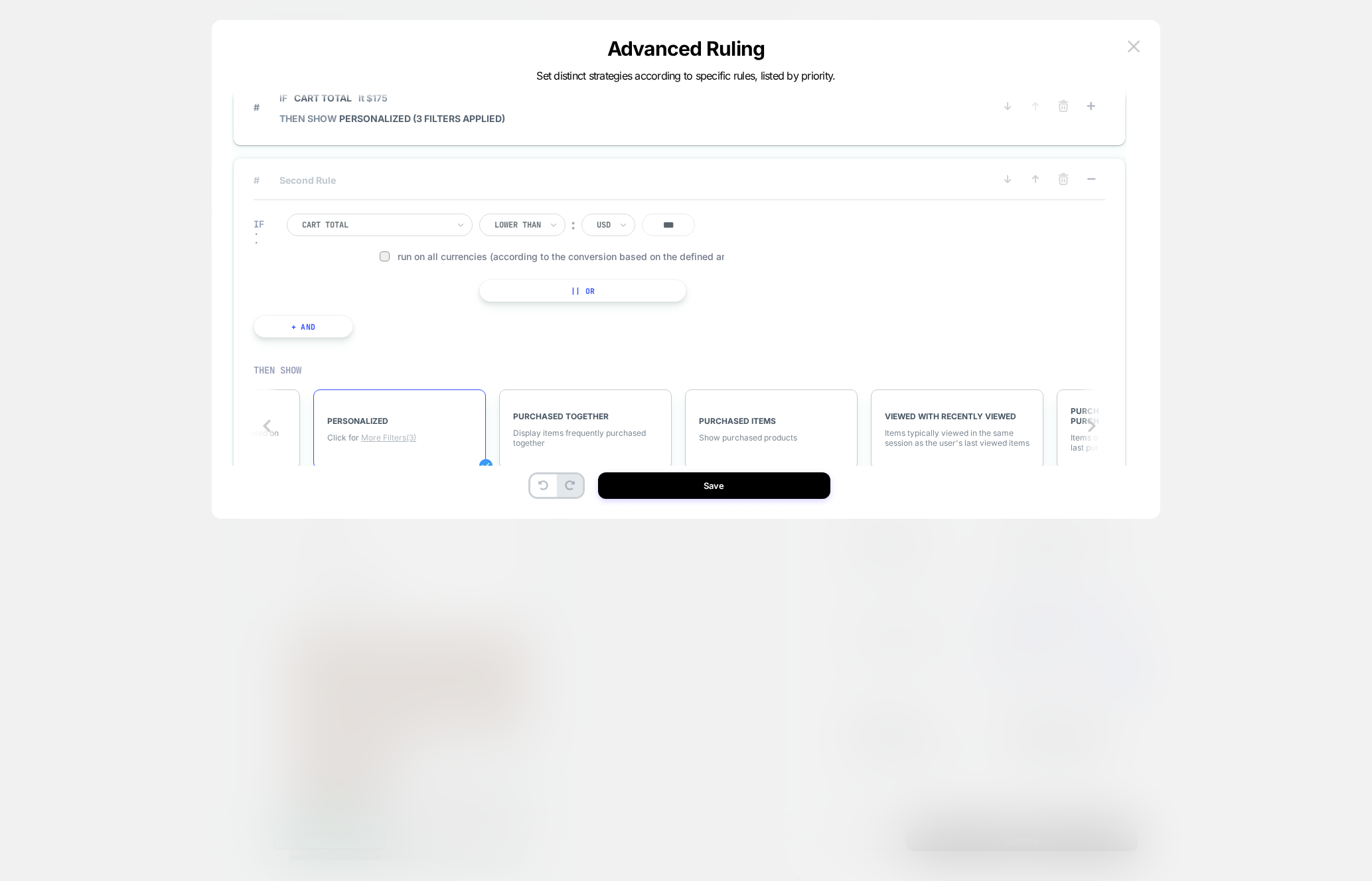 click on "More Filters  (3)" at bounding box center [388, 437] 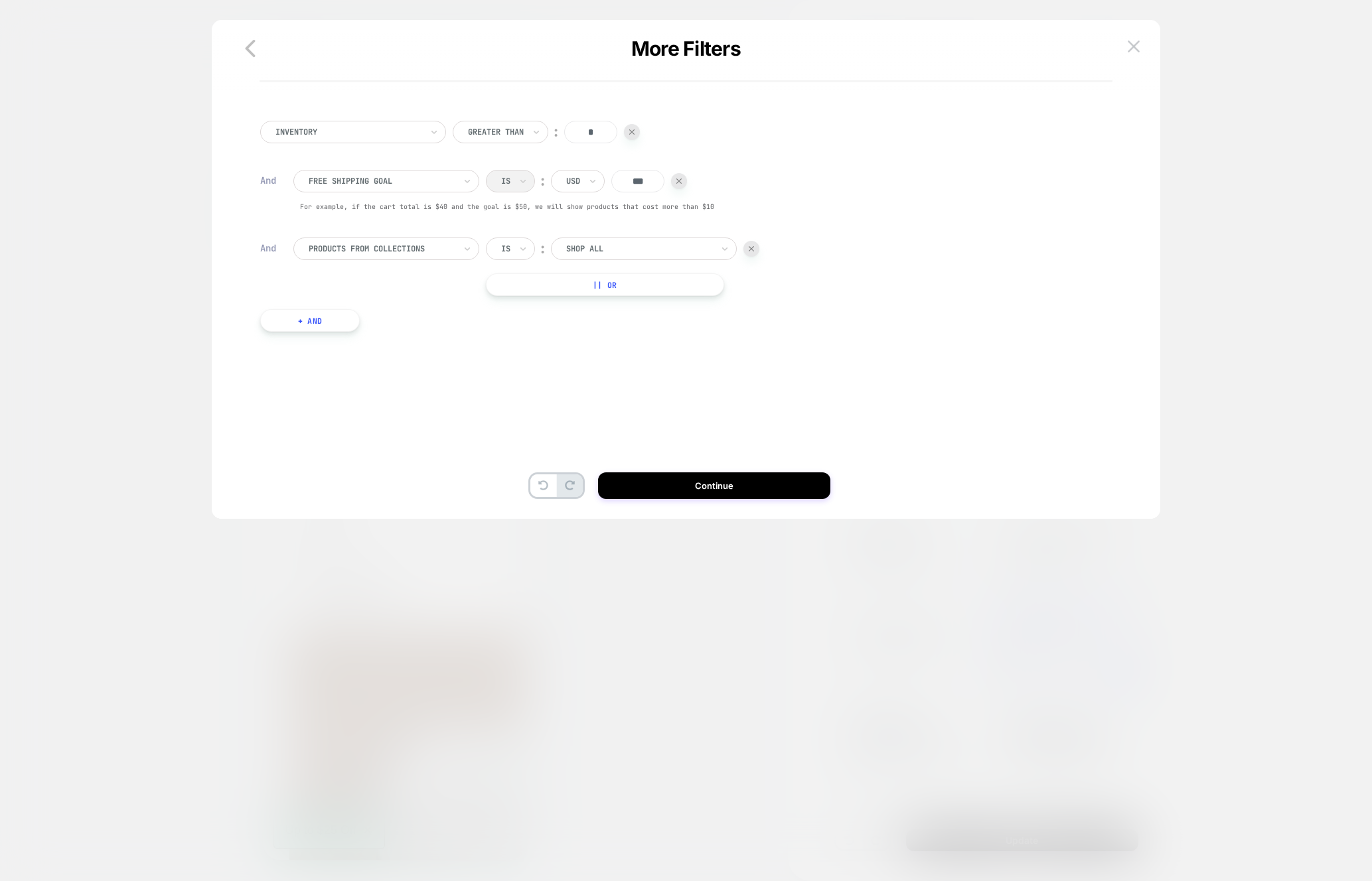 scroll, scrollTop: 0, scrollLeft: 0, axis: both 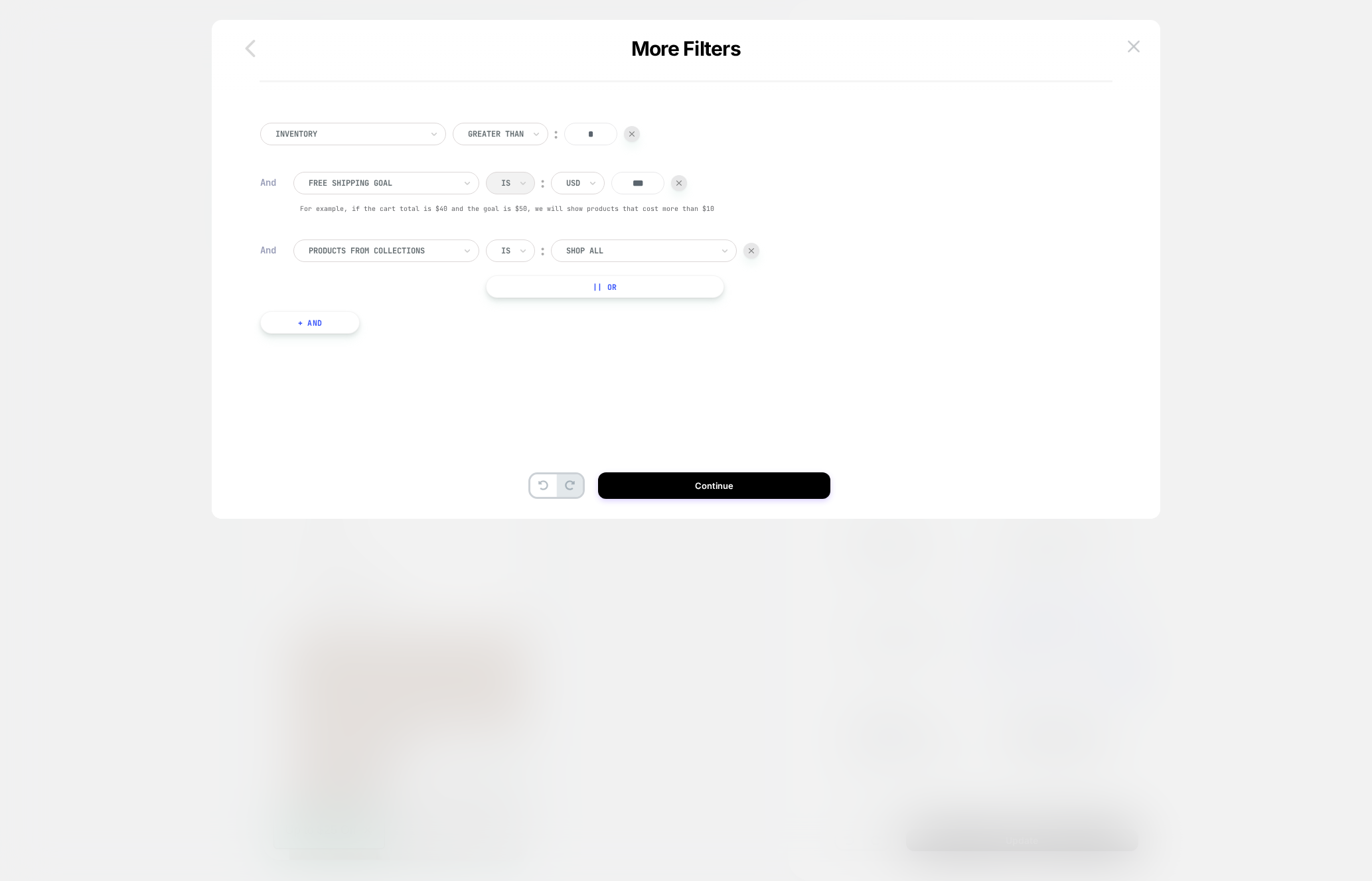 click 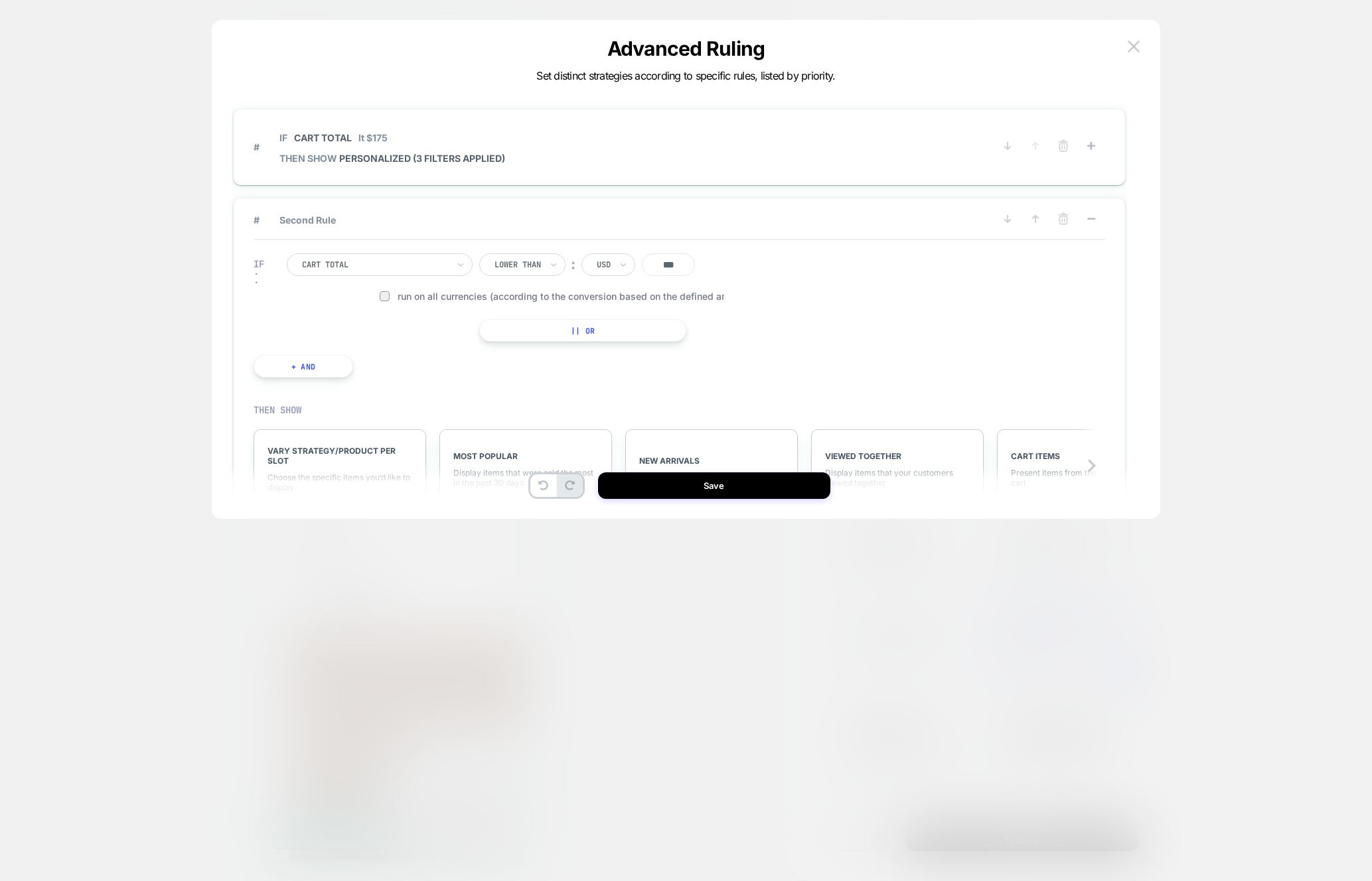 scroll, scrollTop: 40, scrollLeft: 0, axis: vertical 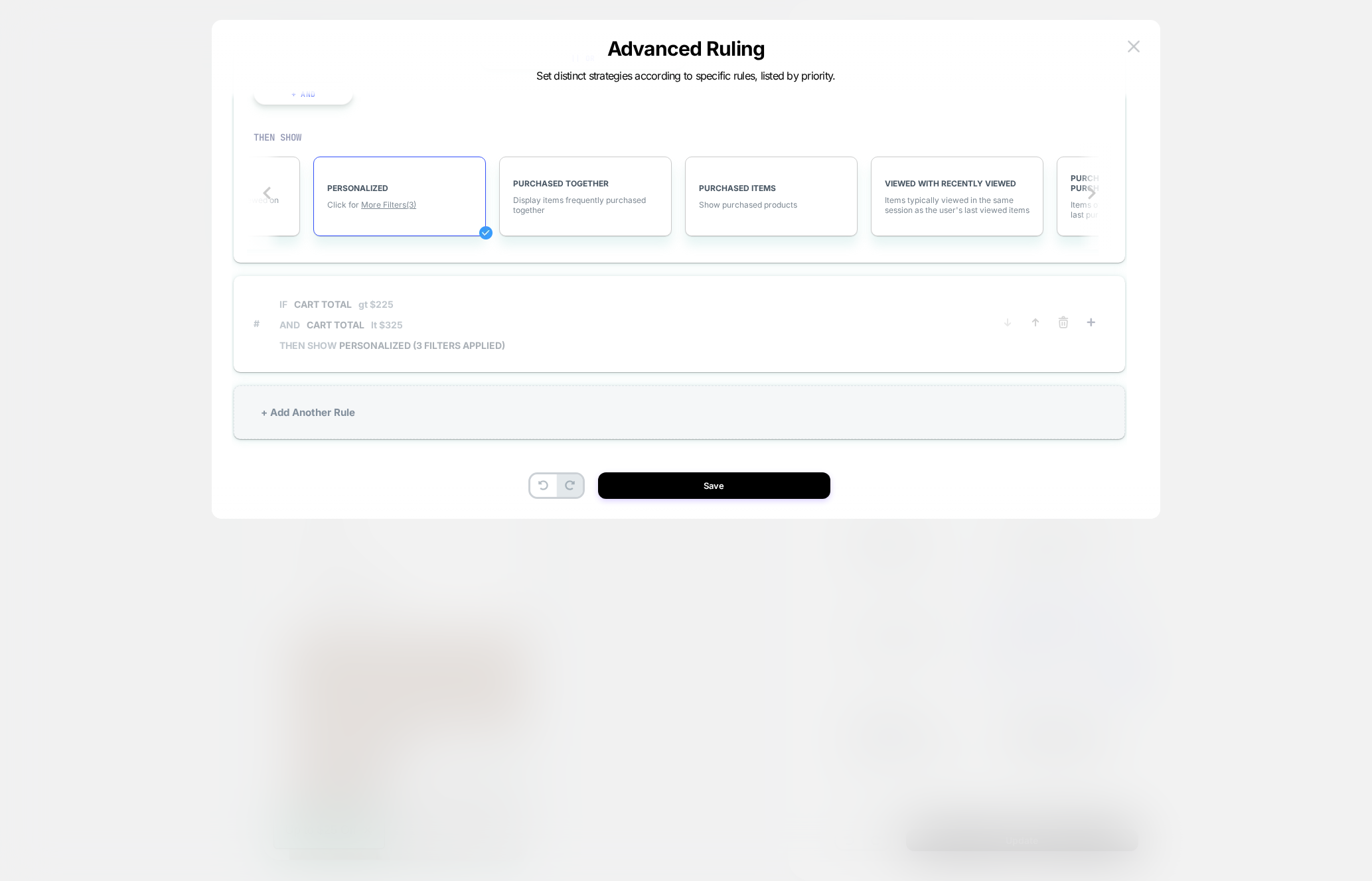 click on "AND  Cart Total  lt $325" at bounding box center (392, 324) 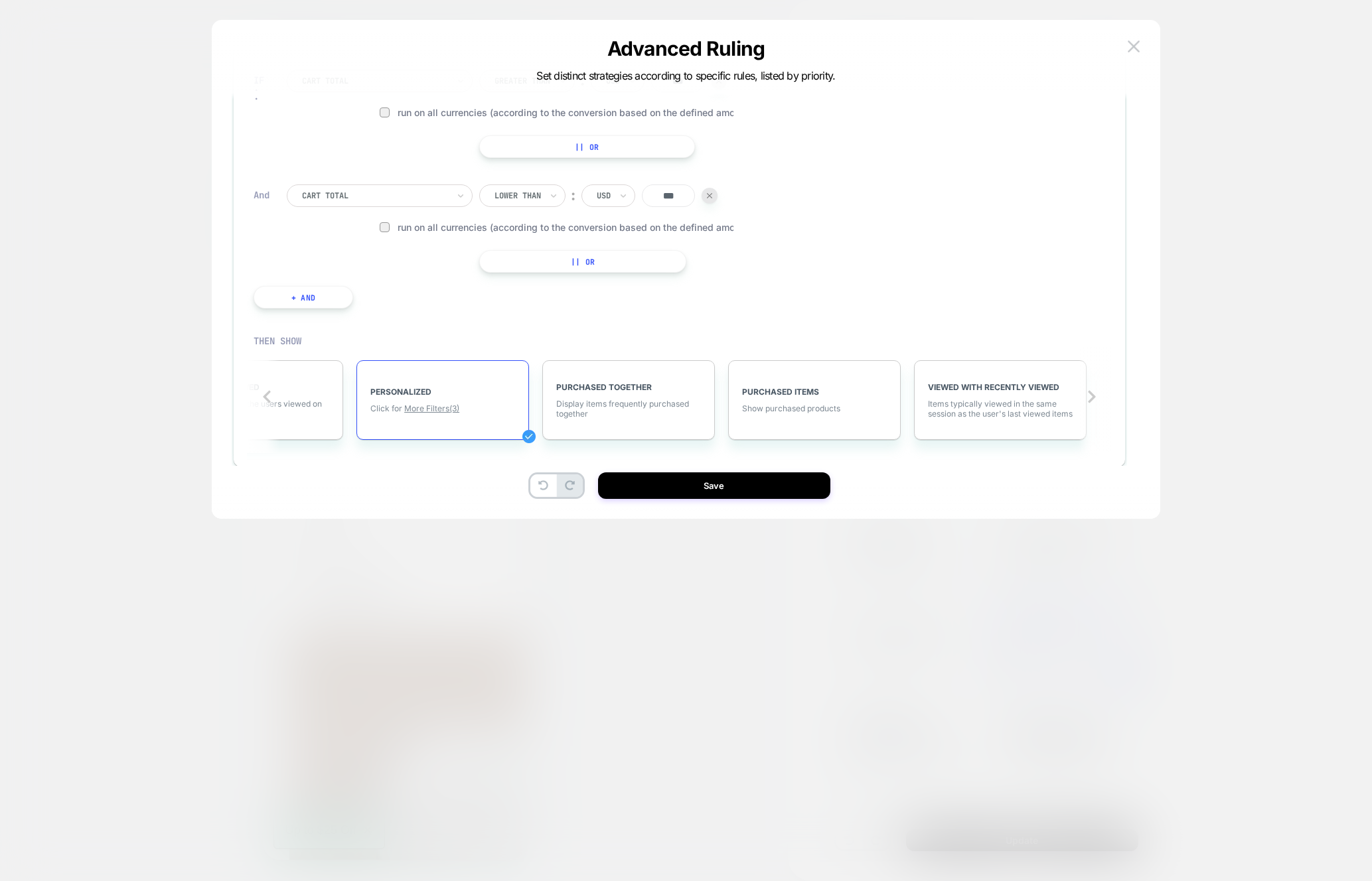 scroll, scrollTop: 0, scrollLeft: 1055, axis: horizontal 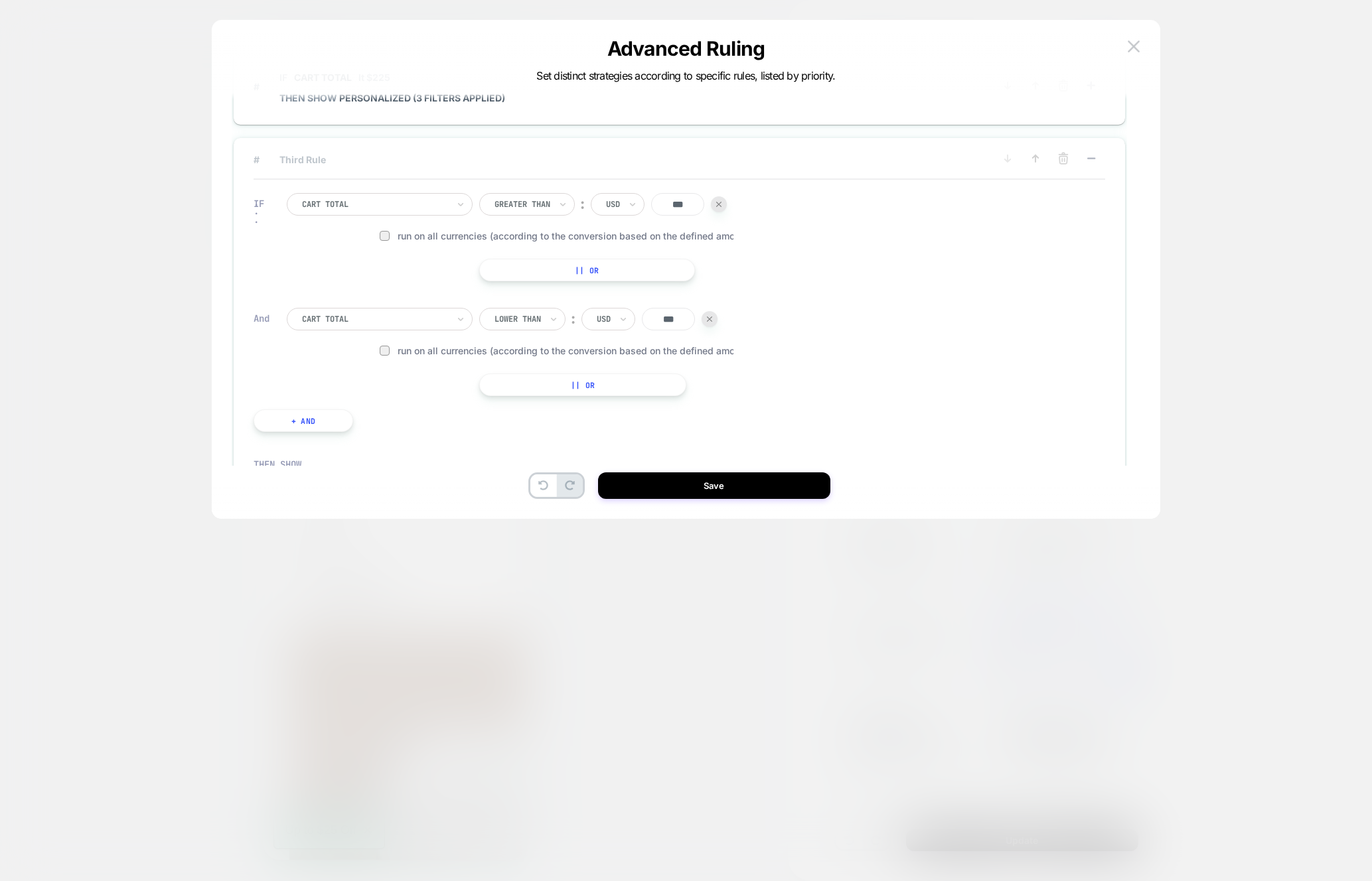 click at bounding box center [719, 204] 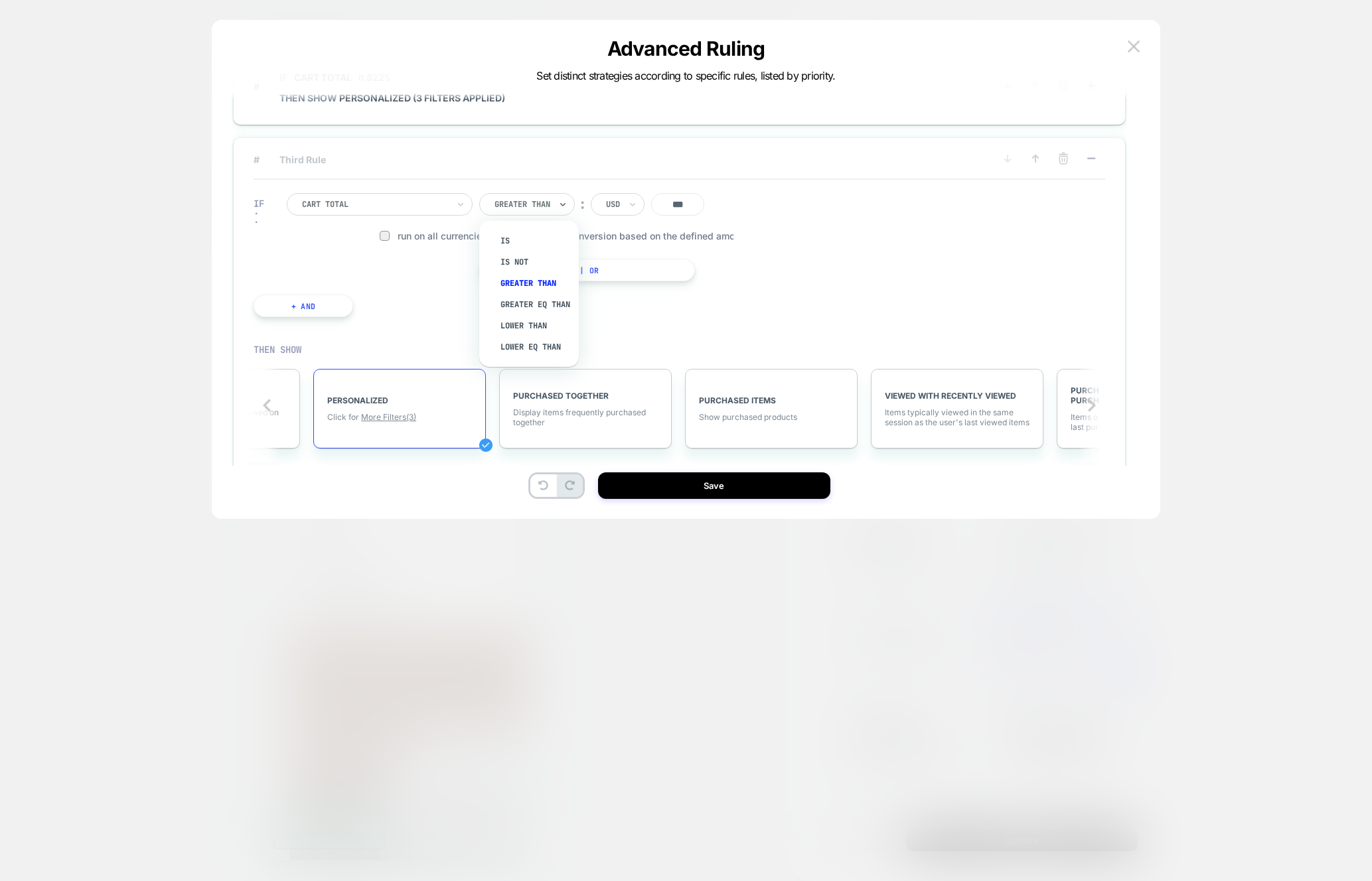 click on "Greater Than" at bounding box center (527, 204) 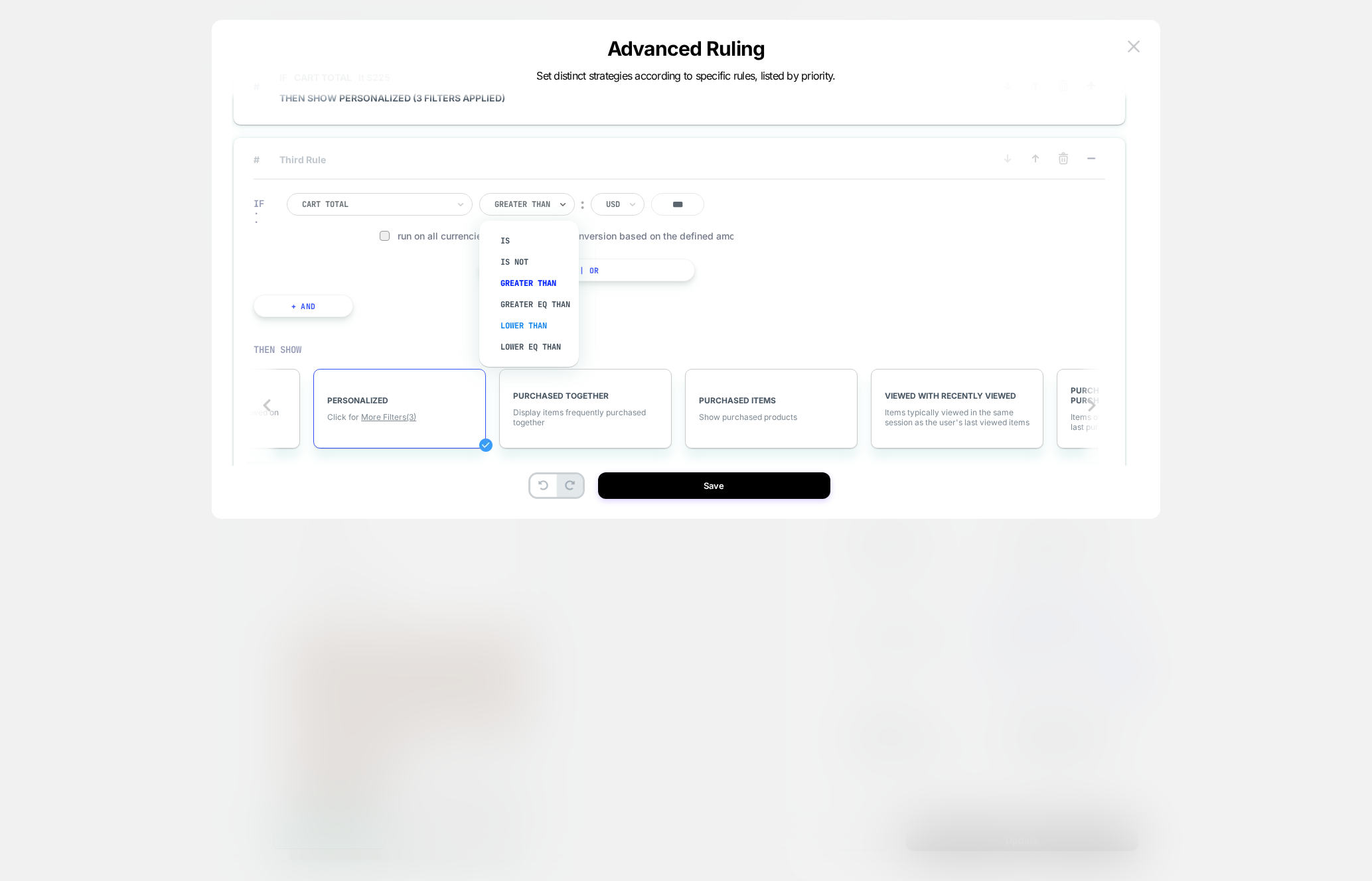 click on "Lower Than" at bounding box center (536, 326) 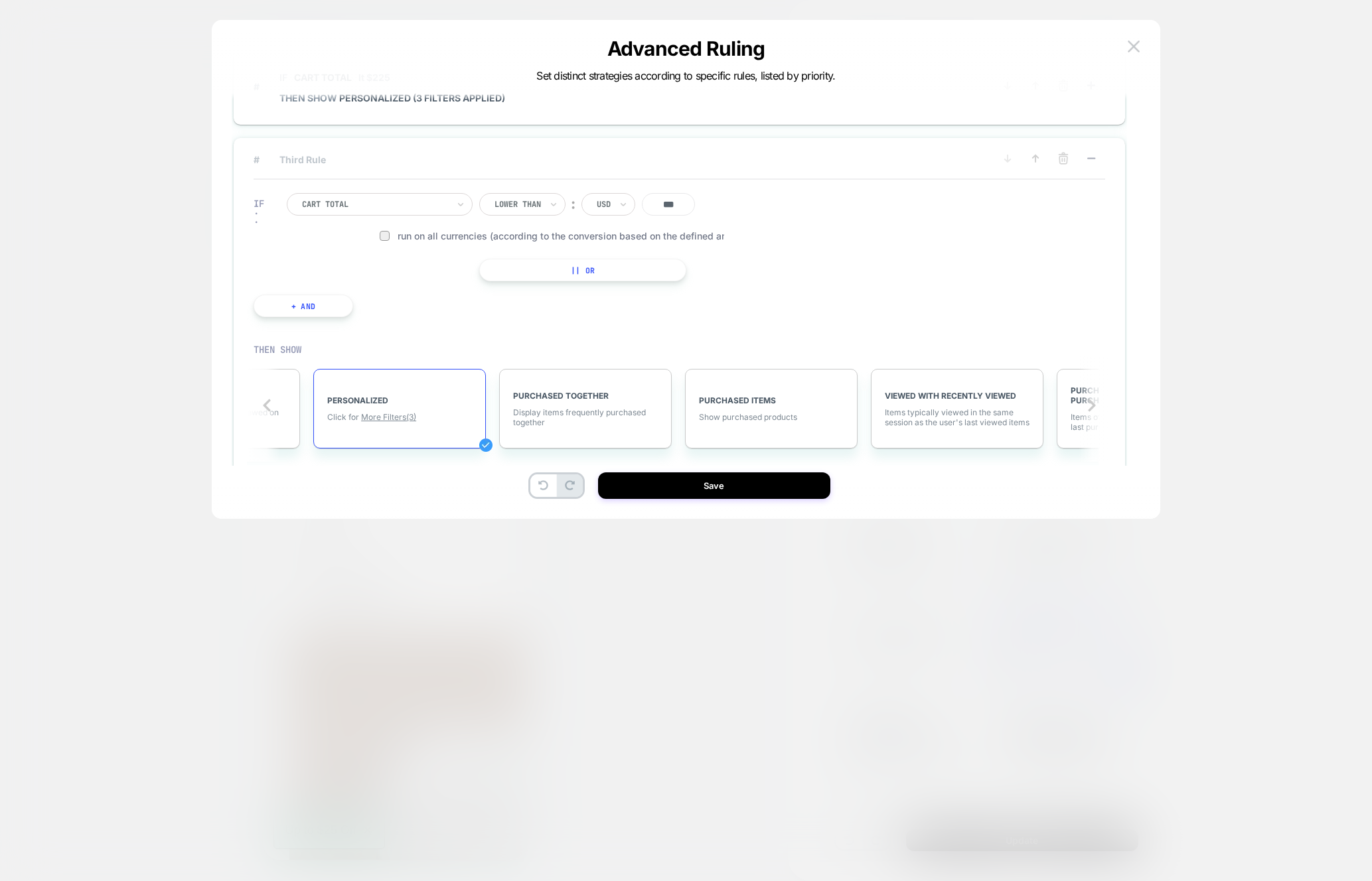 drag, startPoint x: 679, startPoint y: 206, endPoint x: 645, endPoint y: 206, distance: 34 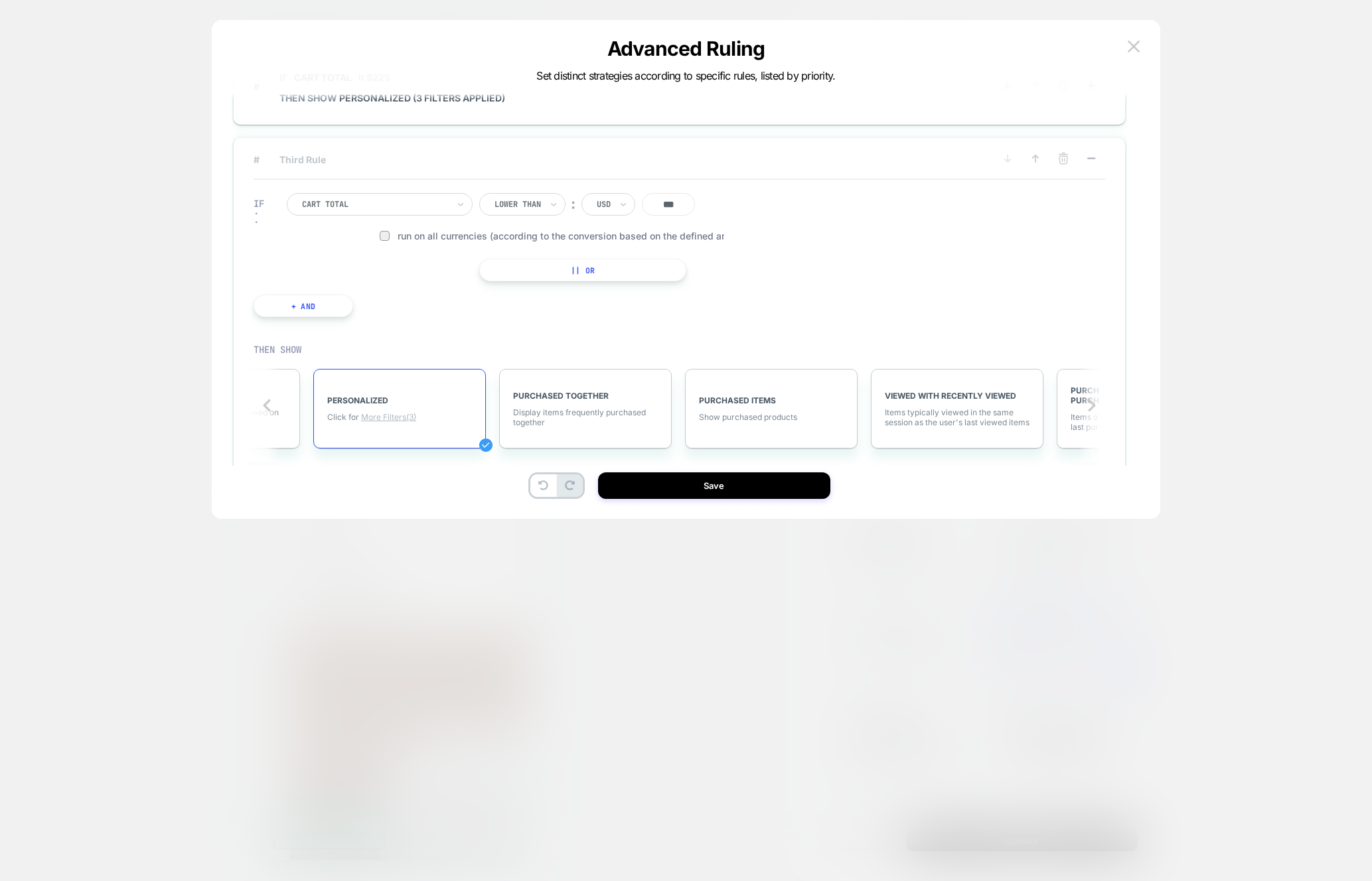 type on "***" 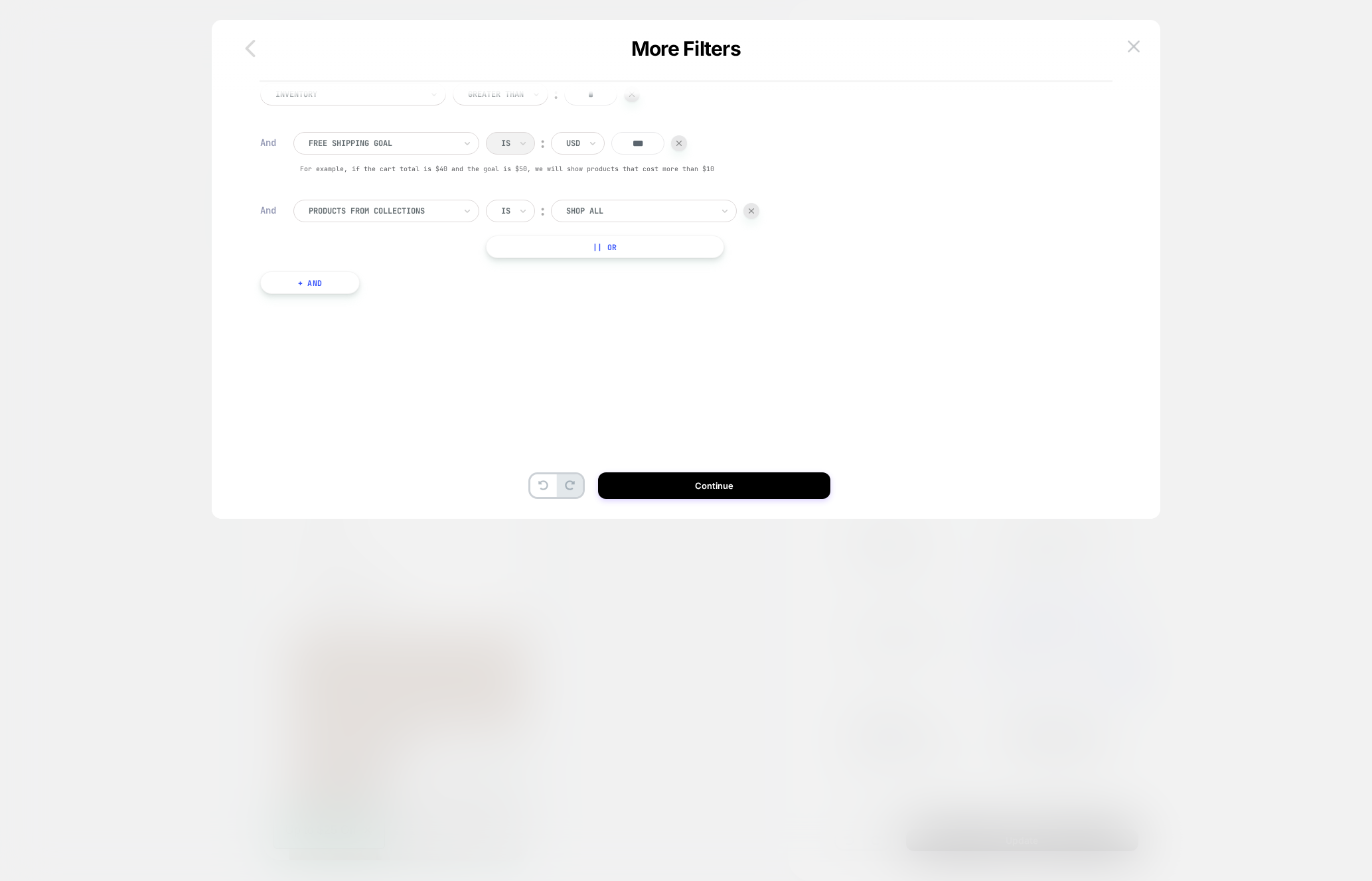 click at bounding box center [250, 49] 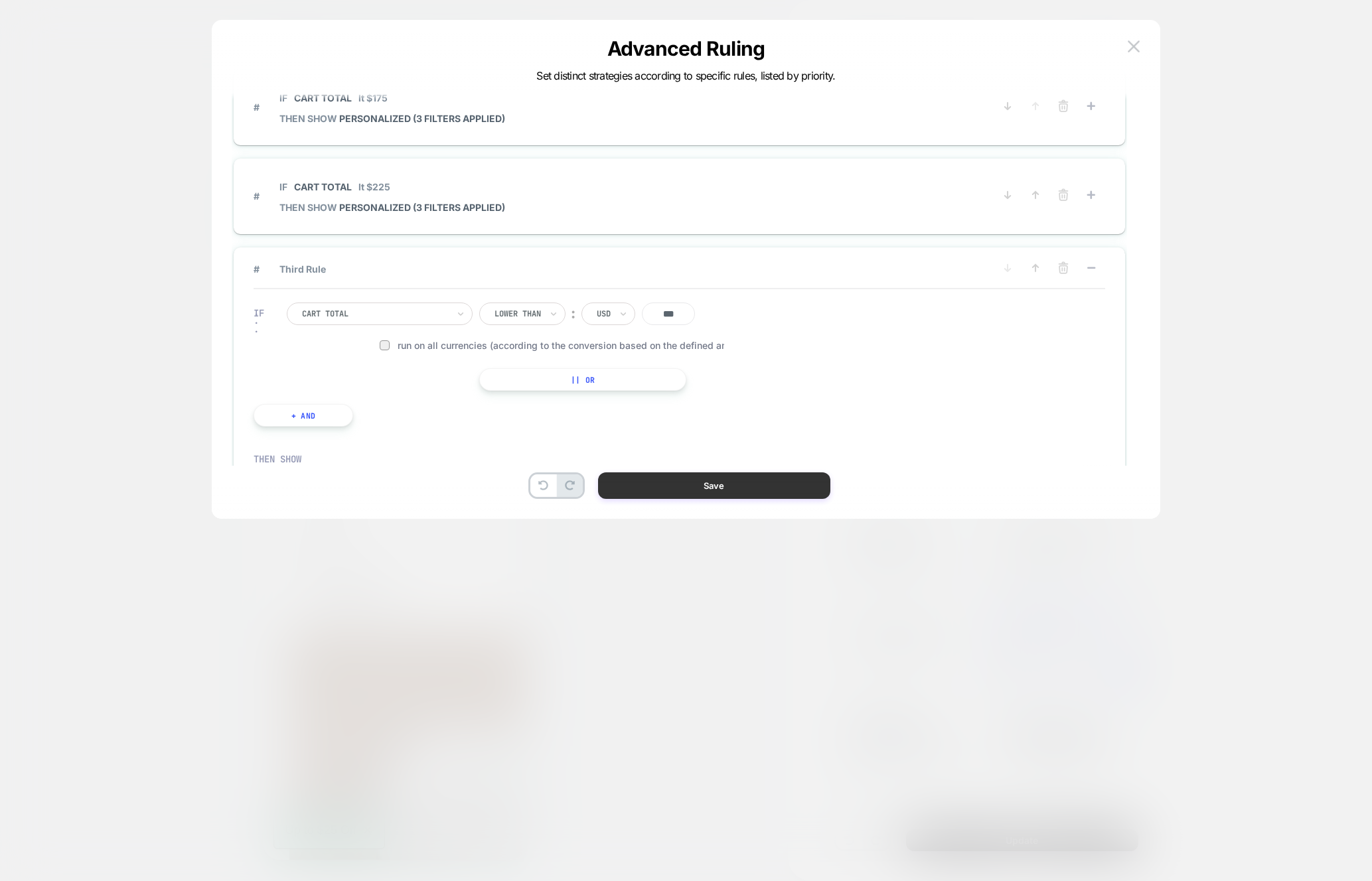scroll, scrollTop: 0, scrollLeft: 1050, axis: horizontal 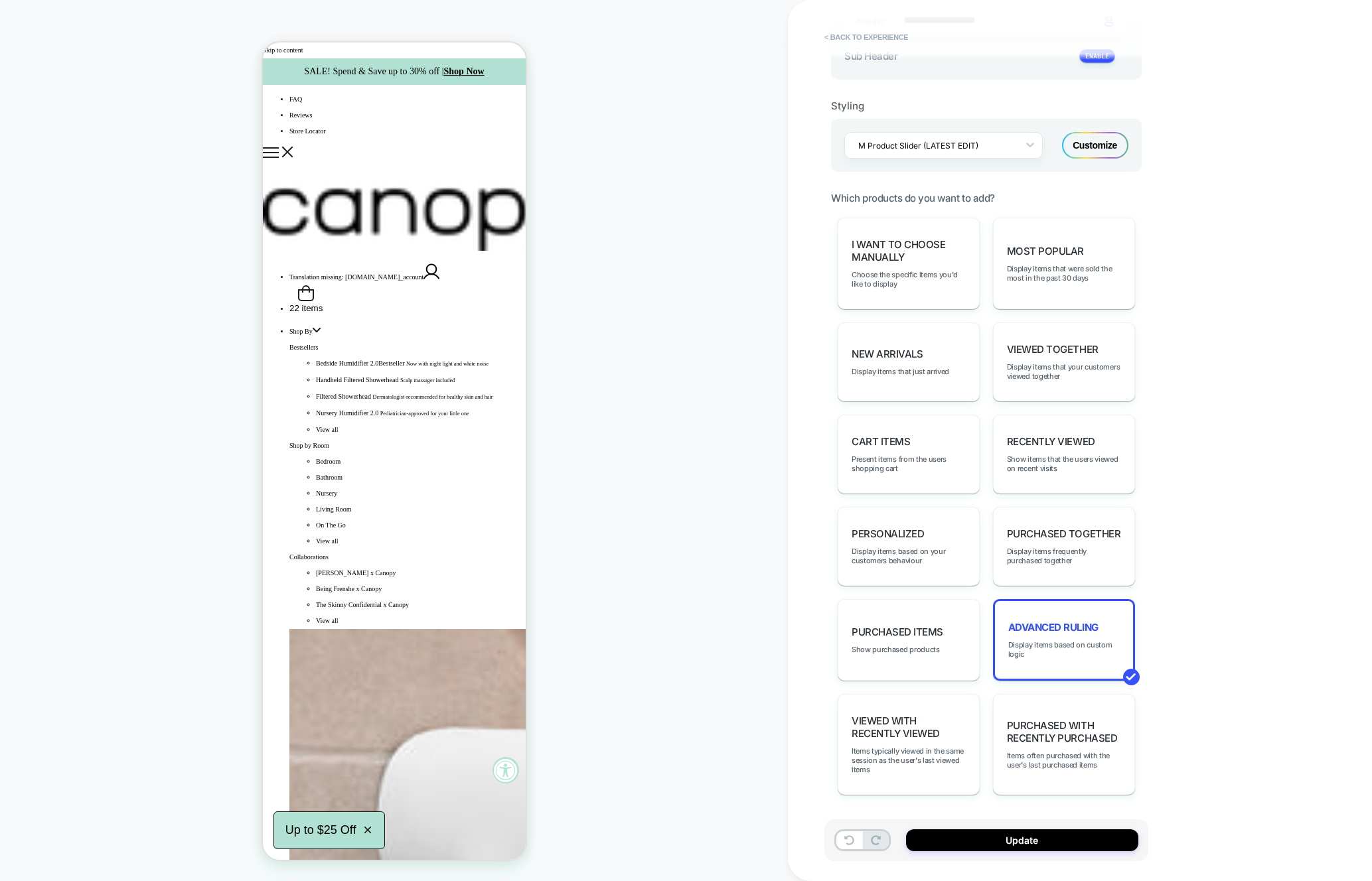 click 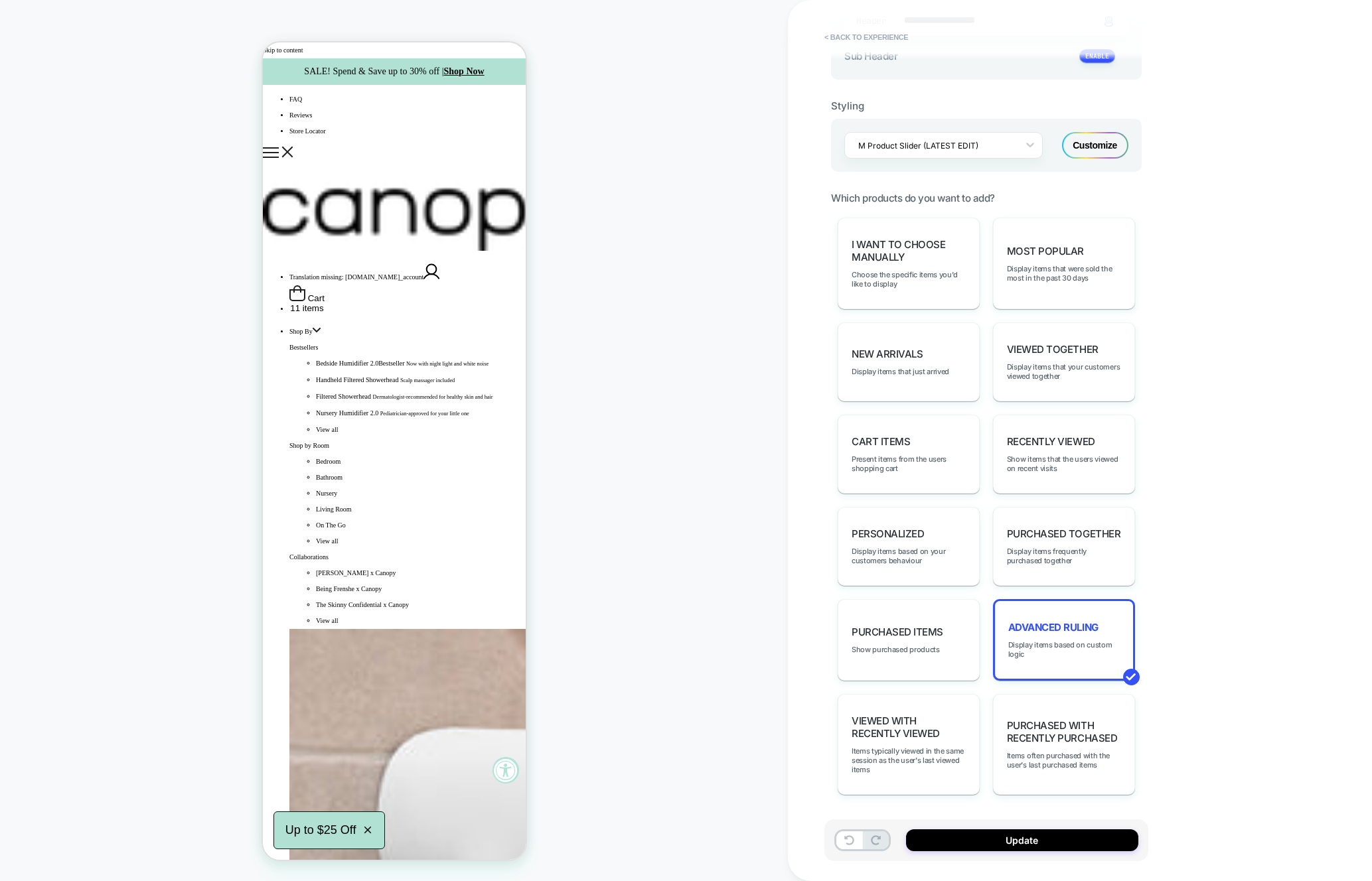 click 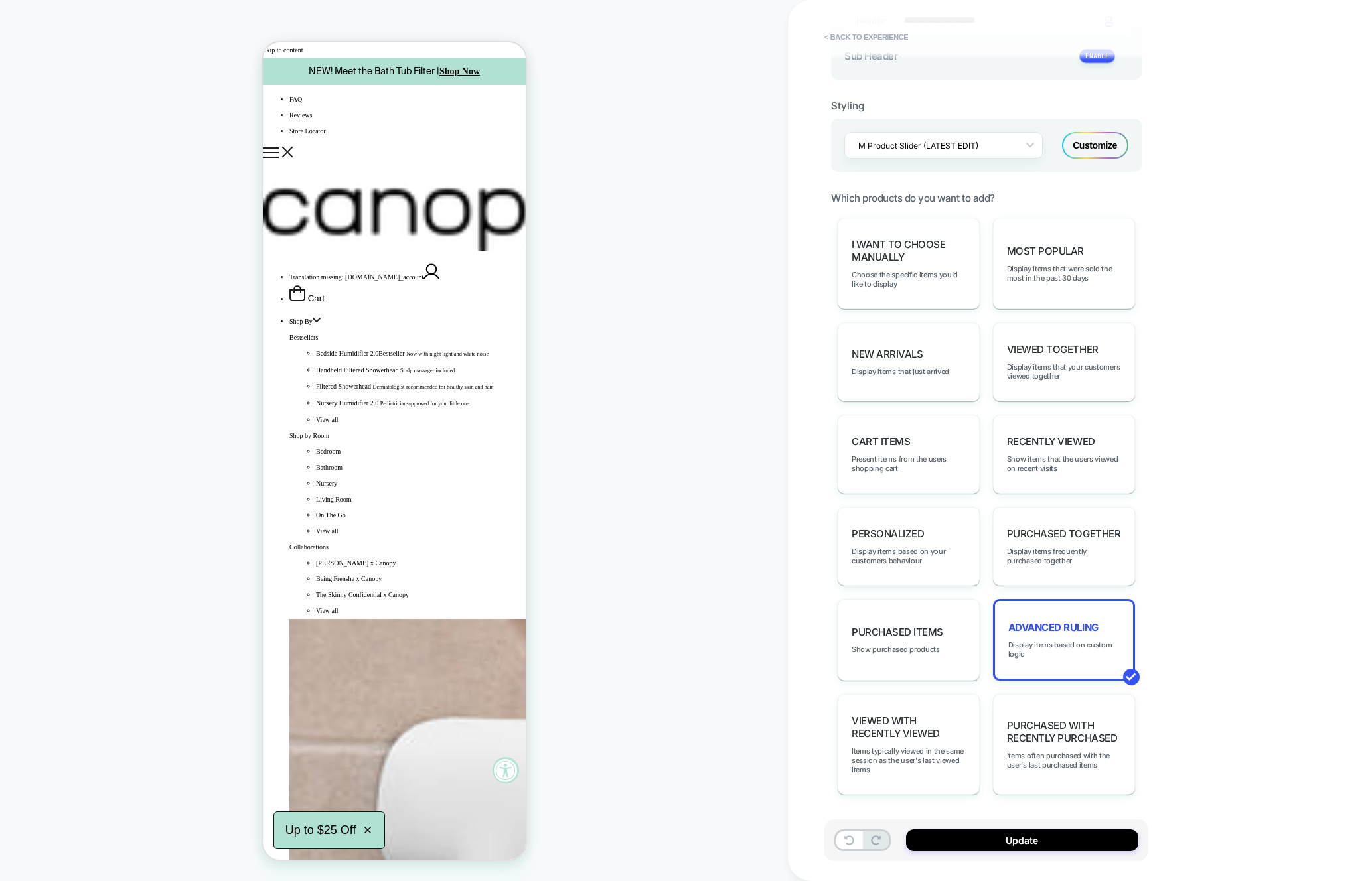click 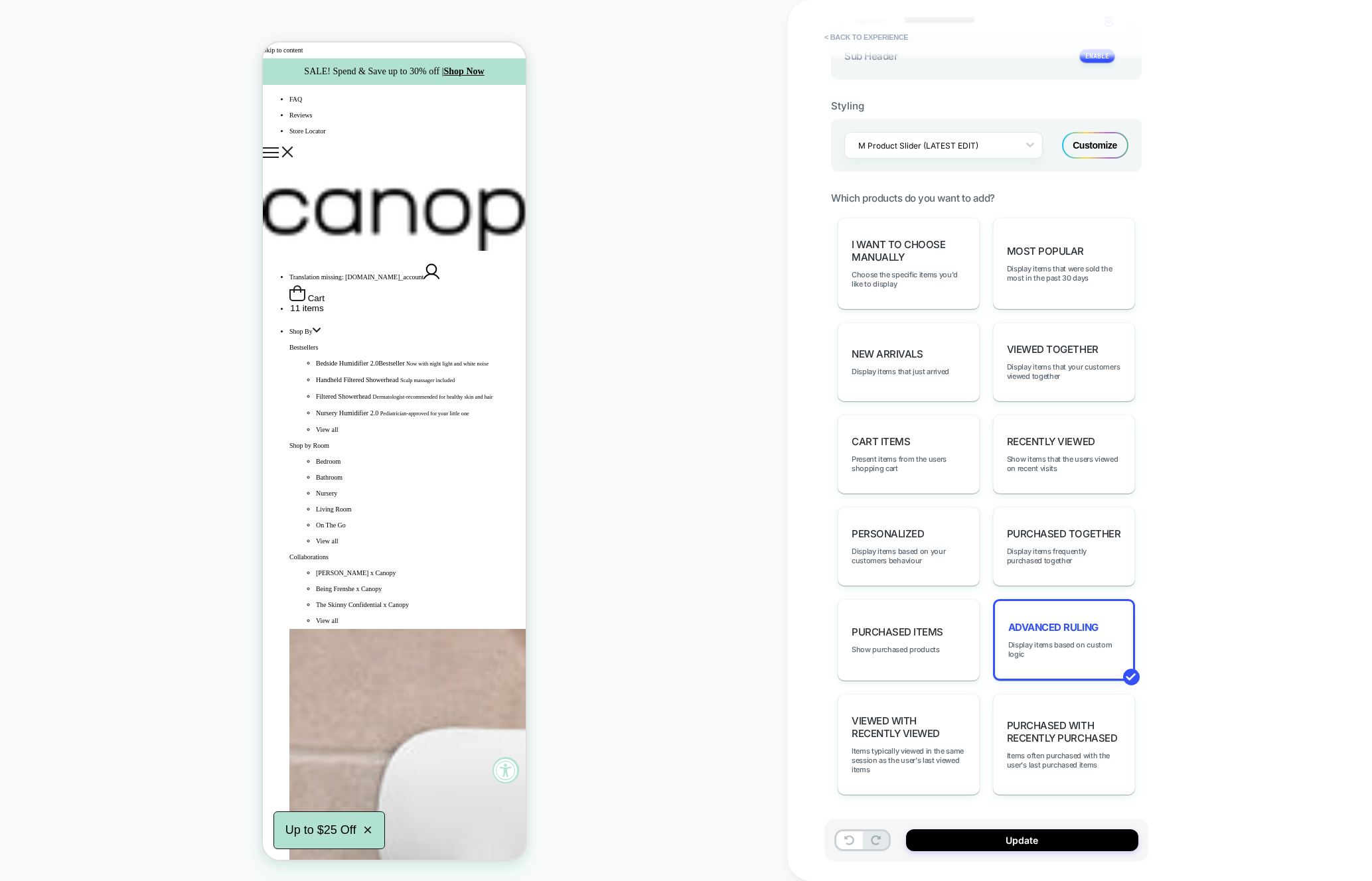 scroll, scrollTop: 0, scrollLeft: 402, axis: horizontal 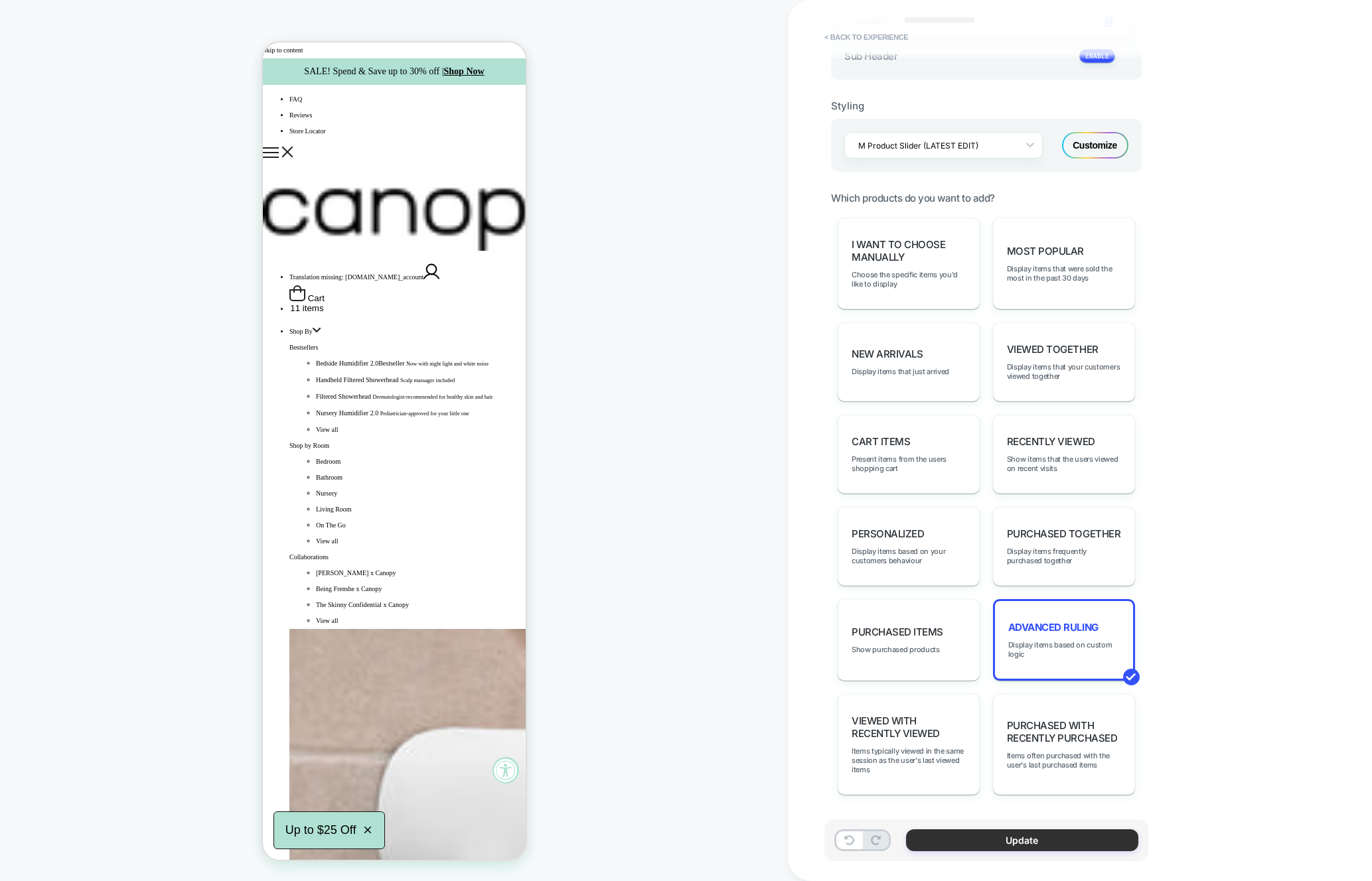 click on "Update" at bounding box center (1022, 840) 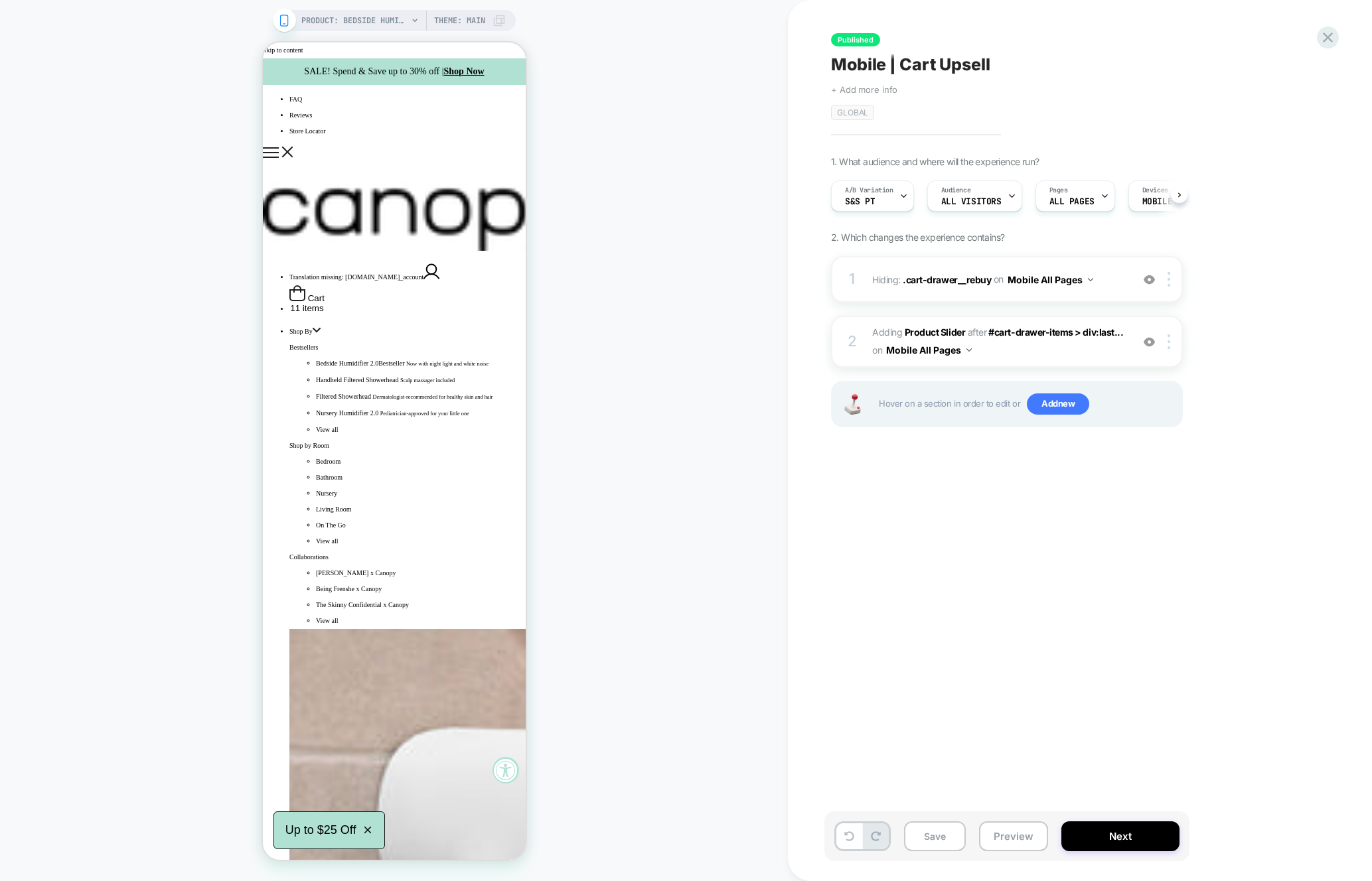 scroll, scrollTop: 0, scrollLeft: 1, axis: horizontal 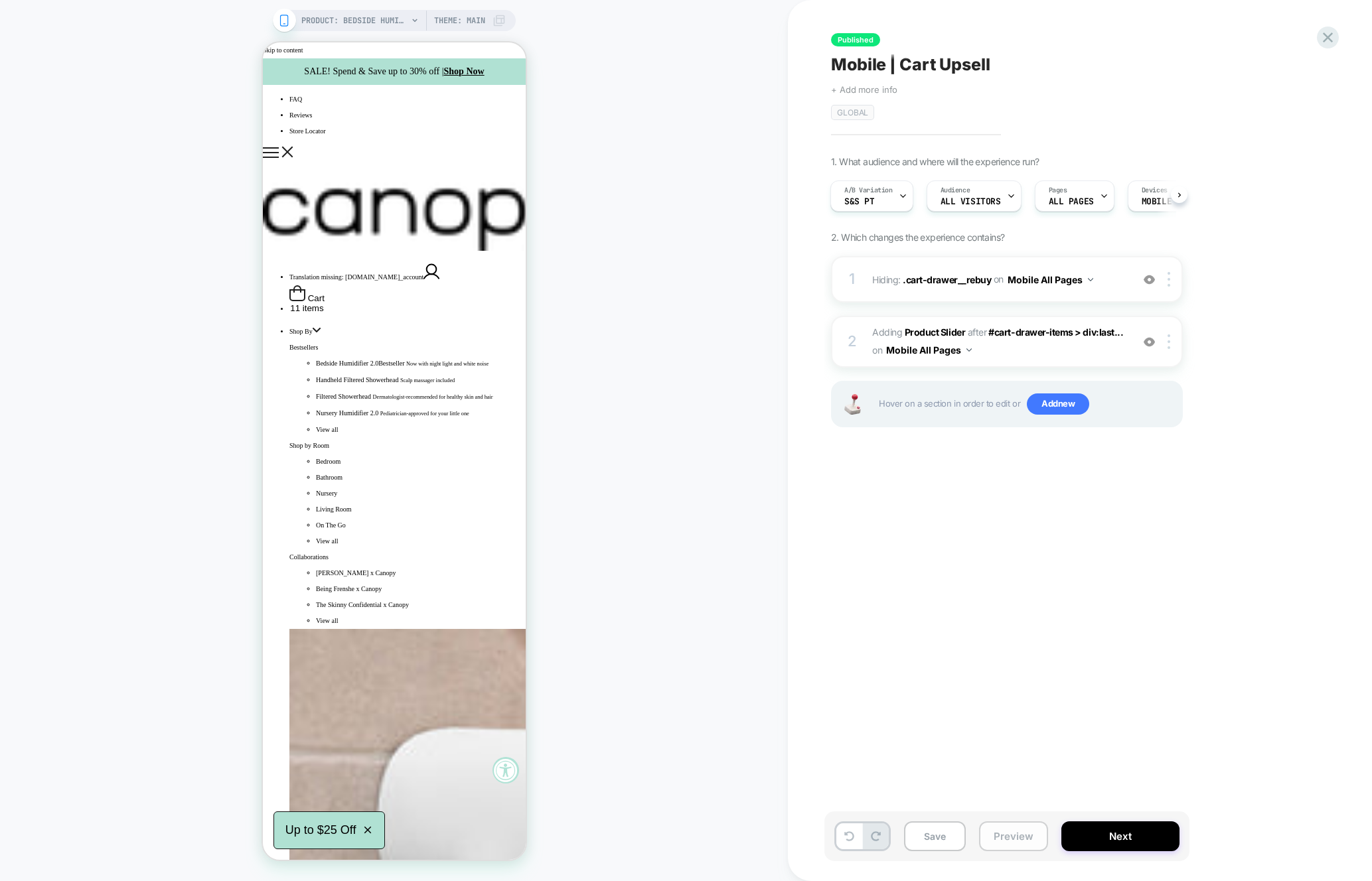 click on "Preview" at bounding box center [1014, 836] 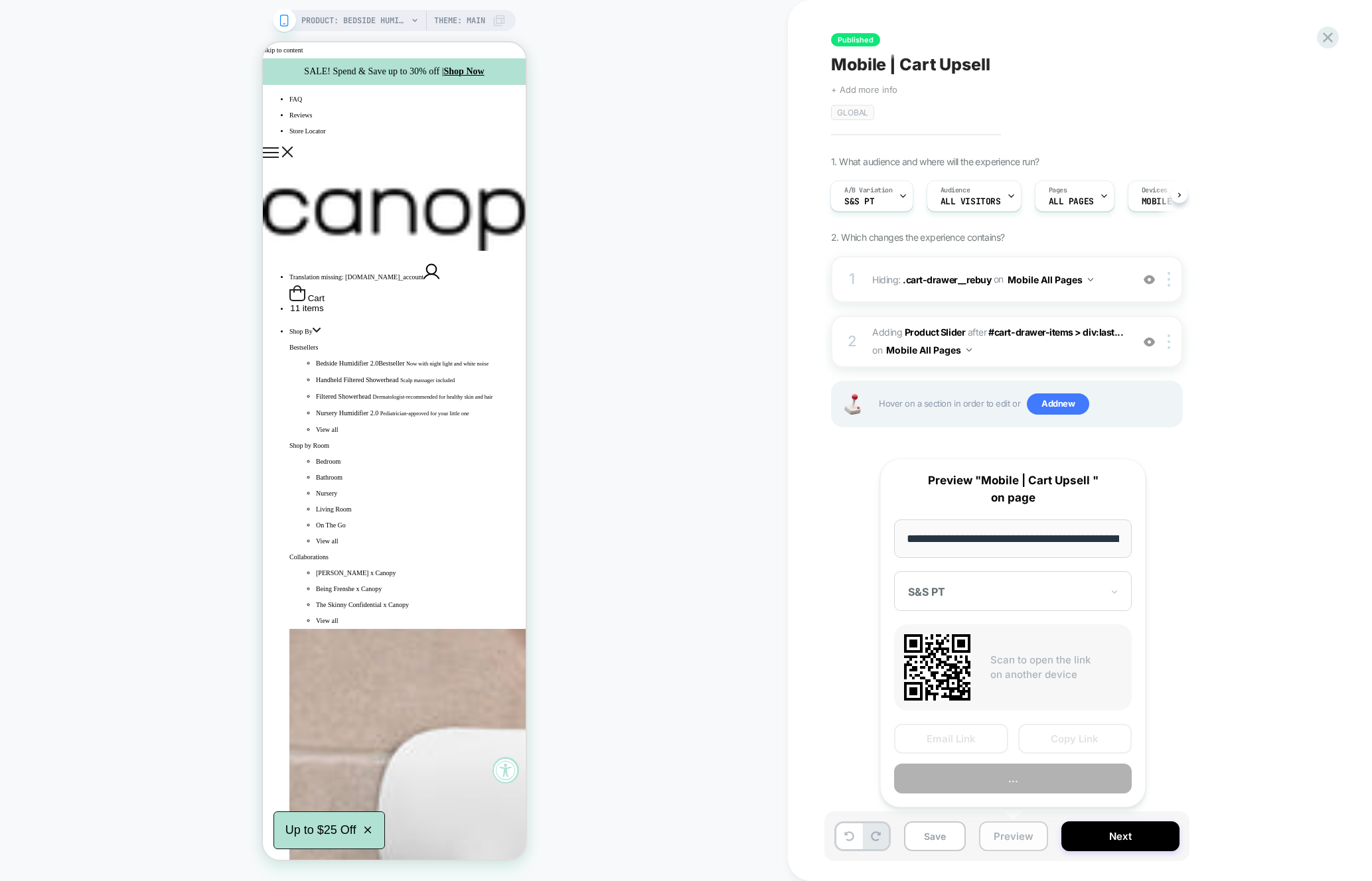 scroll, scrollTop: 0, scrollLeft: 221, axis: horizontal 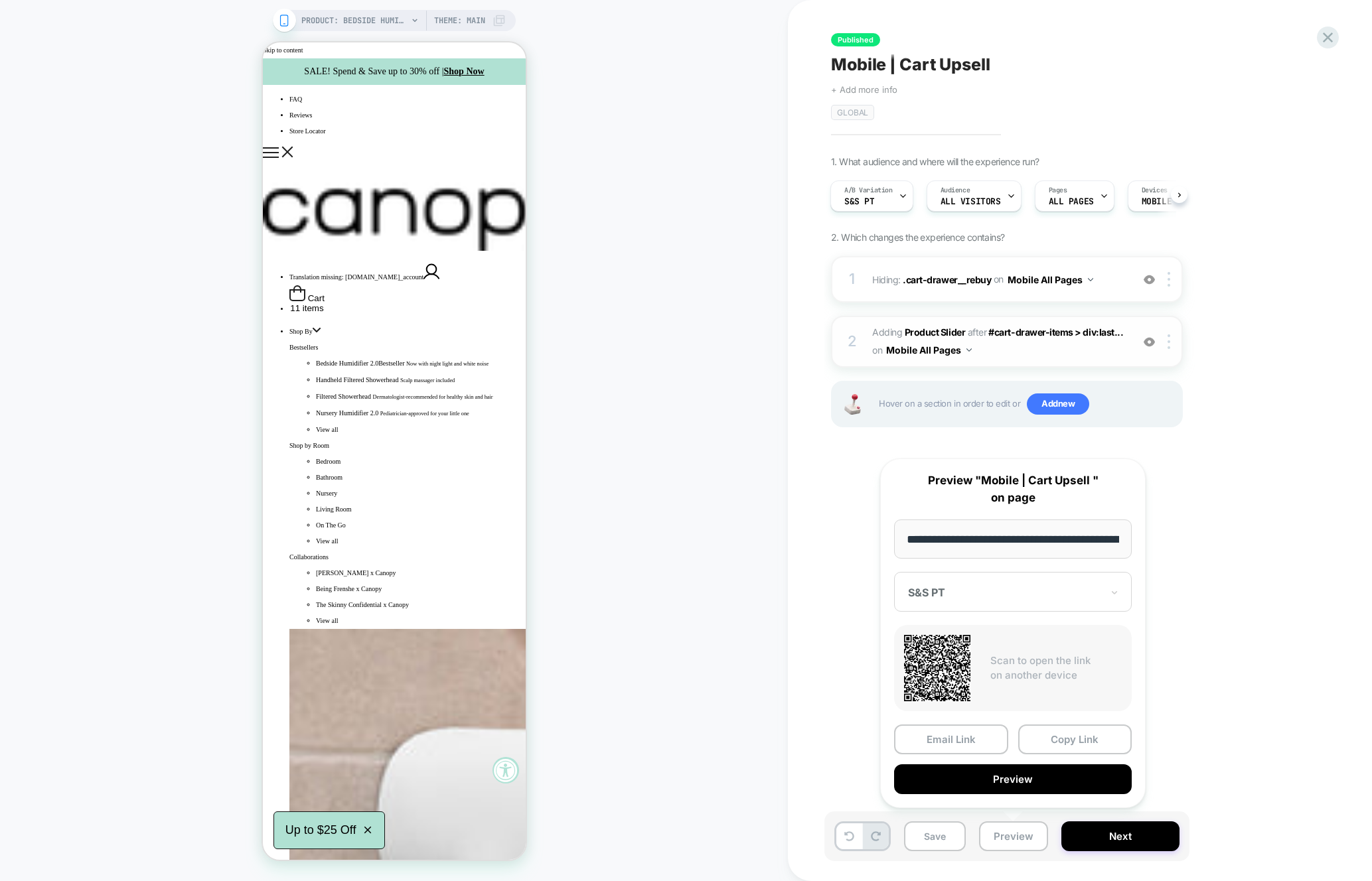 click on "#_loomi_addon_1721742022996 Adding   Product Slider   AFTER #cart-drawer-items > div:last... #cart-drawer-items > div:last-of-type   on Mobile All Pages" at bounding box center [998, 342] 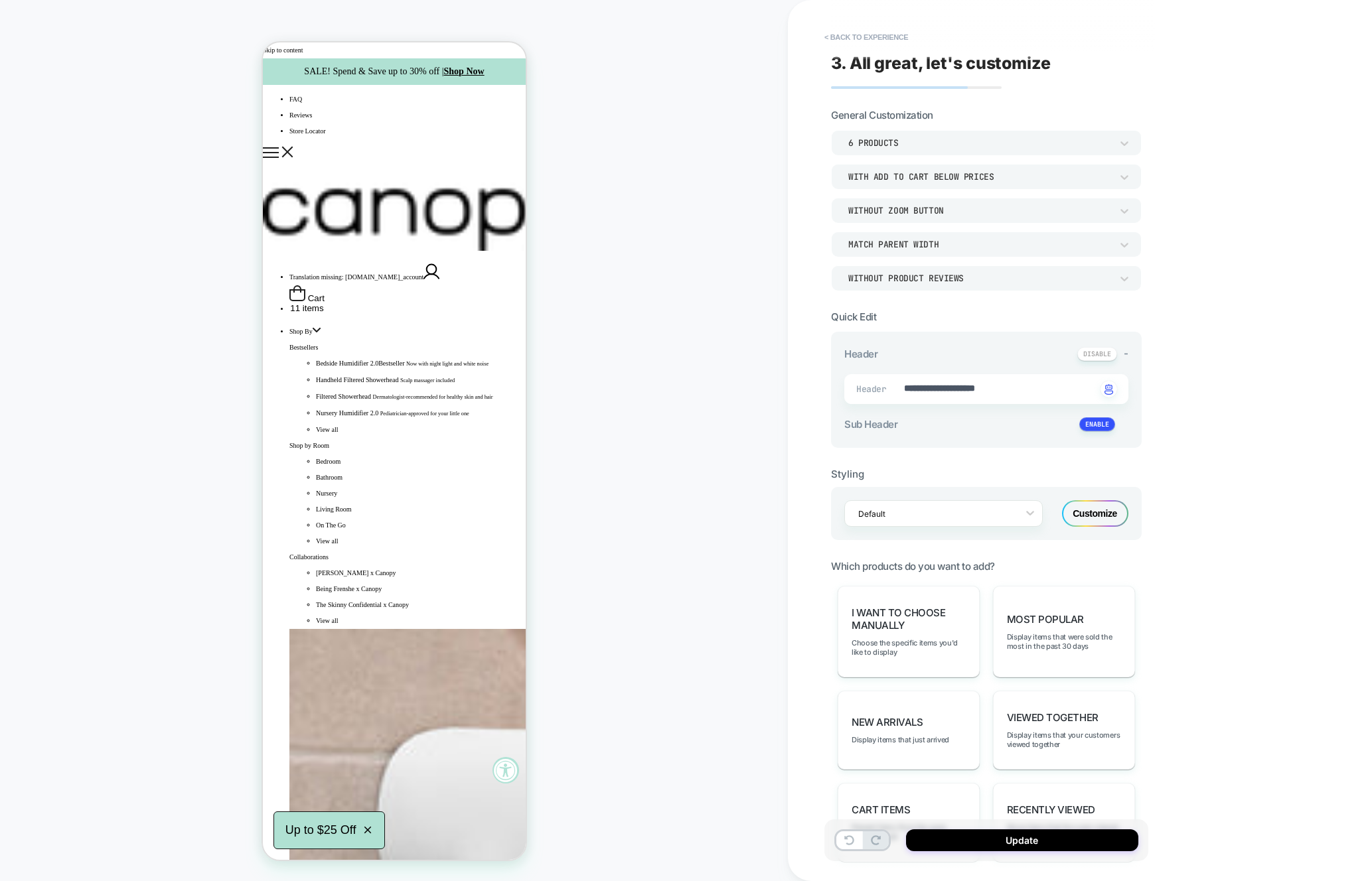 type on "*" 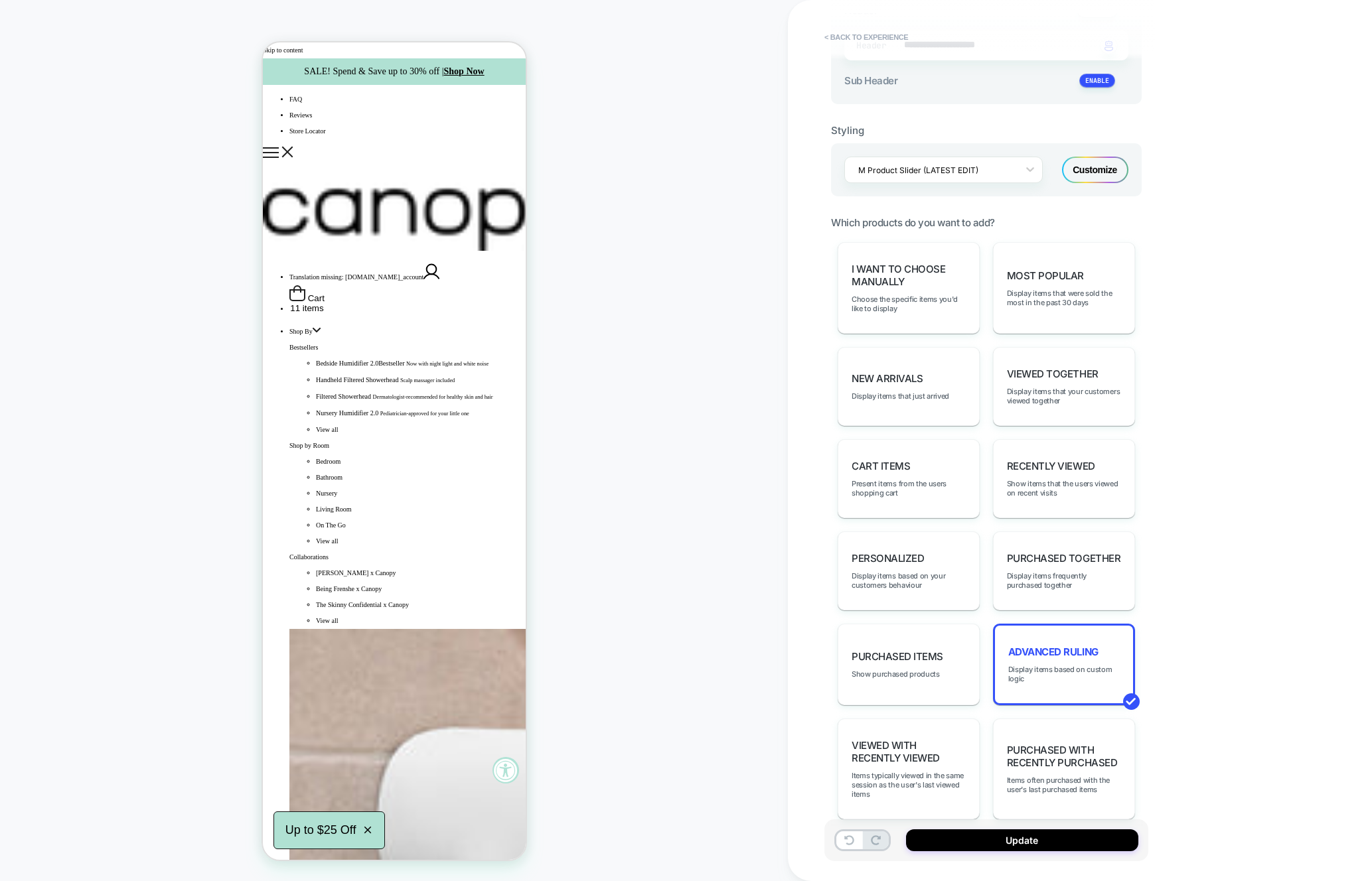 scroll, scrollTop: 368, scrollLeft: 0, axis: vertical 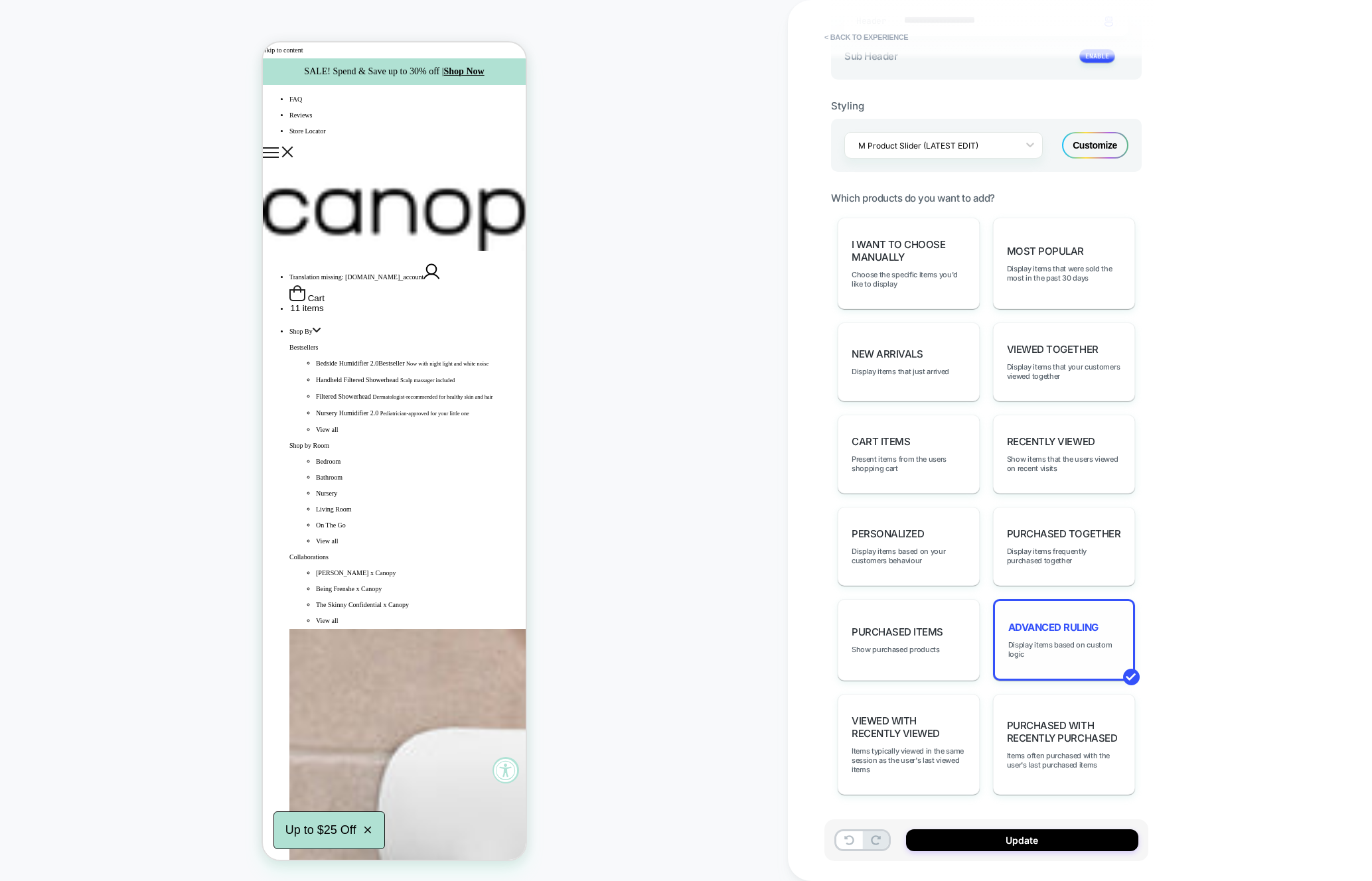 click on "Advanced Ruling" at bounding box center [1053, 627] 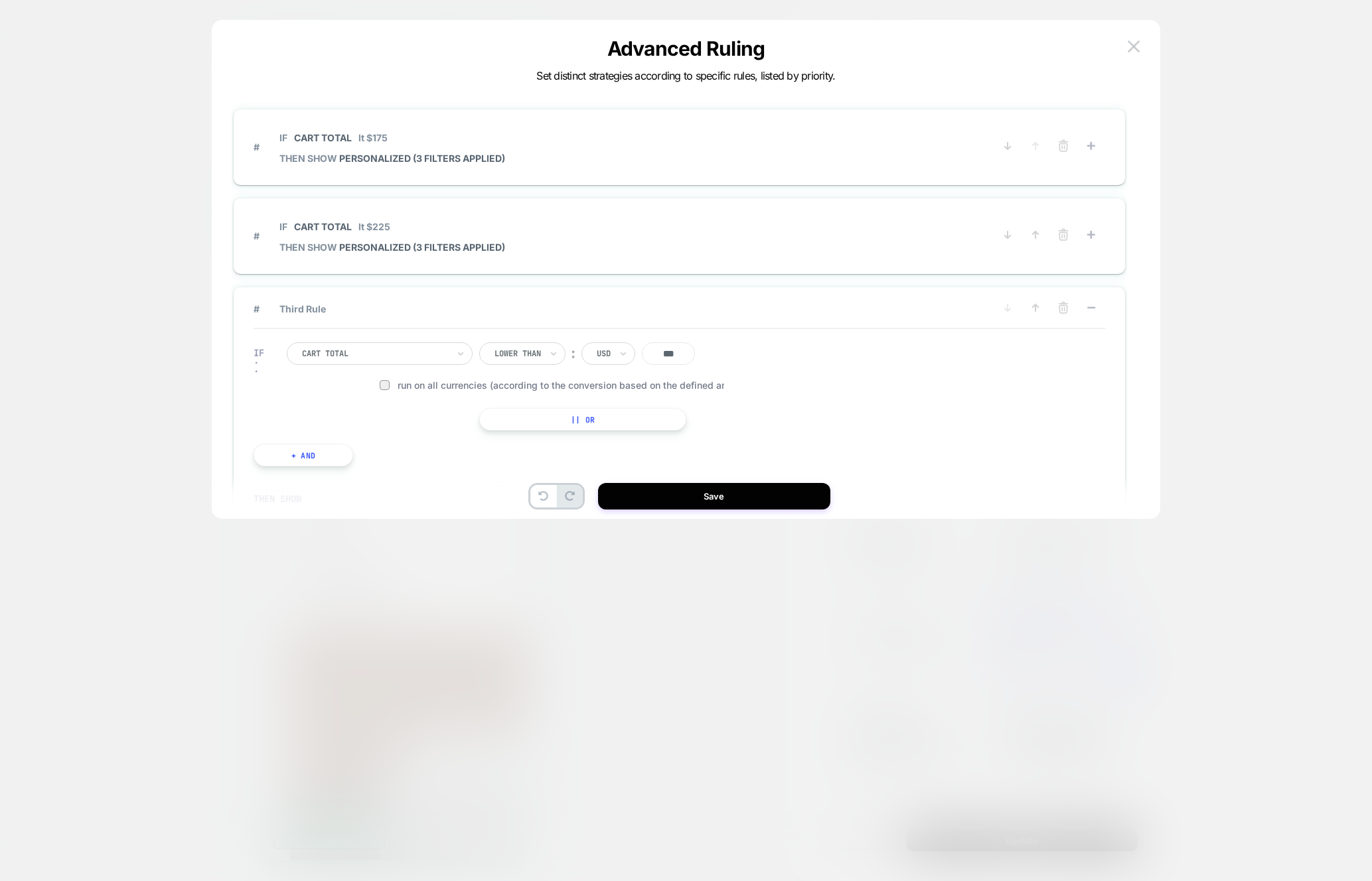 scroll, scrollTop: 33, scrollLeft: 0, axis: vertical 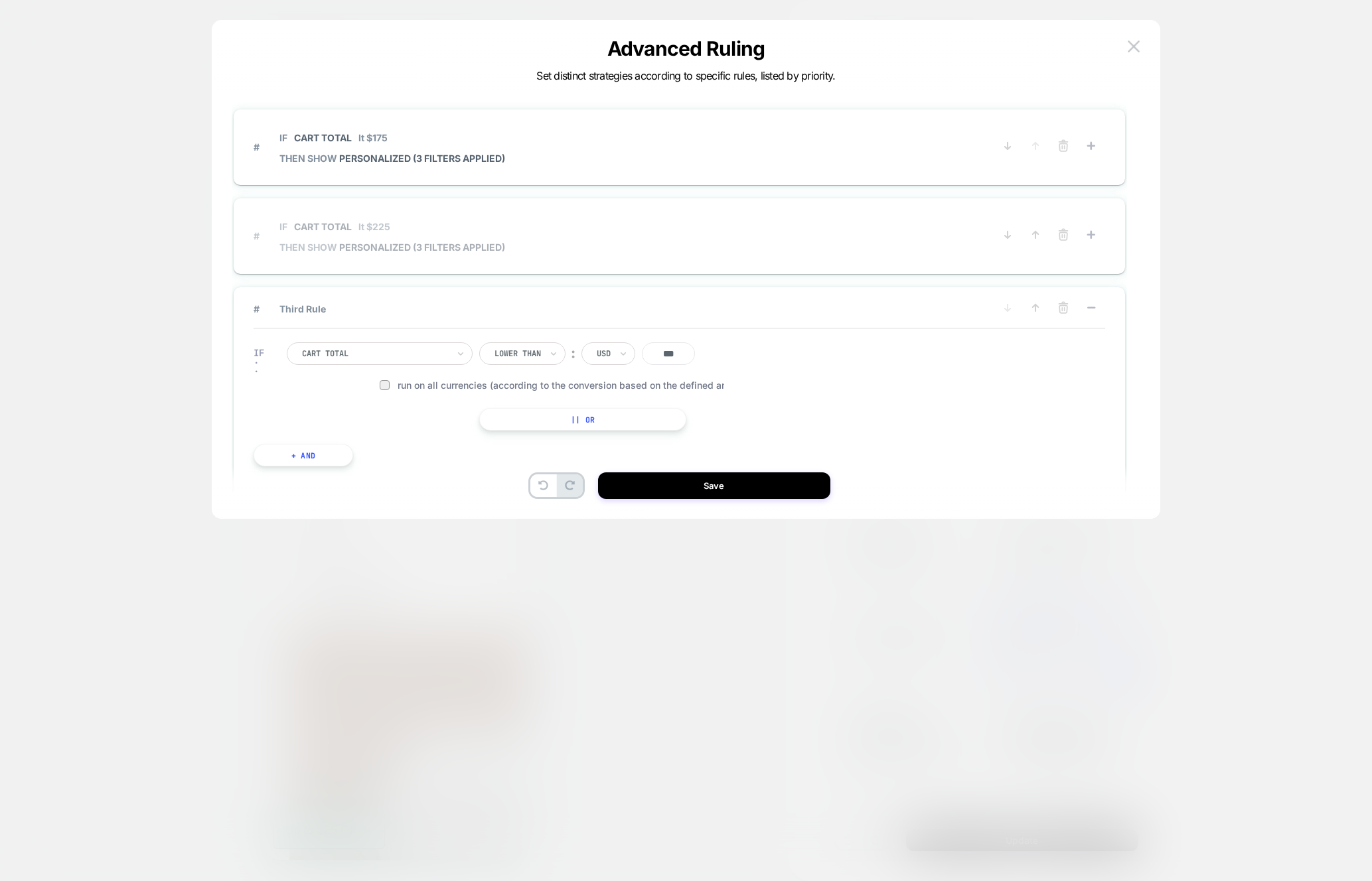 click on "PERSONALIZED   (3 filters applied)" at bounding box center (422, 247) 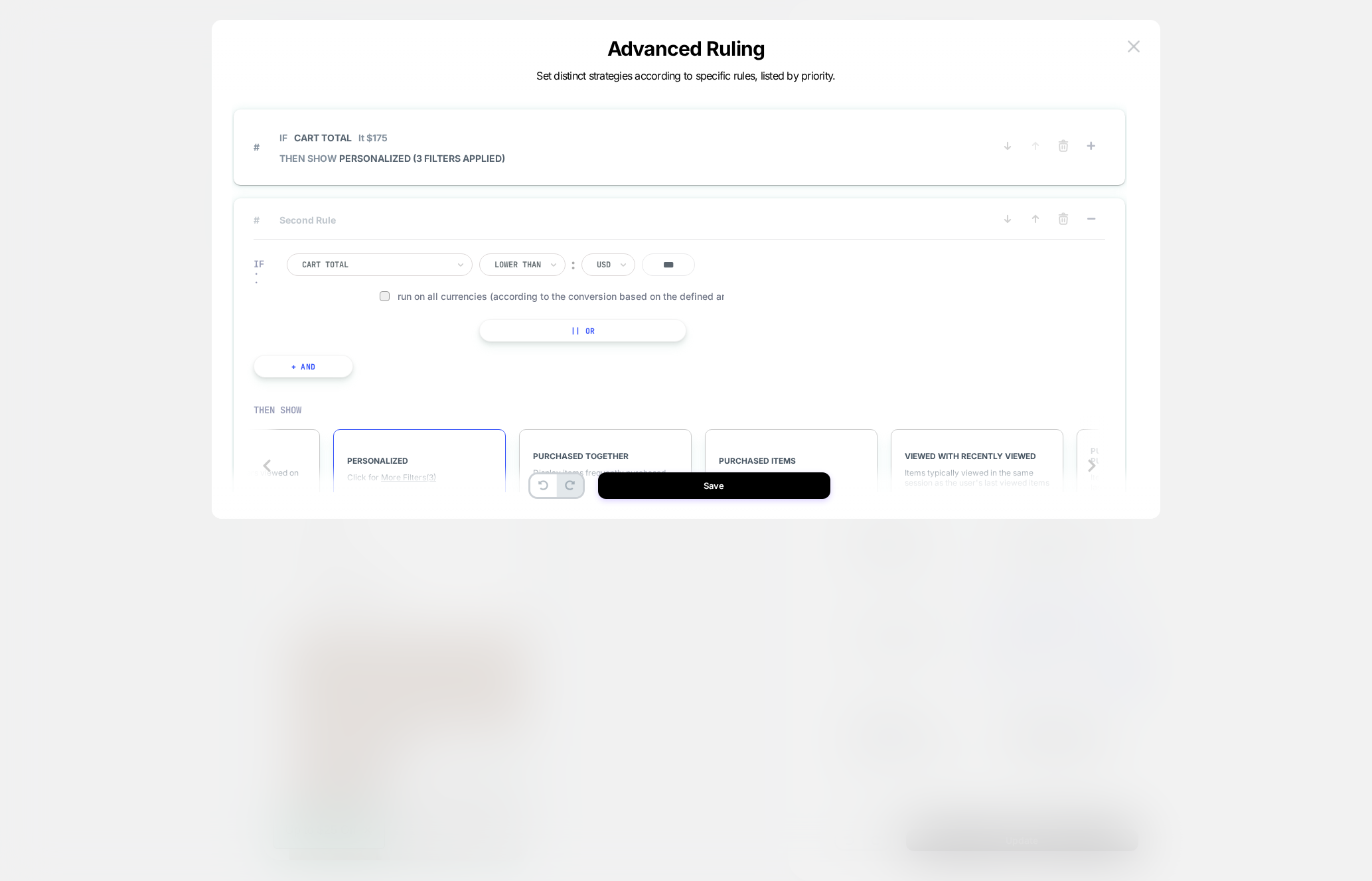 scroll, scrollTop: 0, scrollLeft: 1055, axis: horizontal 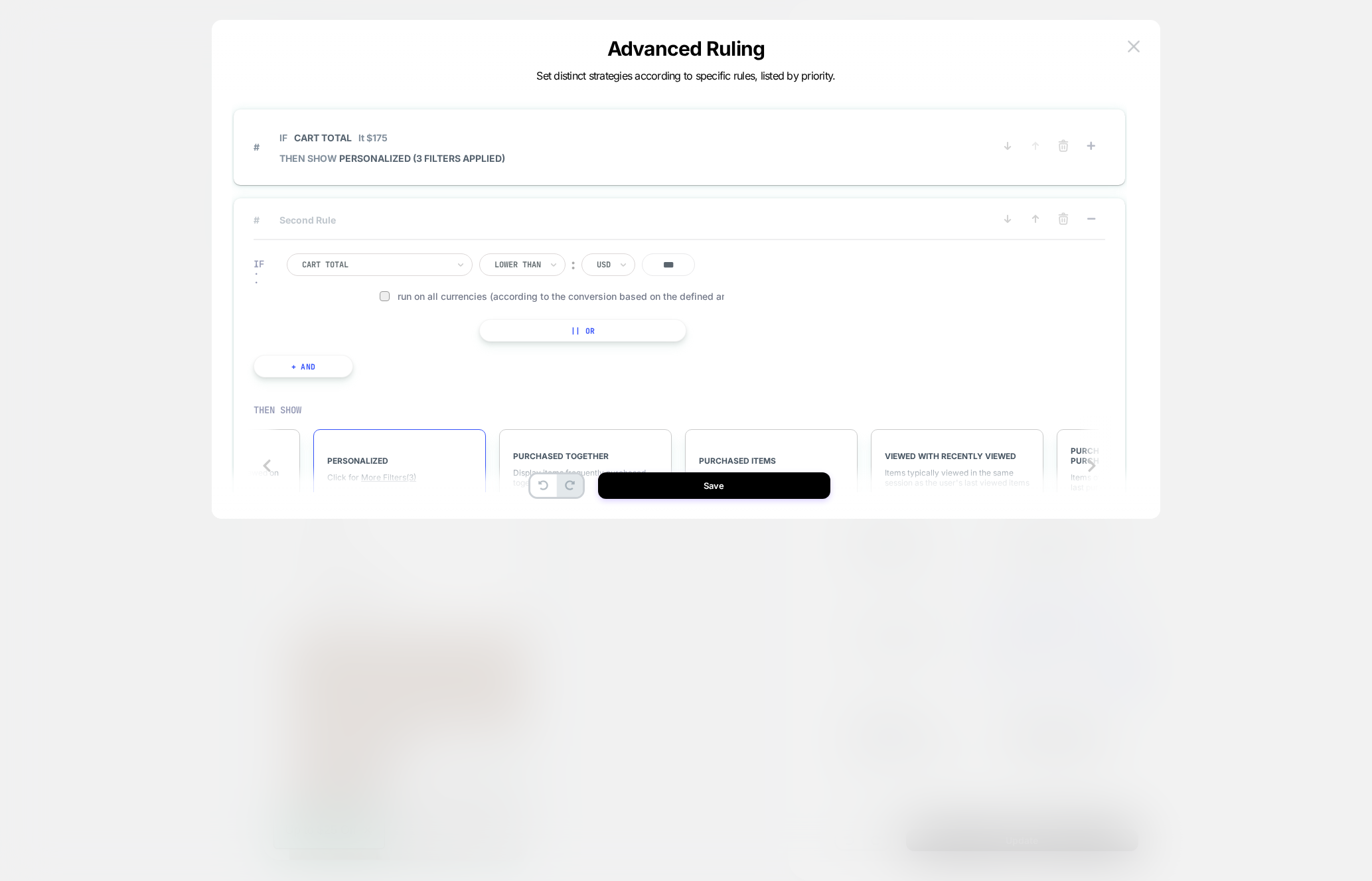 click on "+ And" at bounding box center [303, 366] 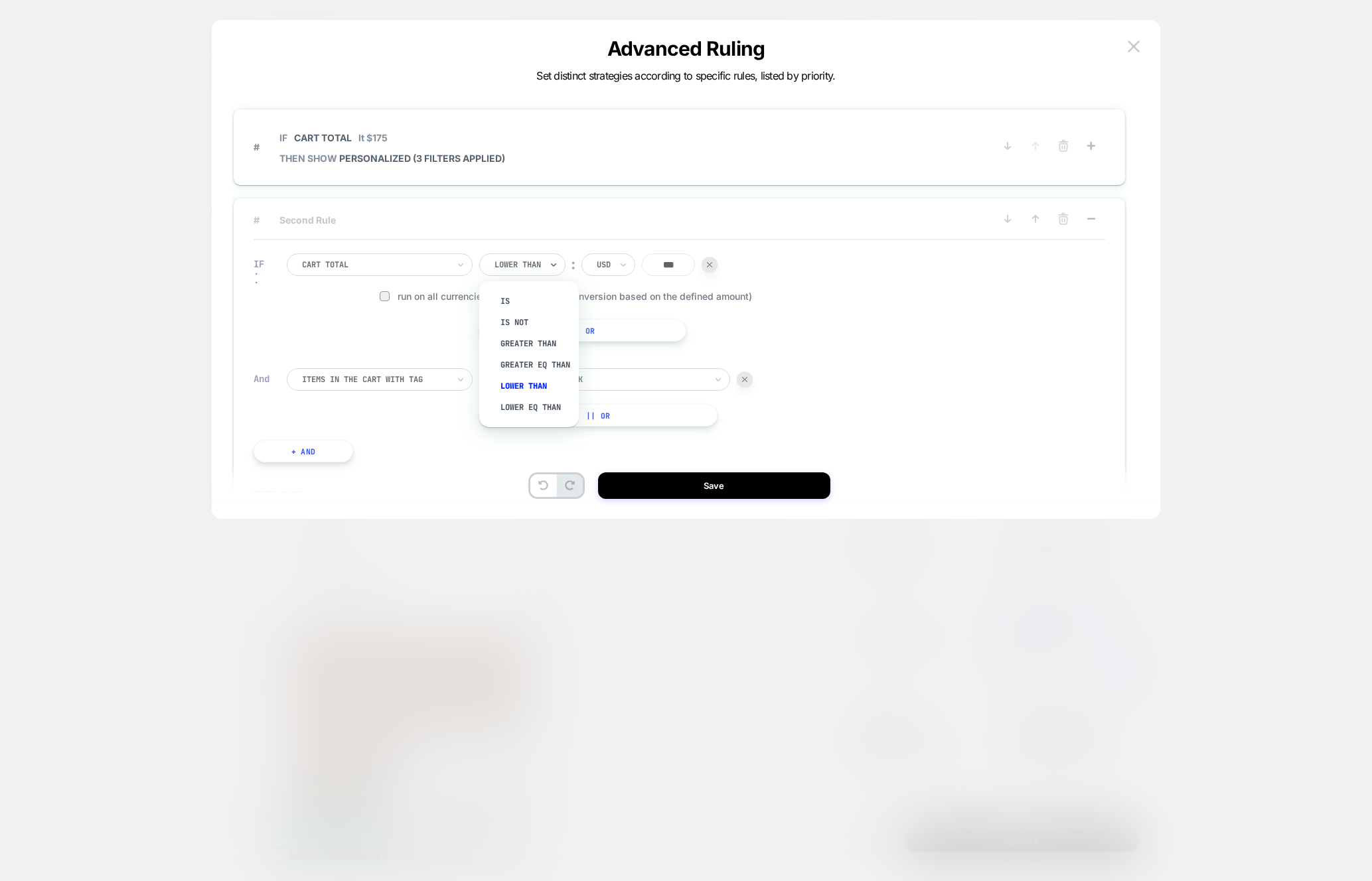 click at bounding box center (518, 265) 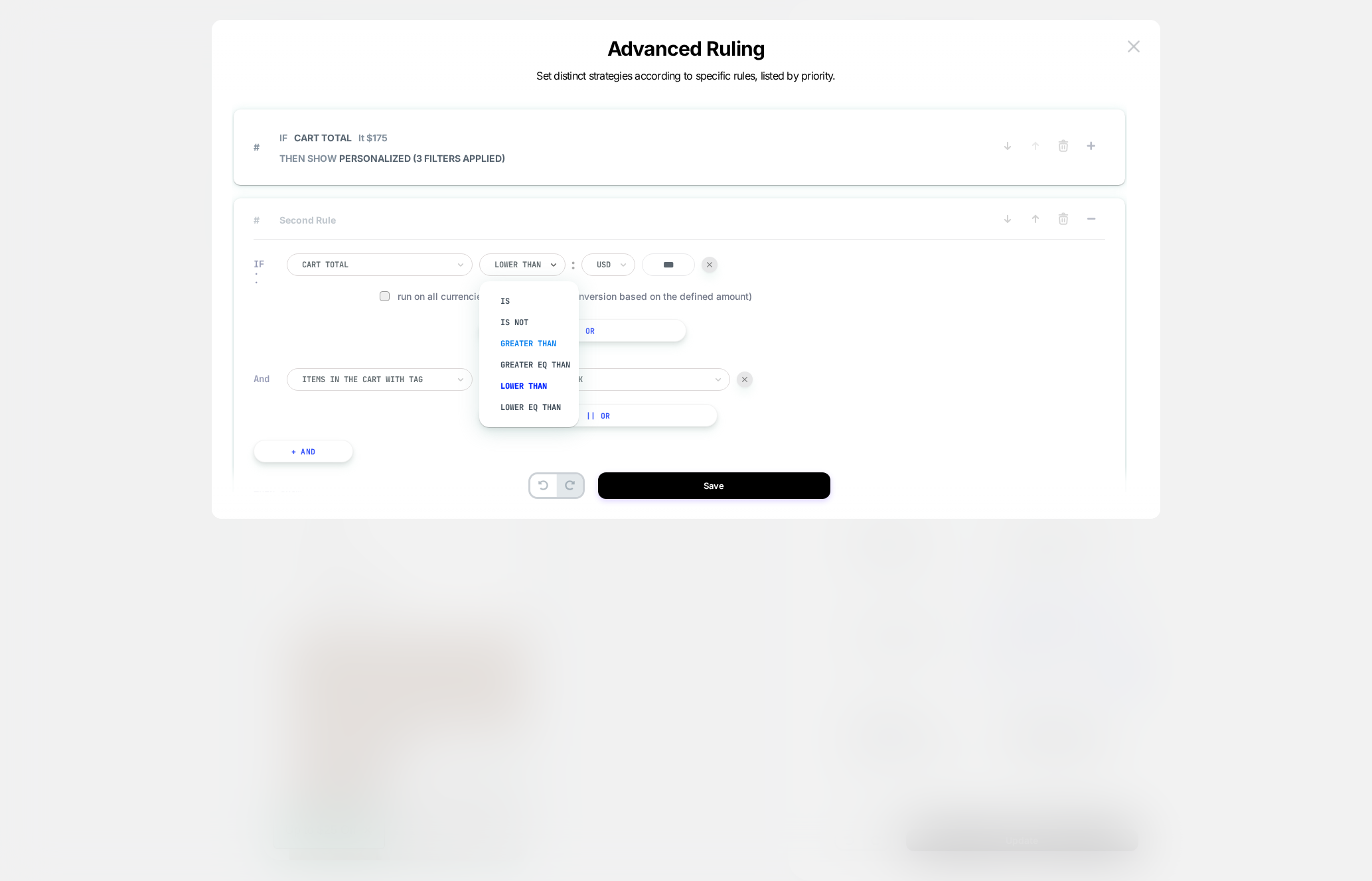 click on "Greater Than" at bounding box center (536, 344) 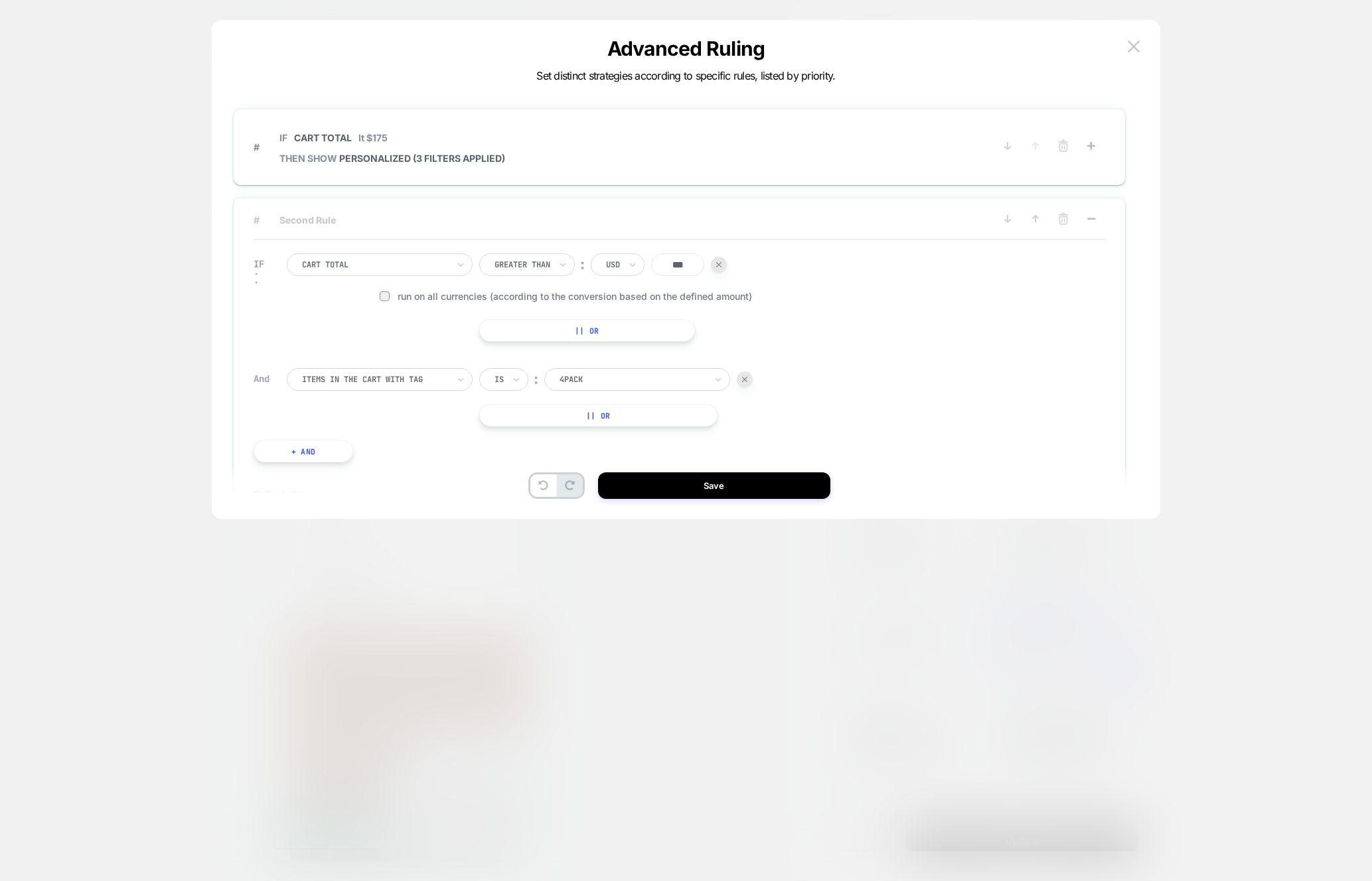 drag, startPoint x: 693, startPoint y: 267, endPoint x: 660, endPoint y: 267, distance: 33 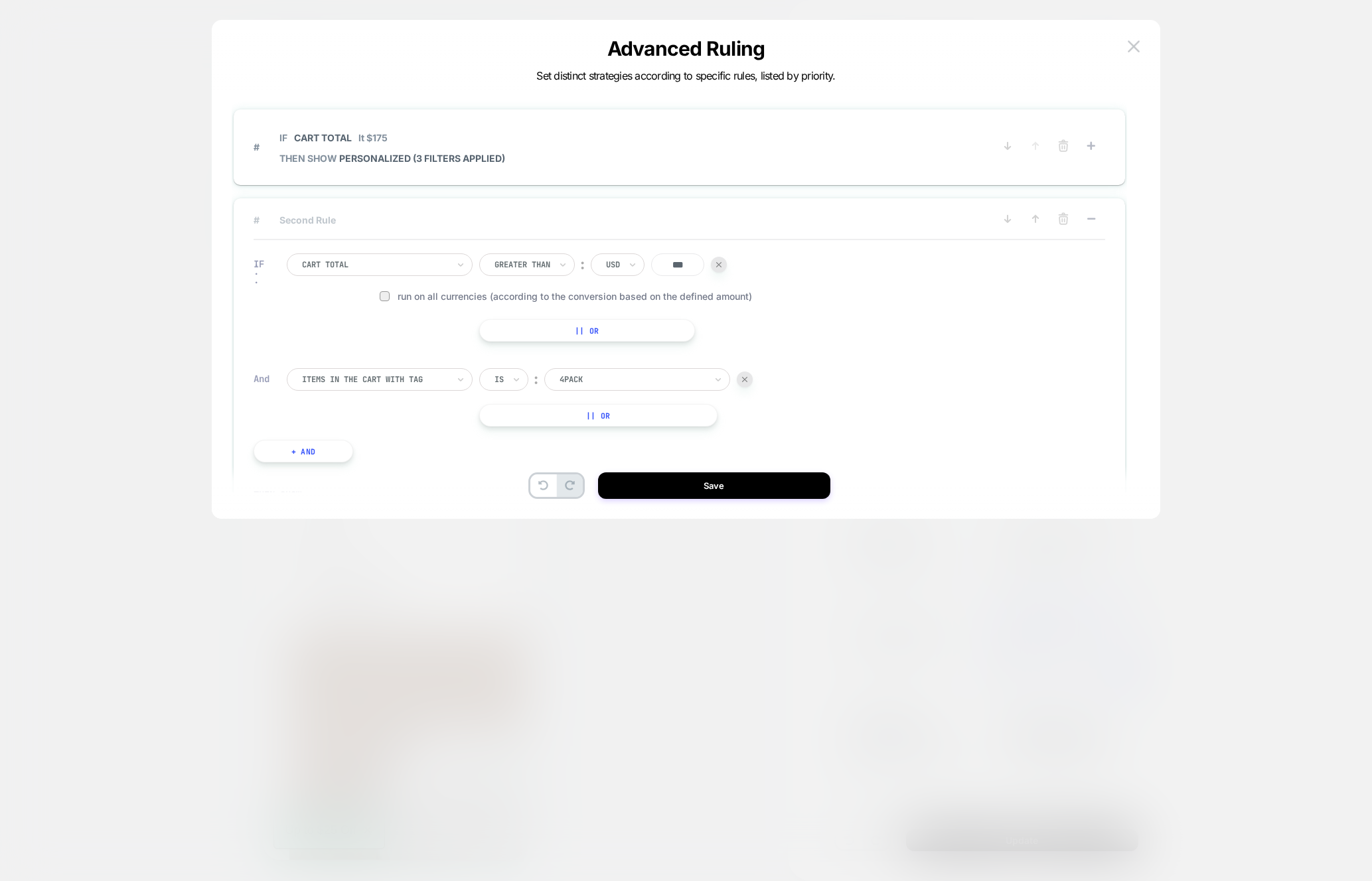 type on "***" 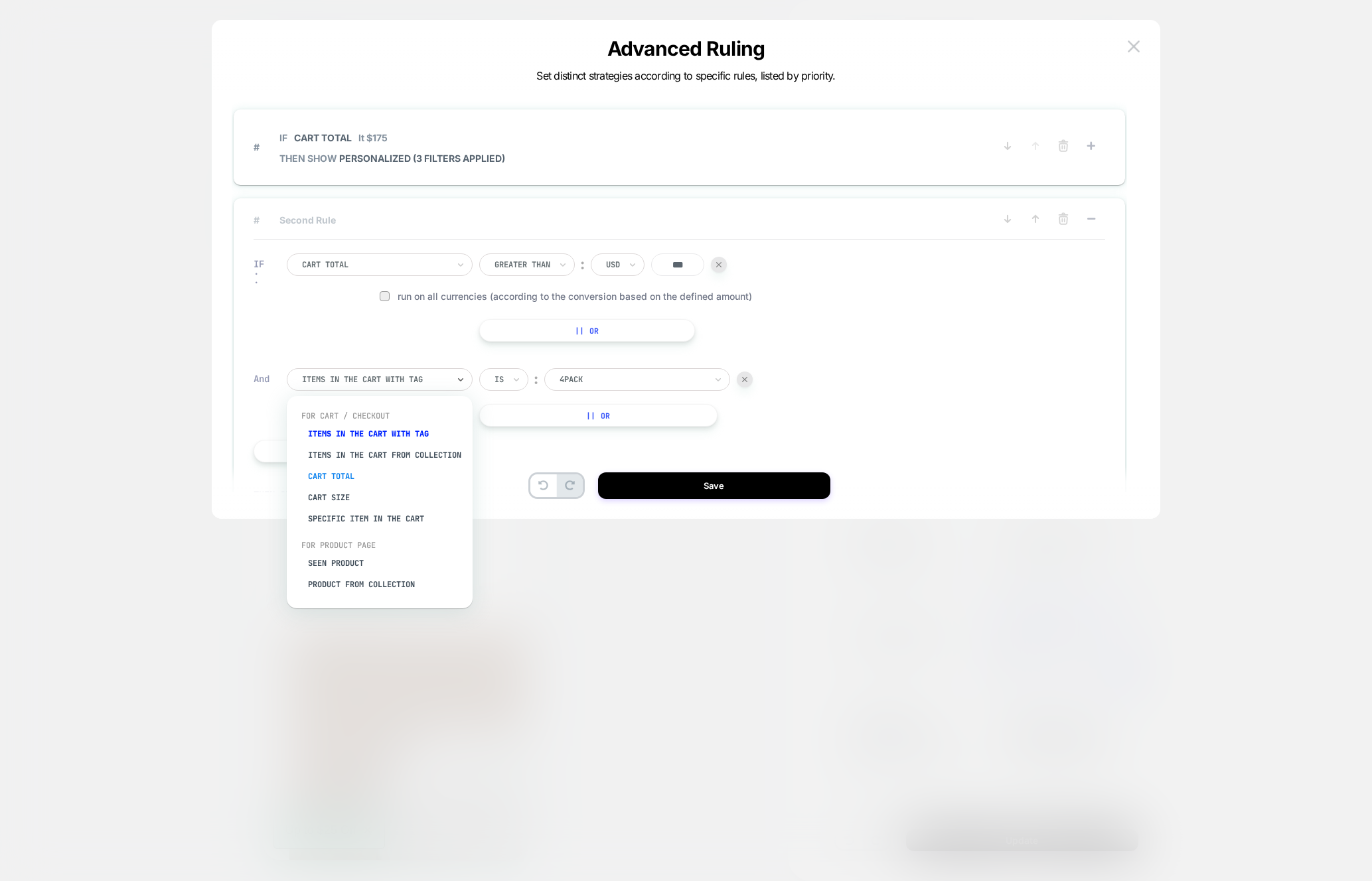 click on "Cart Total" at bounding box center (386, 476) 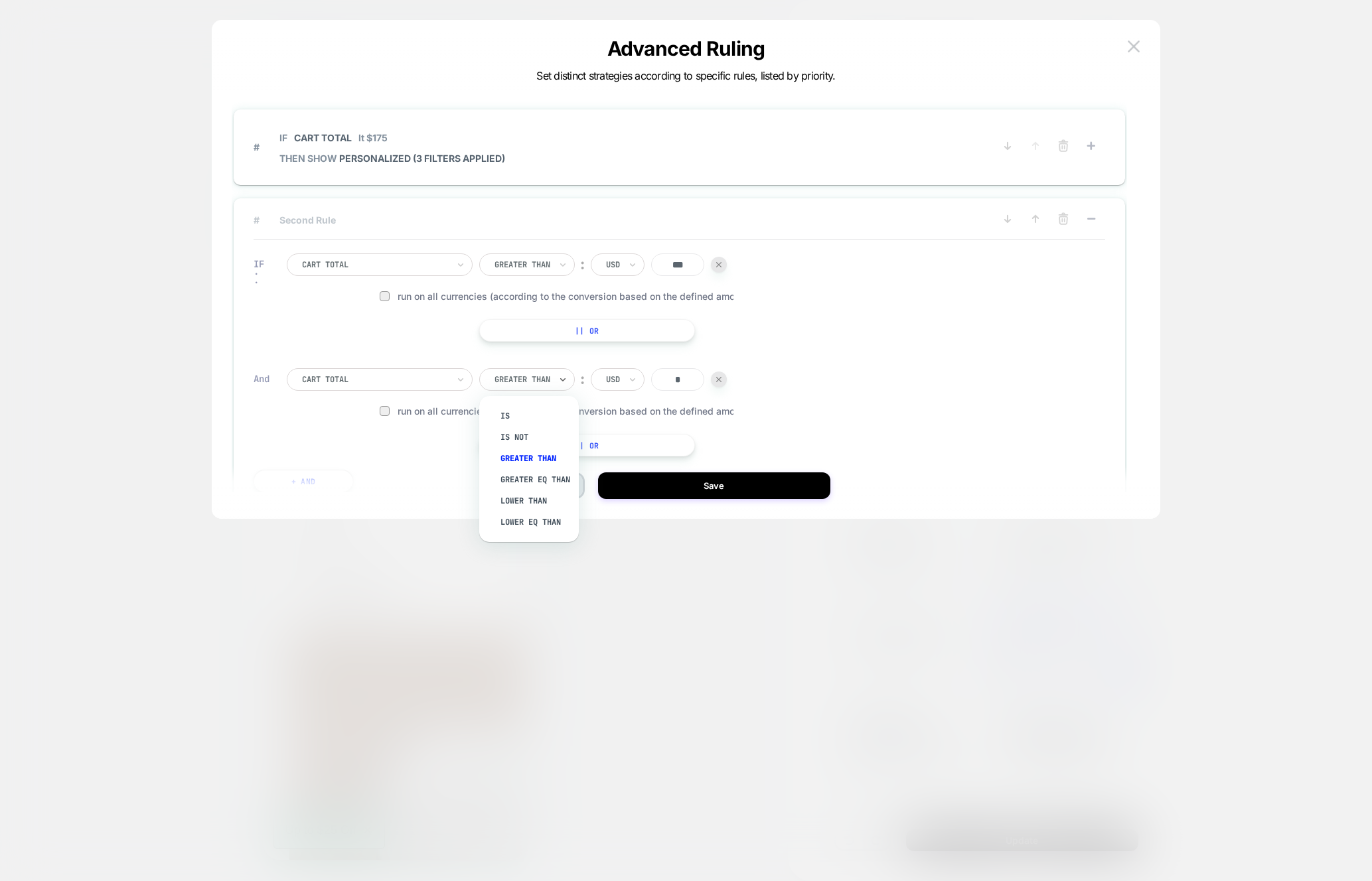 click on "Greater Than" at bounding box center (527, 379) 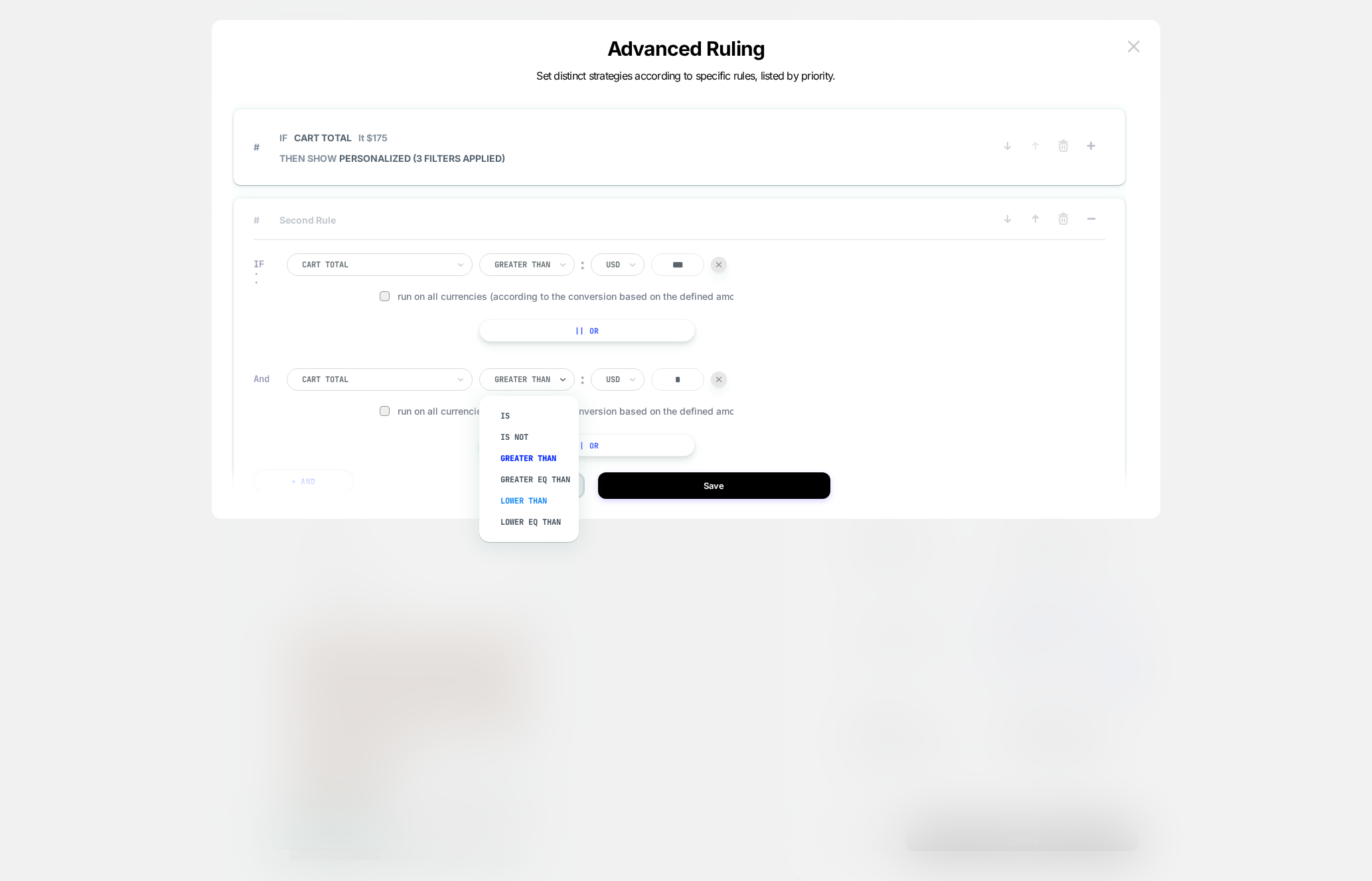 click on "Lower Than" at bounding box center (536, 501) 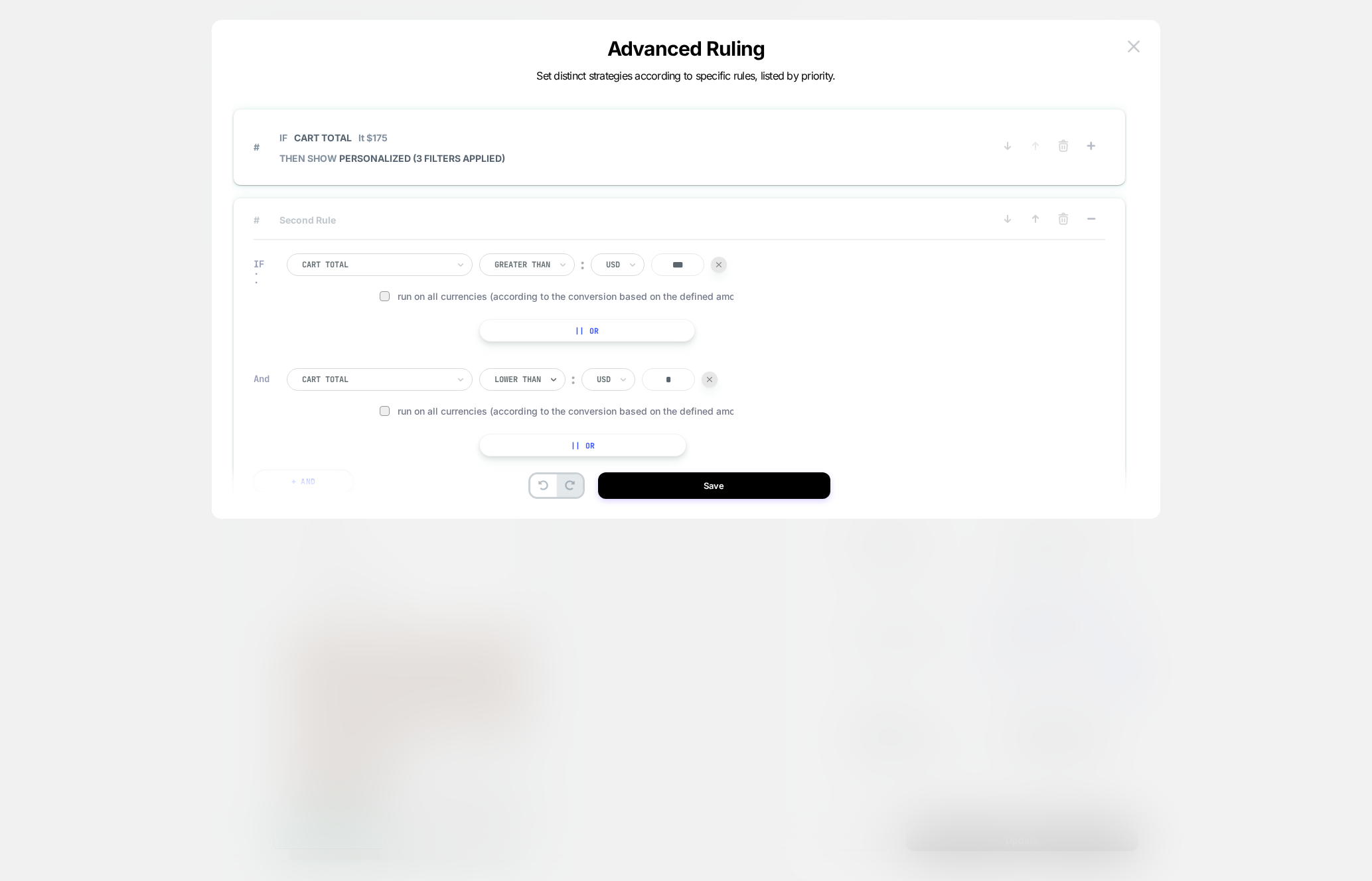 click on "*" at bounding box center (668, 379) 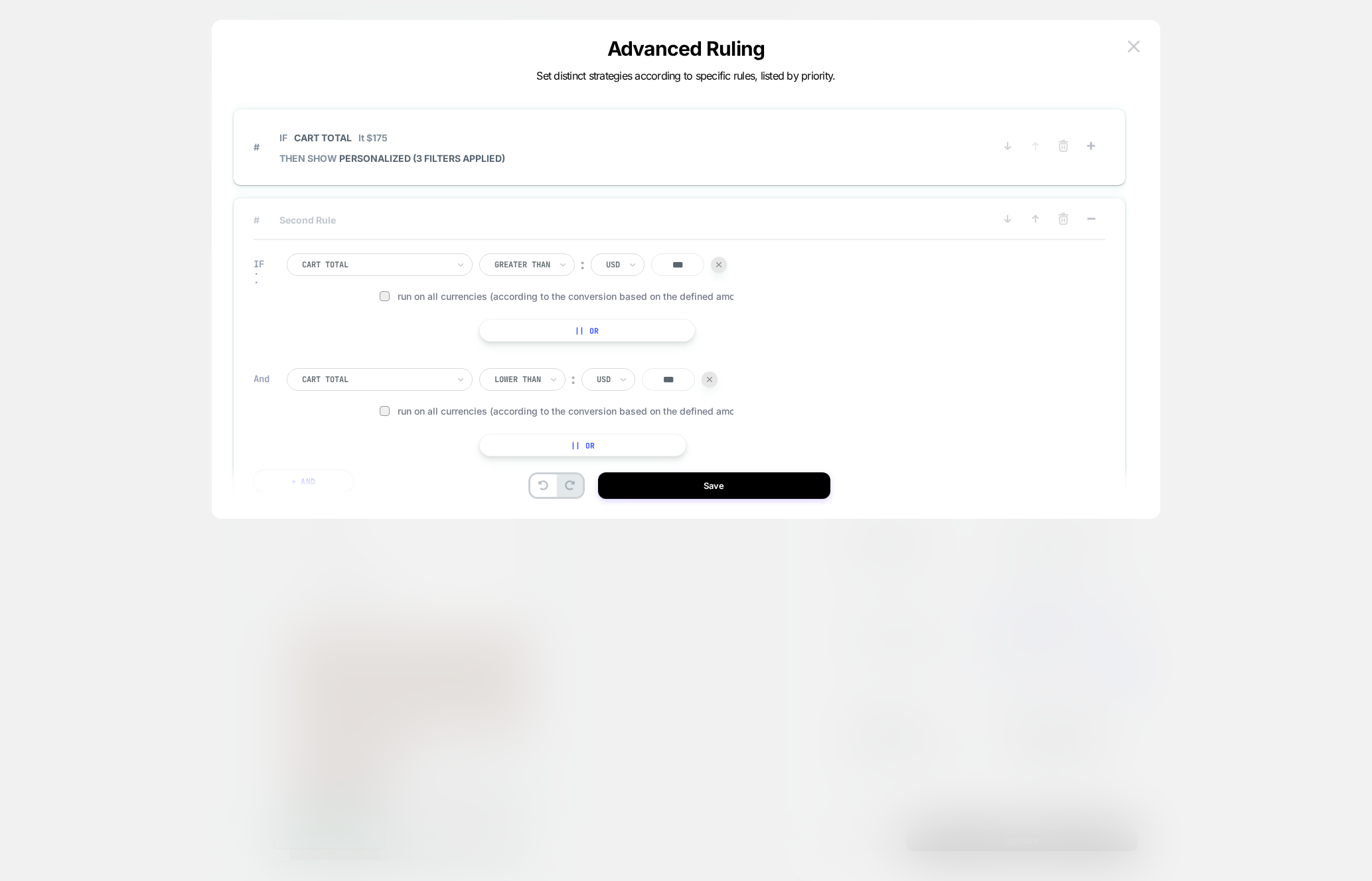 type on "***" 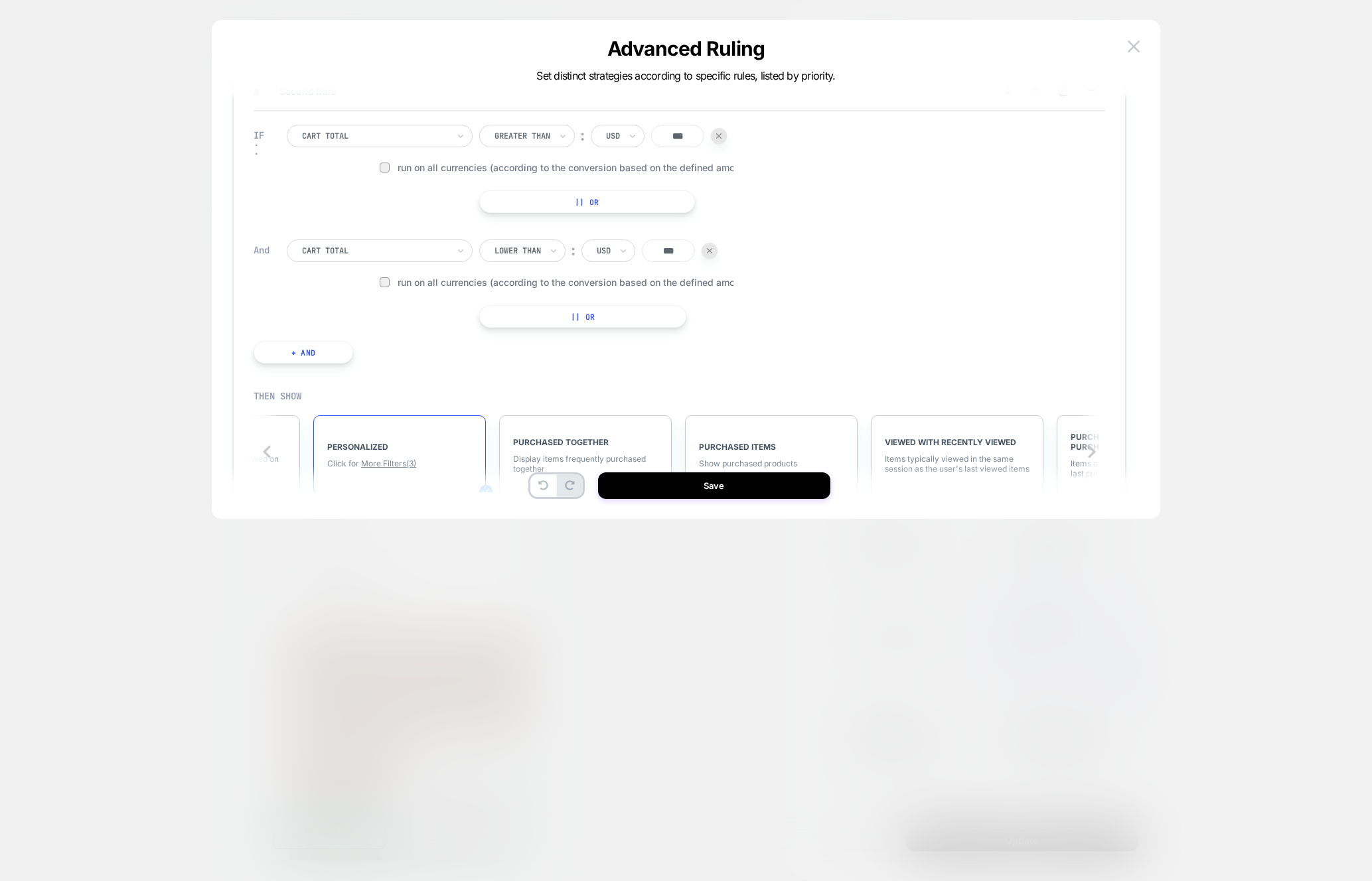 scroll, scrollTop: 151, scrollLeft: 0, axis: vertical 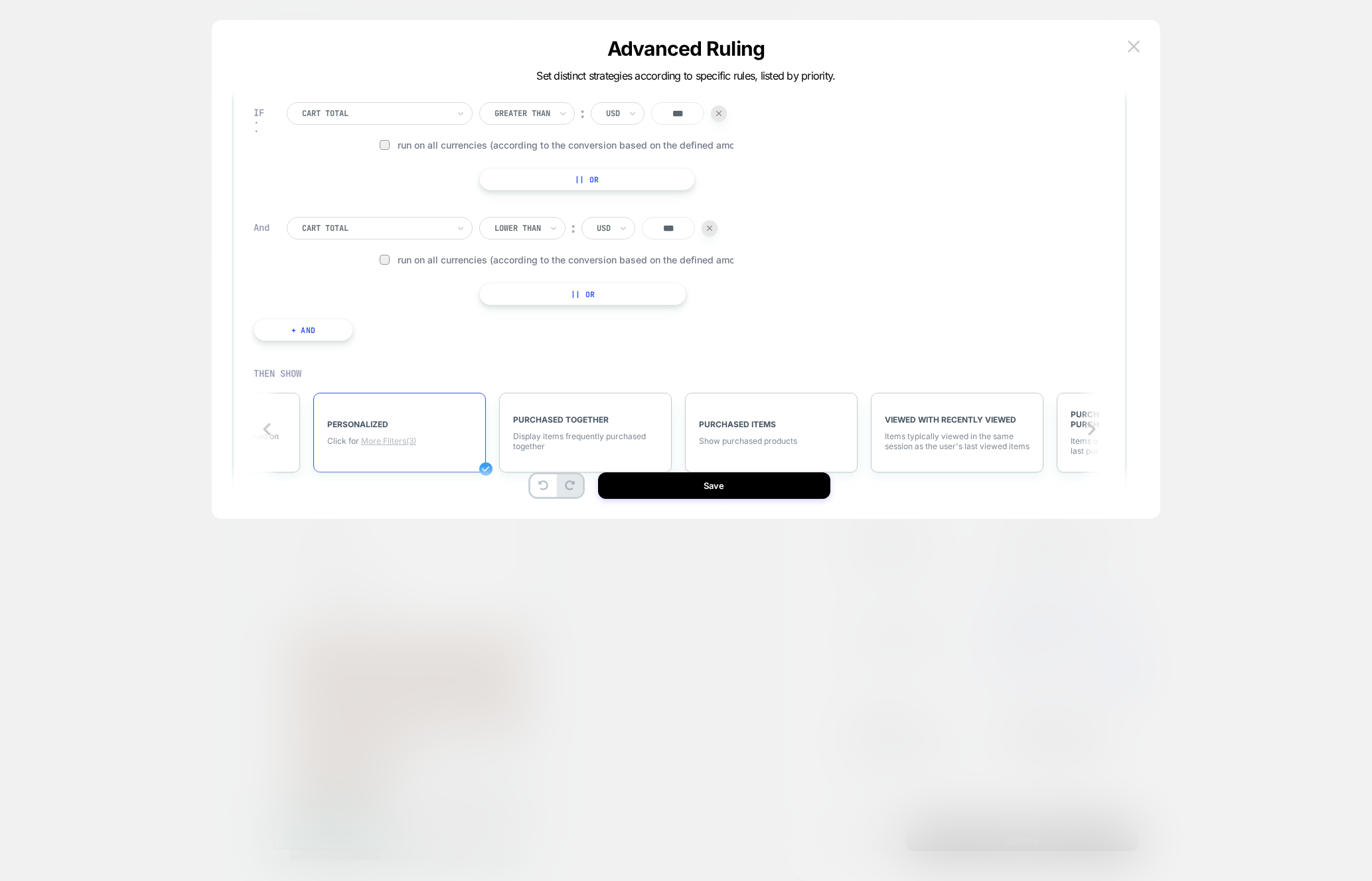 click on "More Filters  (3)" at bounding box center [388, 440] 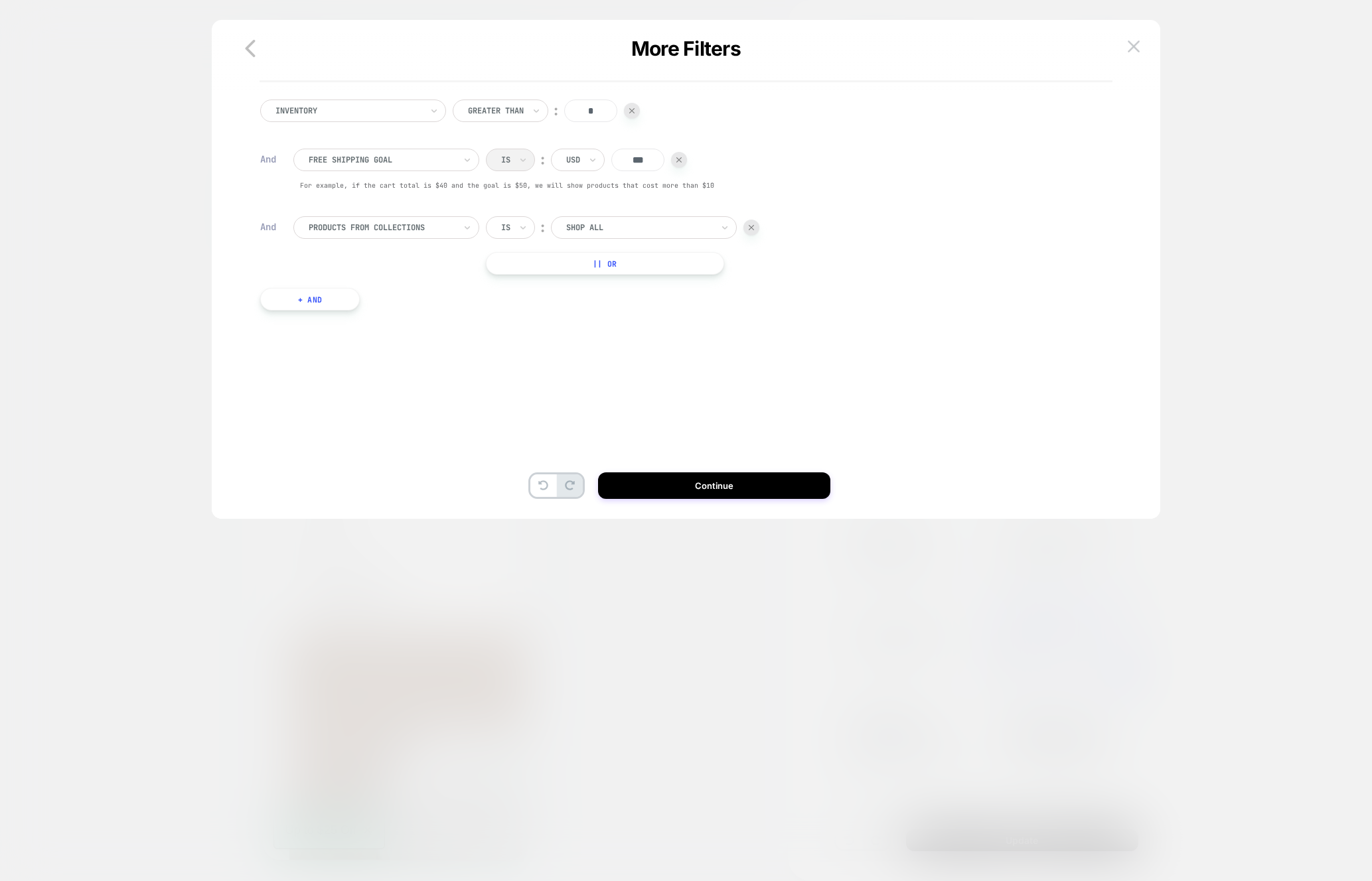 scroll, scrollTop: 0, scrollLeft: 0, axis: both 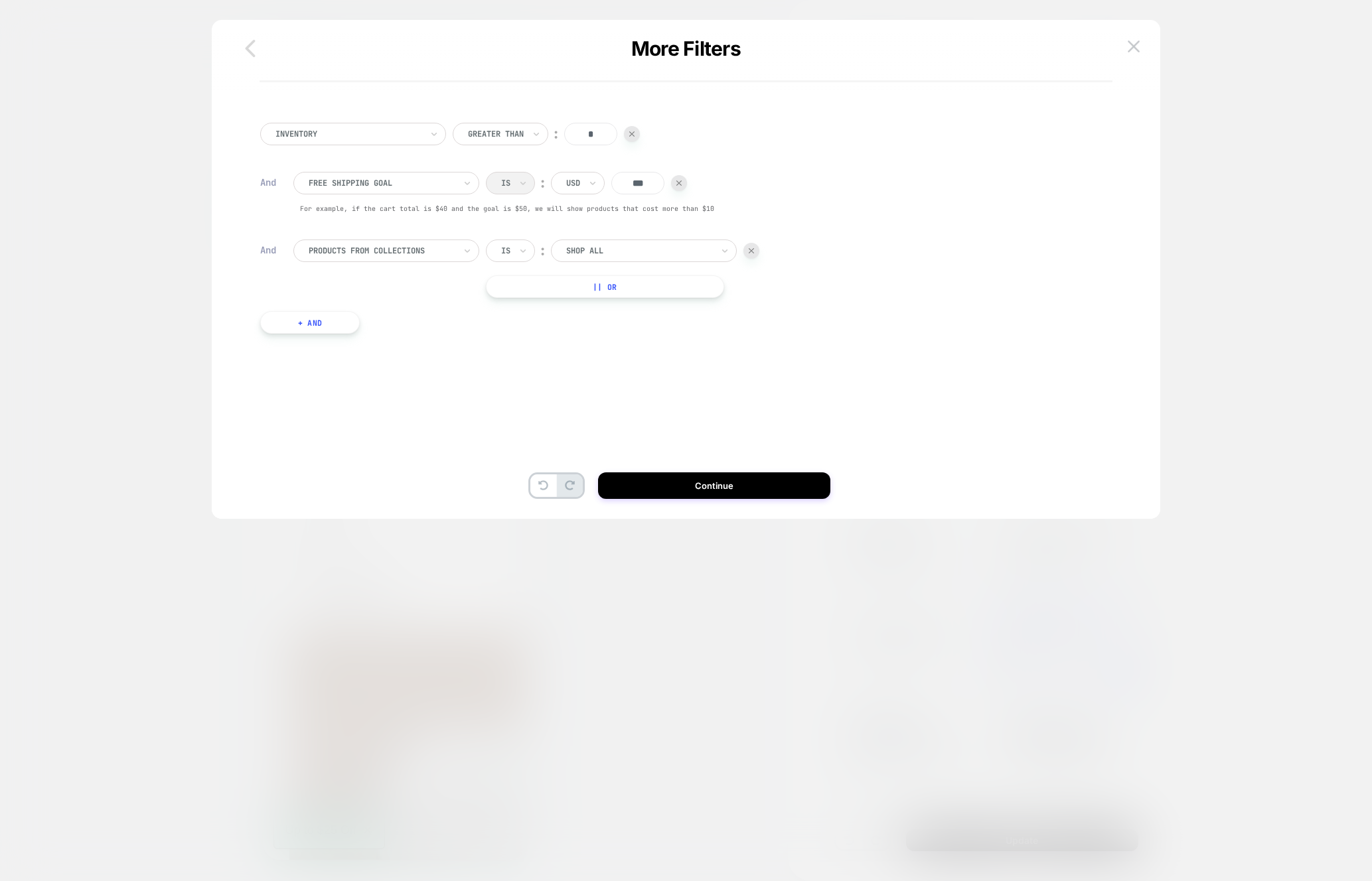 click 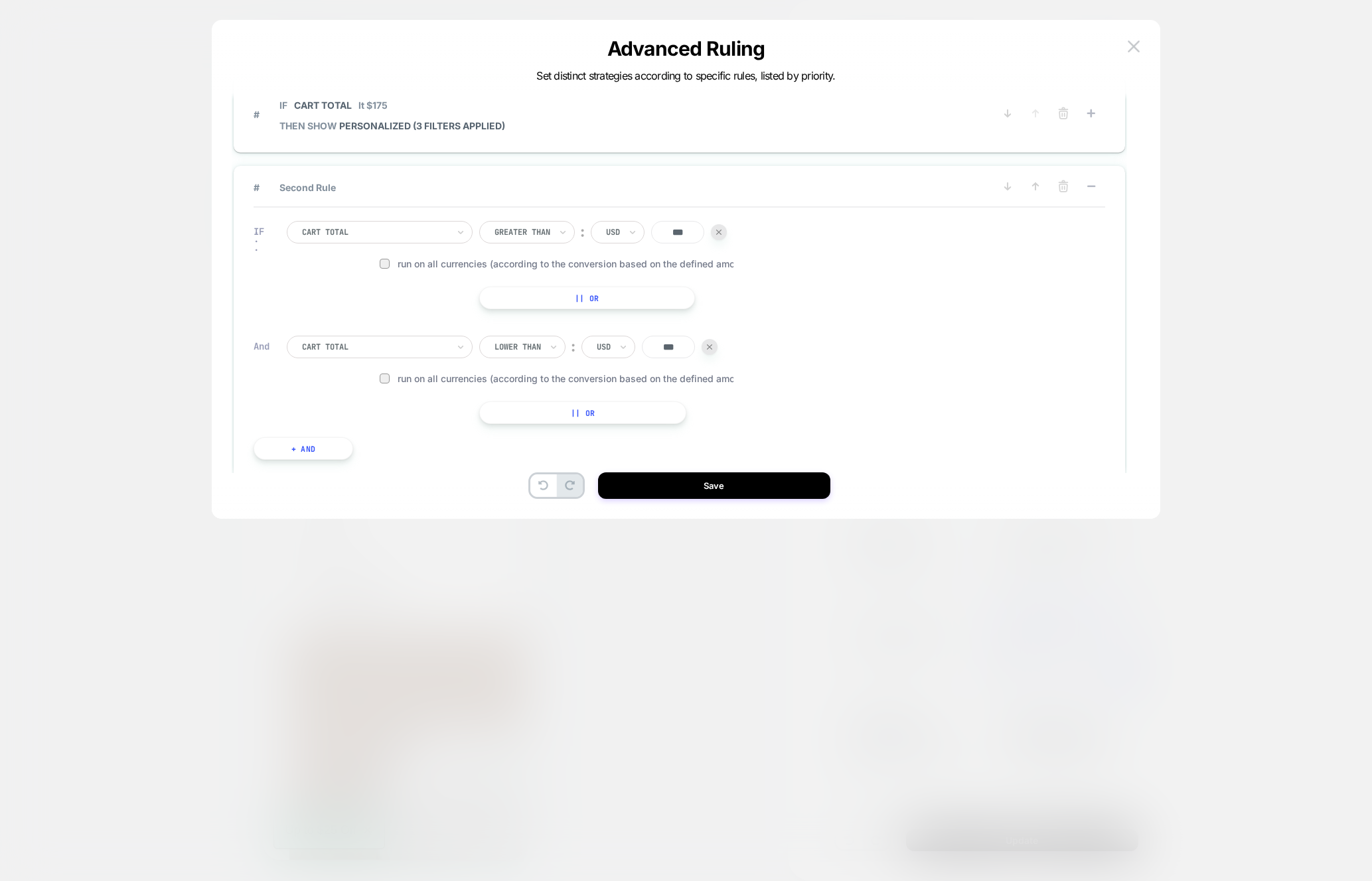 scroll, scrollTop: 40, scrollLeft: 0, axis: vertical 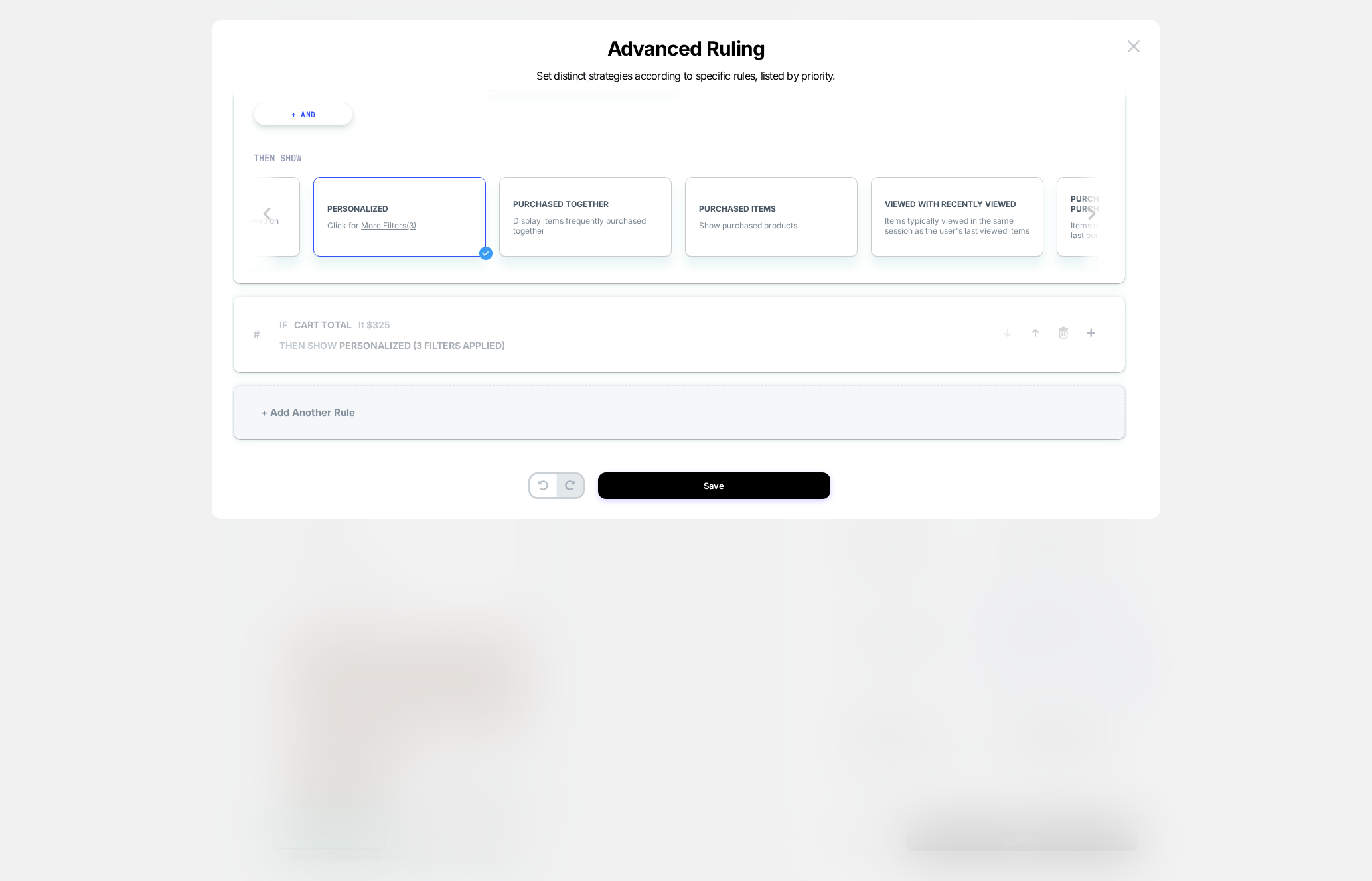 click on "IF Cart Total  lt $325" at bounding box center (392, 324) 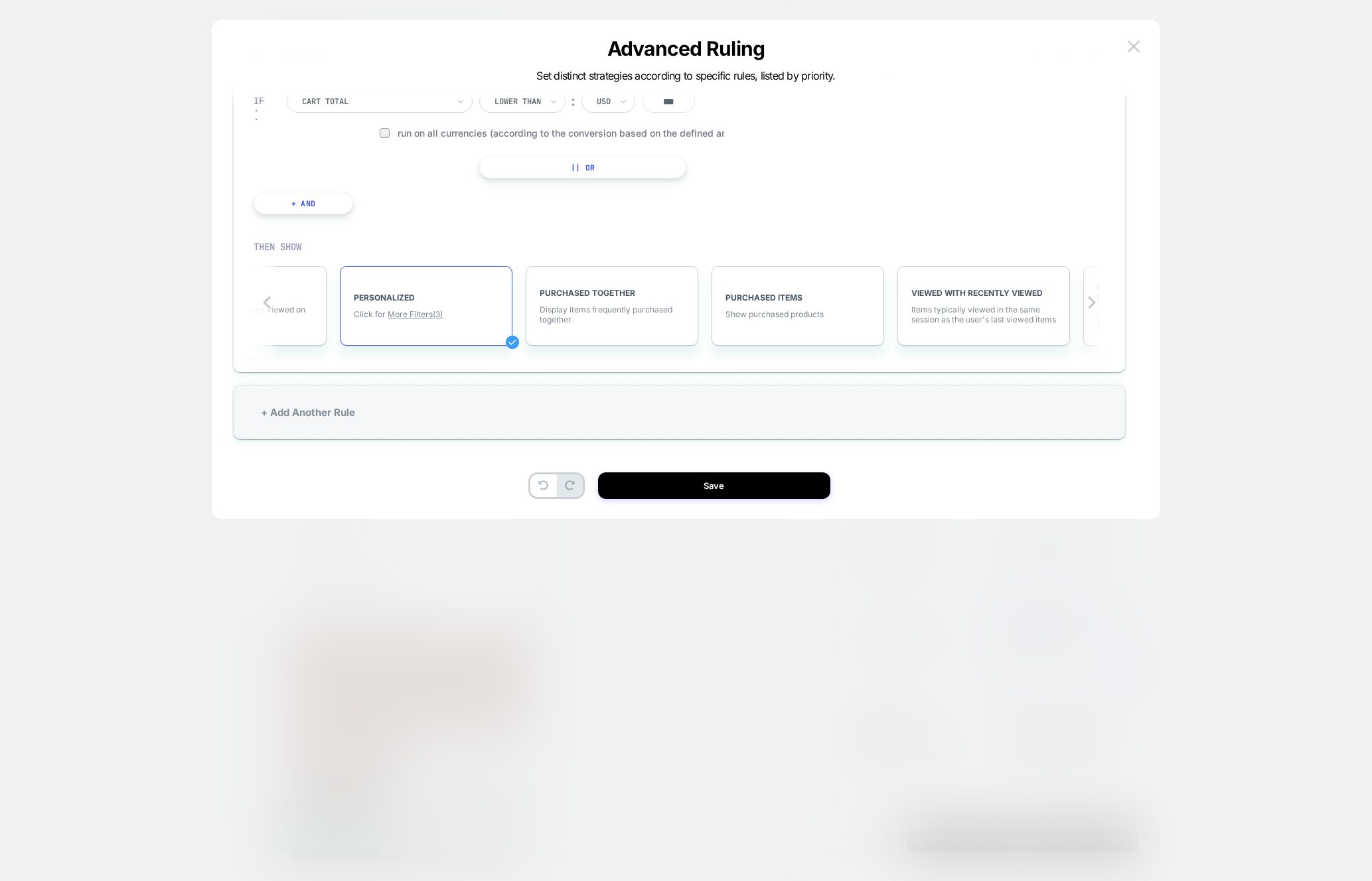 scroll, scrollTop: 0, scrollLeft: 1055, axis: horizontal 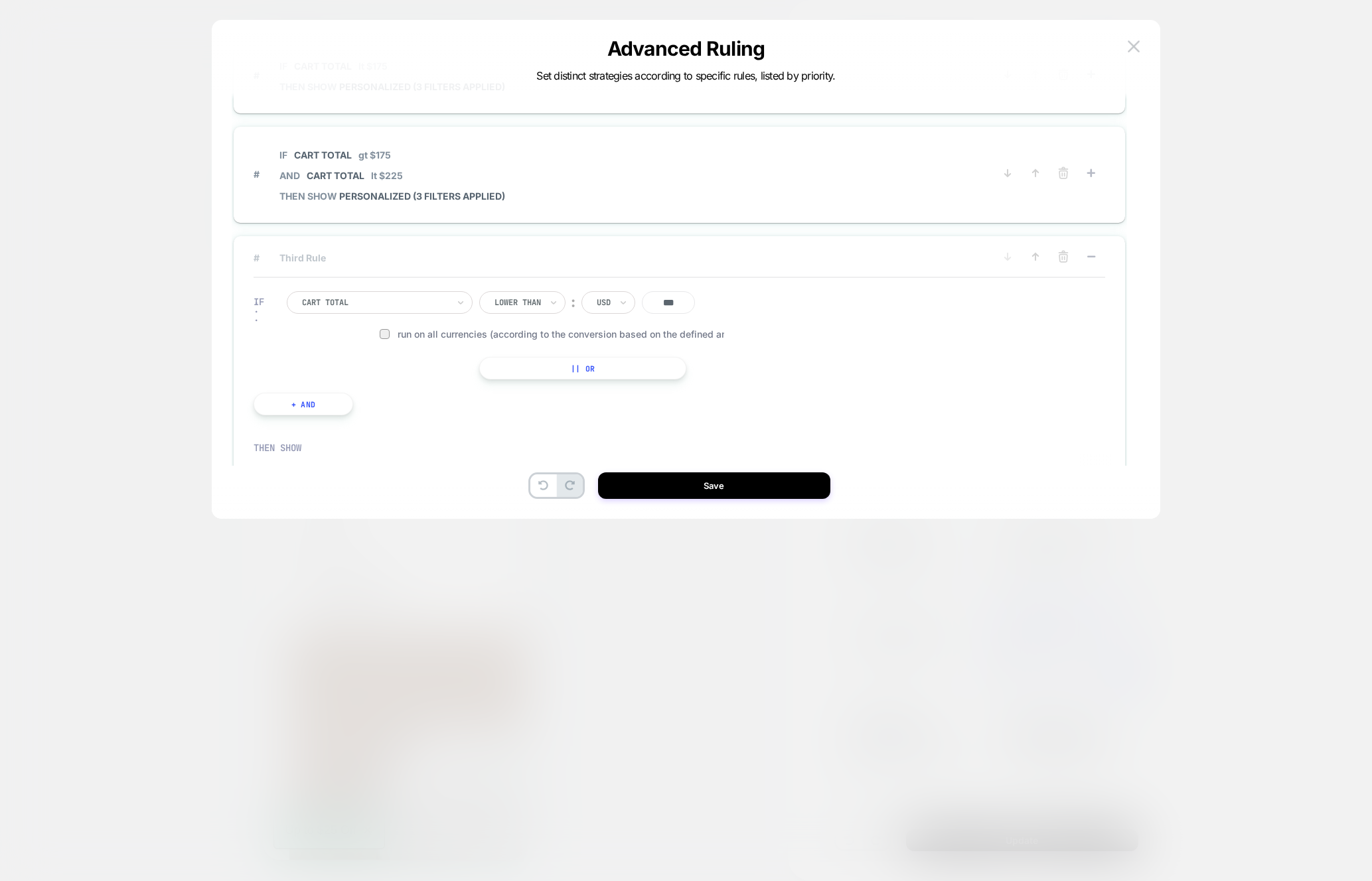 click on "+ And" at bounding box center (303, 404) 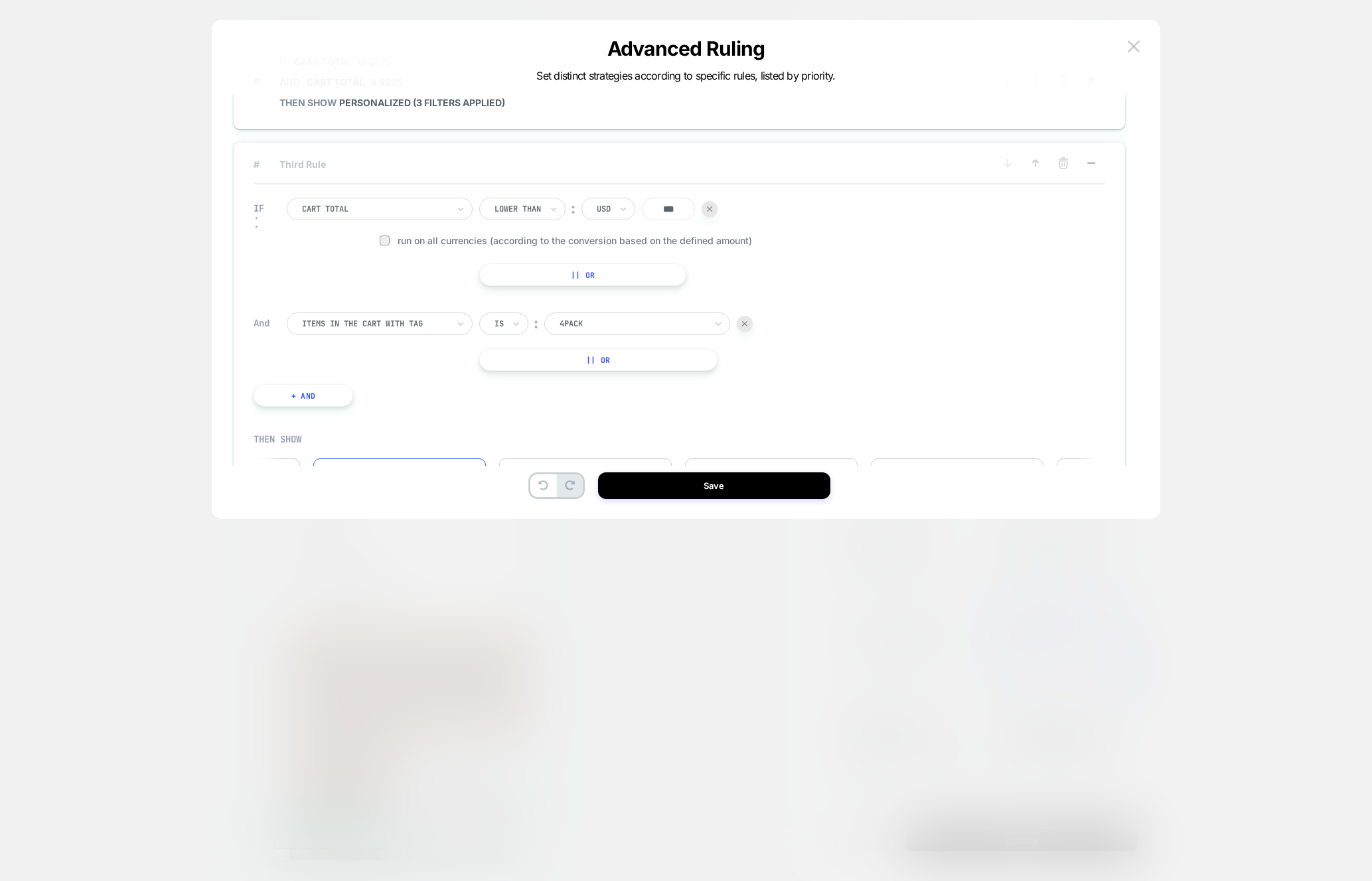 scroll, scrollTop: 130, scrollLeft: 0, axis: vertical 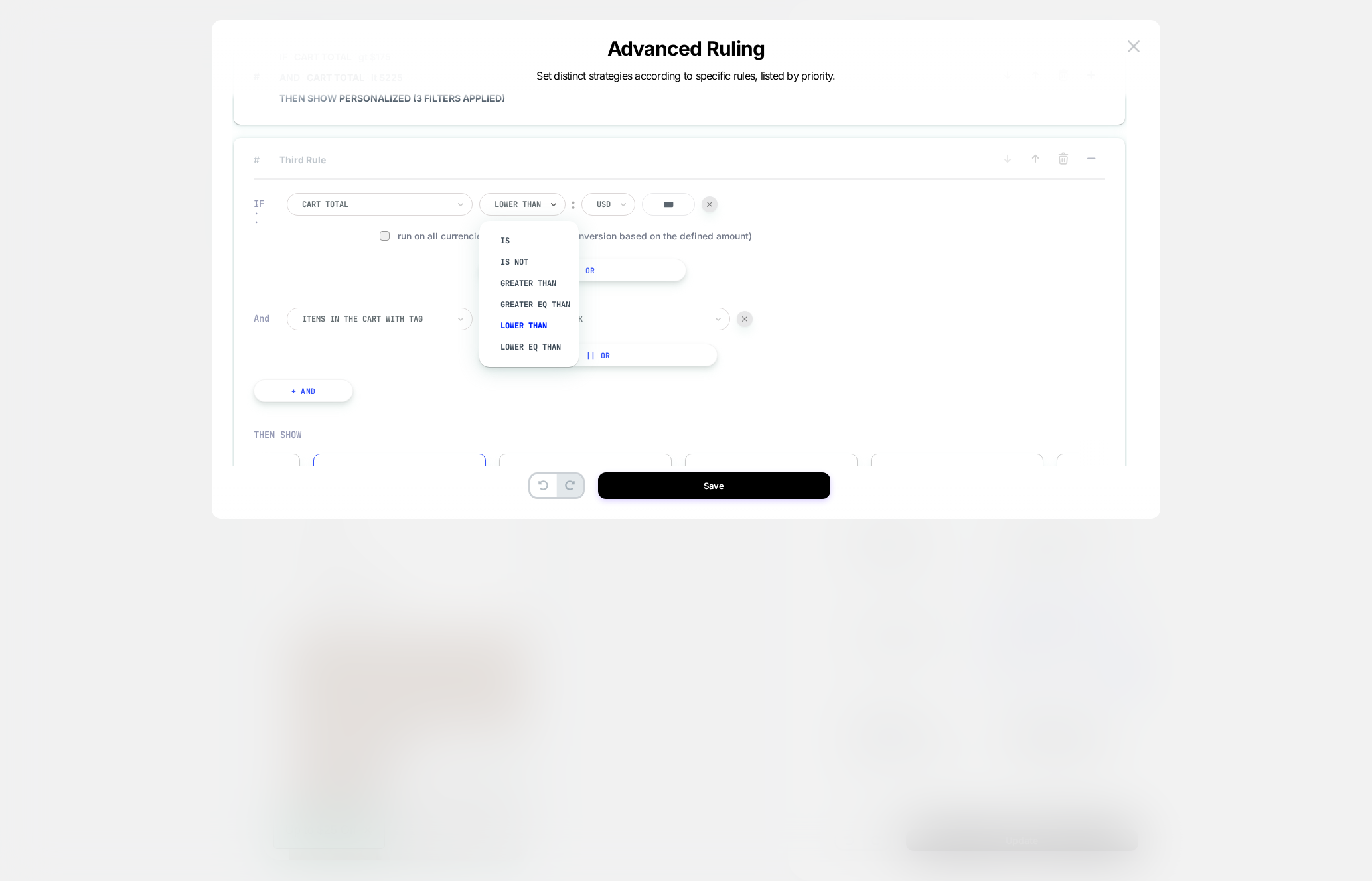 click at bounding box center [518, 204] 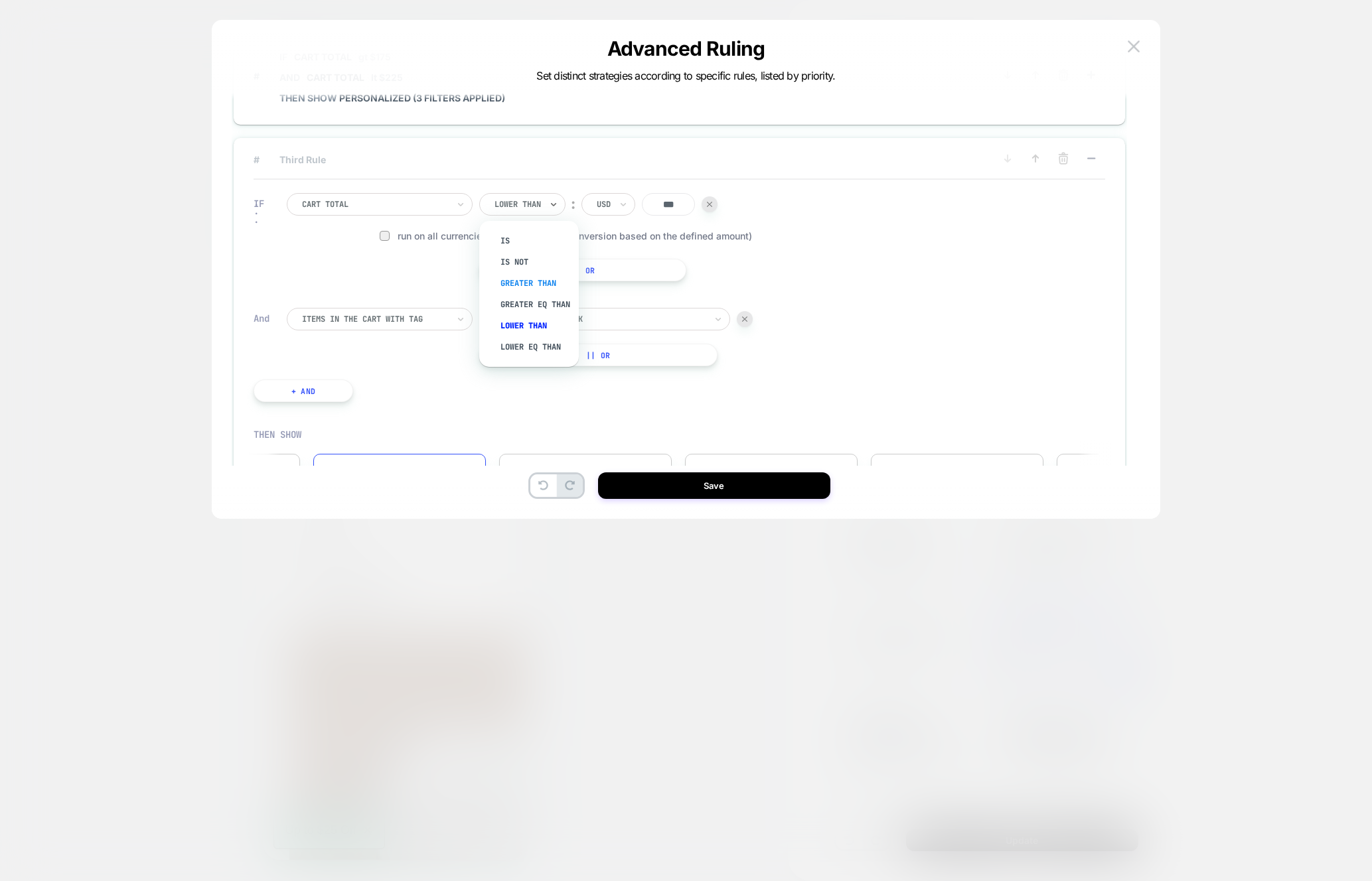 click on "Greater Than" at bounding box center [536, 283] 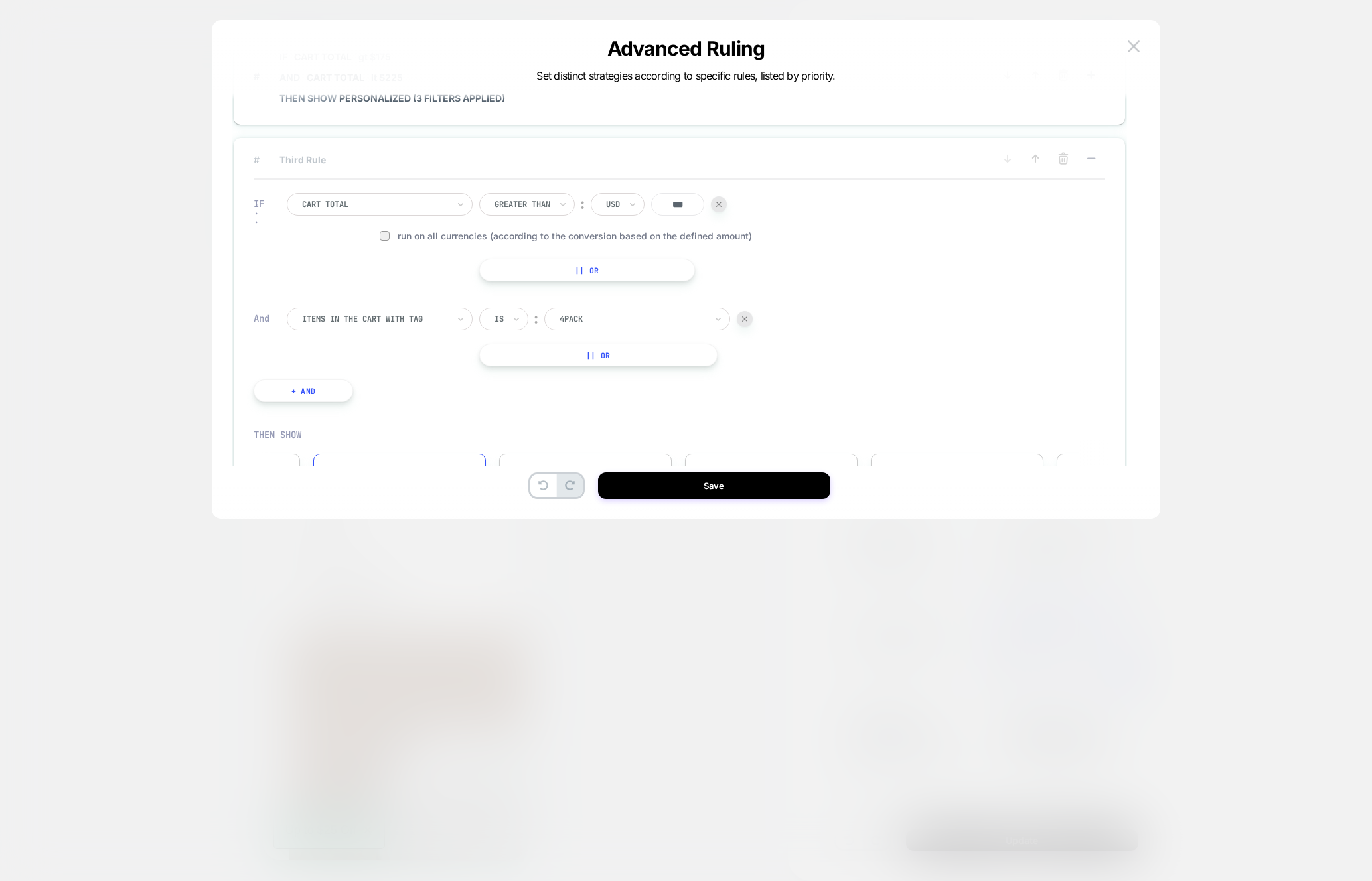 click on "***" at bounding box center (678, 204) 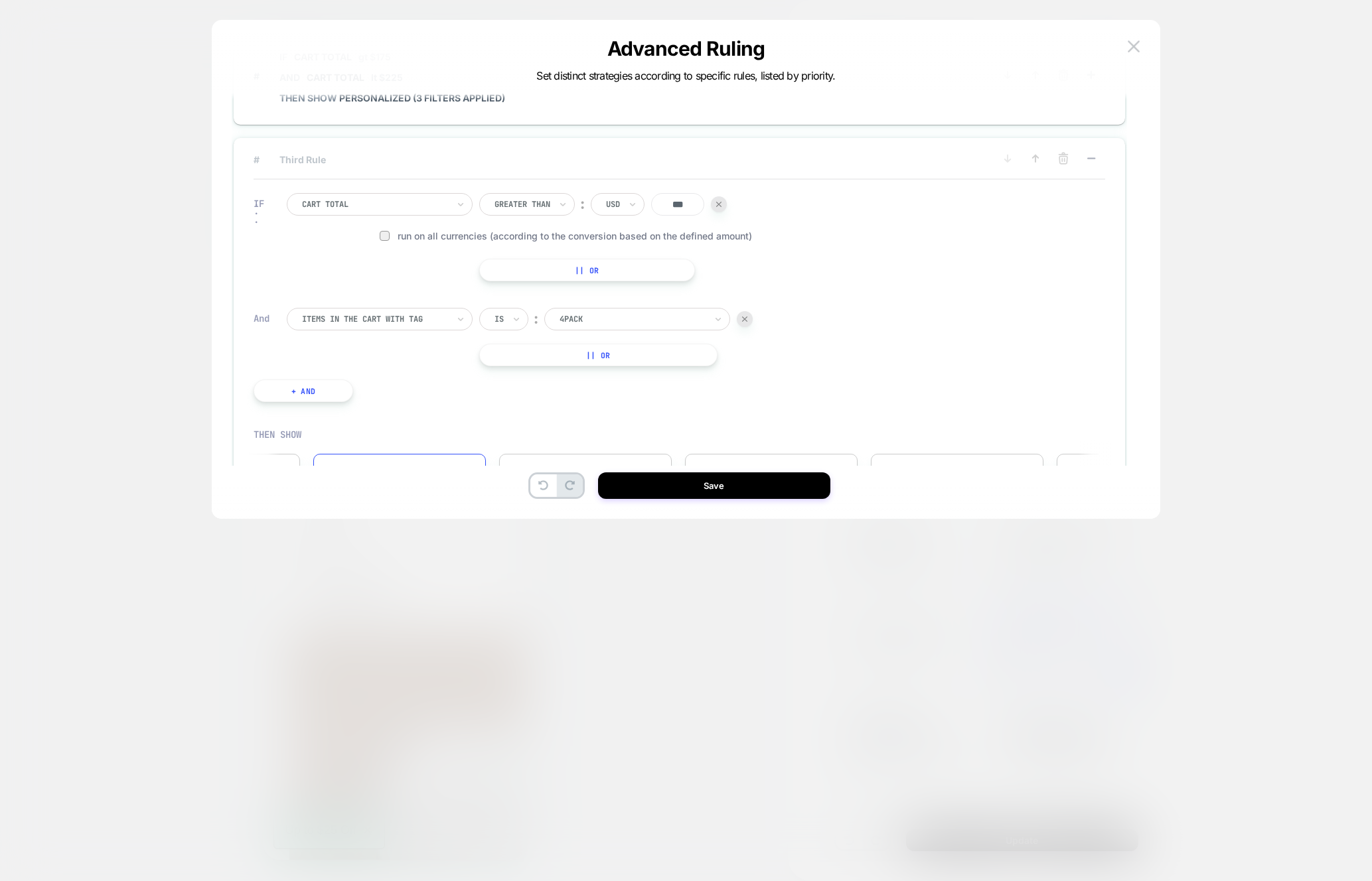 type on "***" 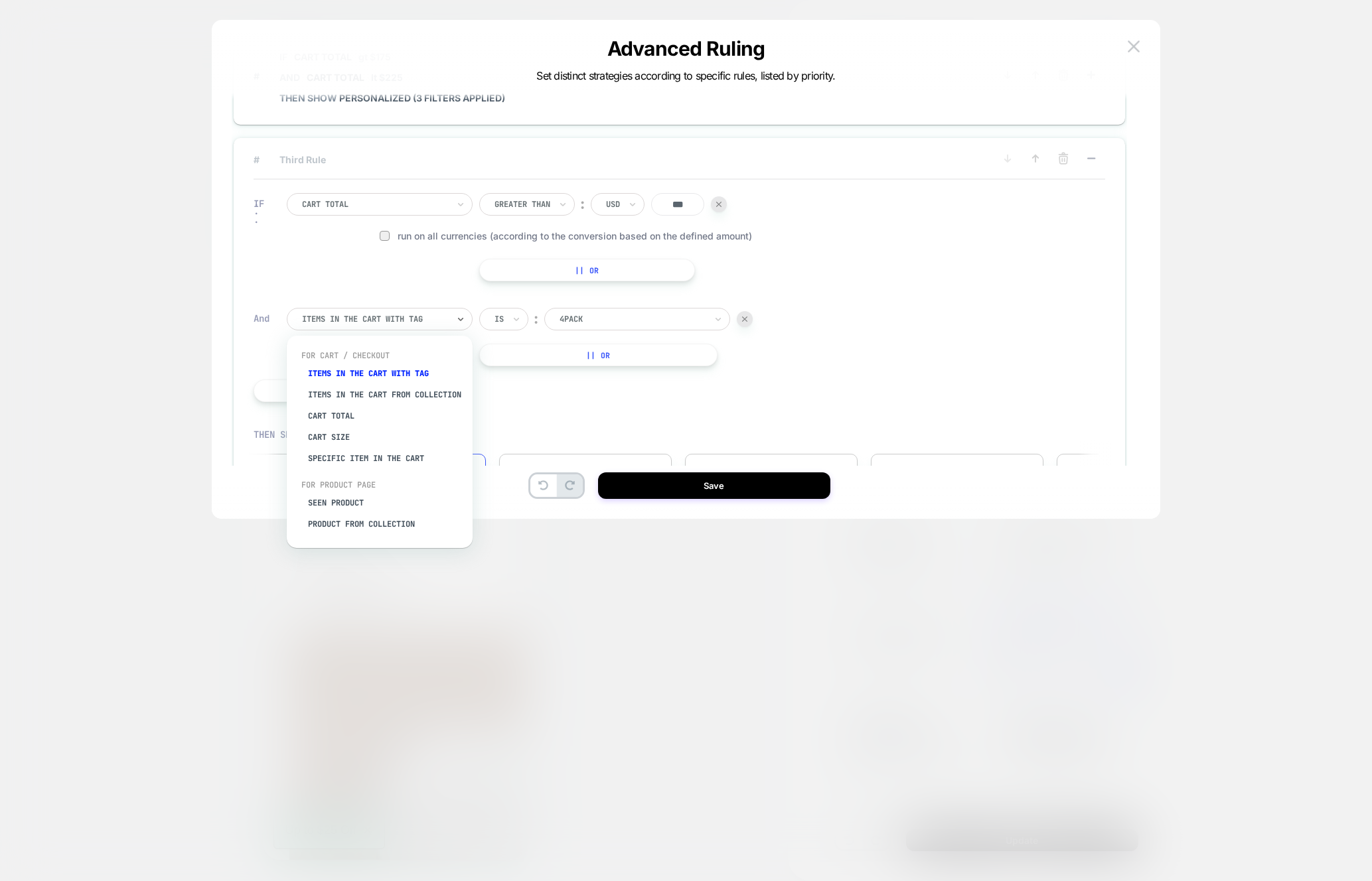 click at bounding box center [375, 319] 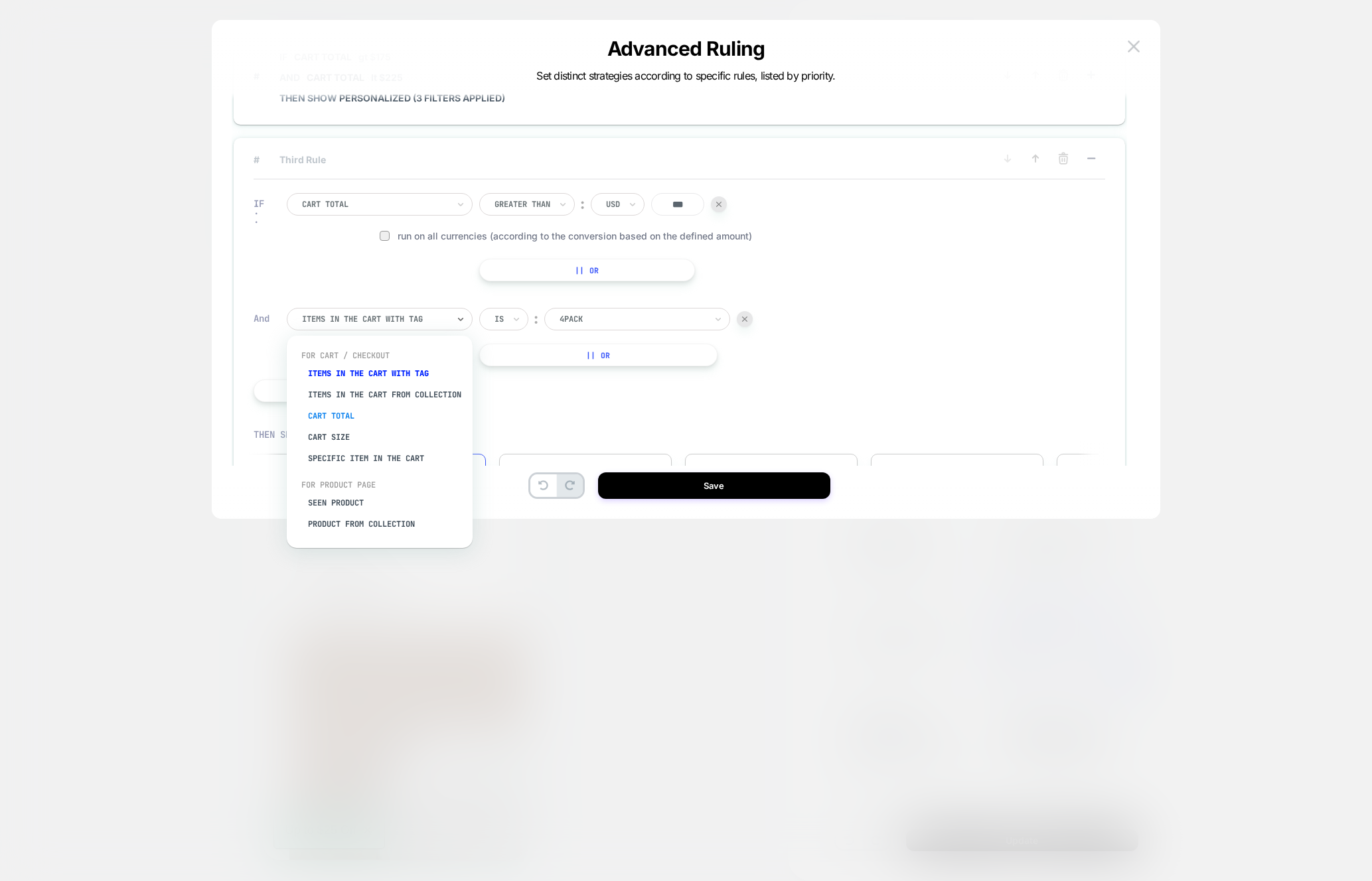 click on "Cart Total" at bounding box center (386, 416) 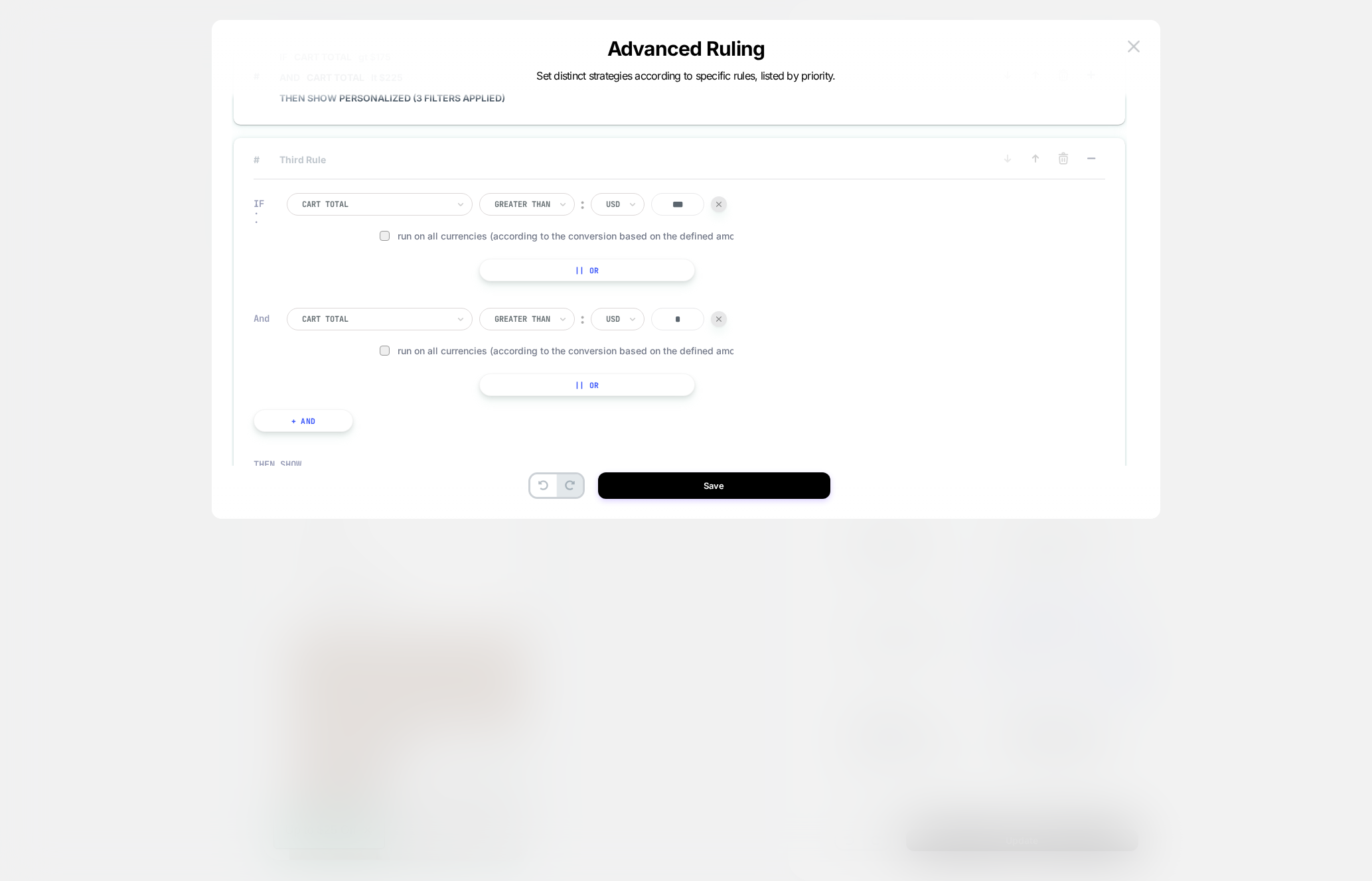 click at bounding box center [522, 319] 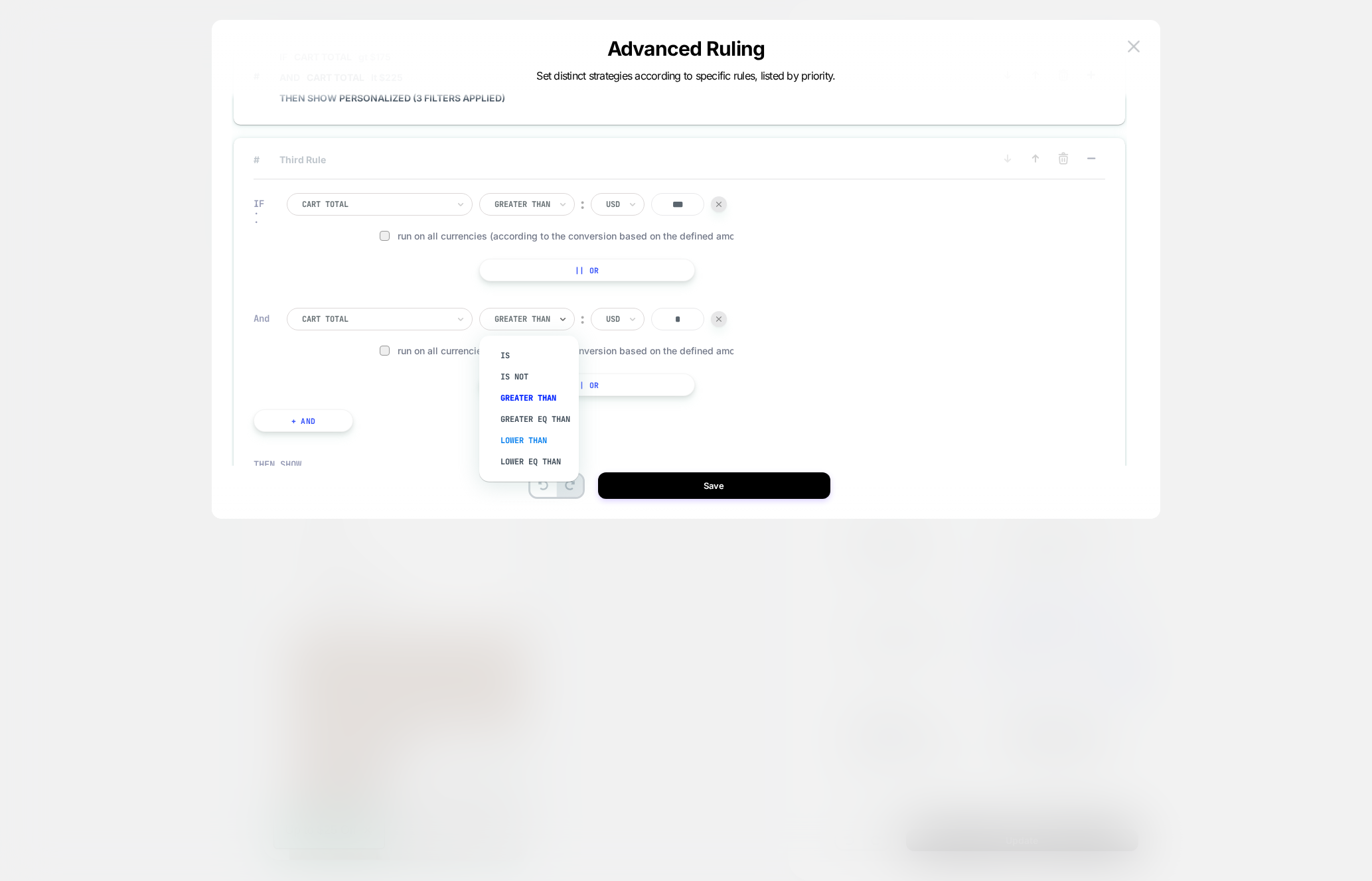 click on "Lower Than" at bounding box center [536, 440] 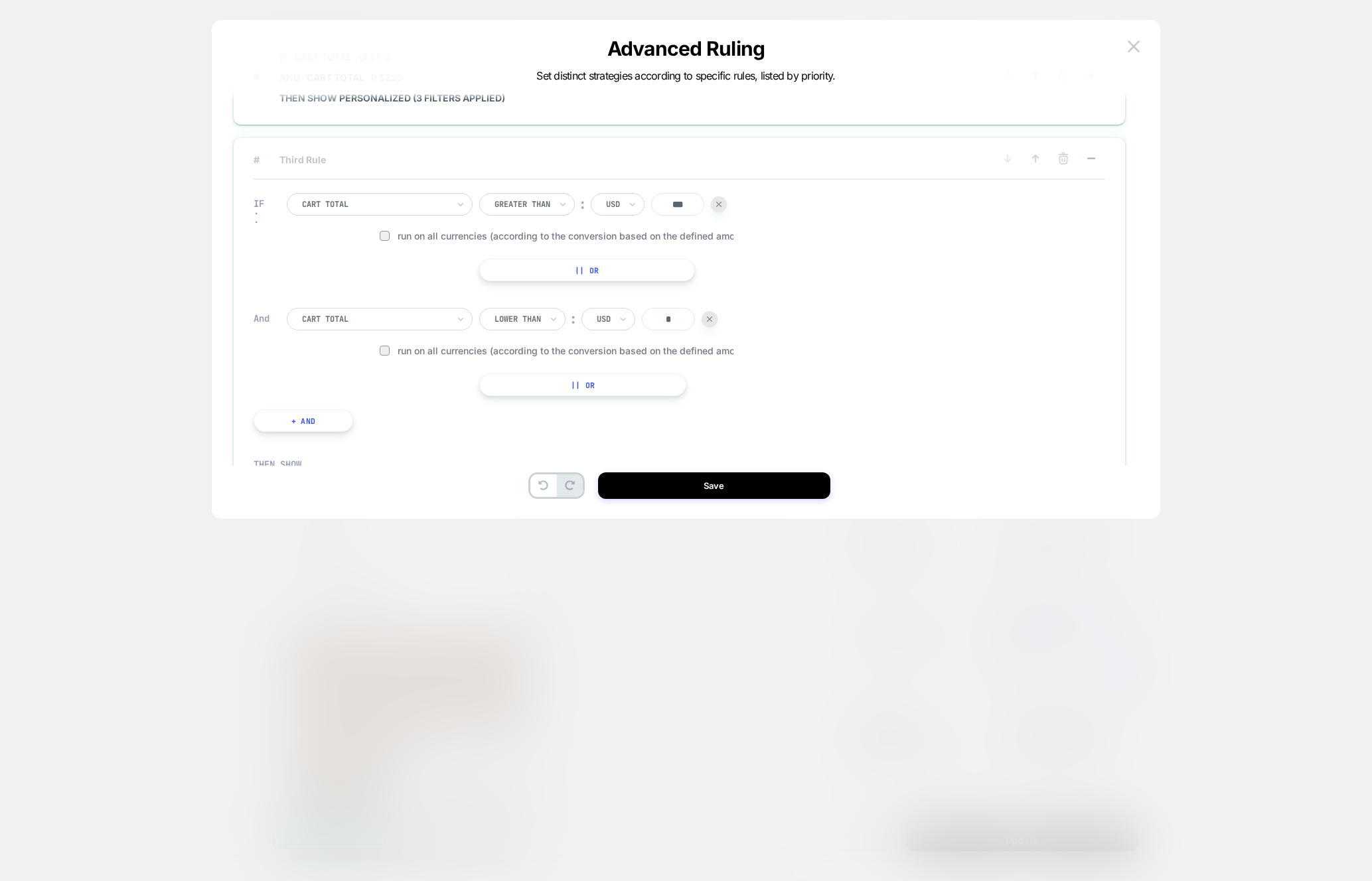 drag, startPoint x: 678, startPoint y: 316, endPoint x: 660, endPoint y: 316, distance: 18 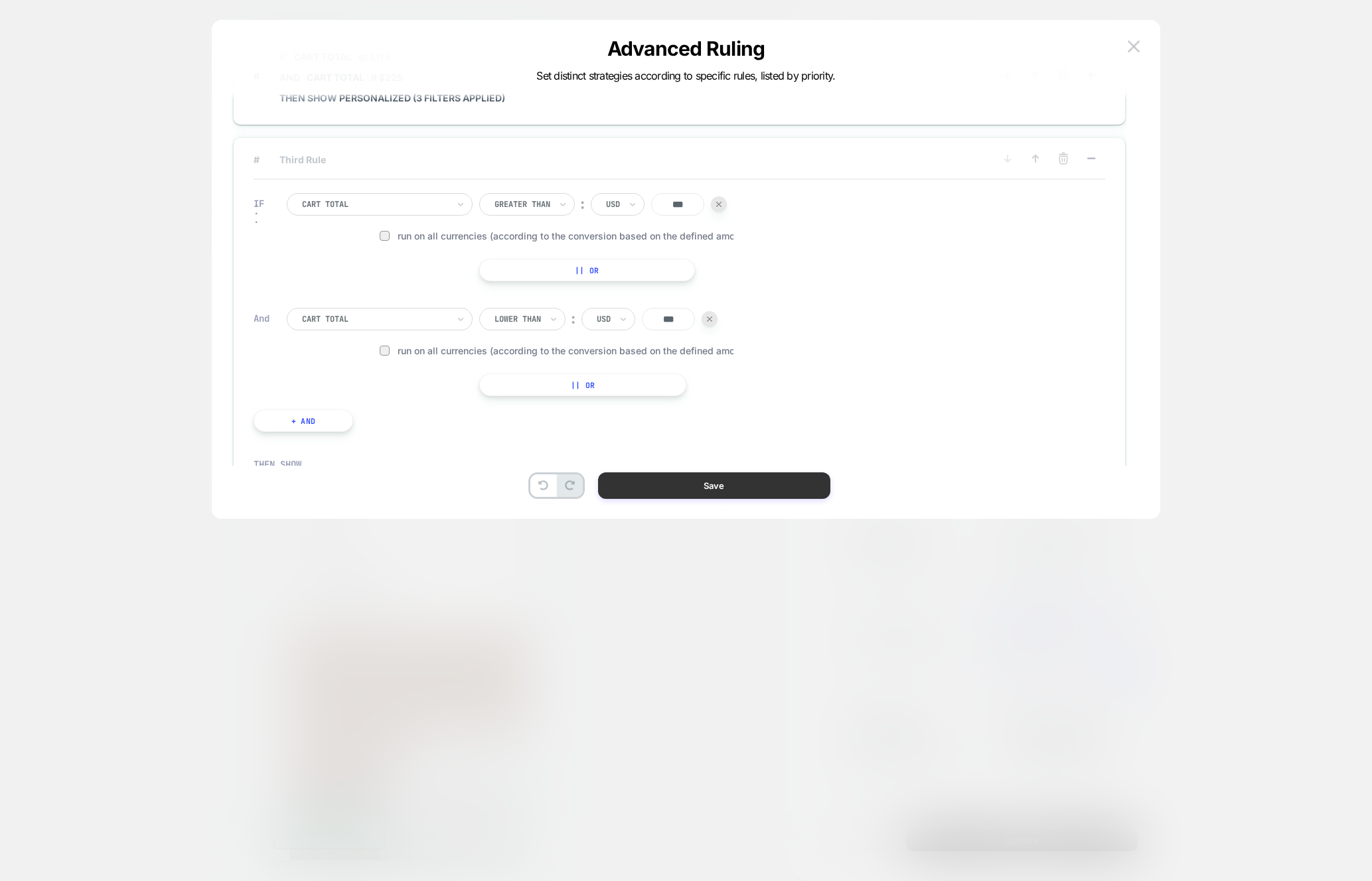 type on "***" 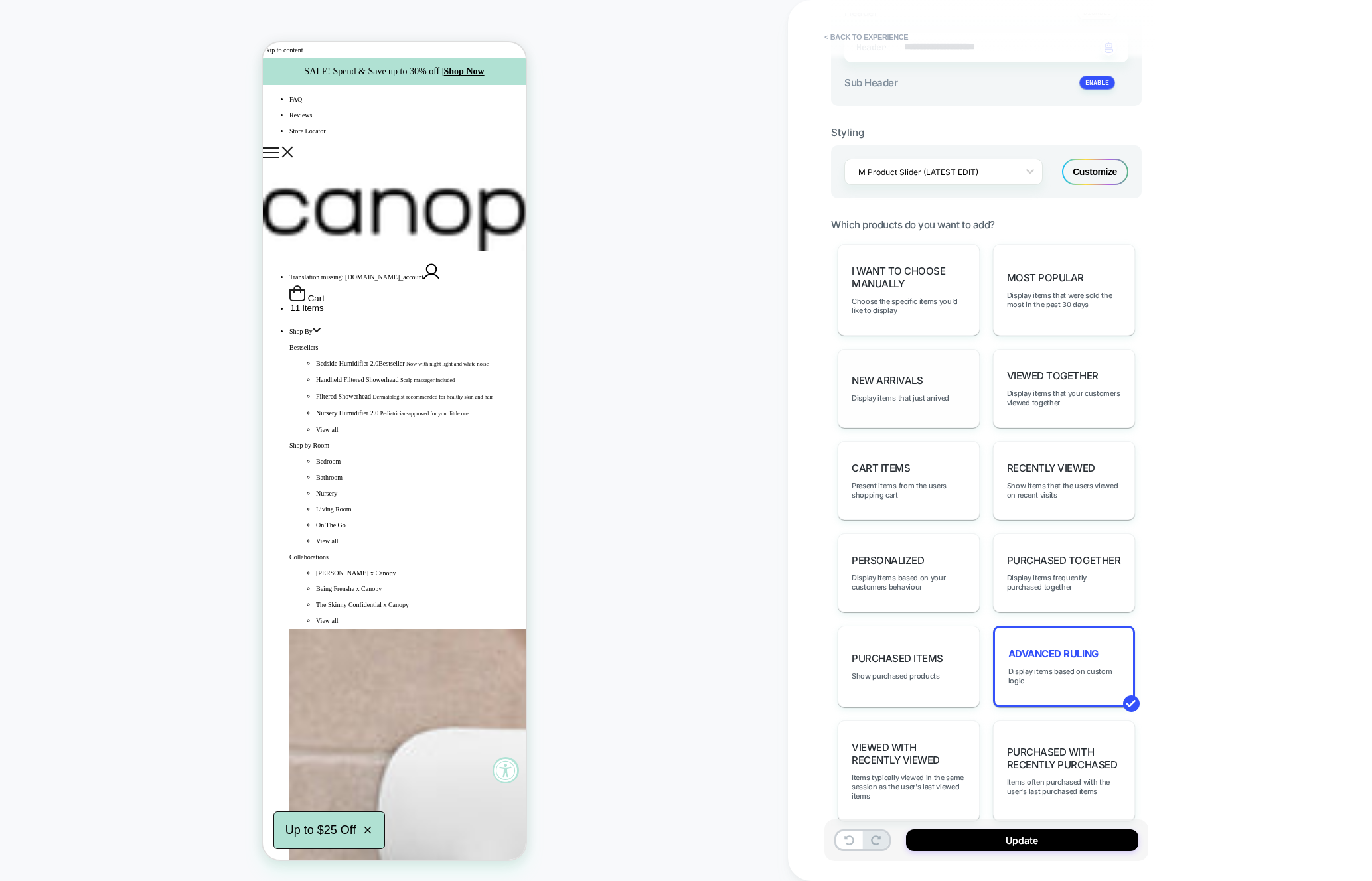 scroll, scrollTop: 368, scrollLeft: 0, axis: vertical 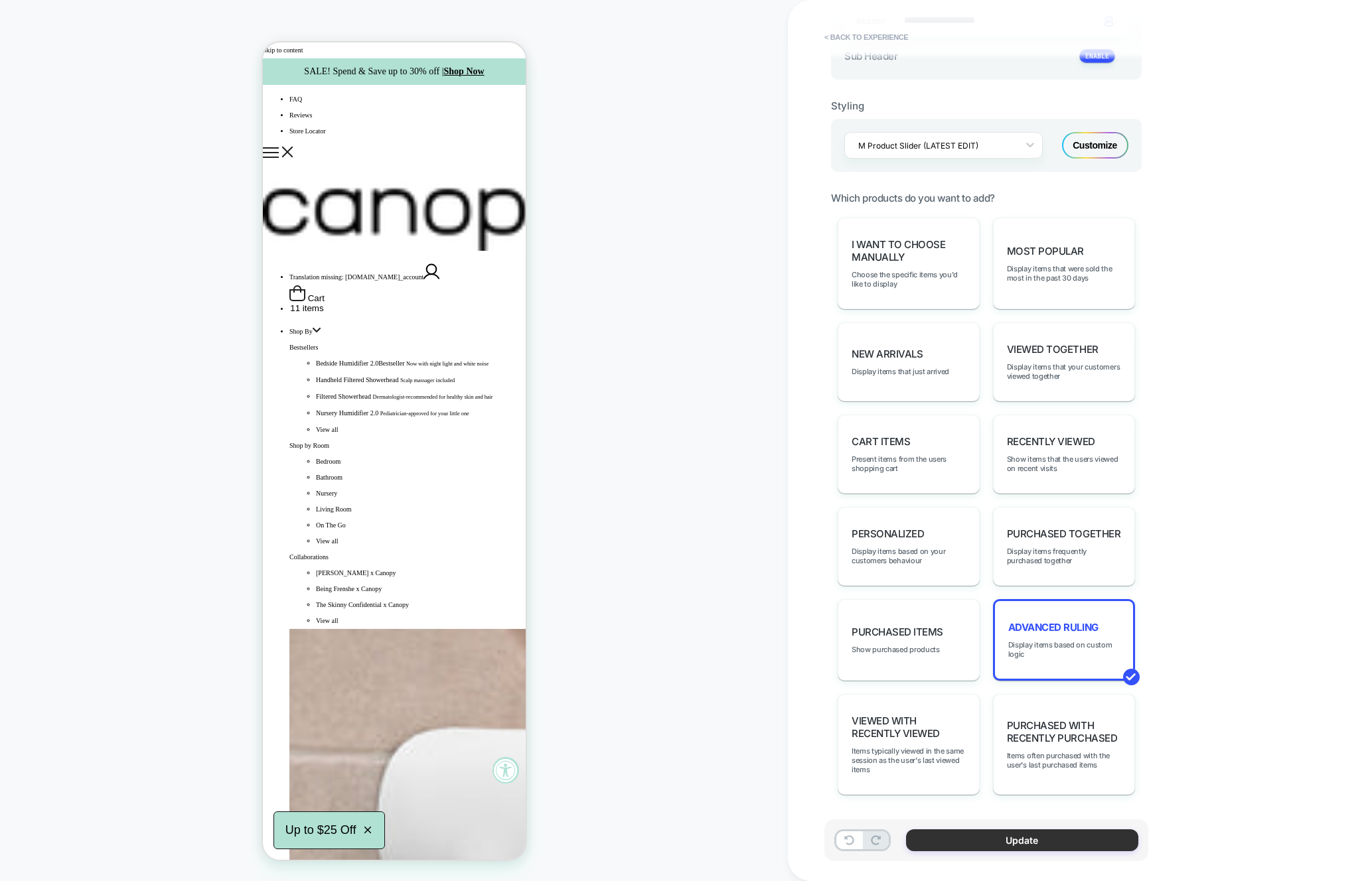 click on "Update" at bounding box center [1022, 840] 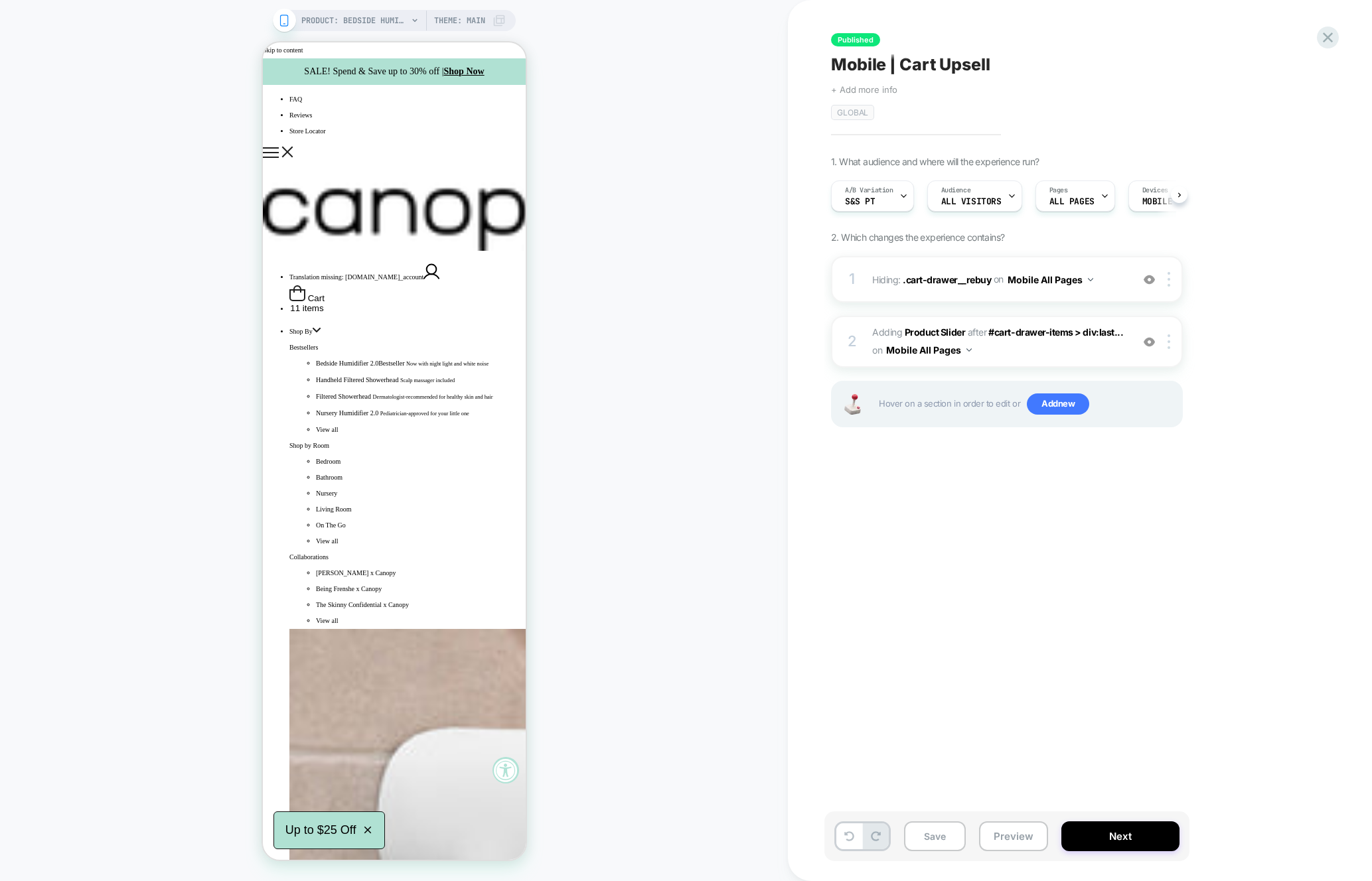 scroll, scrollTop: 0, scrollLeft: 1, axis: horizontal 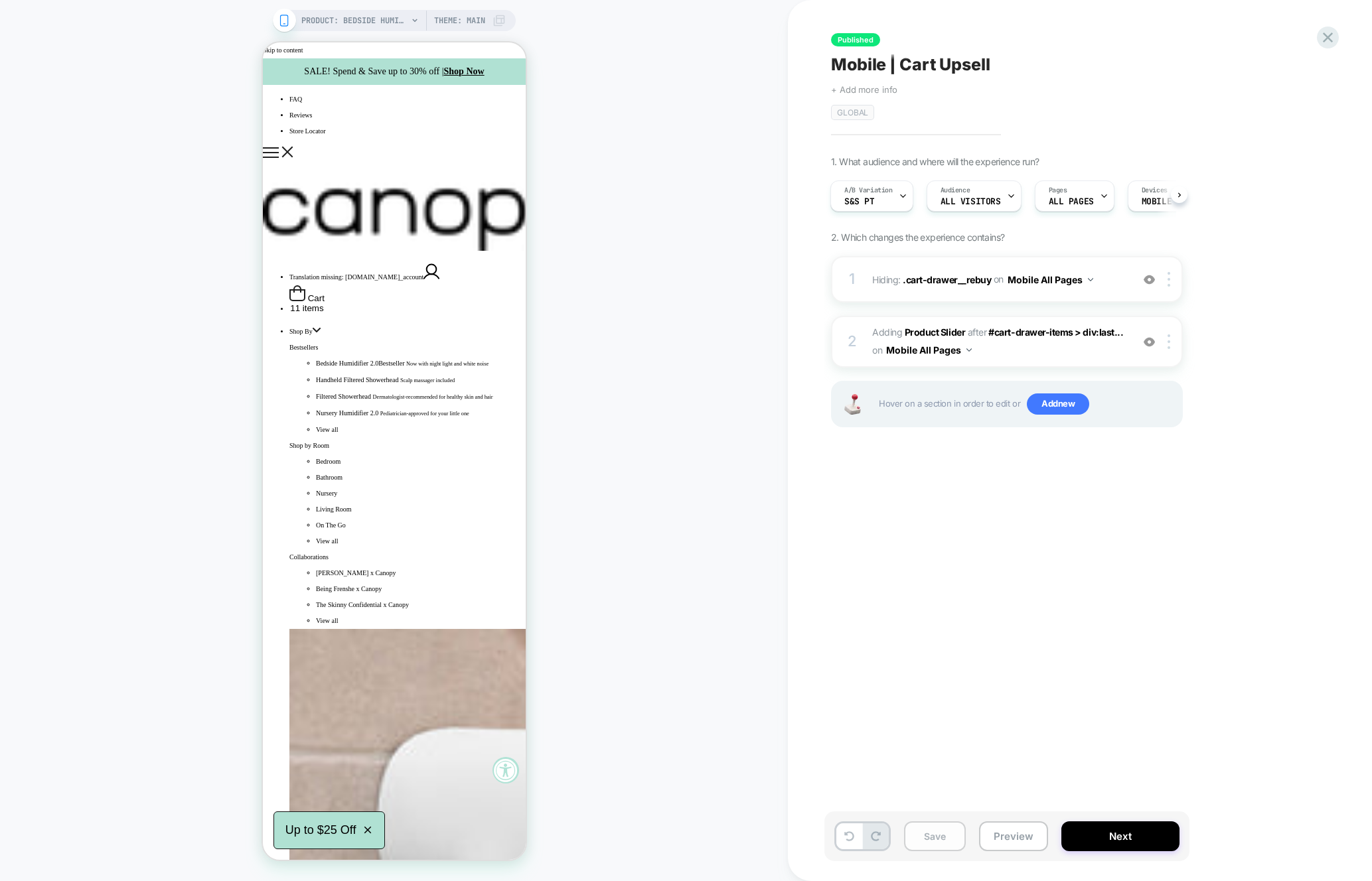 click on "Save" at bounding box center (935, 836) 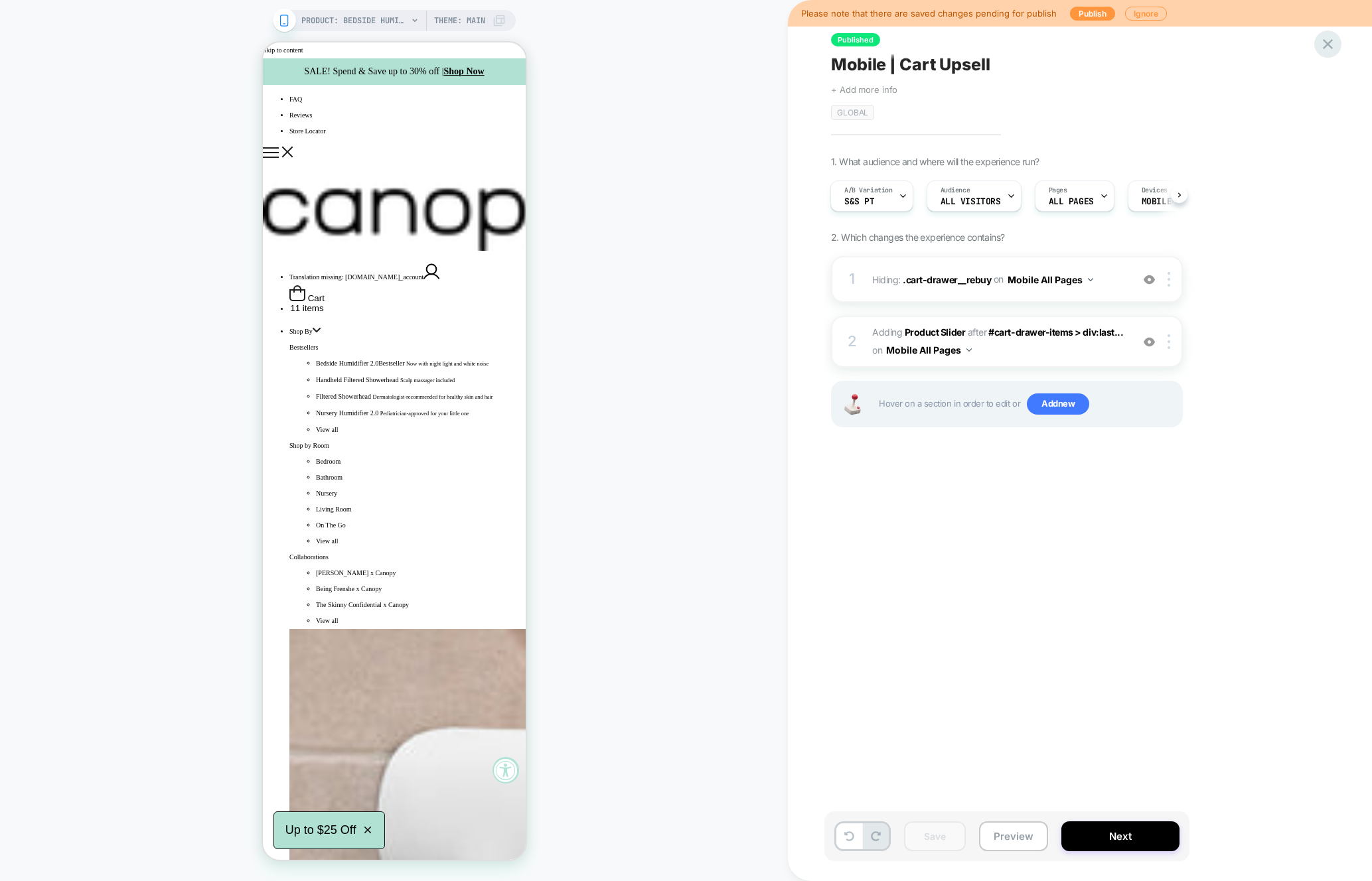 click 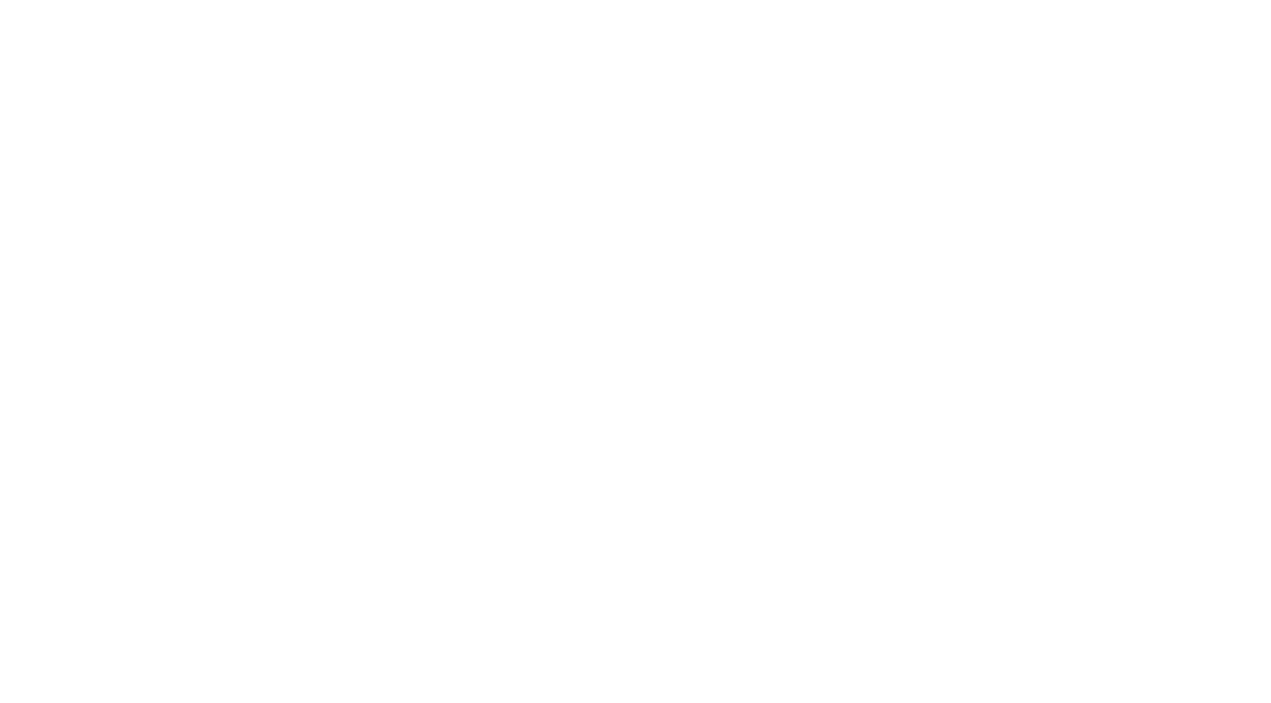 scroll, scrollTop: 0, scrollLeft: 0, axis: both 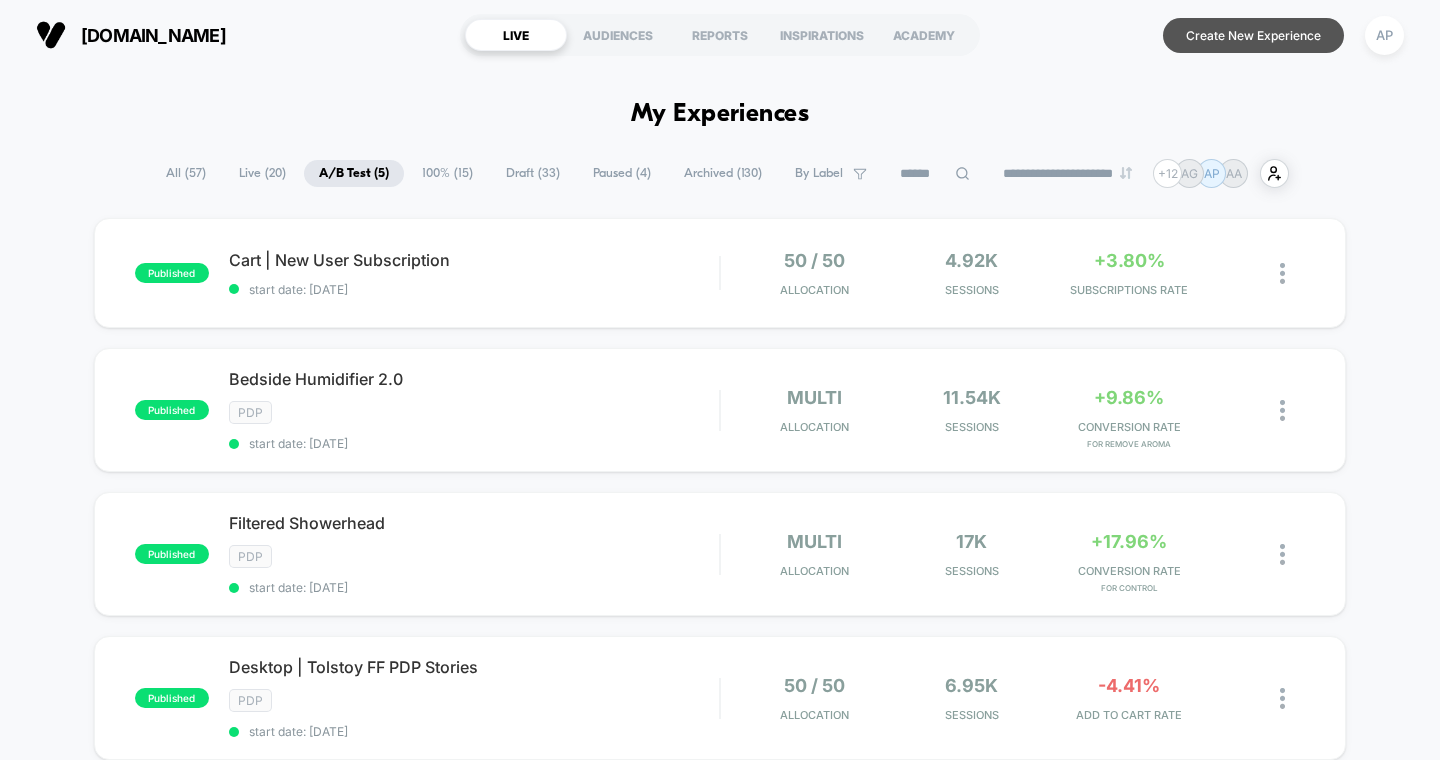 click on "Create New Experience" at bounding box center [1253, 35] 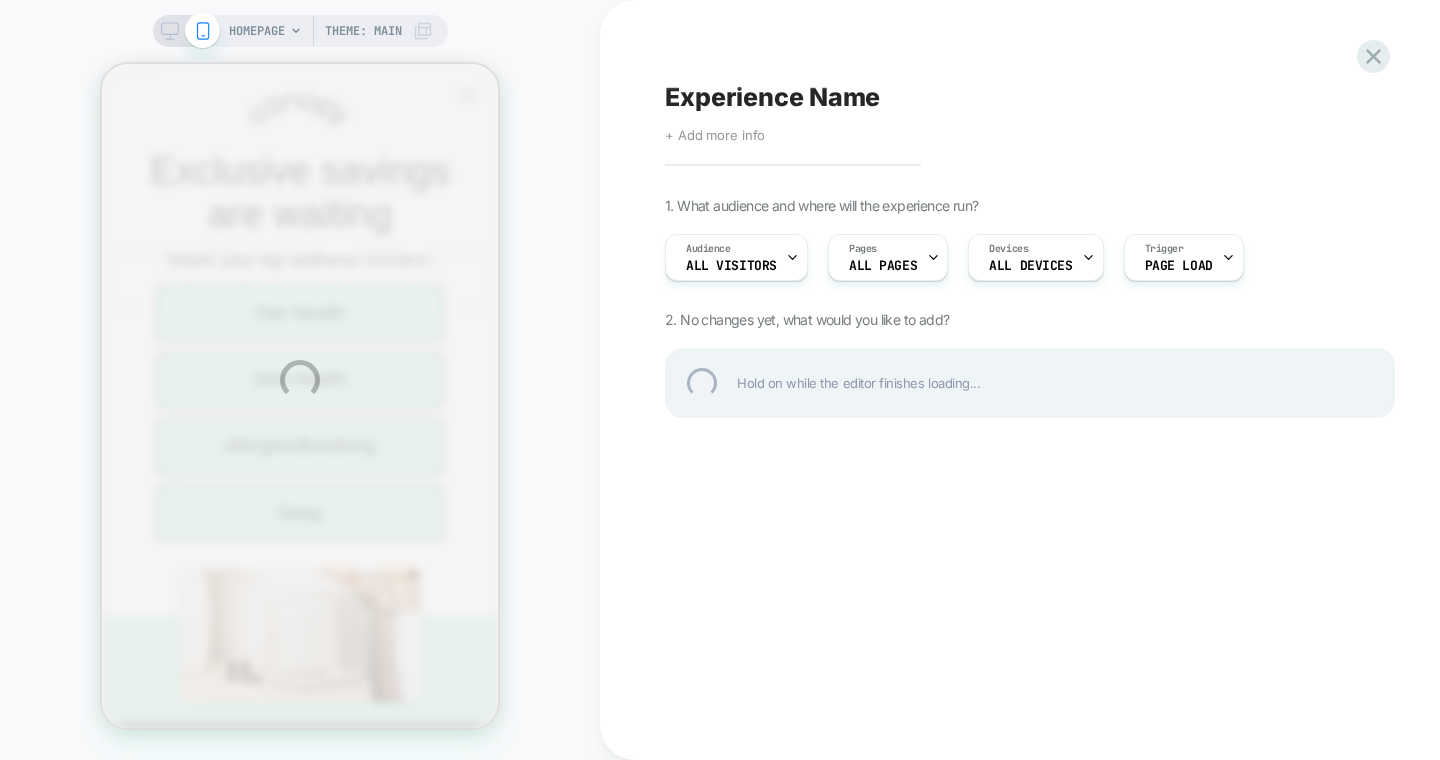 scroll, scrollTop: 0, scrollLeft: 0, axis: both 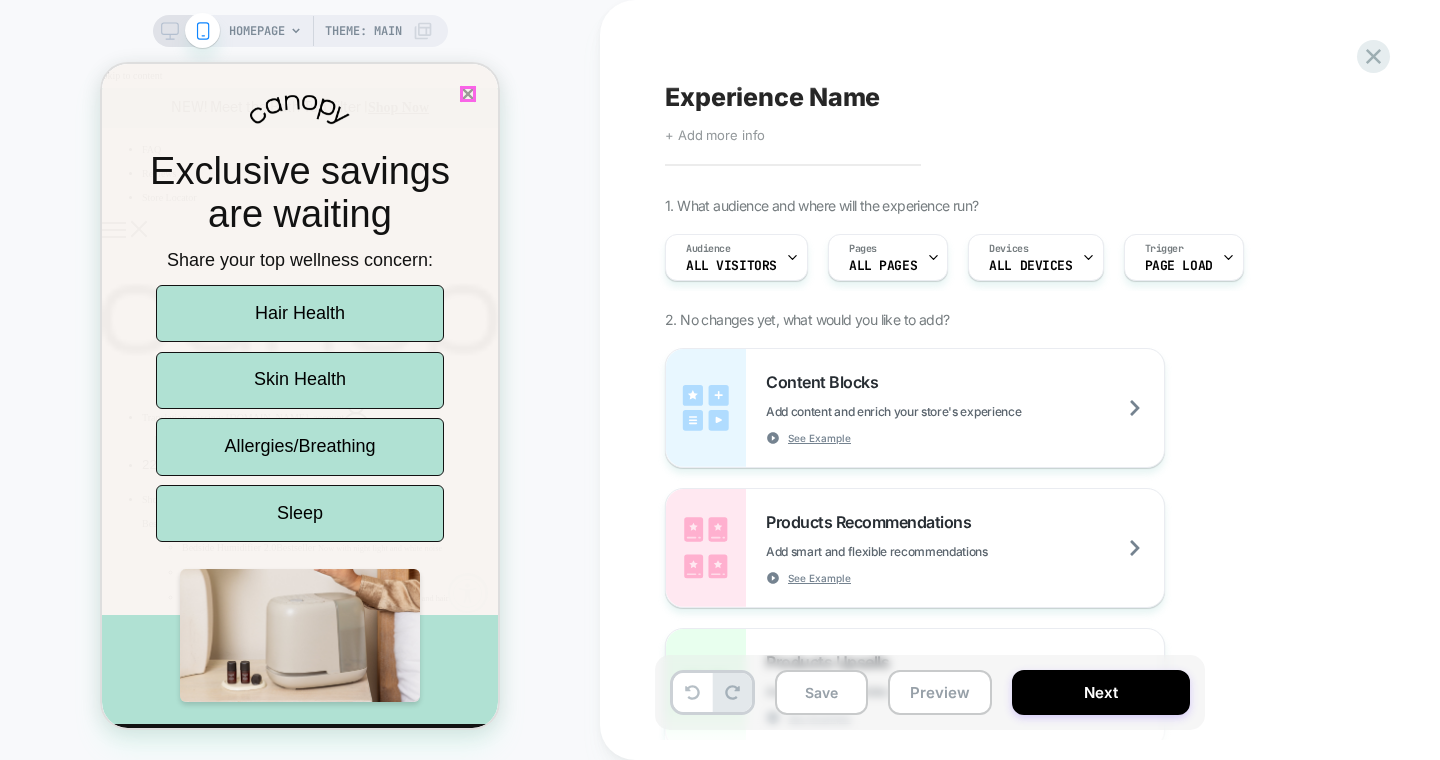 click 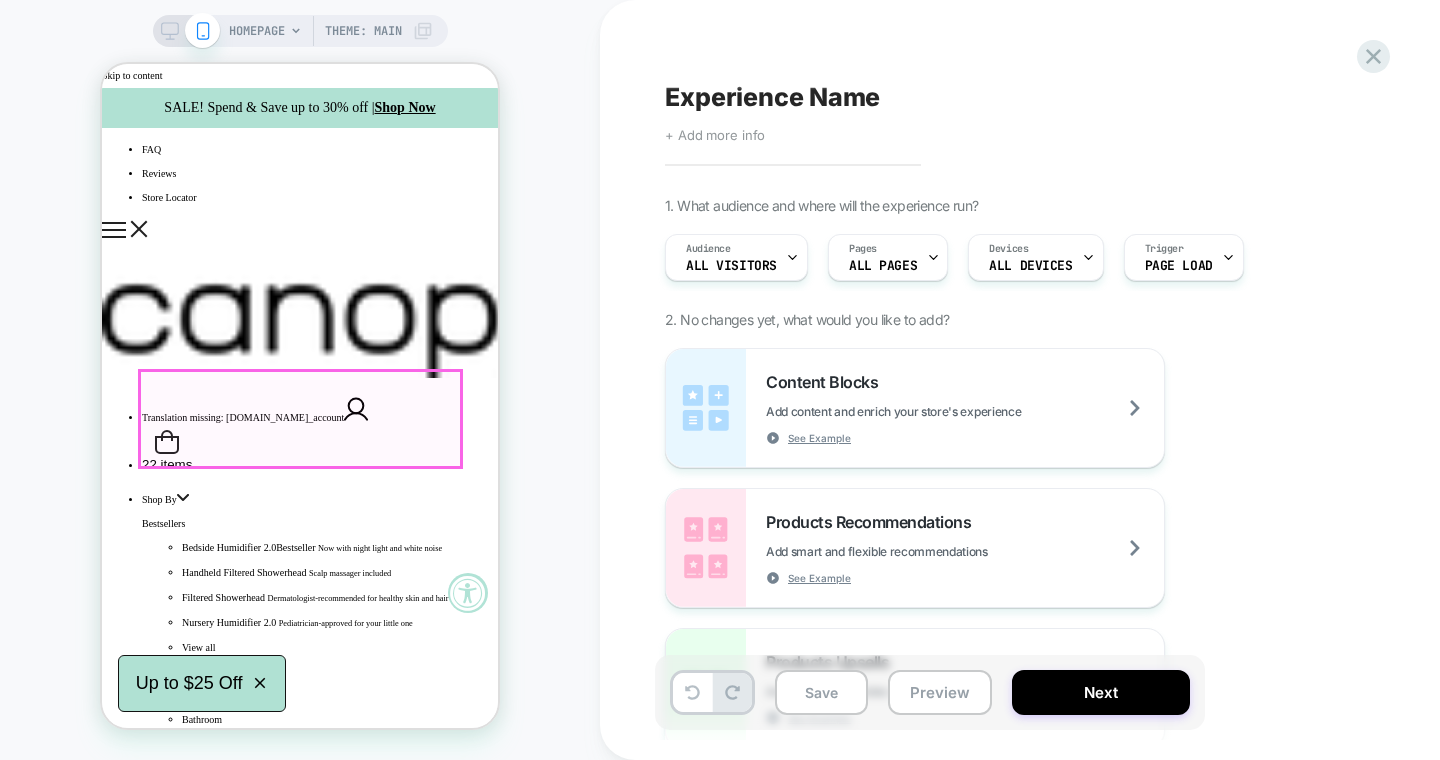 click on "Spend & Save Up to 30%" at bounding box center (300, 57625) 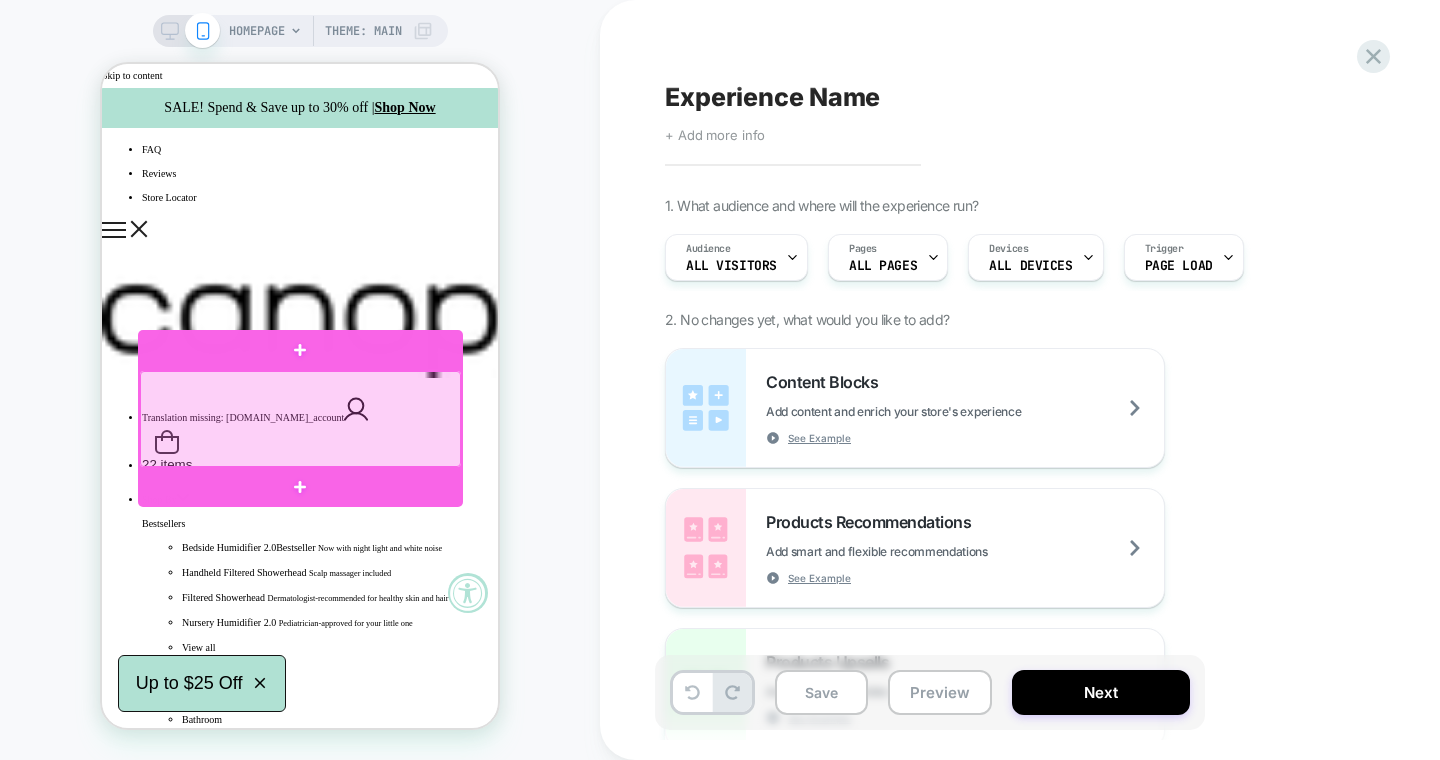 click at bounding box center [300, 419] 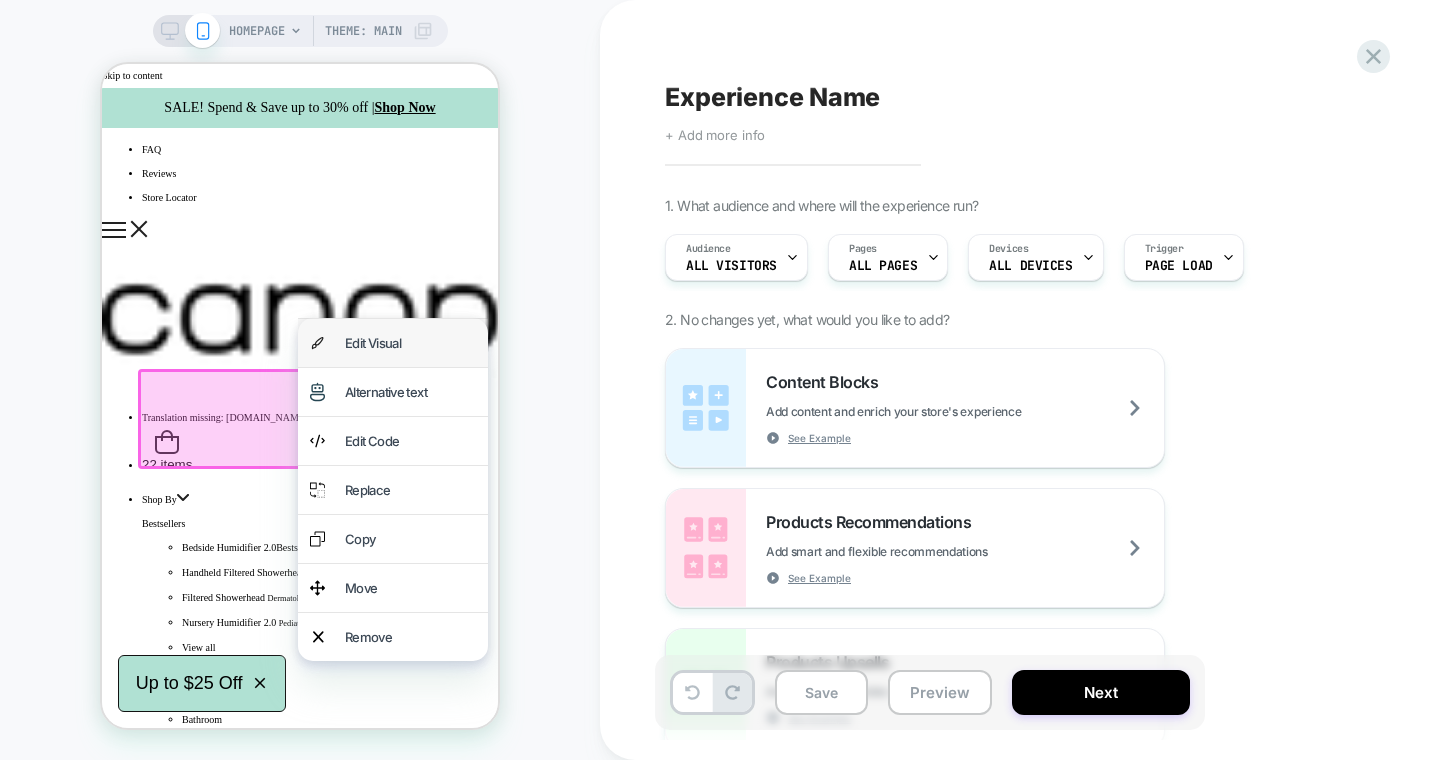 click on "Edit Visual" at bounding box center [410, 343] 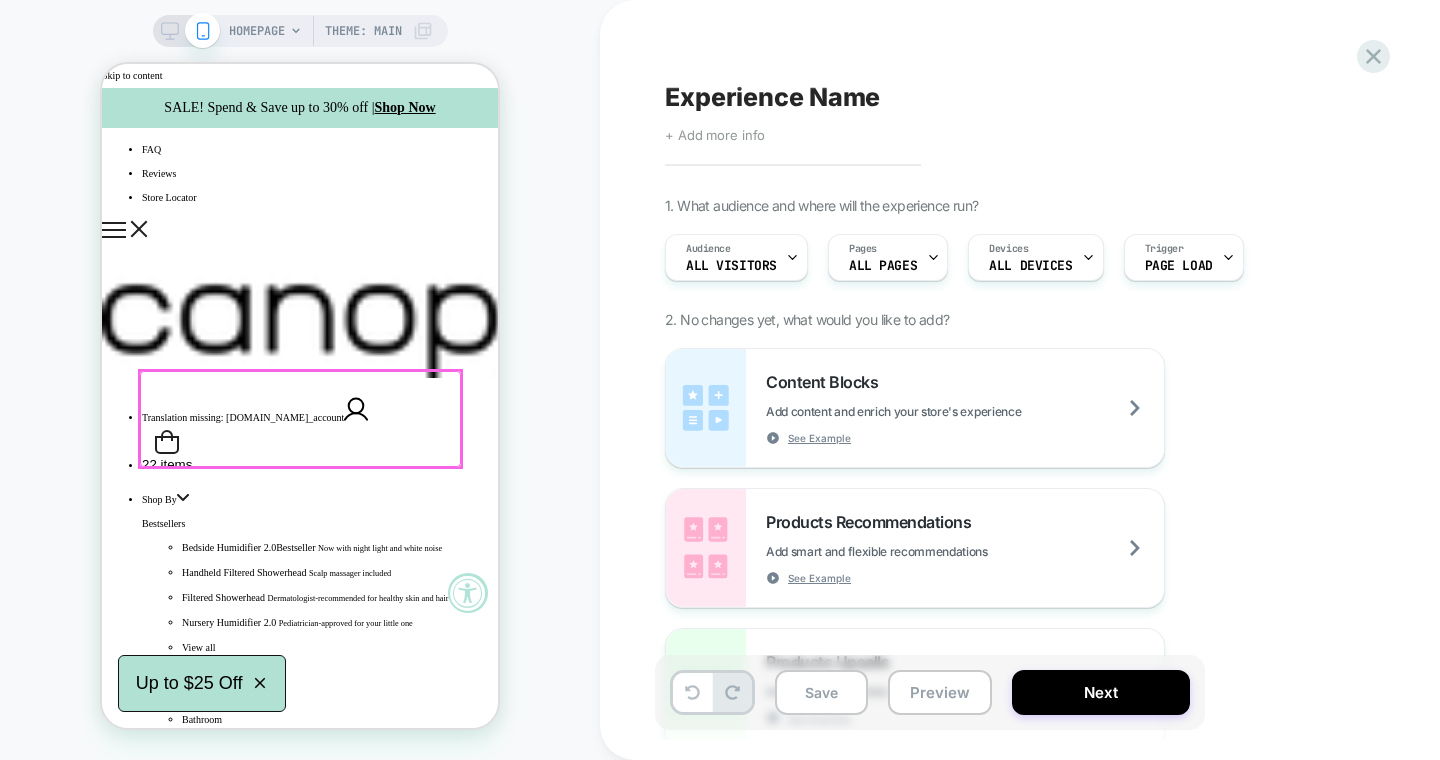 scroll, scrollTop: 22, scrollLeft: 0, axis: vertical 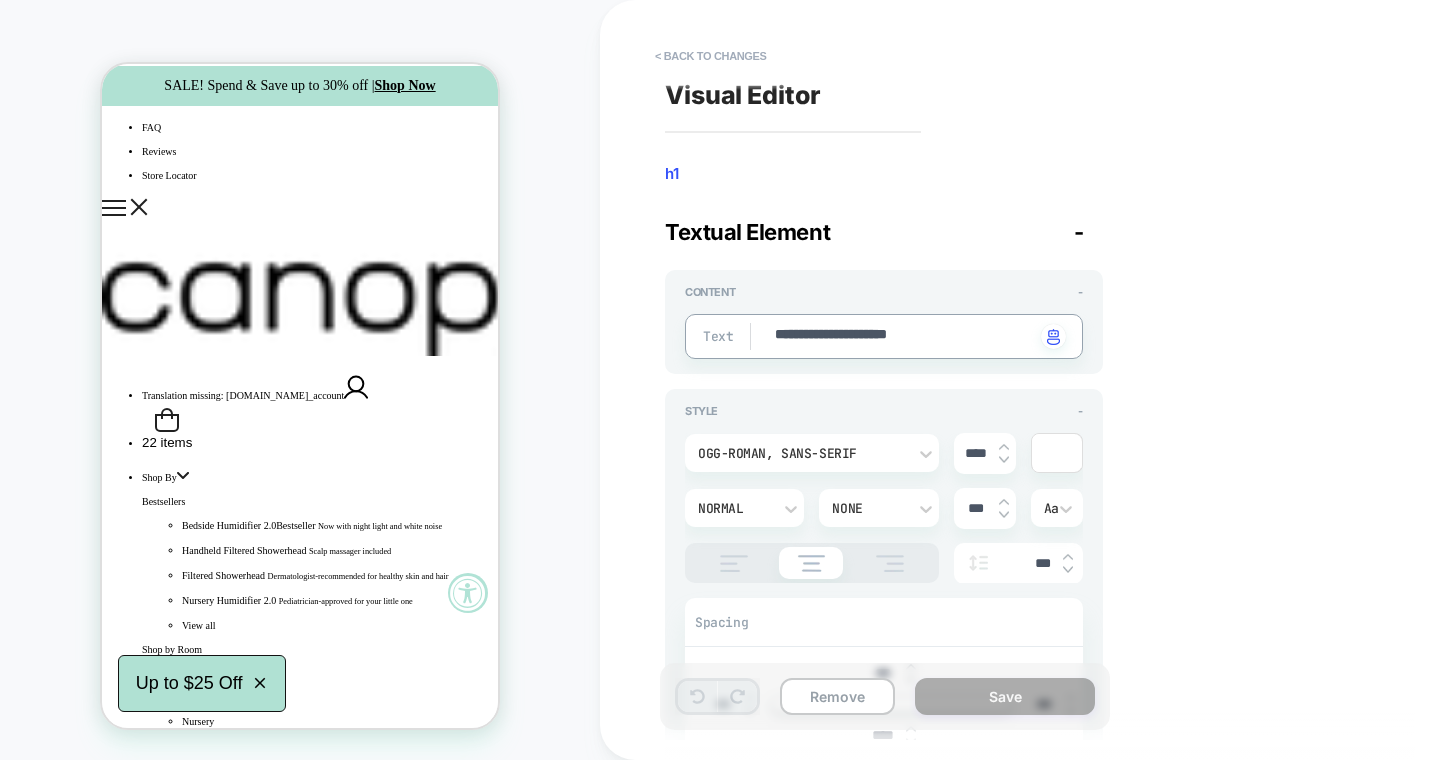 type on "*" 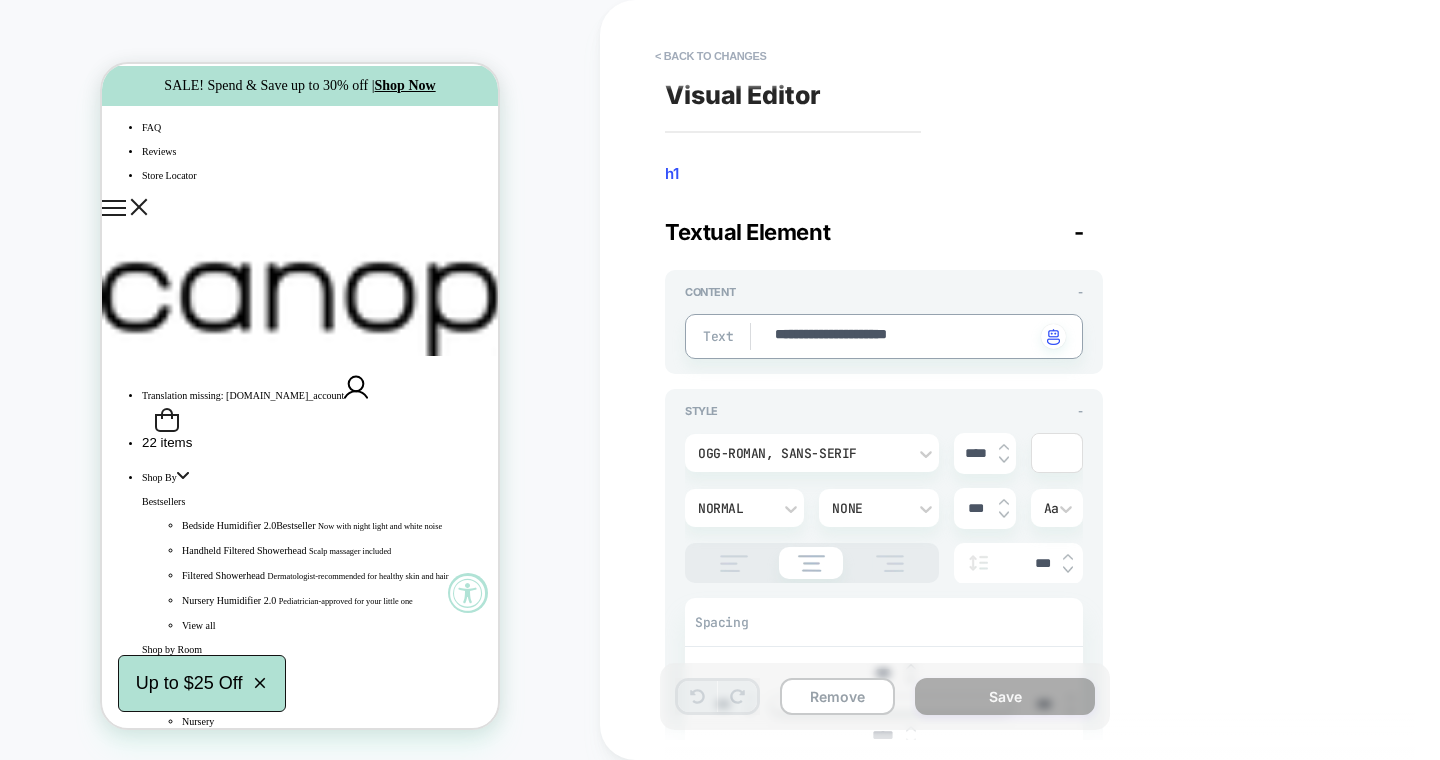 type on "*" 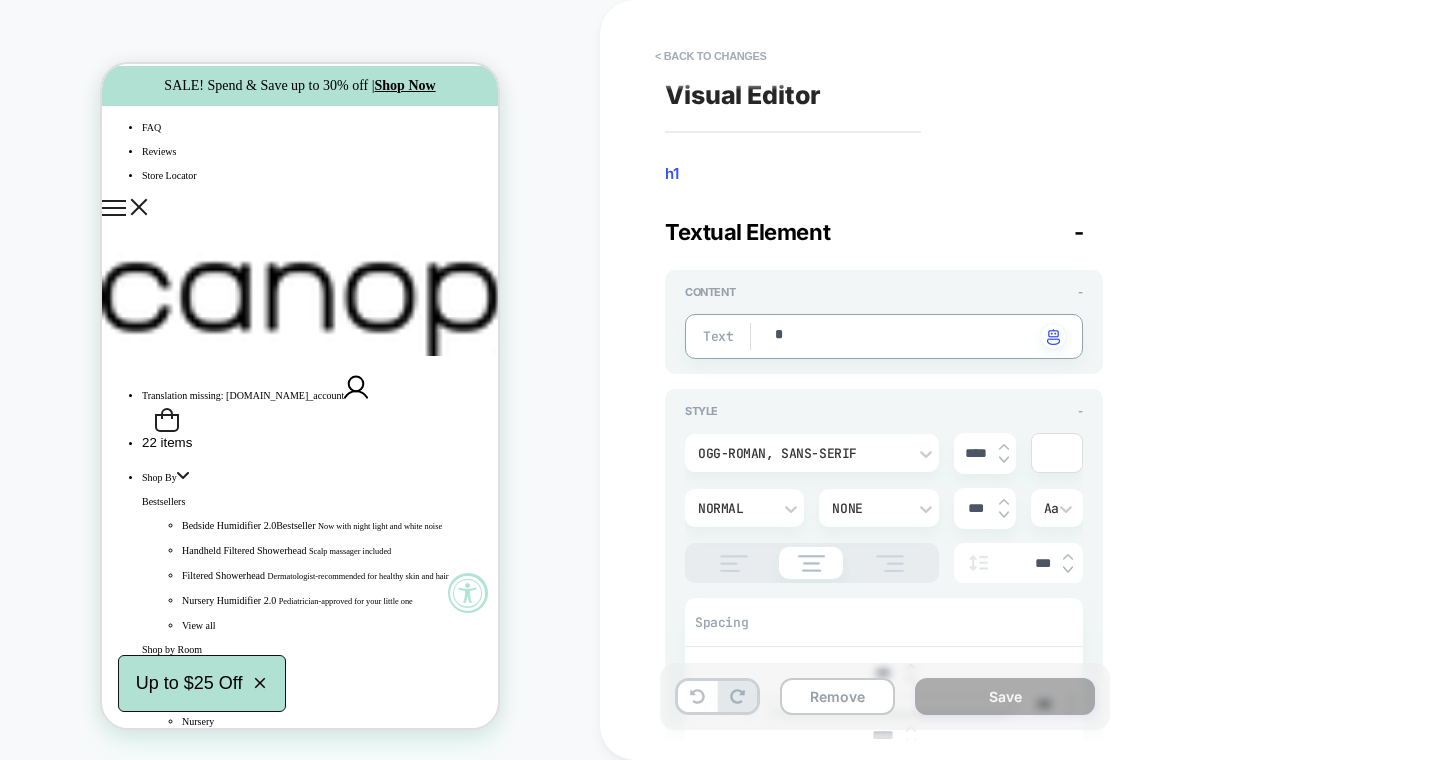 type on "*" 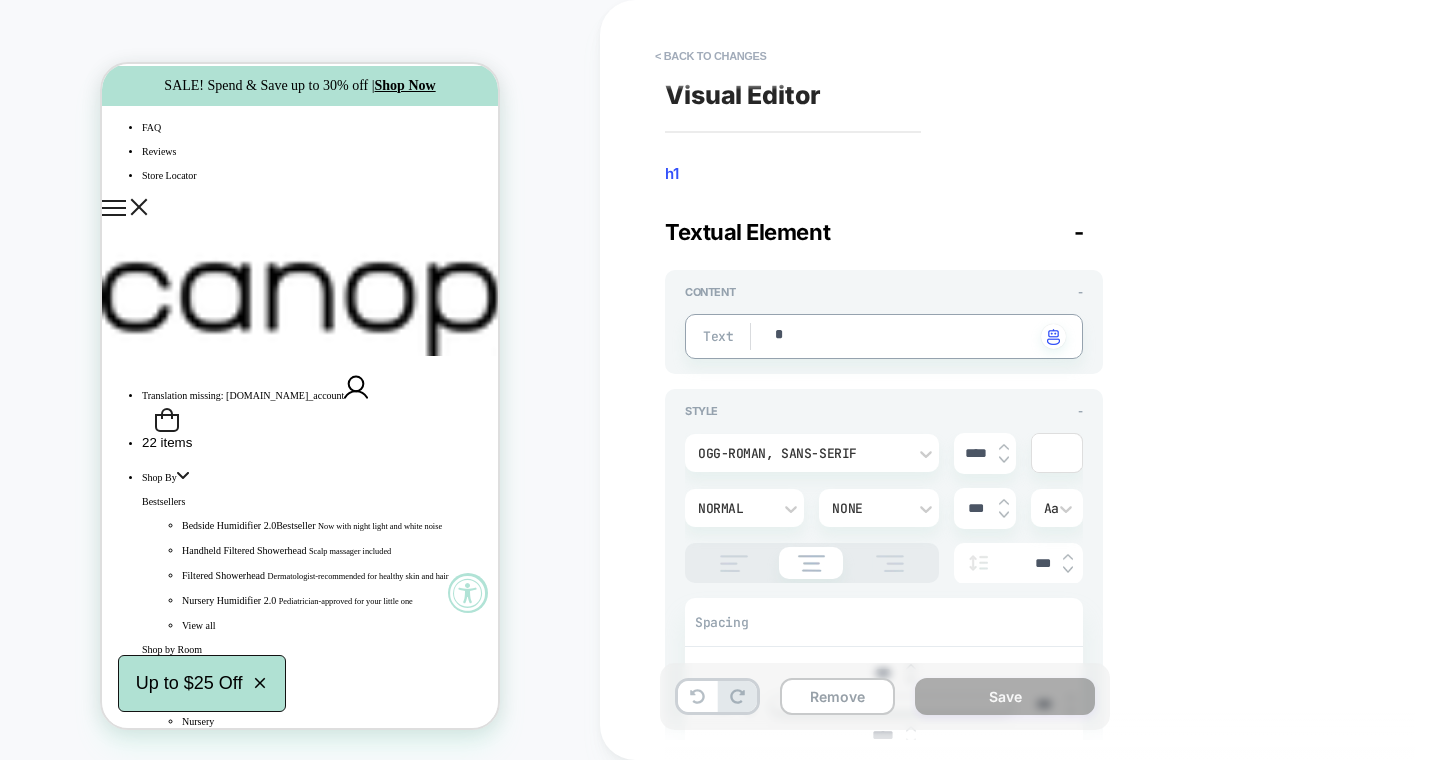 type on "**" 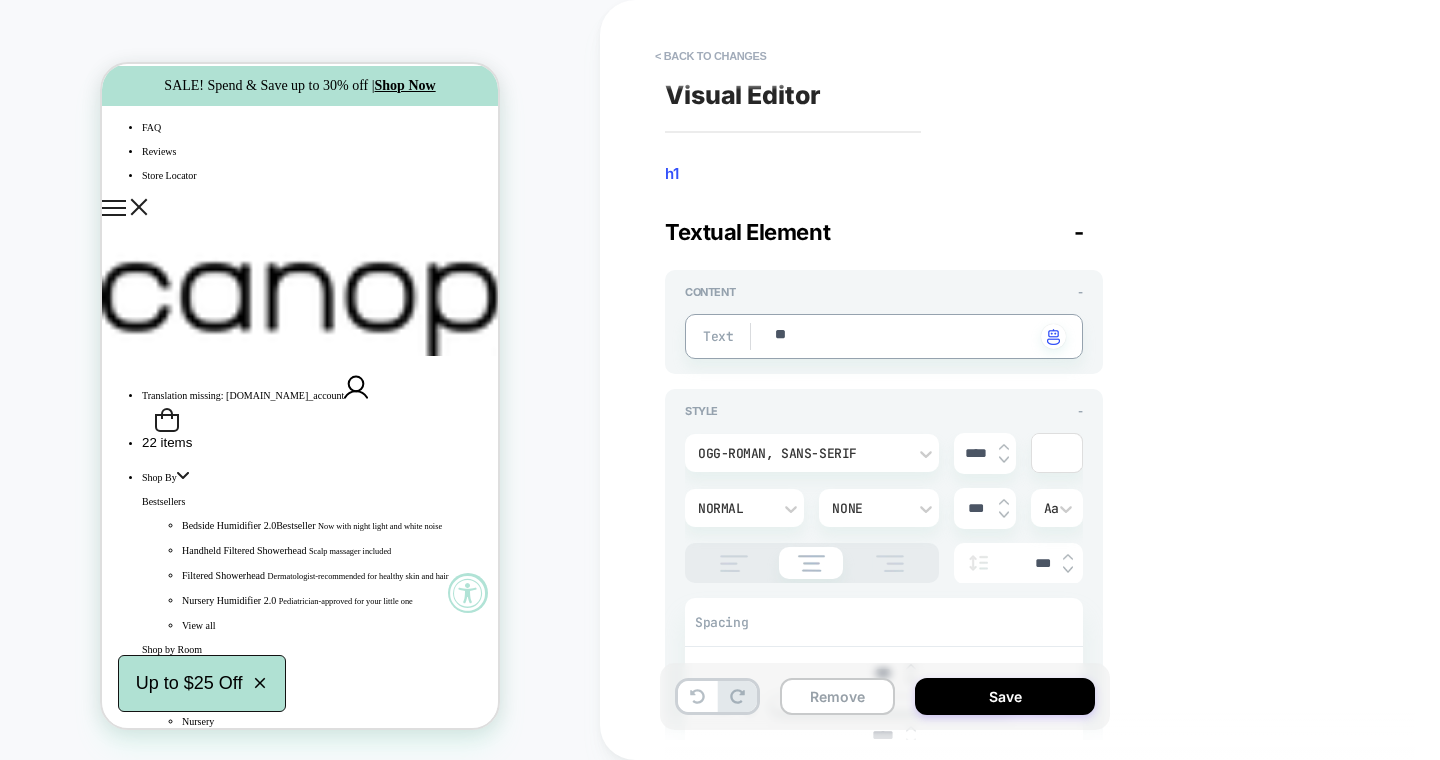 type on "*" 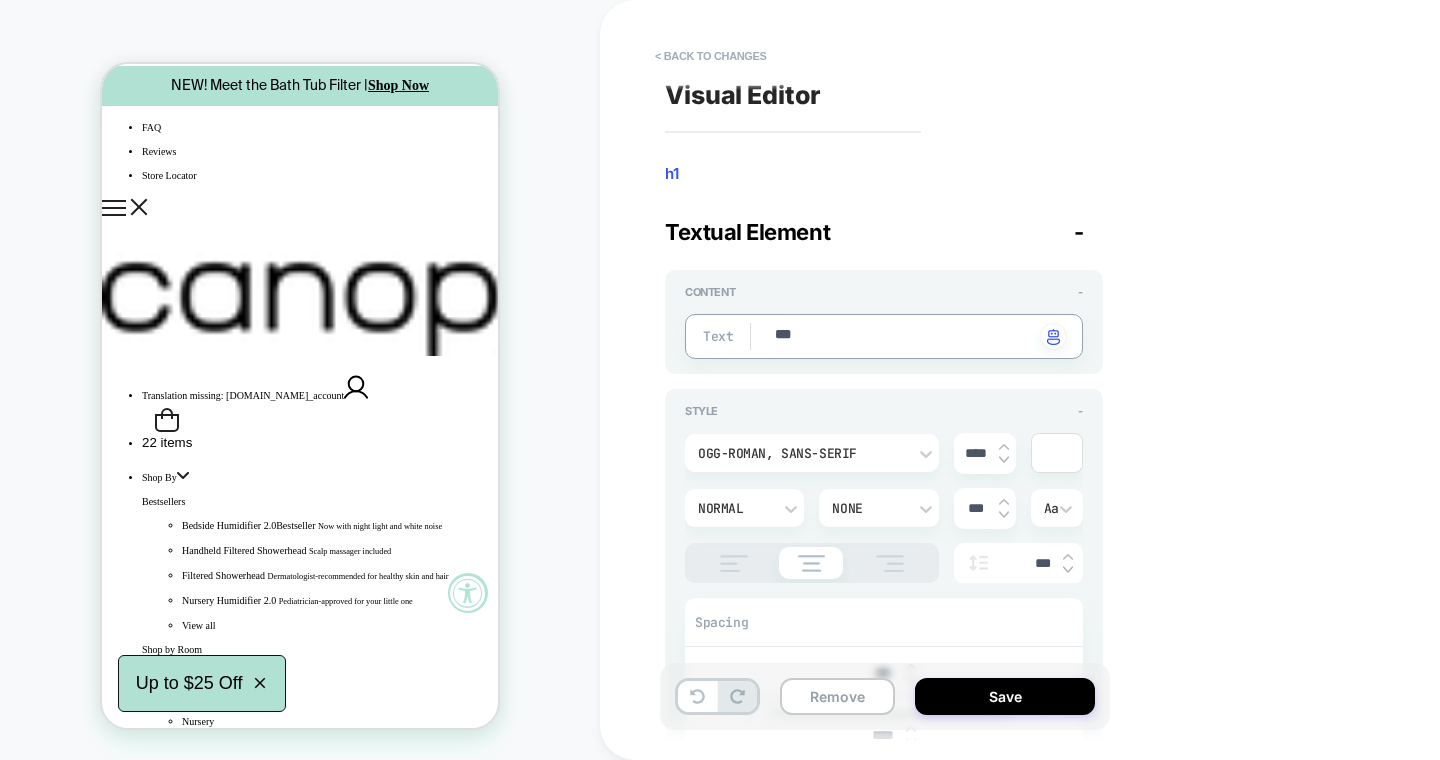 type on "*" 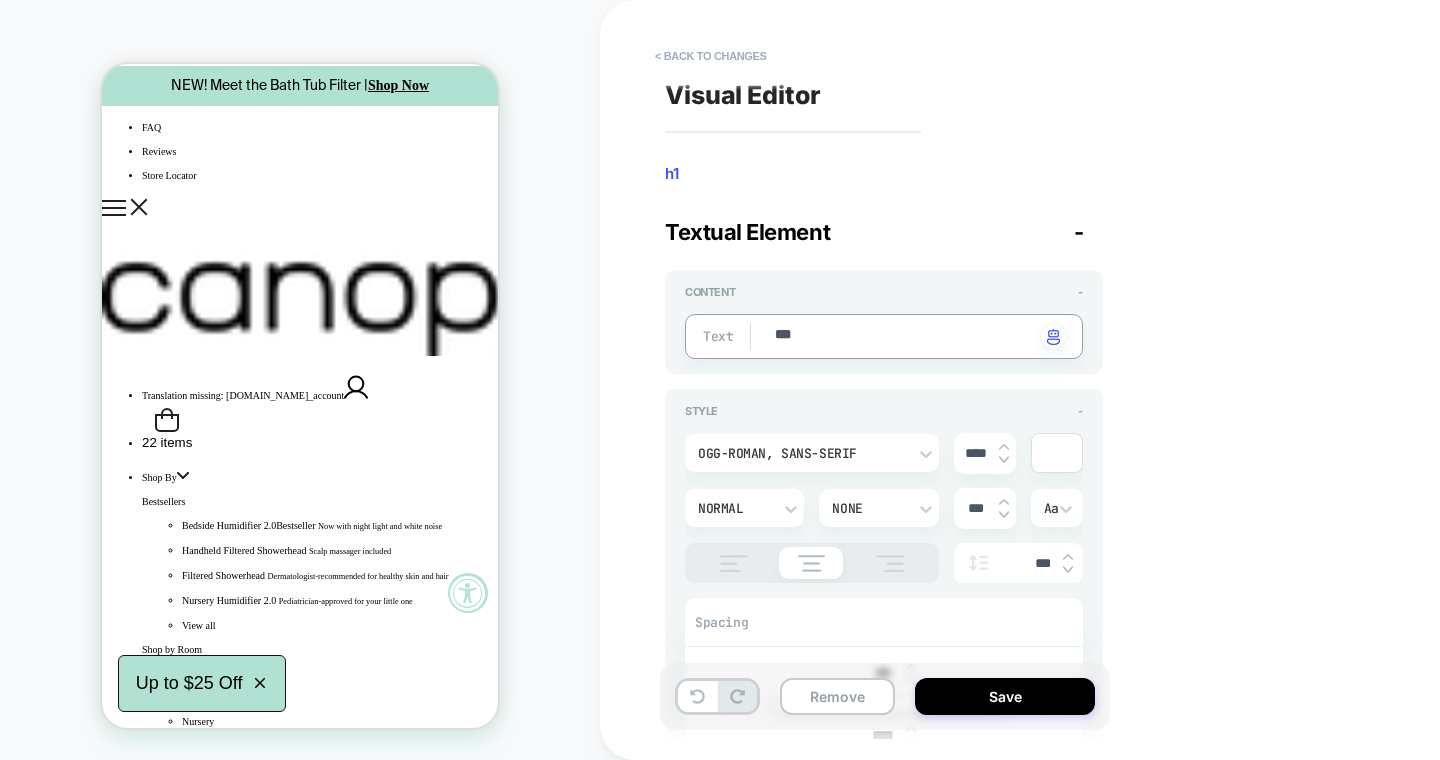 type on "***" 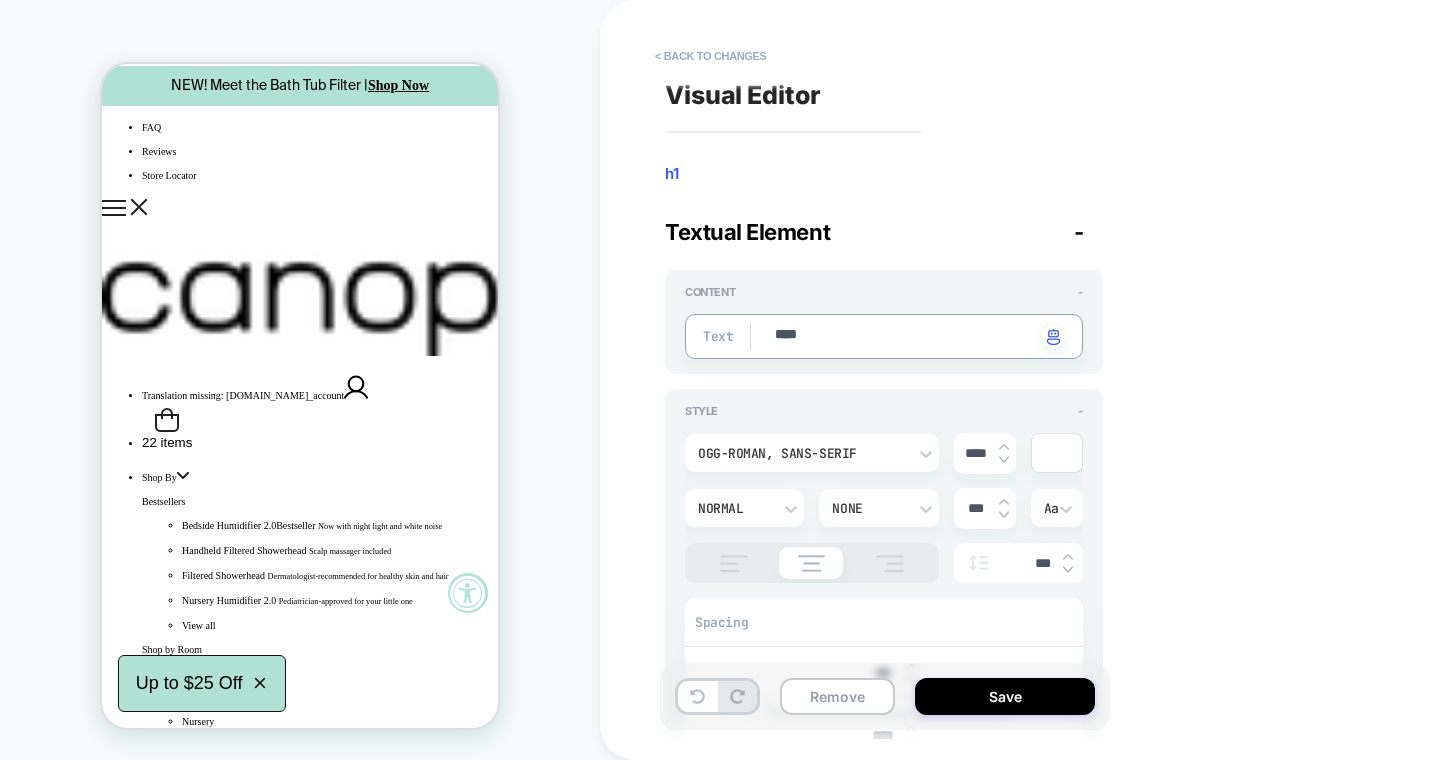 type on "*" 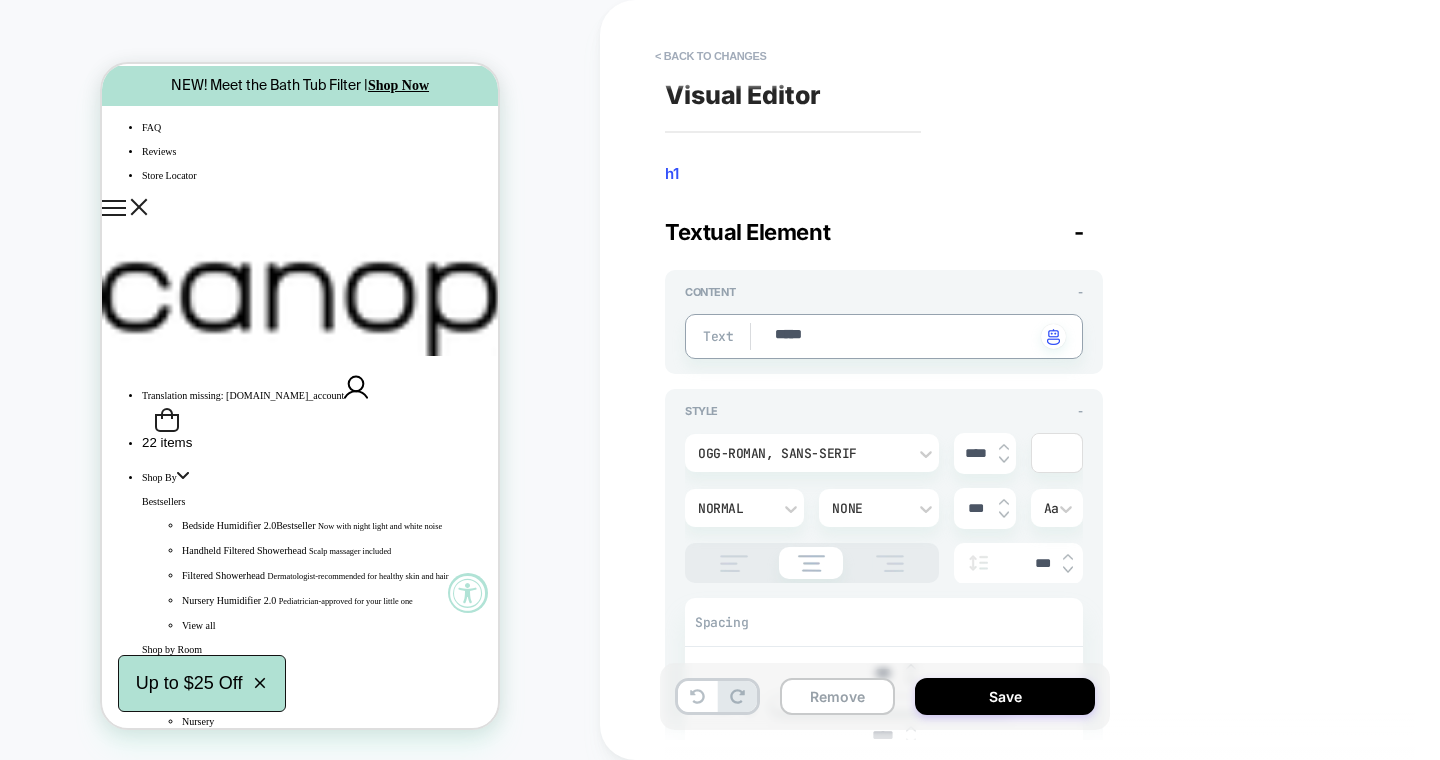 type on "*" 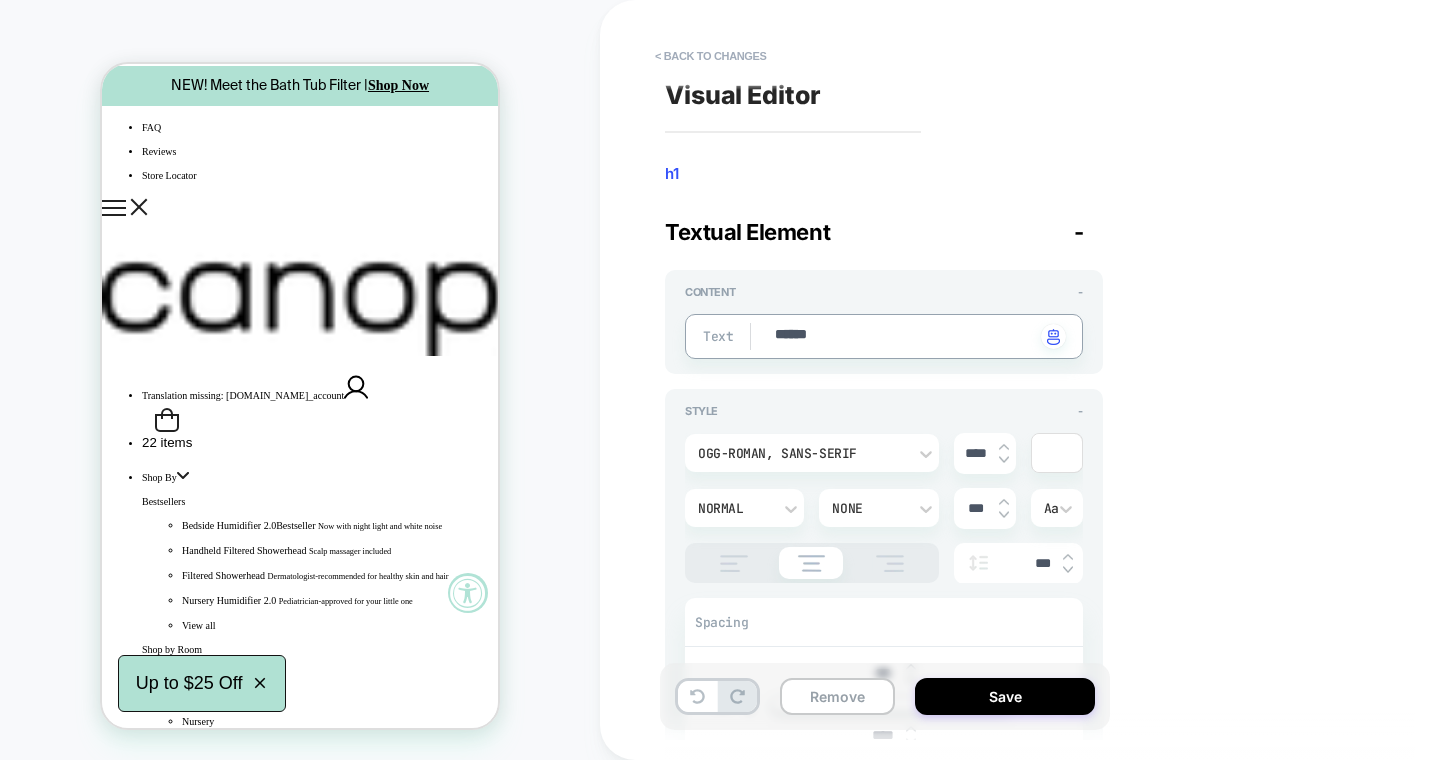 type on "*" 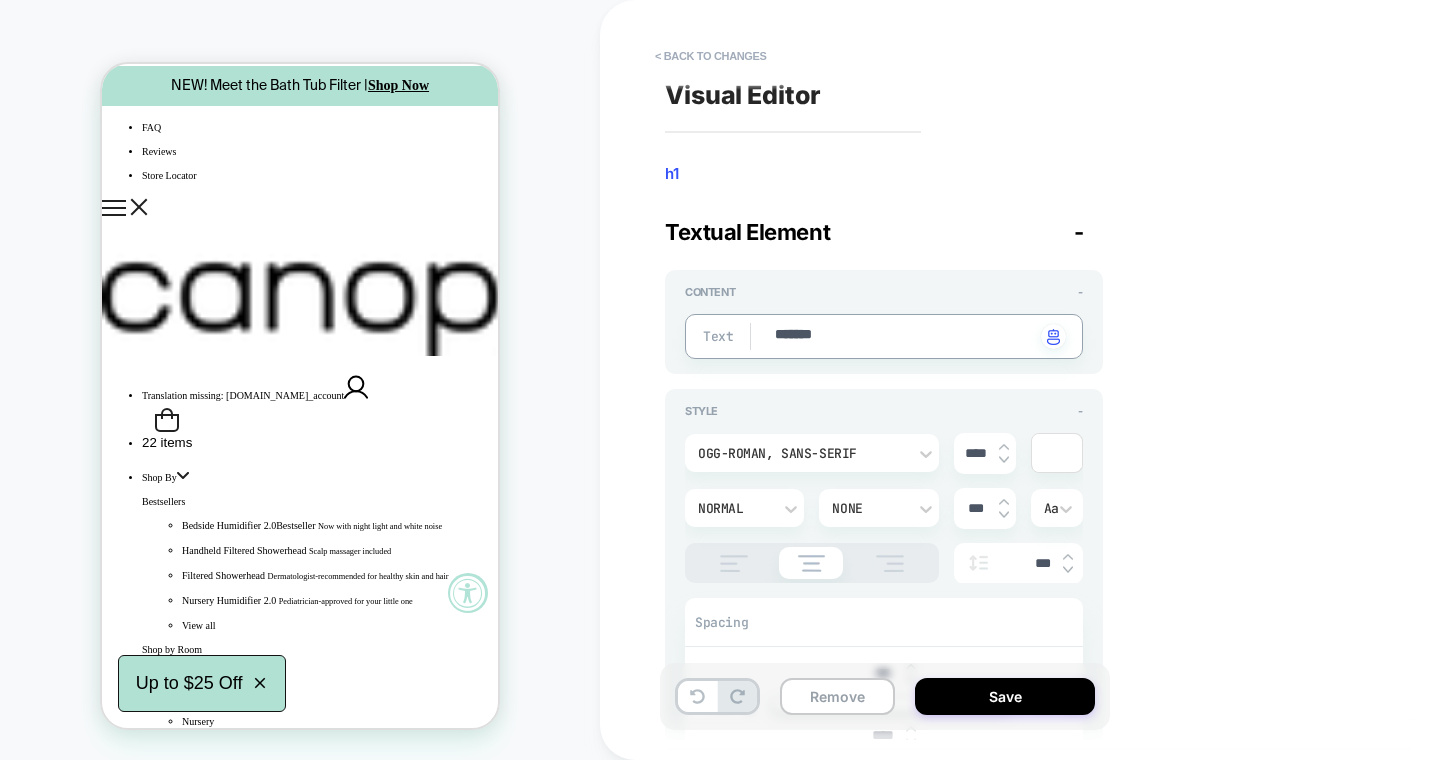 type on "*" 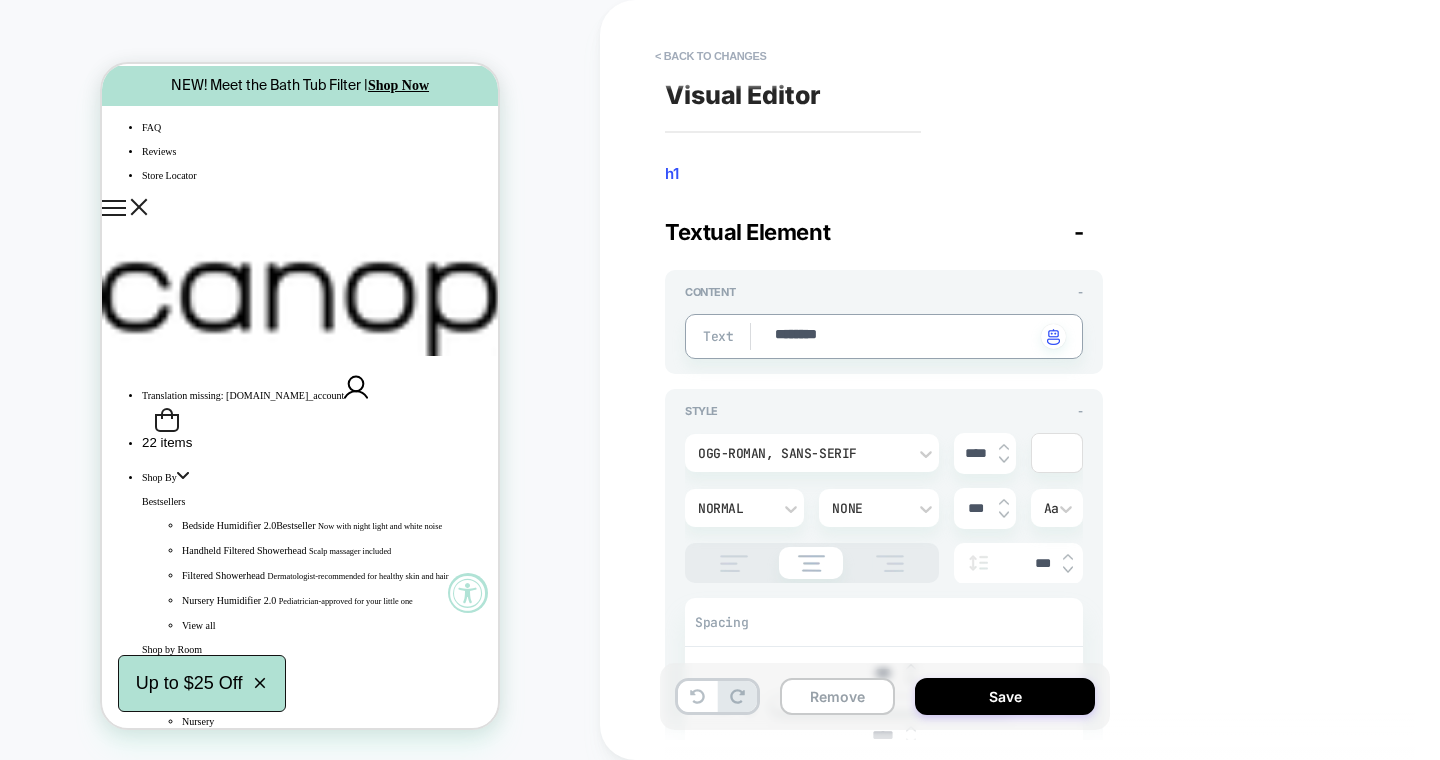 type on "*" 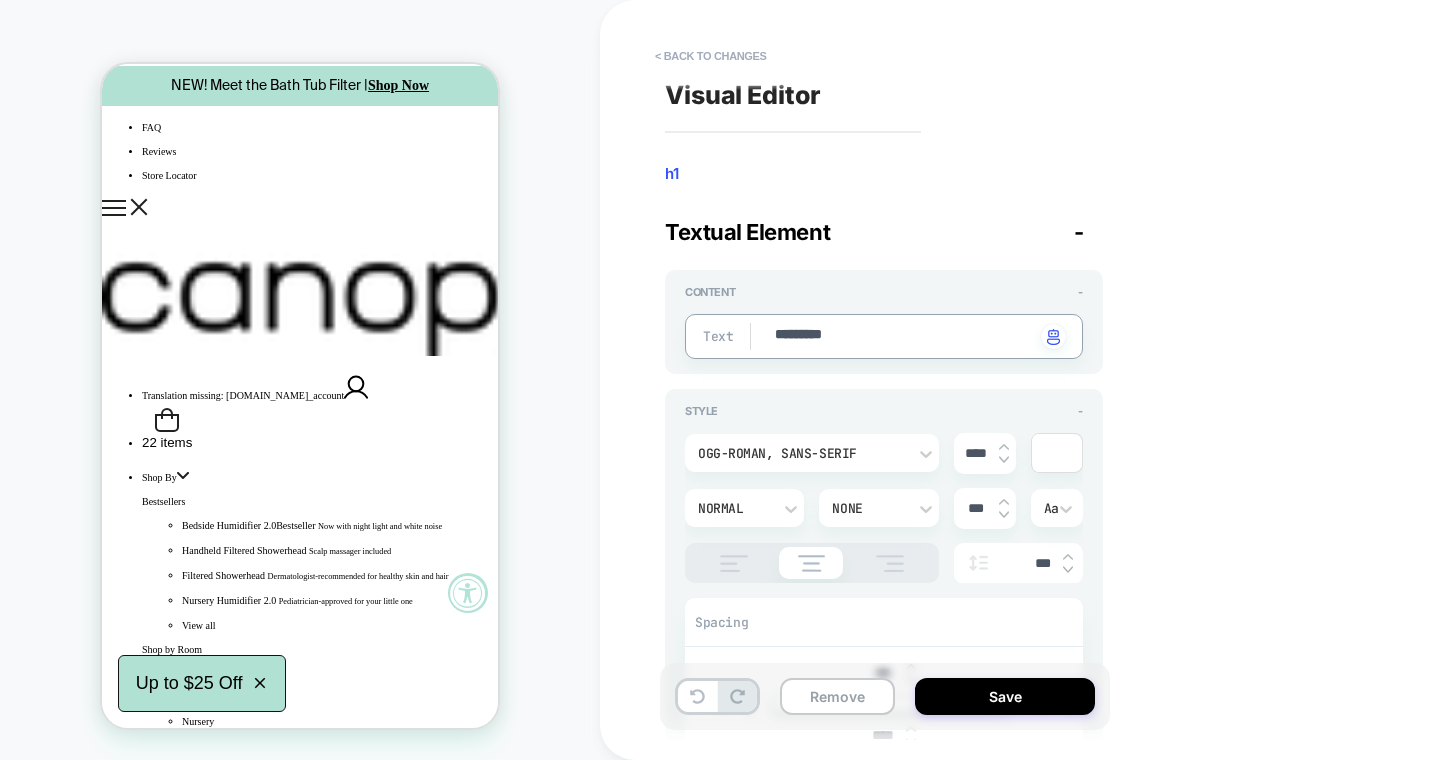 type on "*" 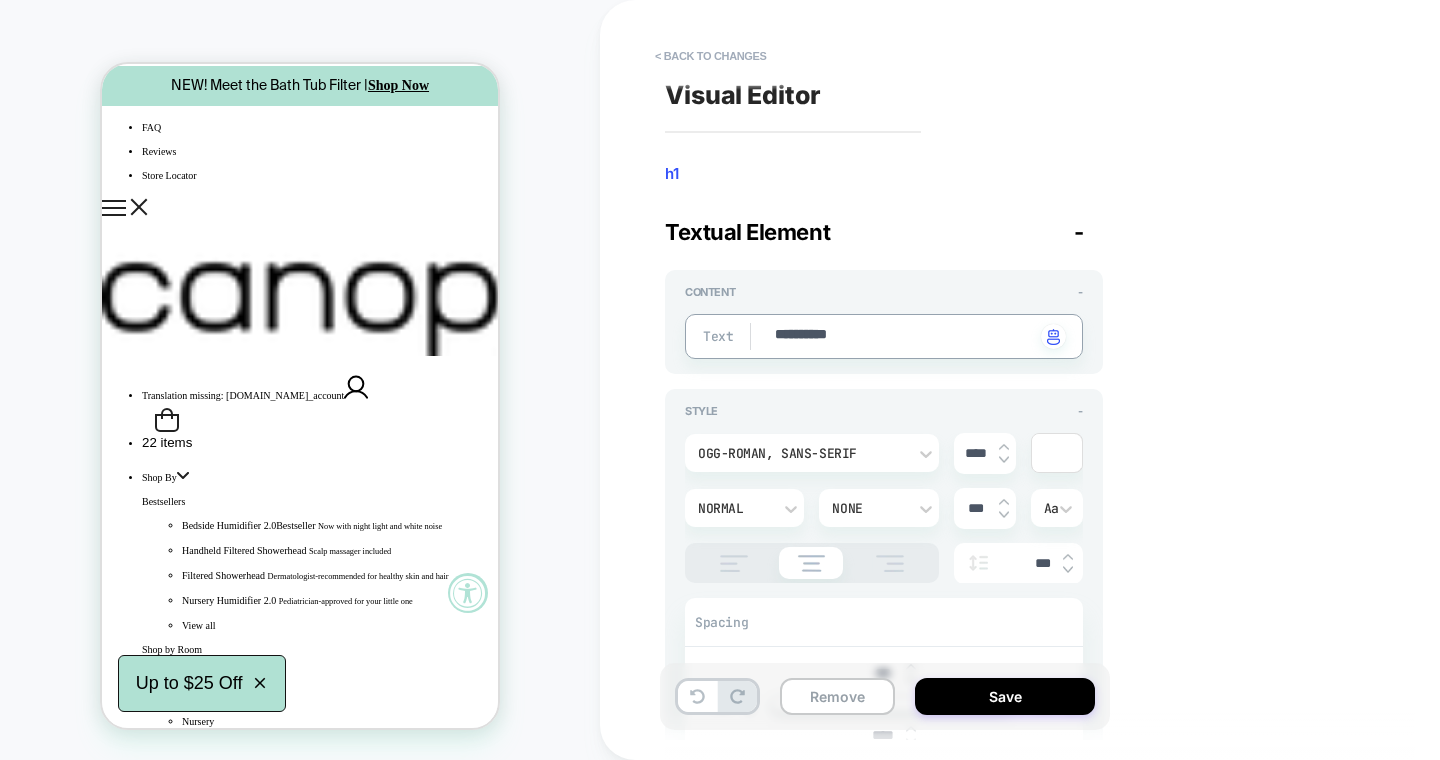 type on "*" 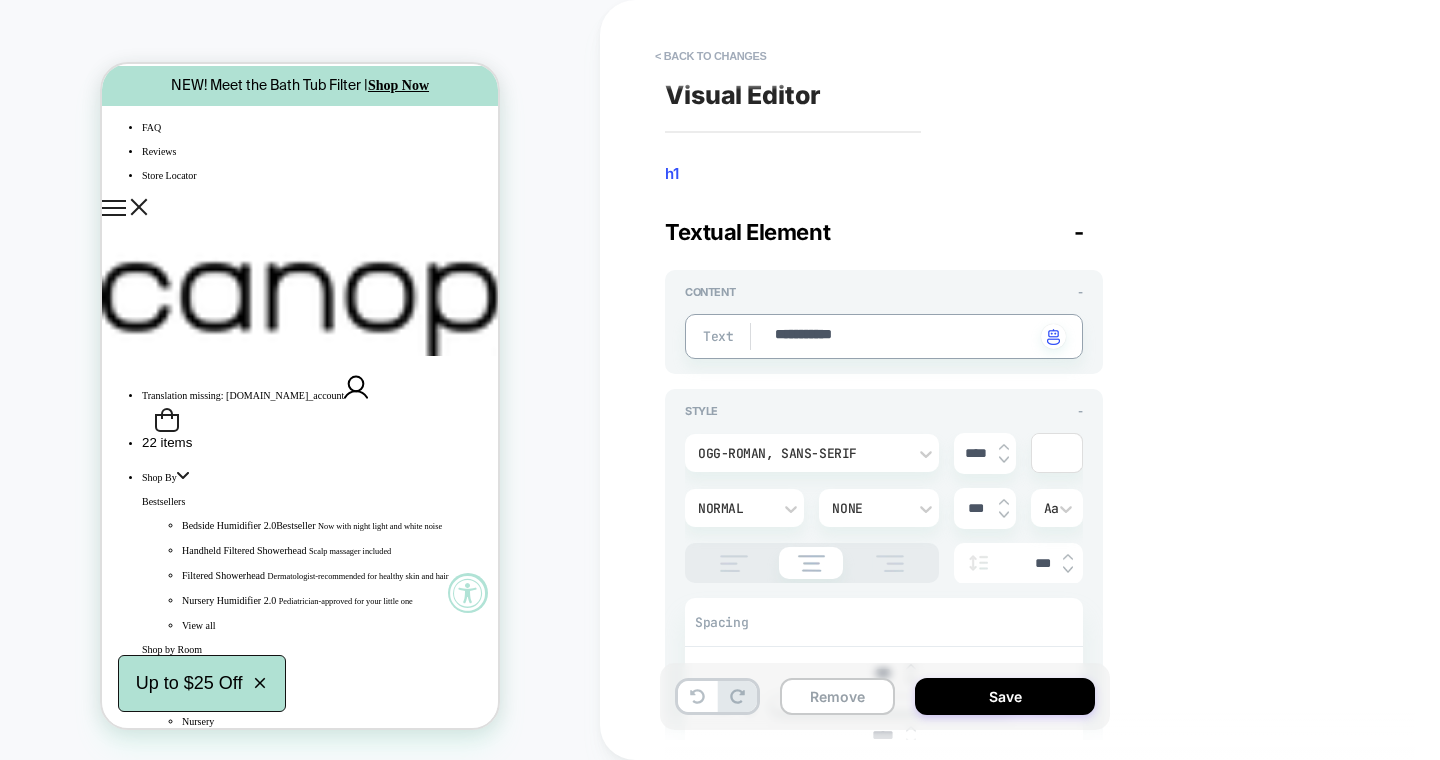 type on "*" 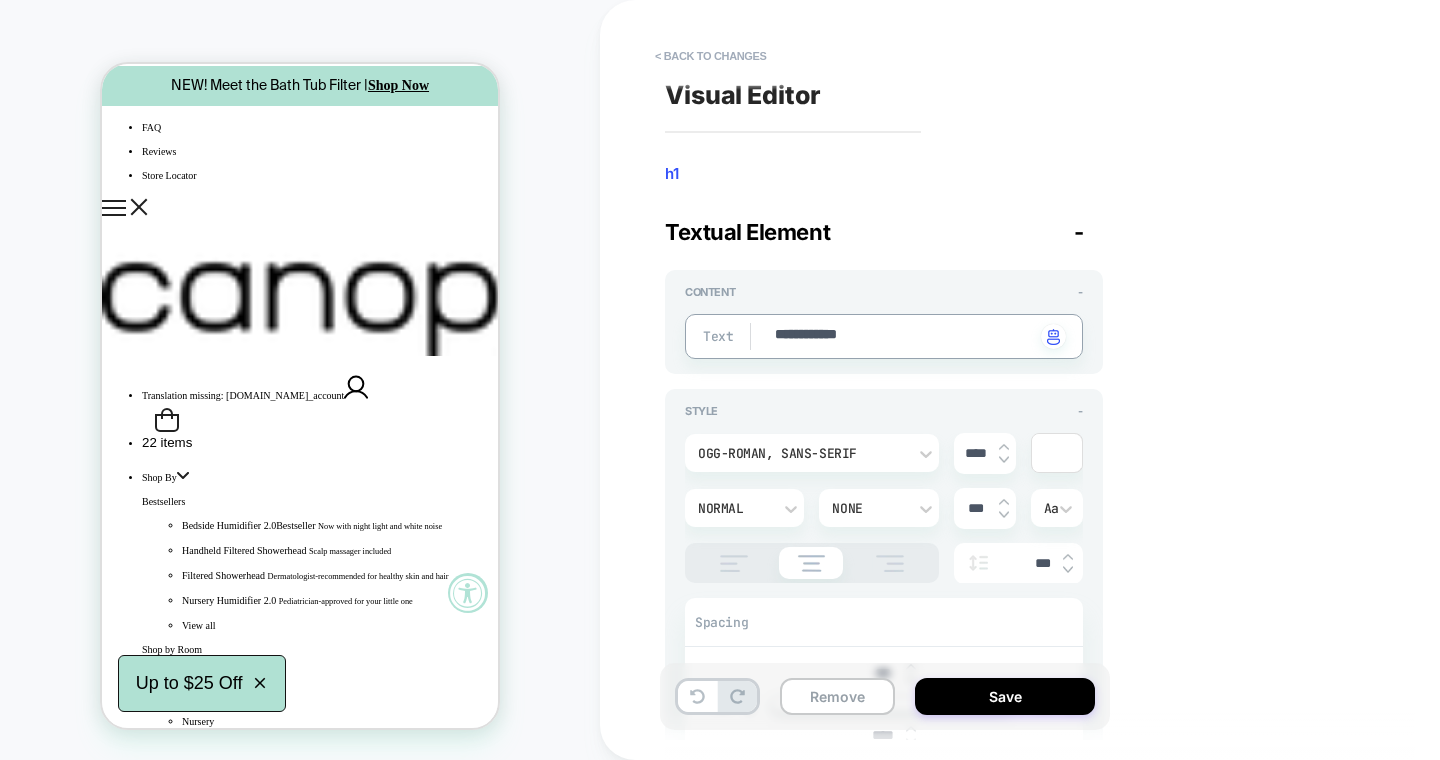 type on "*" 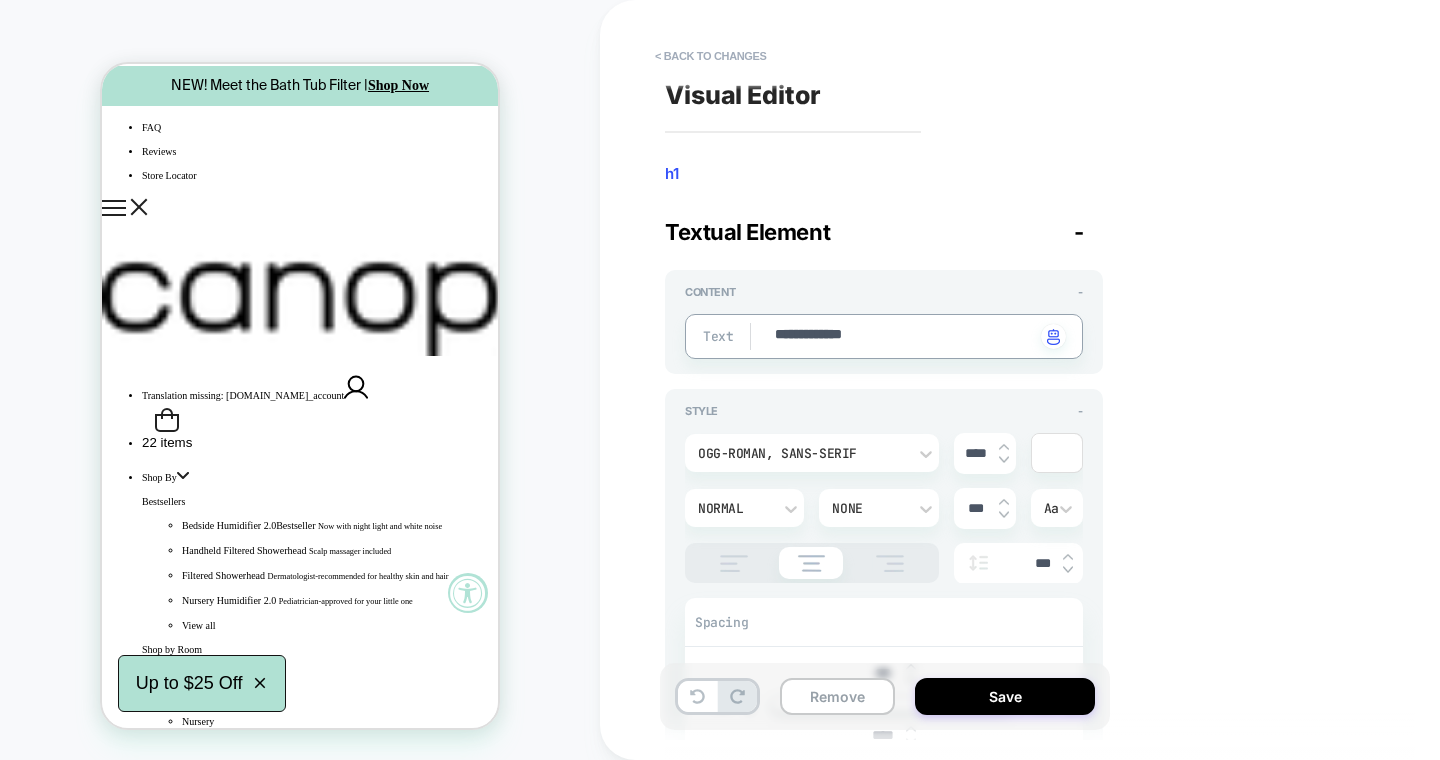 type on "*" 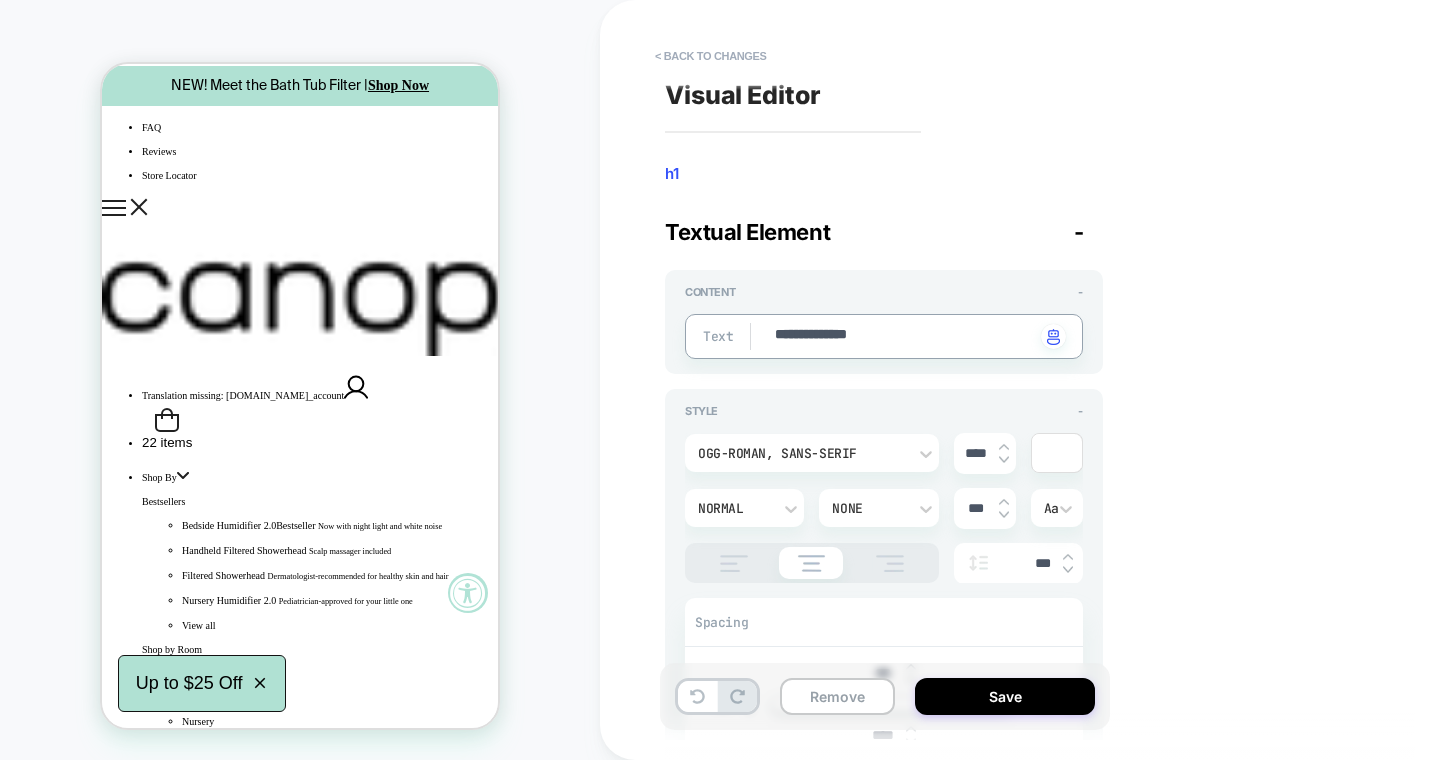 type on "*" 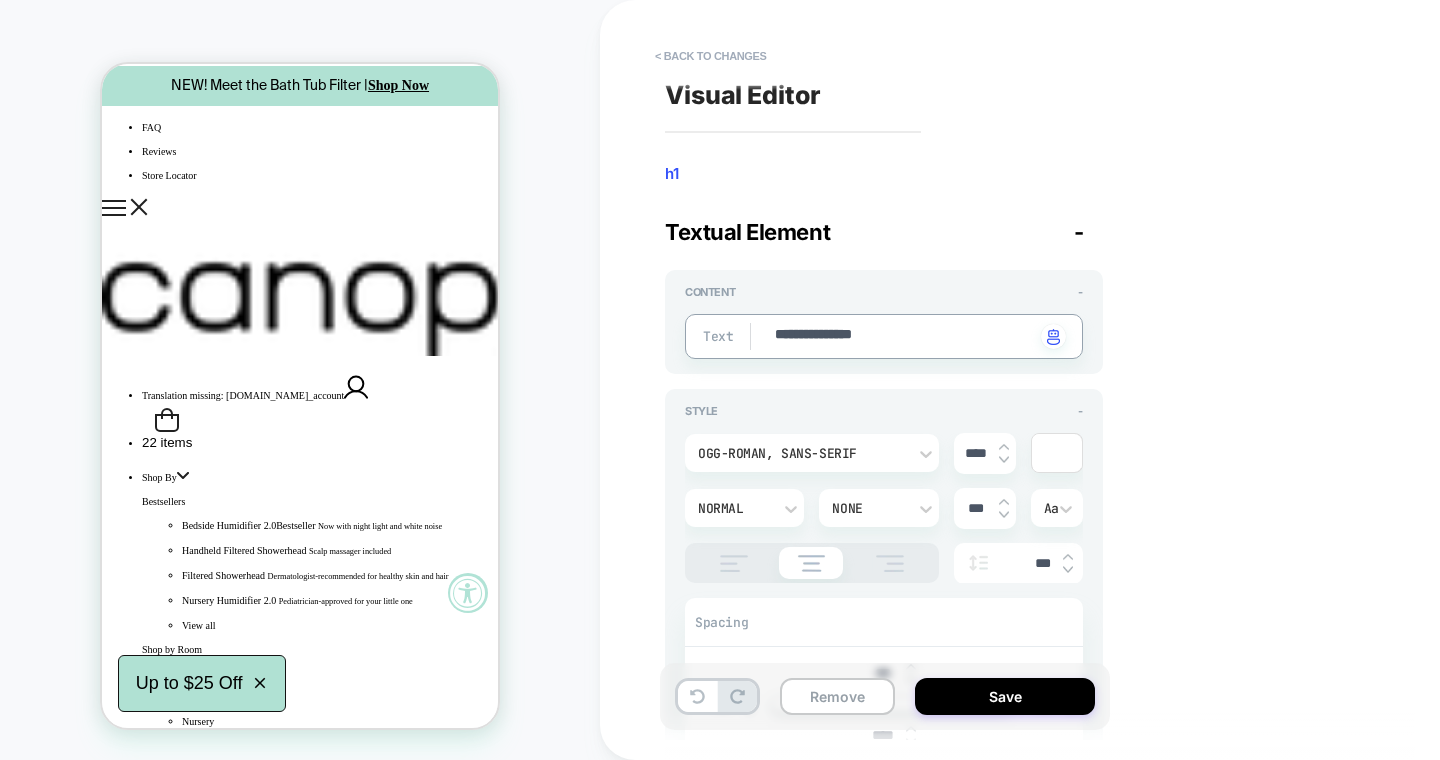 type on "*" 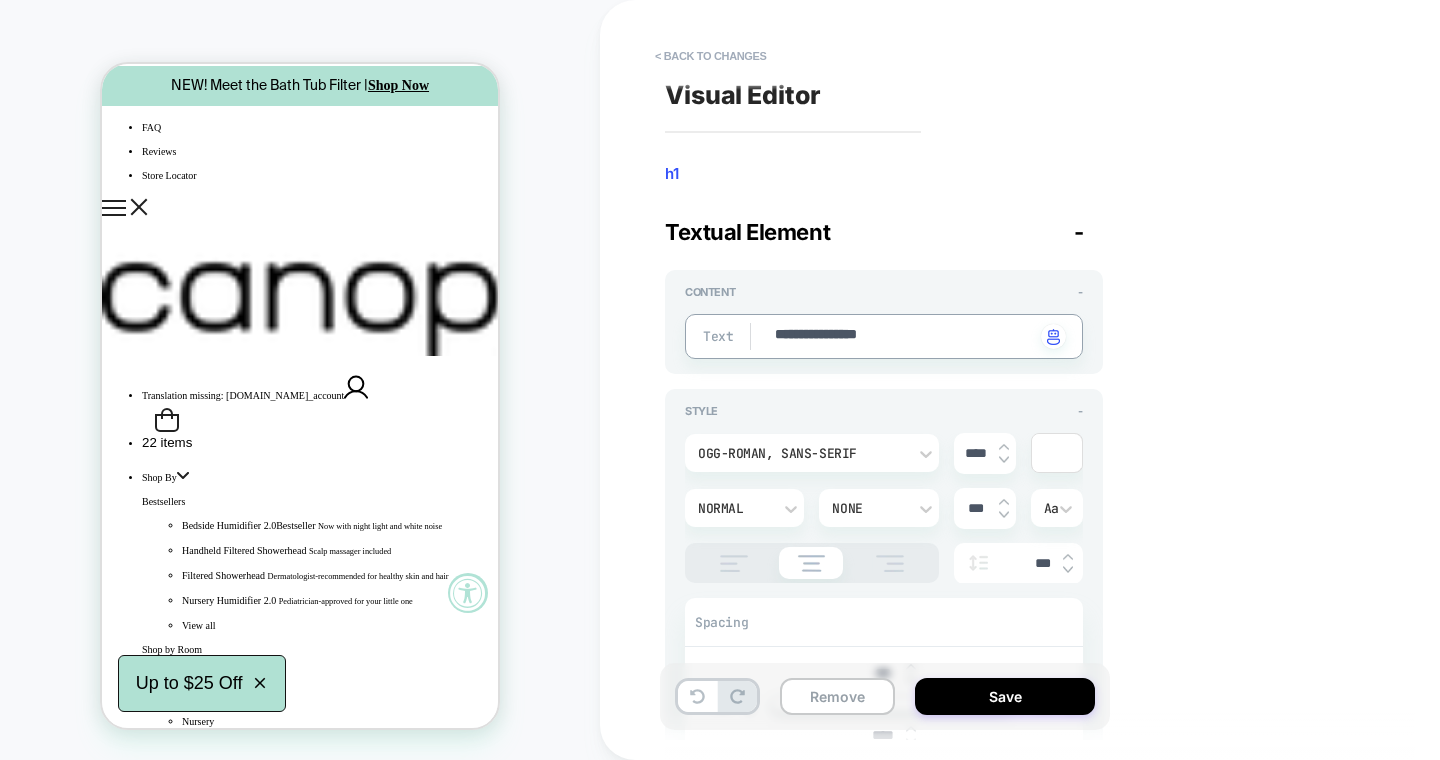 type on "*" 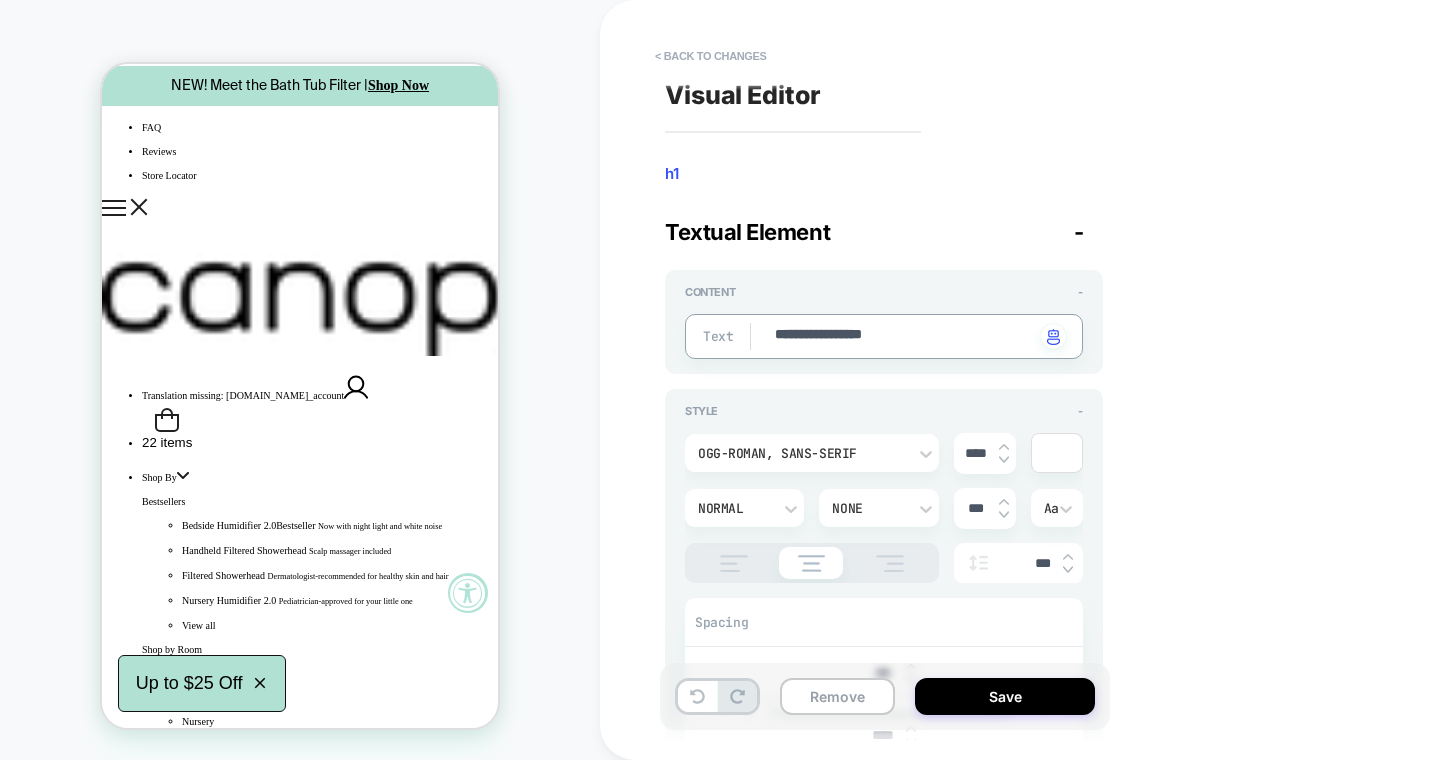 type on "*" 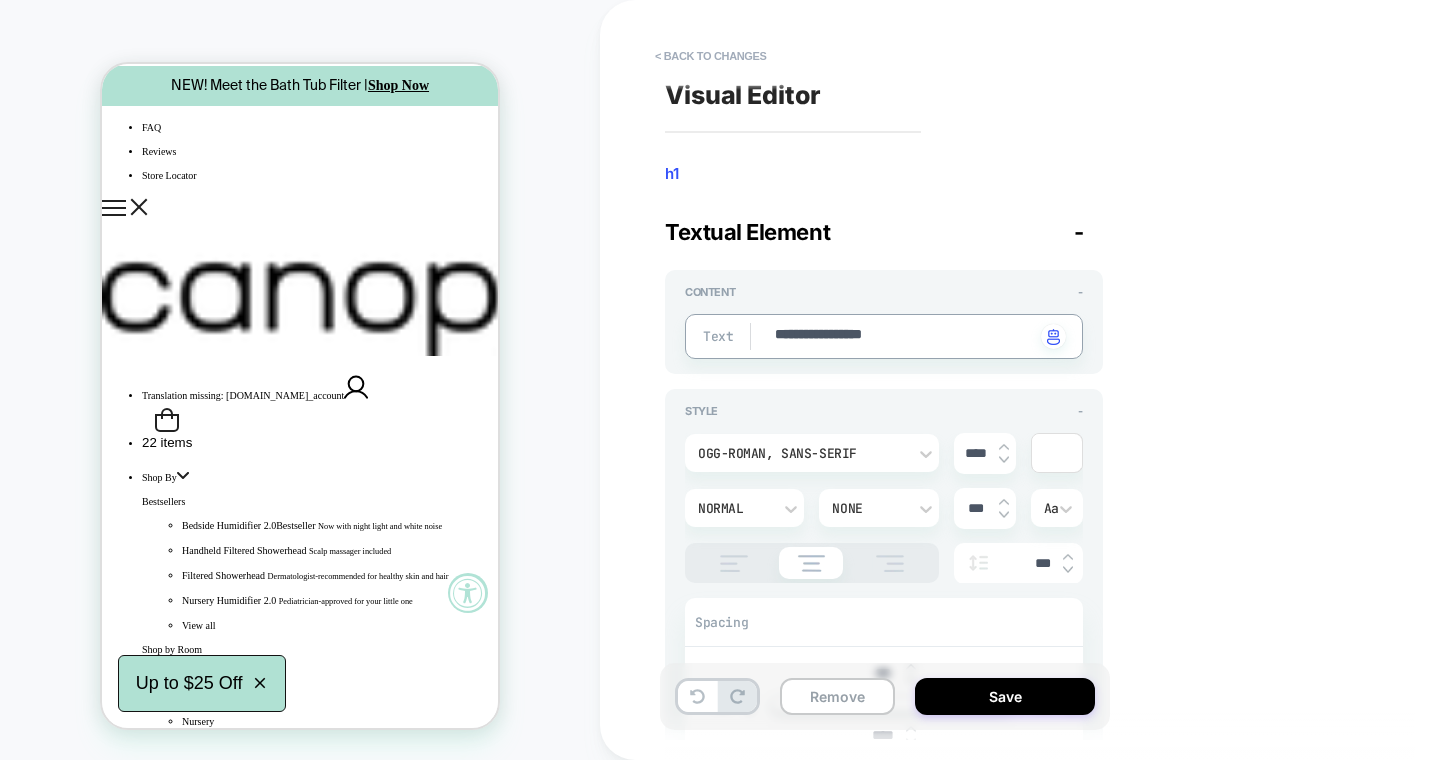 type on "**********" 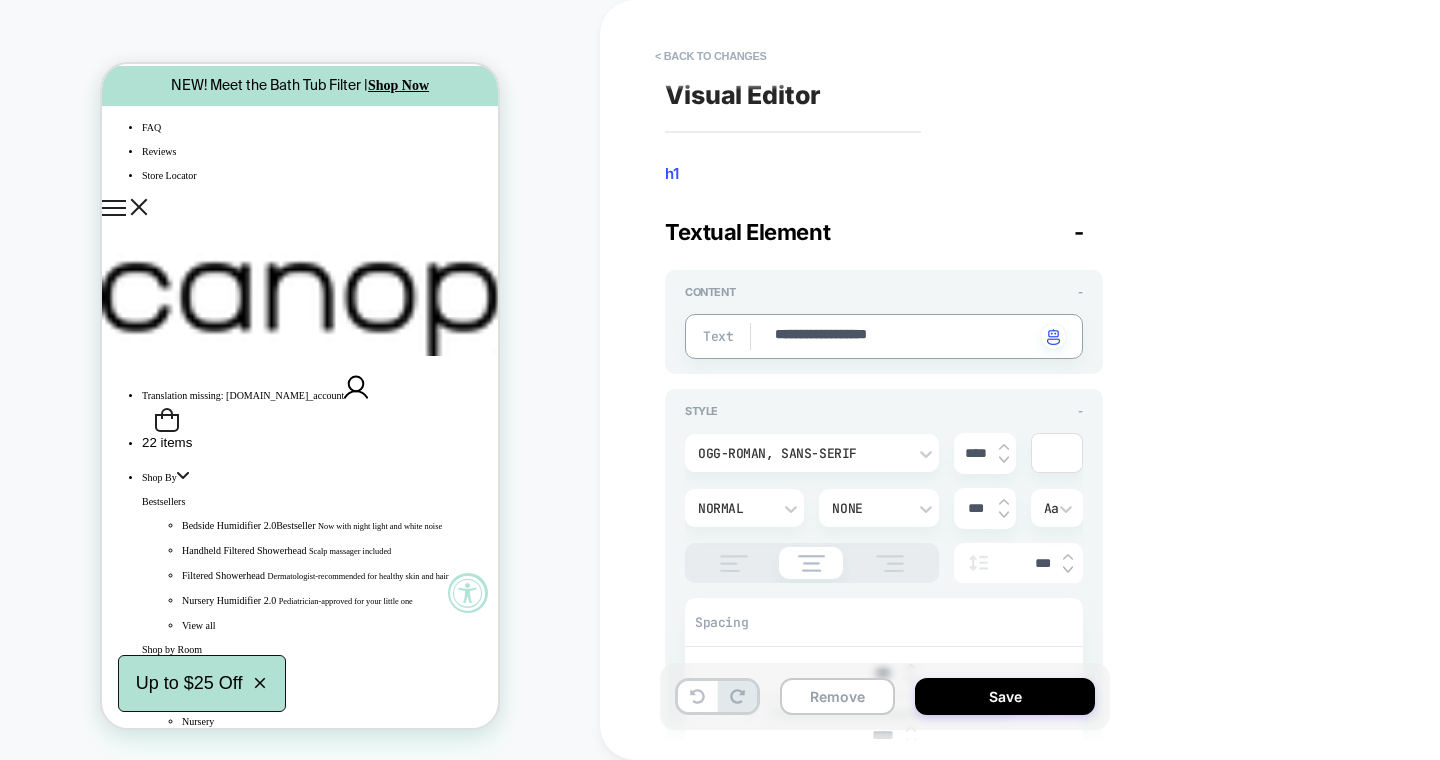 type on "*" 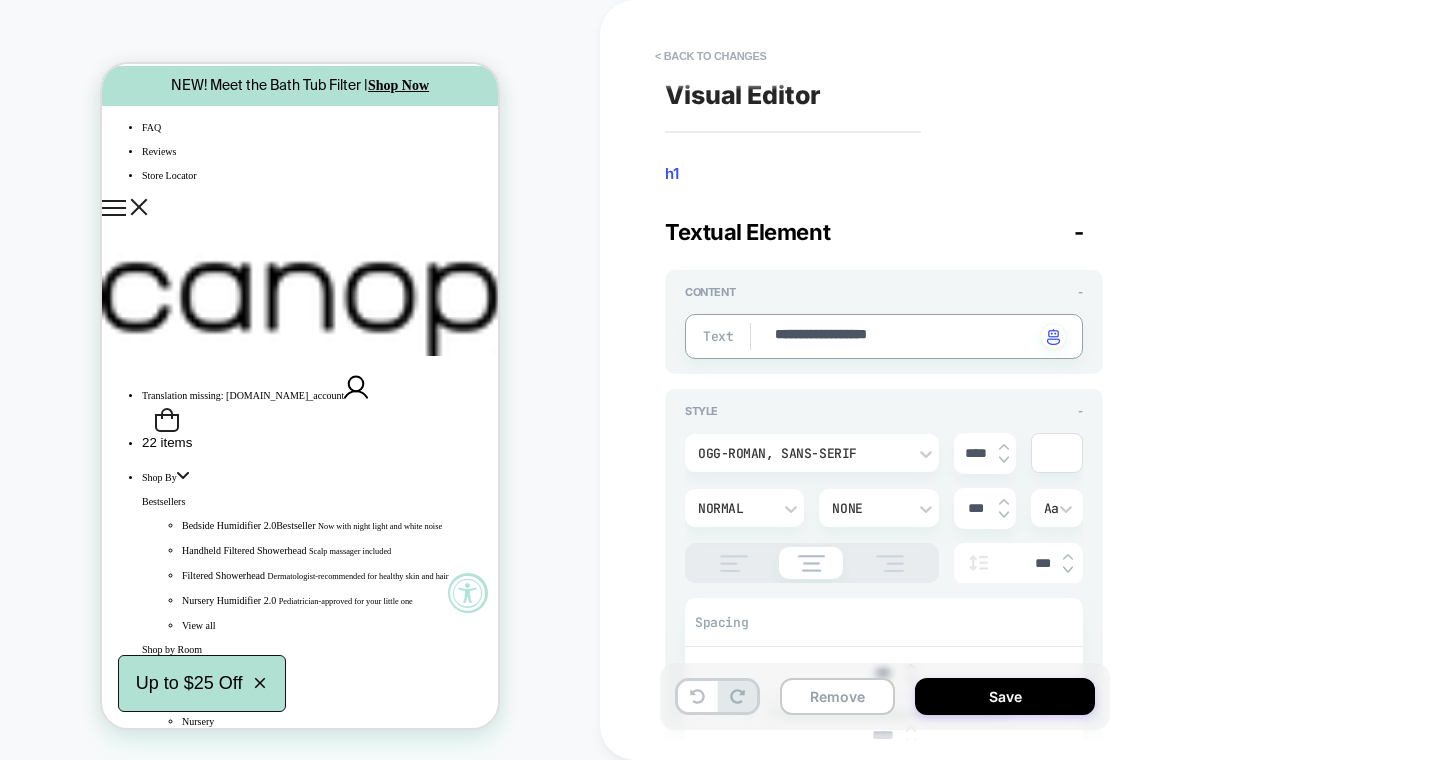 type on "**********" 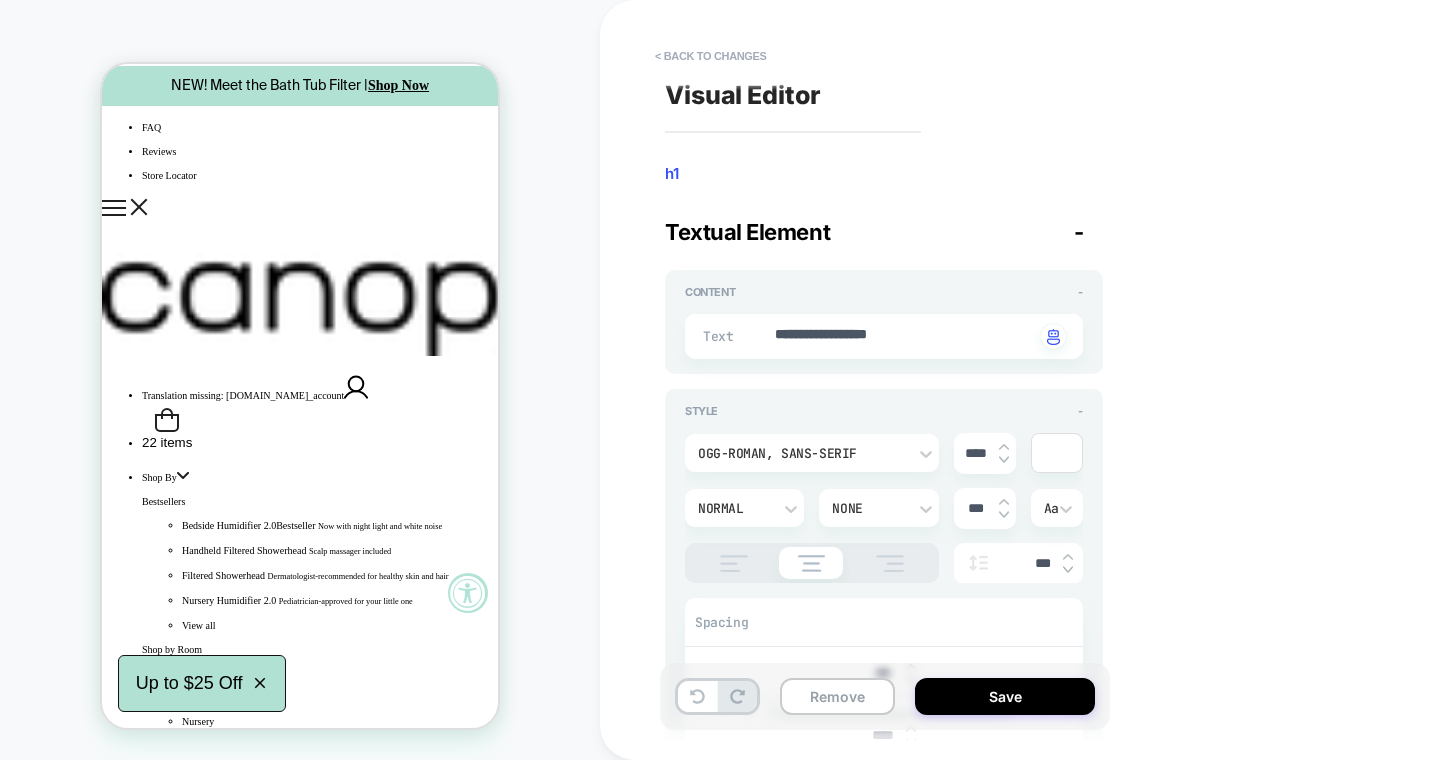 click on "**********" at bounding box center [1040, 380] 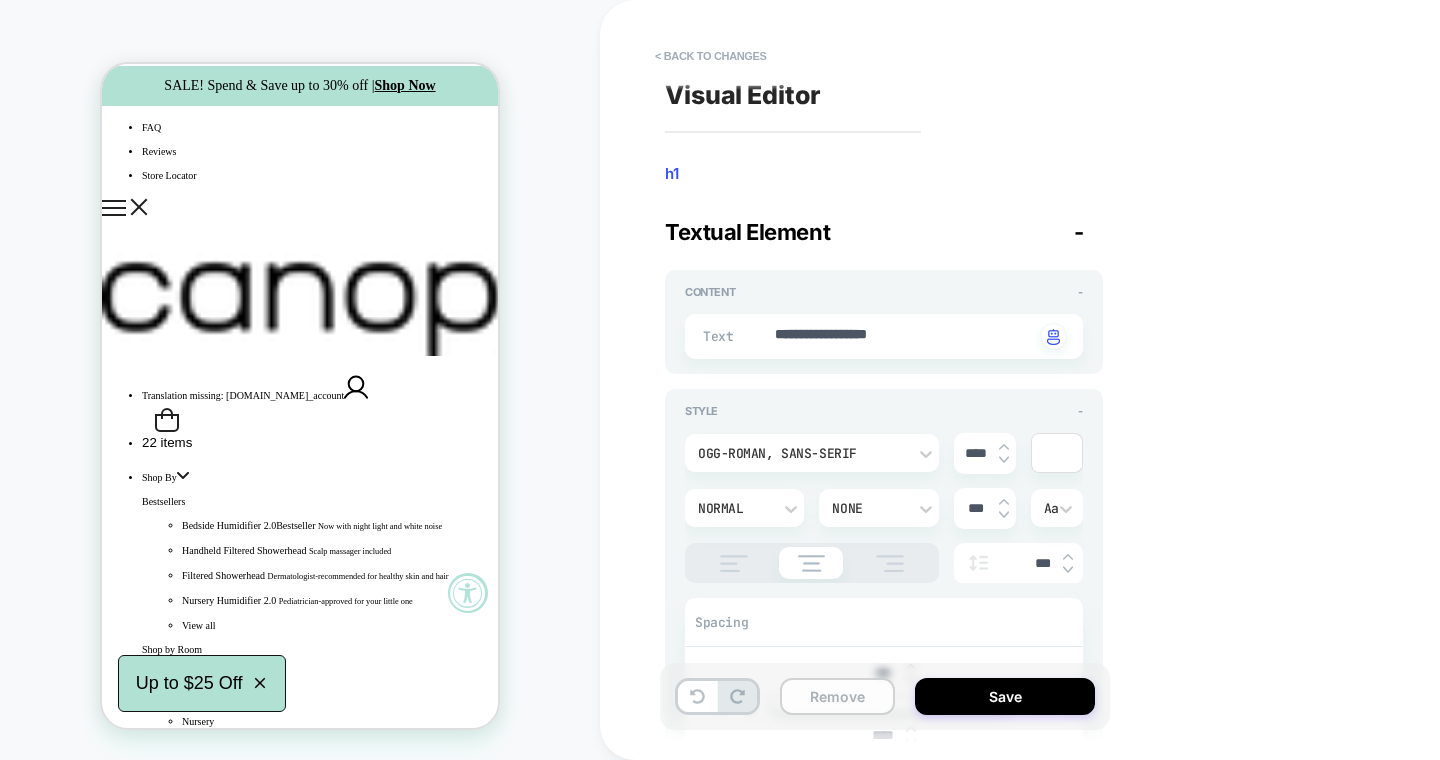 click on "Remove" at bounding box center [837, 696] 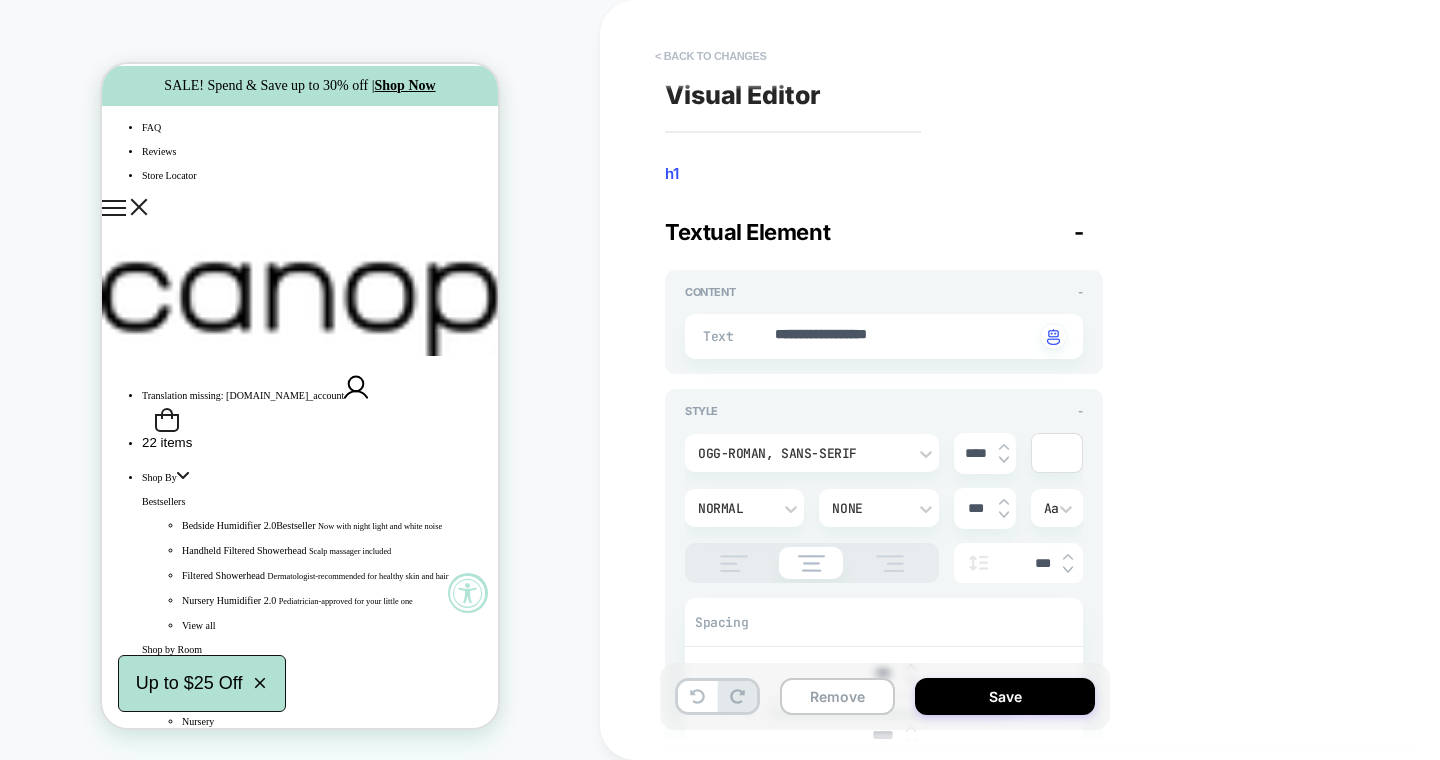 click on "< Back to changes" at bounding box center (711, 56) 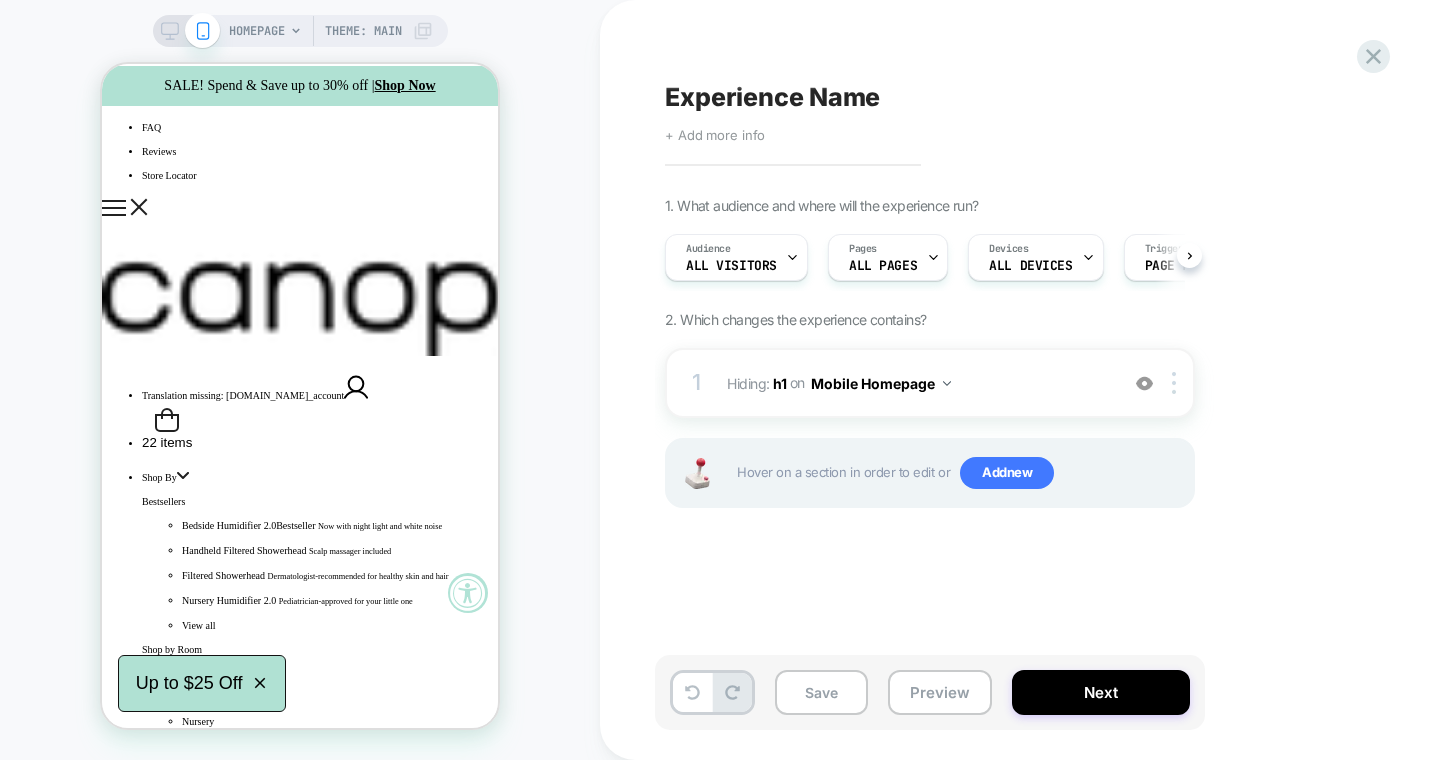 scroll, scrollTop: 0, scrollLeft: 1, axis: horizontal 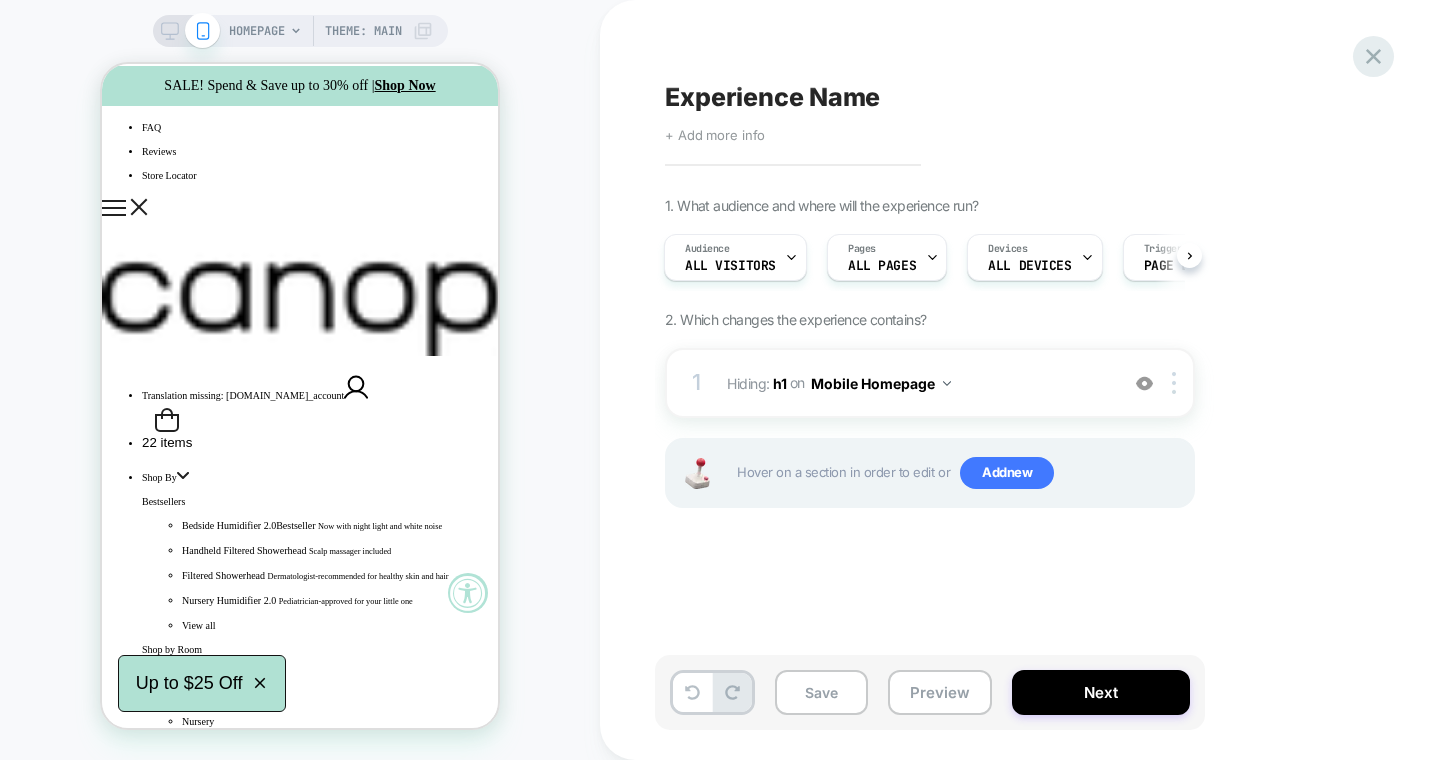 click 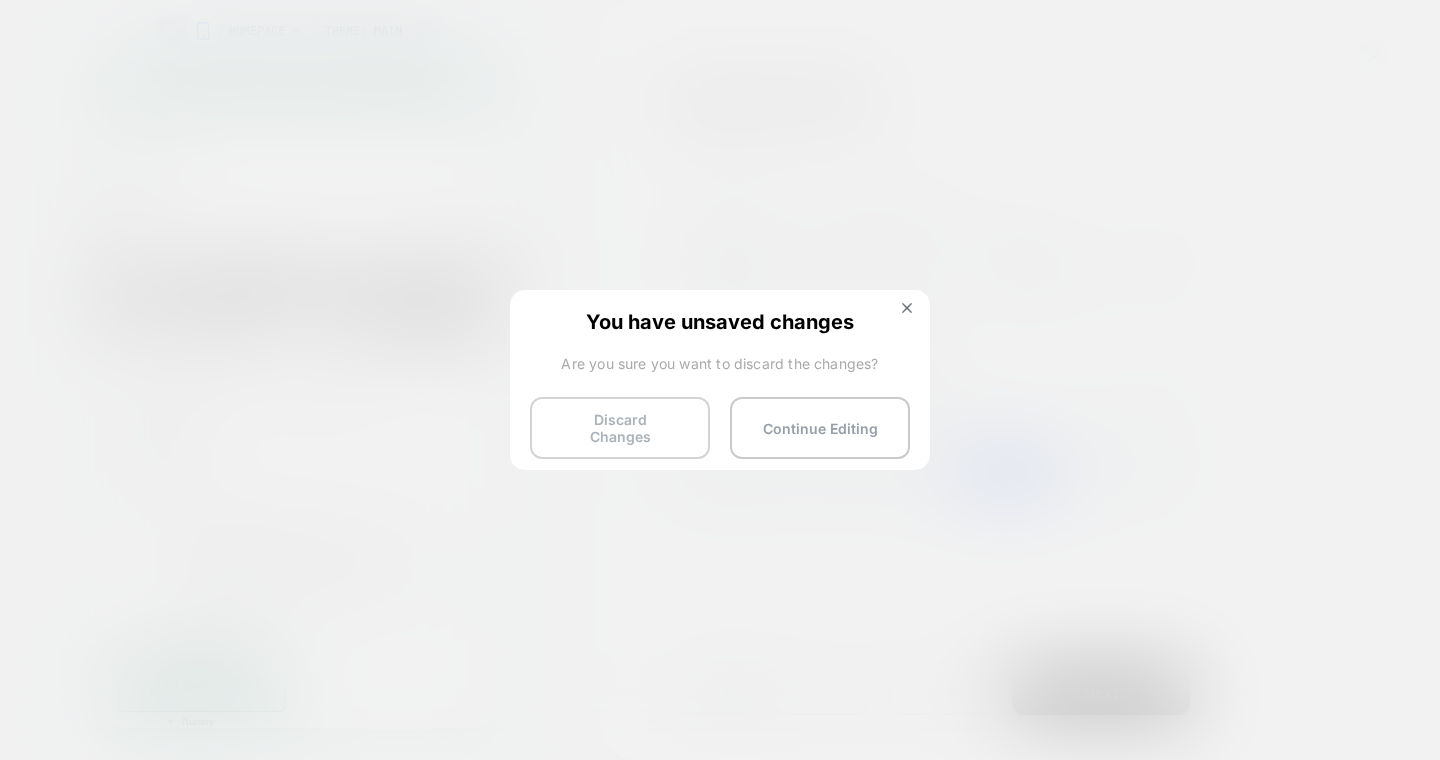 click on "Discard Changes" at bounding box center [620, 428] 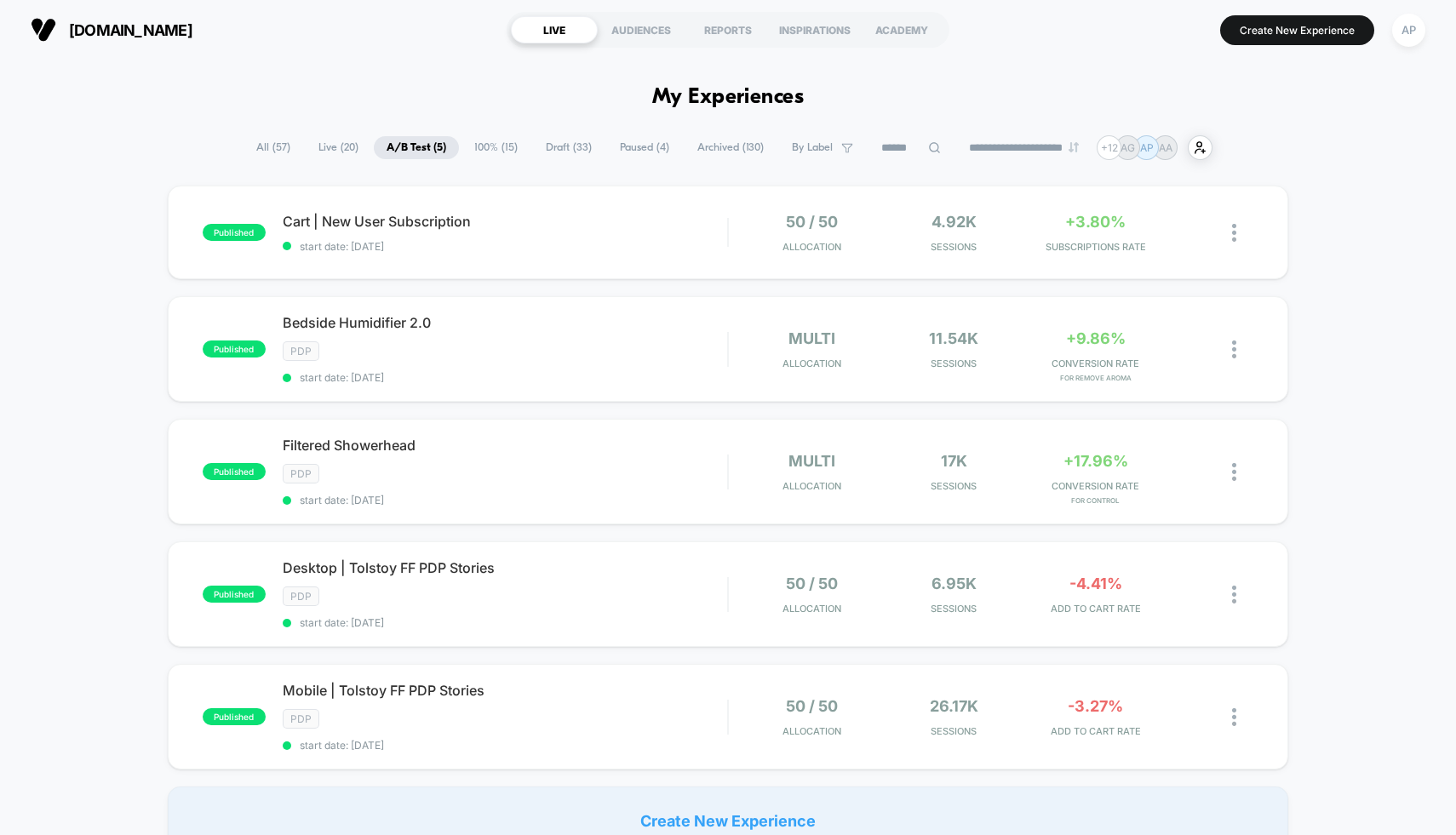 scroll, scrollTop: 0, scrollLeft: 0, axis: both 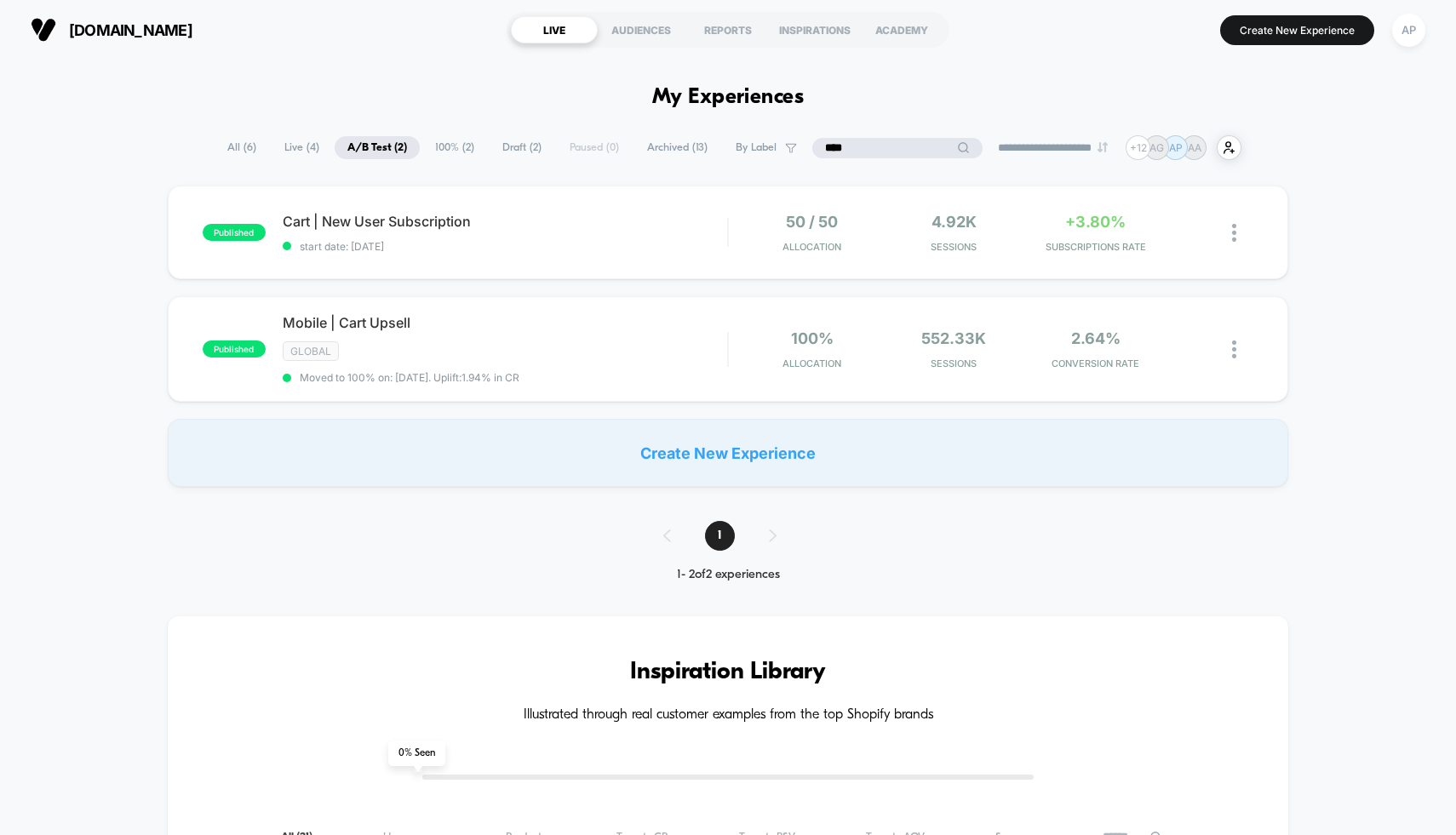 type on "****" 